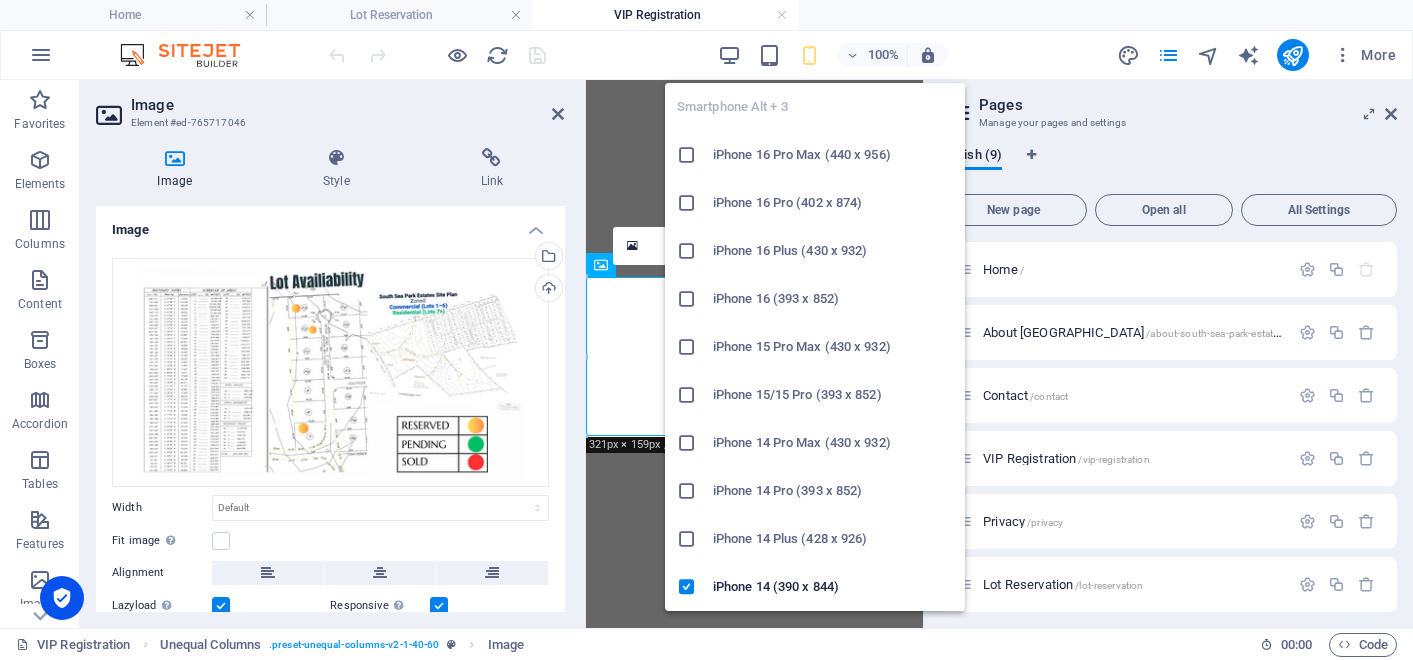 scroll, scrollTop: 0, scrollLeft: 0, axis: both 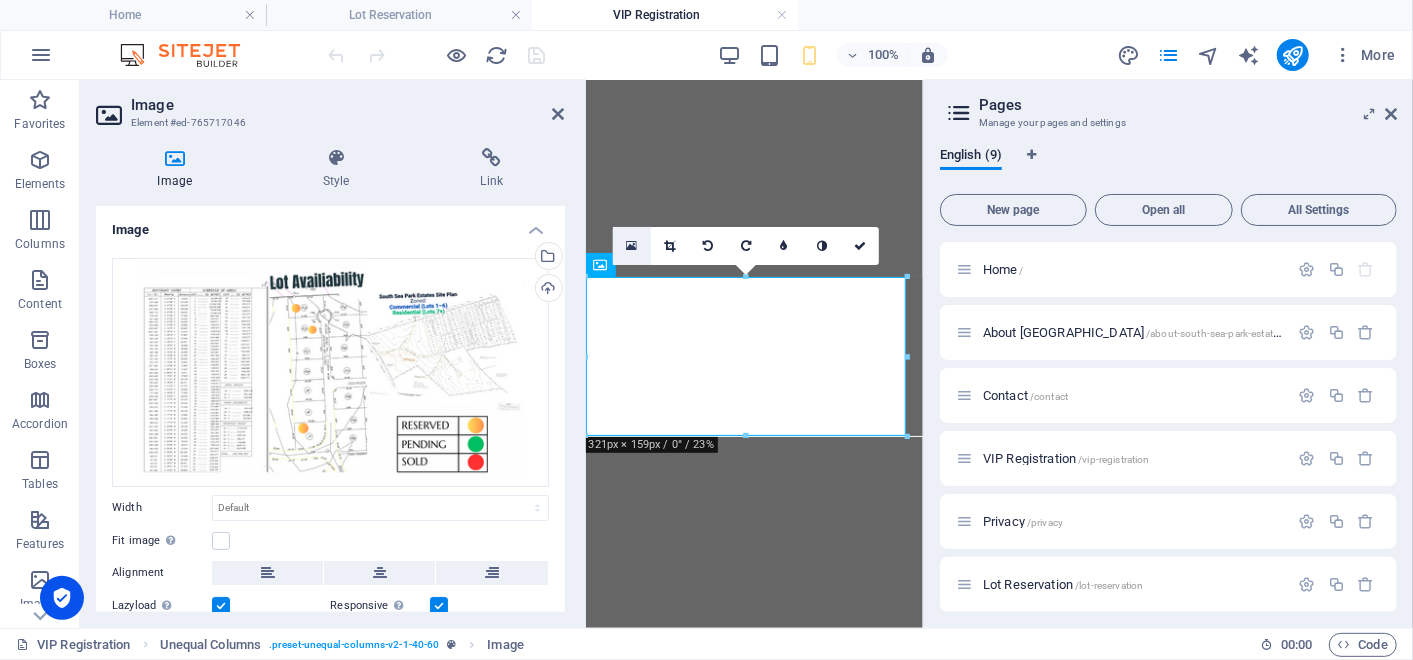 click at bounding box center [632, 246] 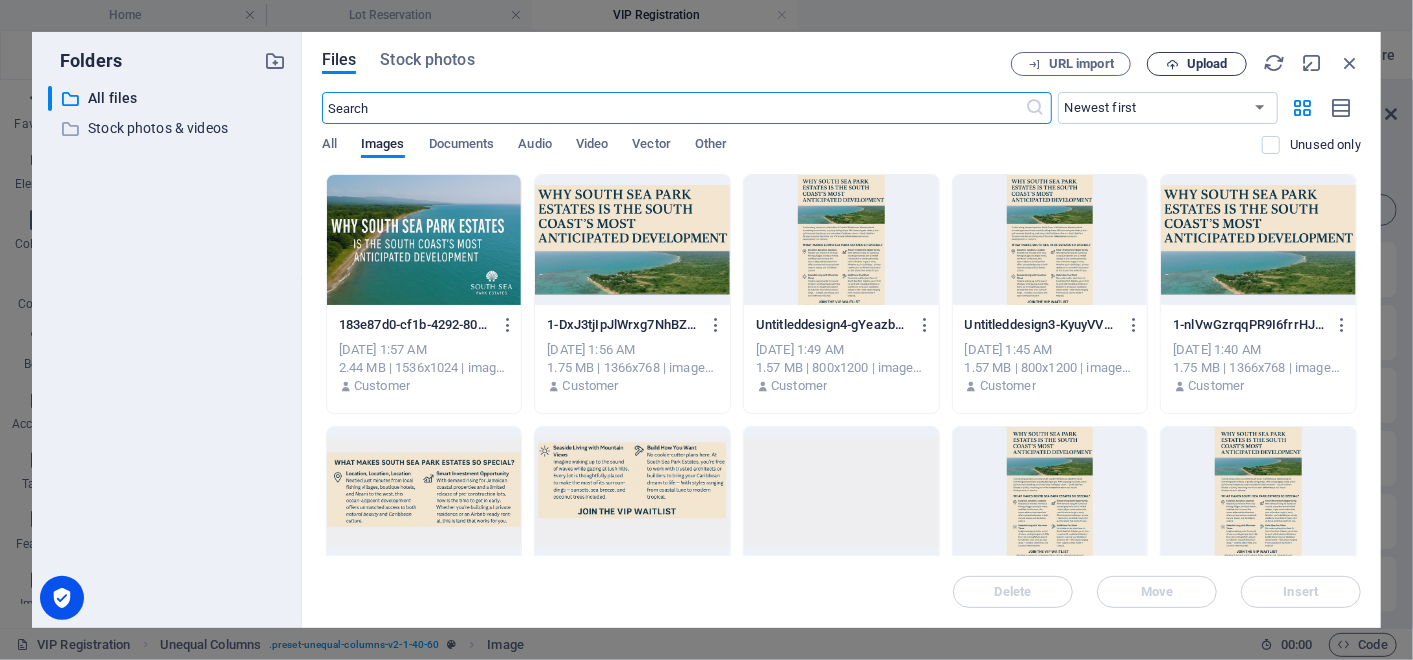 click on "Upload" at bounding box center [1207, 64] 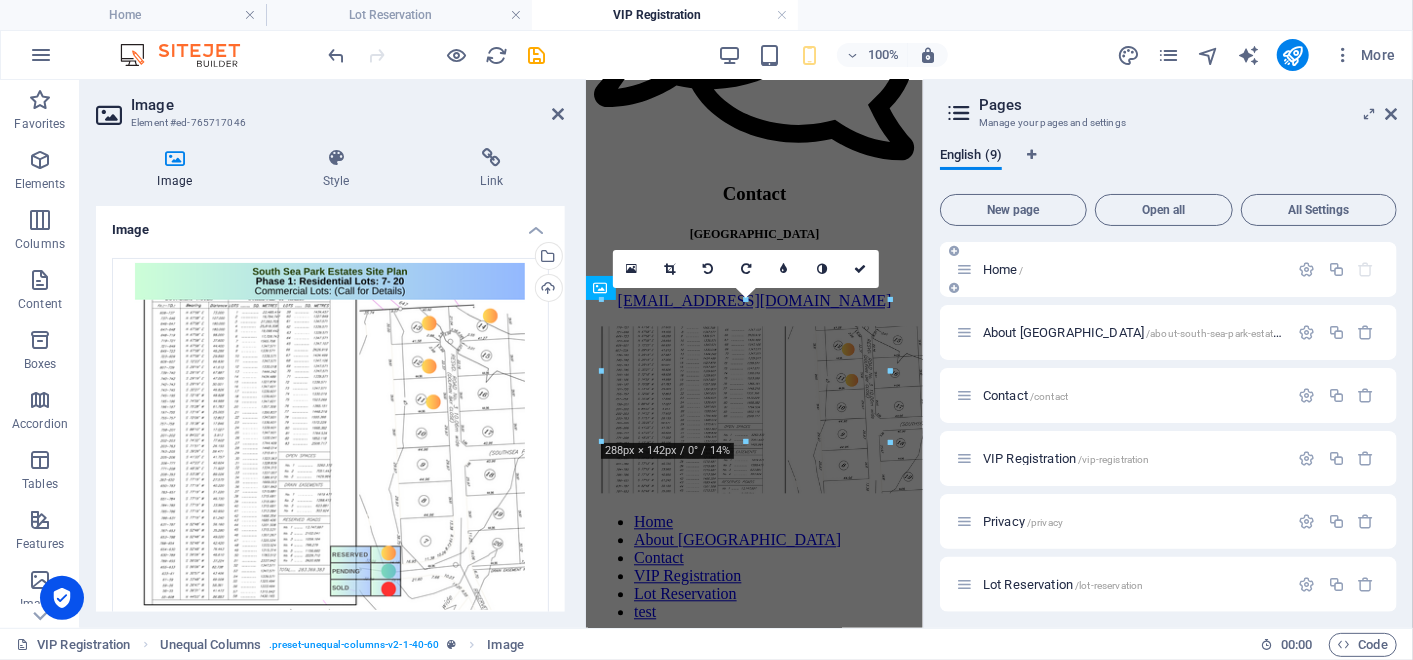scroll, scrollTop: 910, scrollLeft: 0, axis: vertical 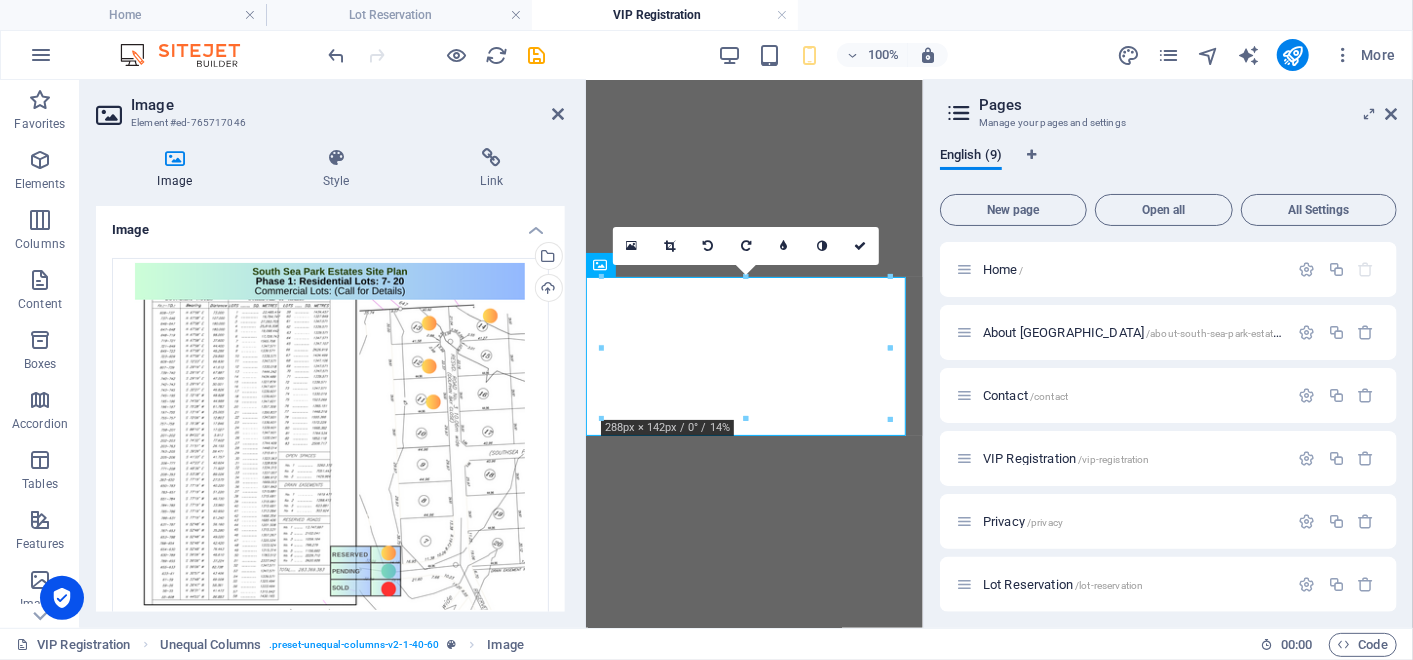 drag, startPoint x: 915, startPoint y: 309, endPoint x: 1530, endPoint y: 570, distance: 668.0913 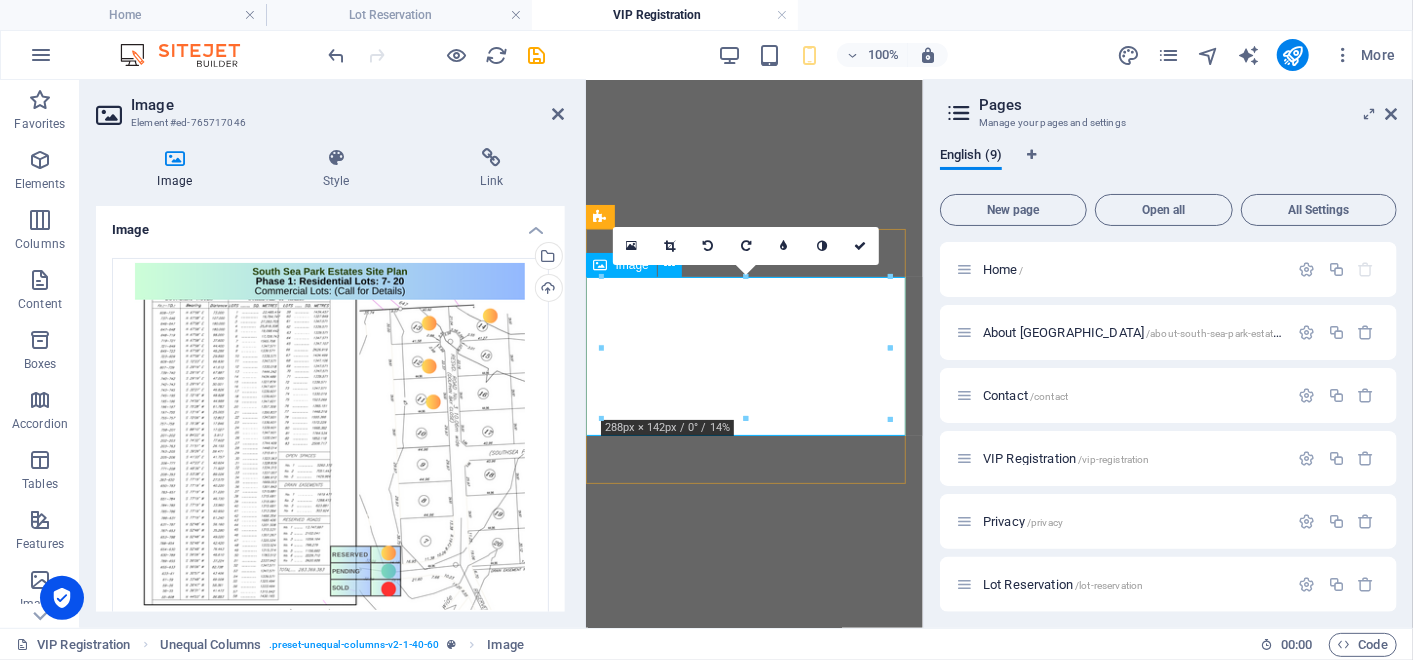 click at bounding box center (753, 1985) 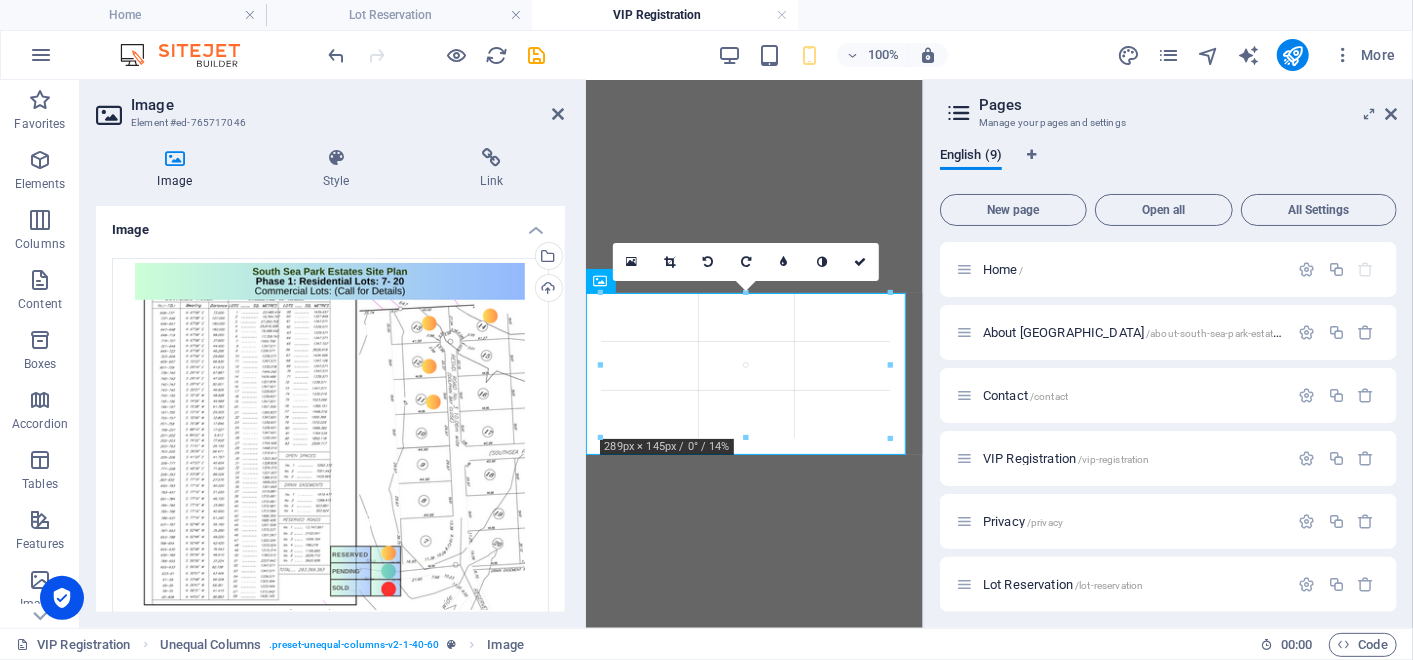 scroll, scrollTop: 914, scrollLeft: 0, axis: vertical 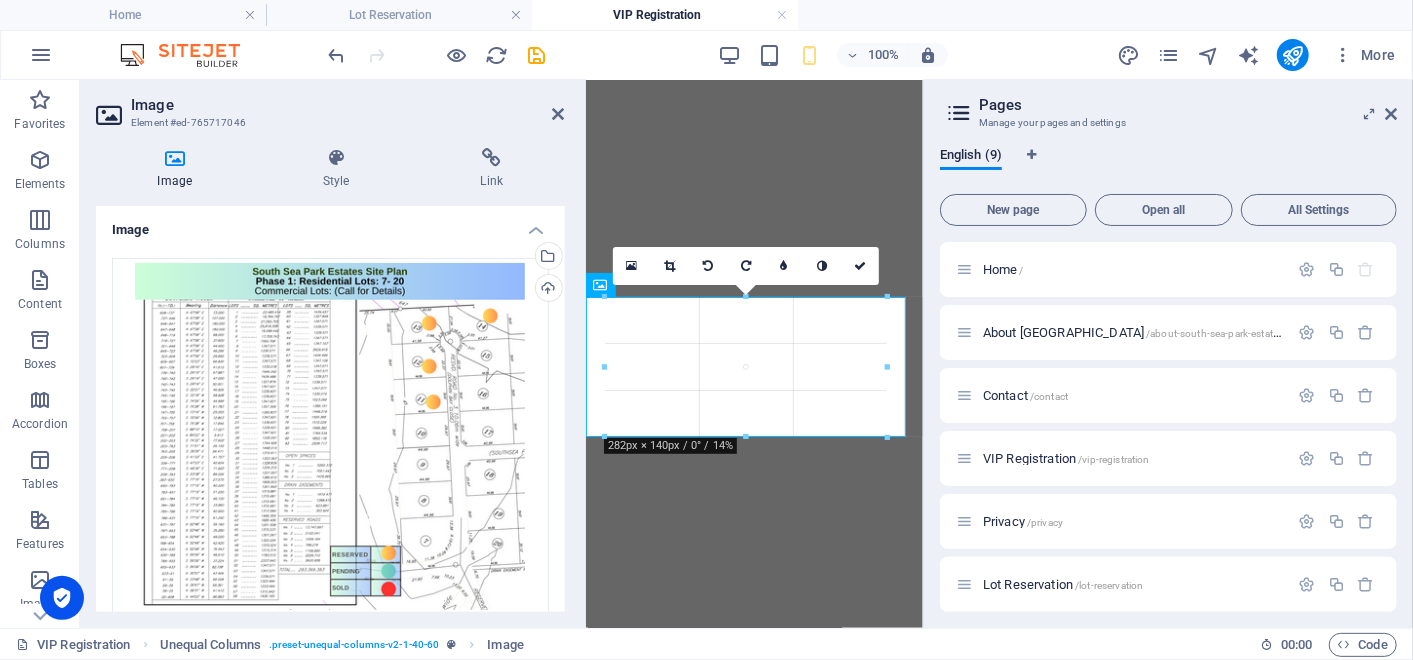 drag, startPoint x: 891, startPoint y: 276, endPoint x: 299, endPoint y: 210, distance: 595.66766 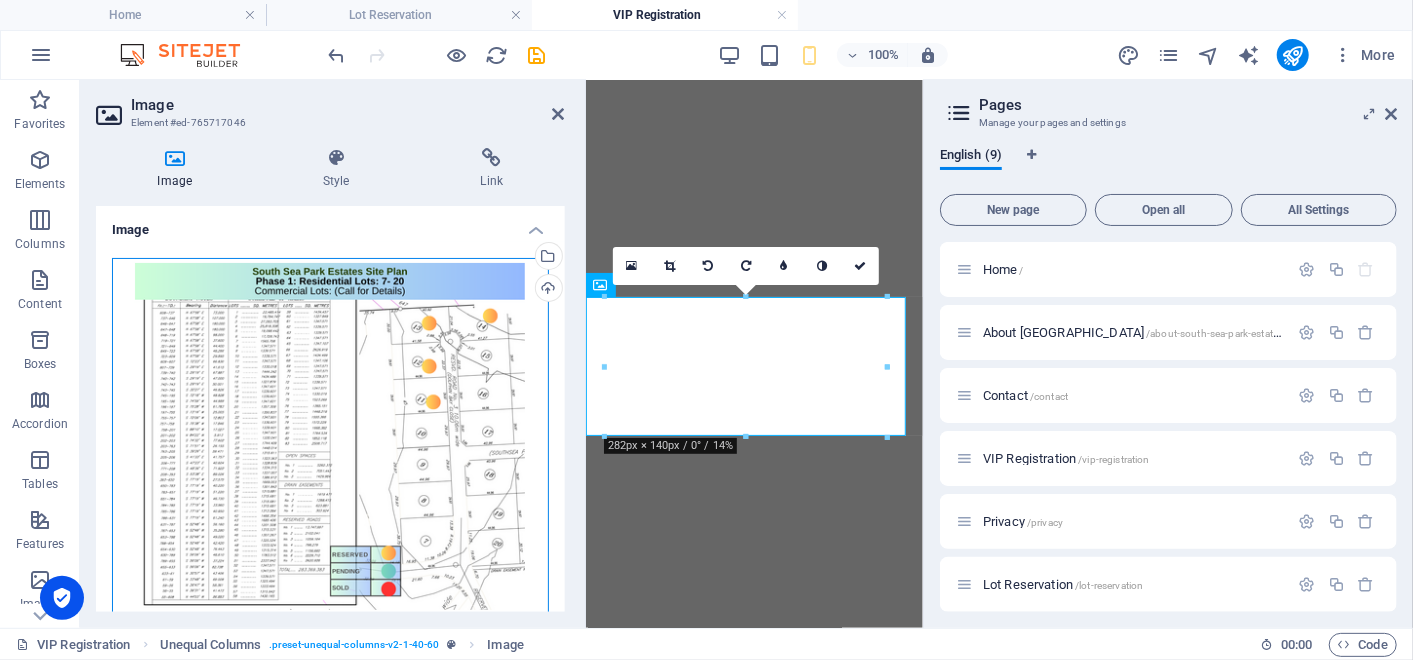 click on "Drag files here, click to choose files or select files from Files or our free stock photos & videos" at bounding box center [330, 436] 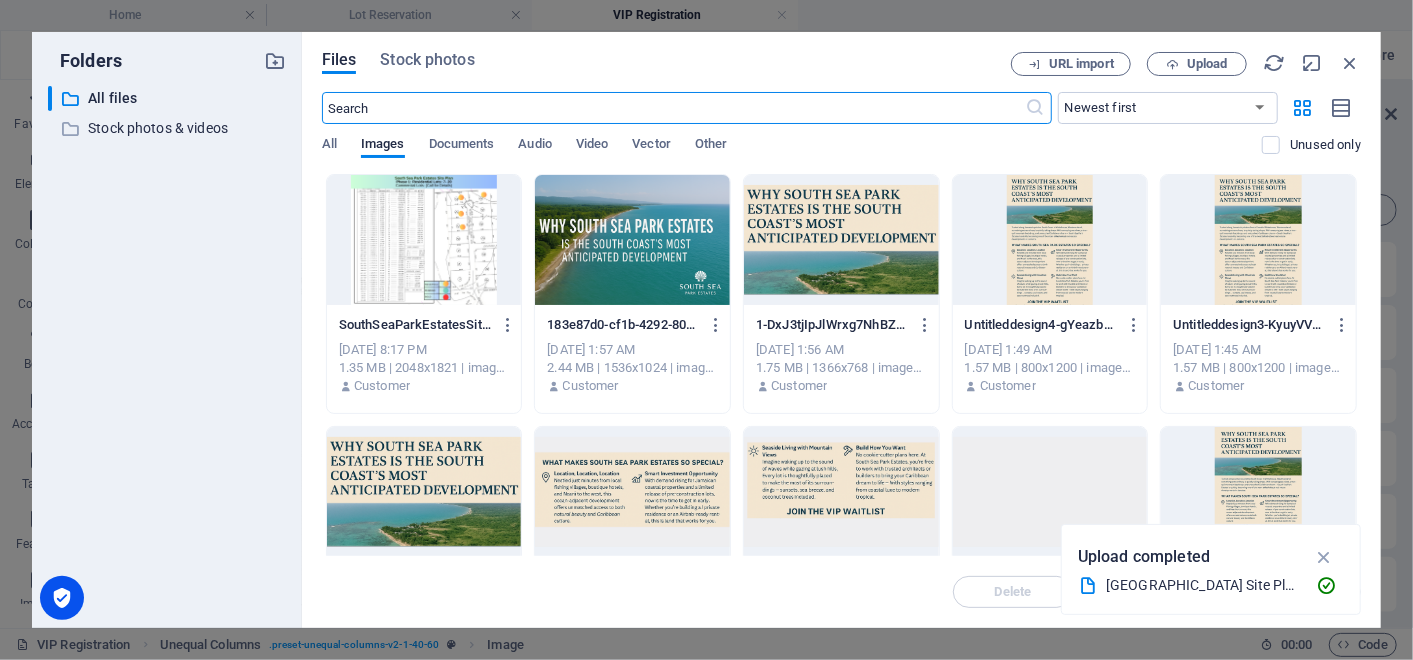 scroll, scrollTop: 2508, scrollLeft: 0, axis: vertical 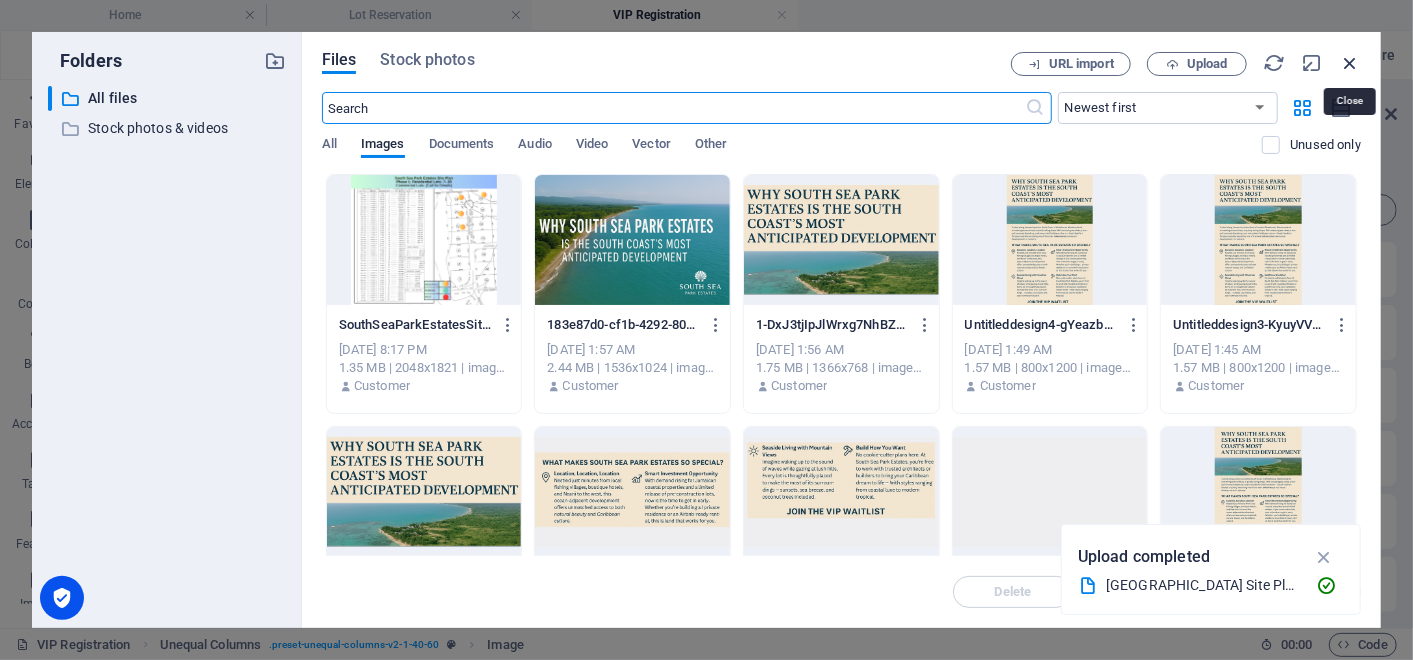 click at bounding box center (1350, 63) 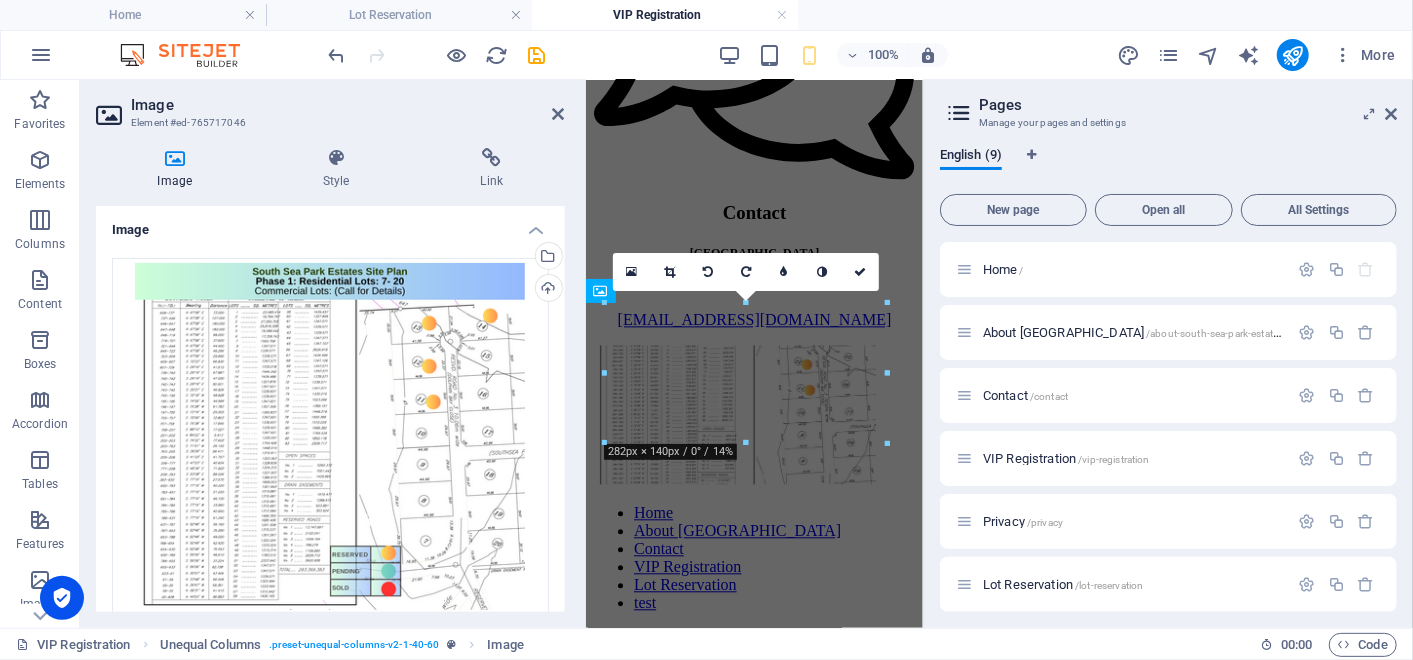 scroll, scrollTop: 907, scrollLeft: 0, axis: vertical 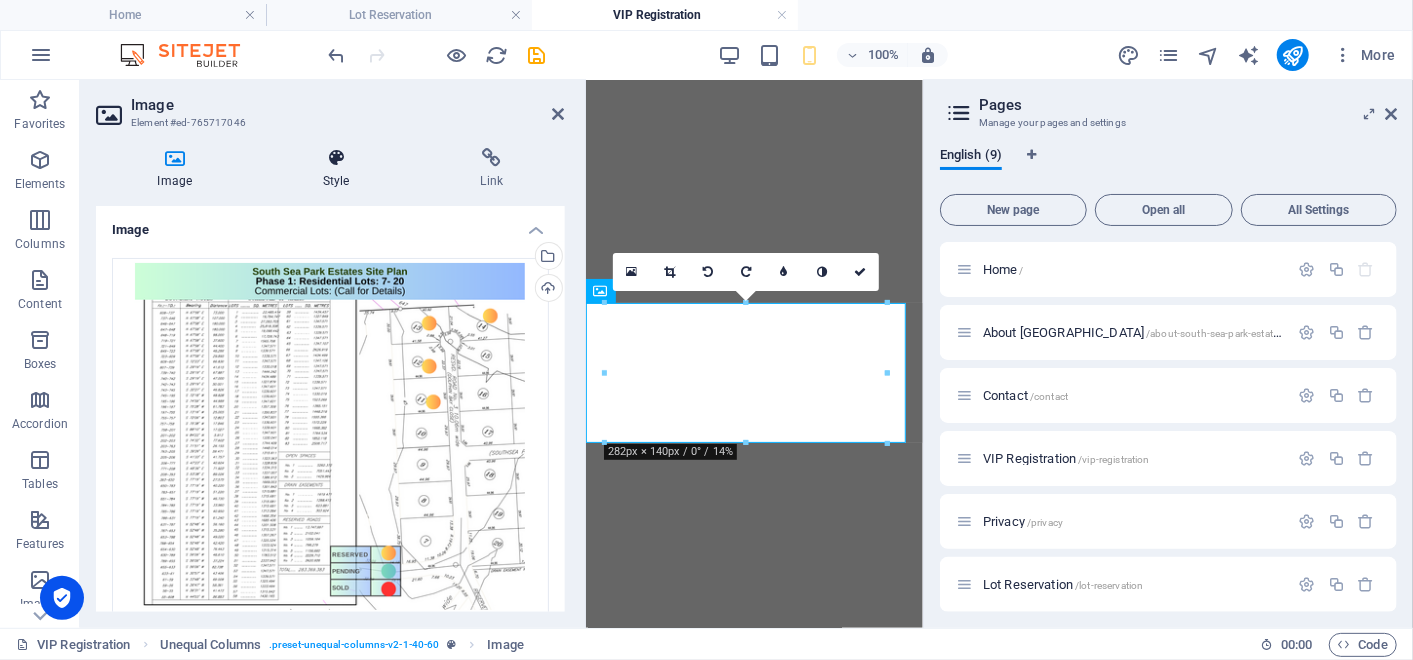 click at bounding box center [337, 158] 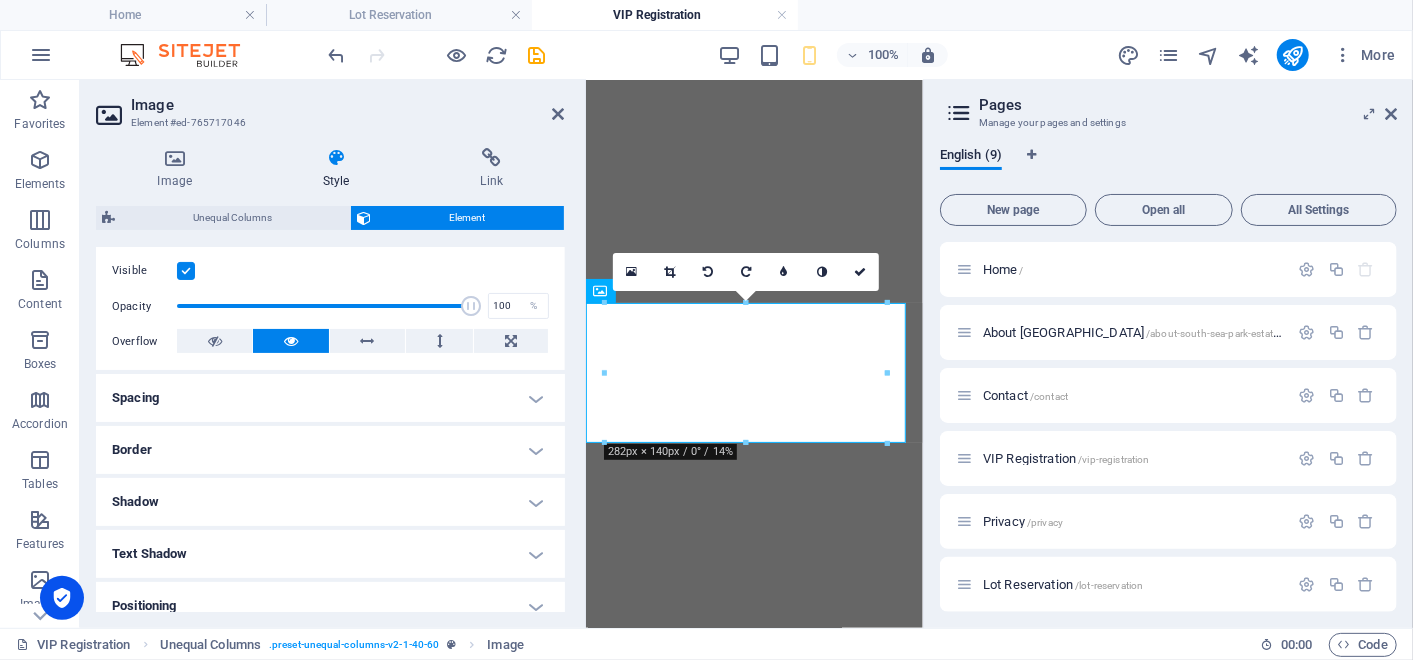 scroll, scrollTop: 249, scrollLeft: 0, axis: vertical 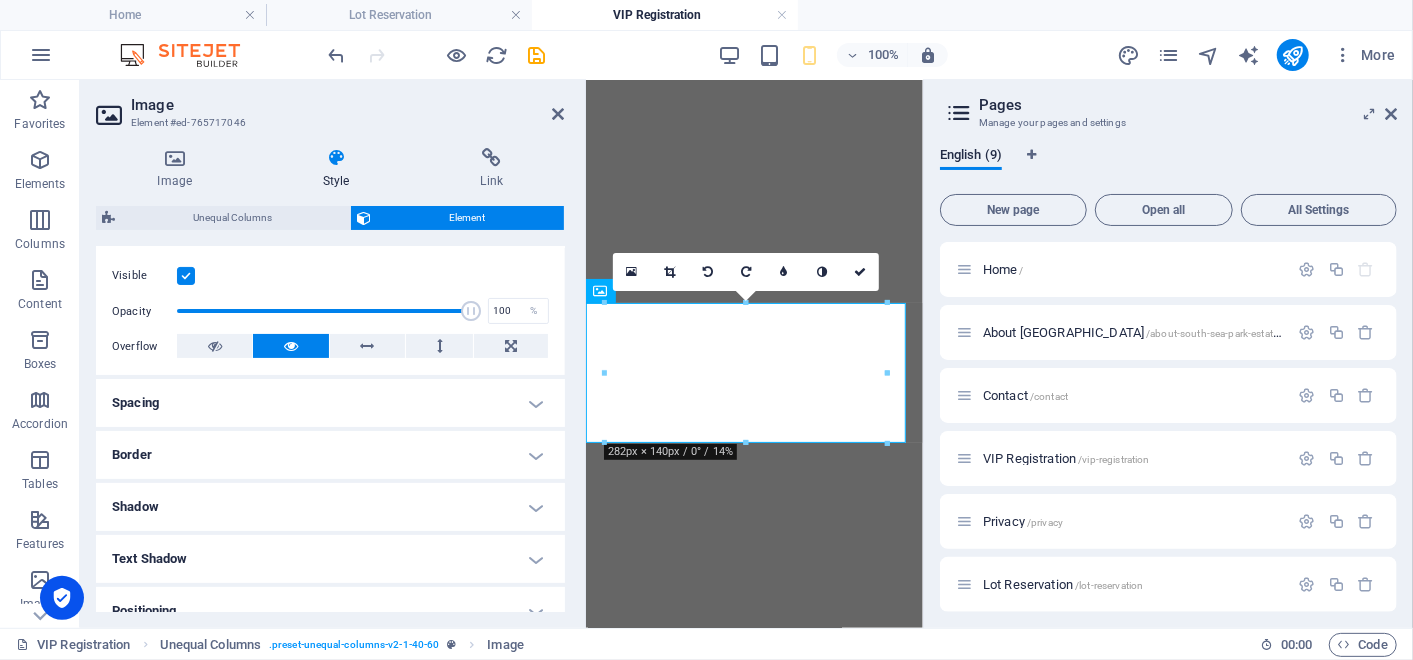 drag, startPoint x: 563, startPoint y: 260, endPoint x: 7, endPoint y: 288, distance: 556.7046 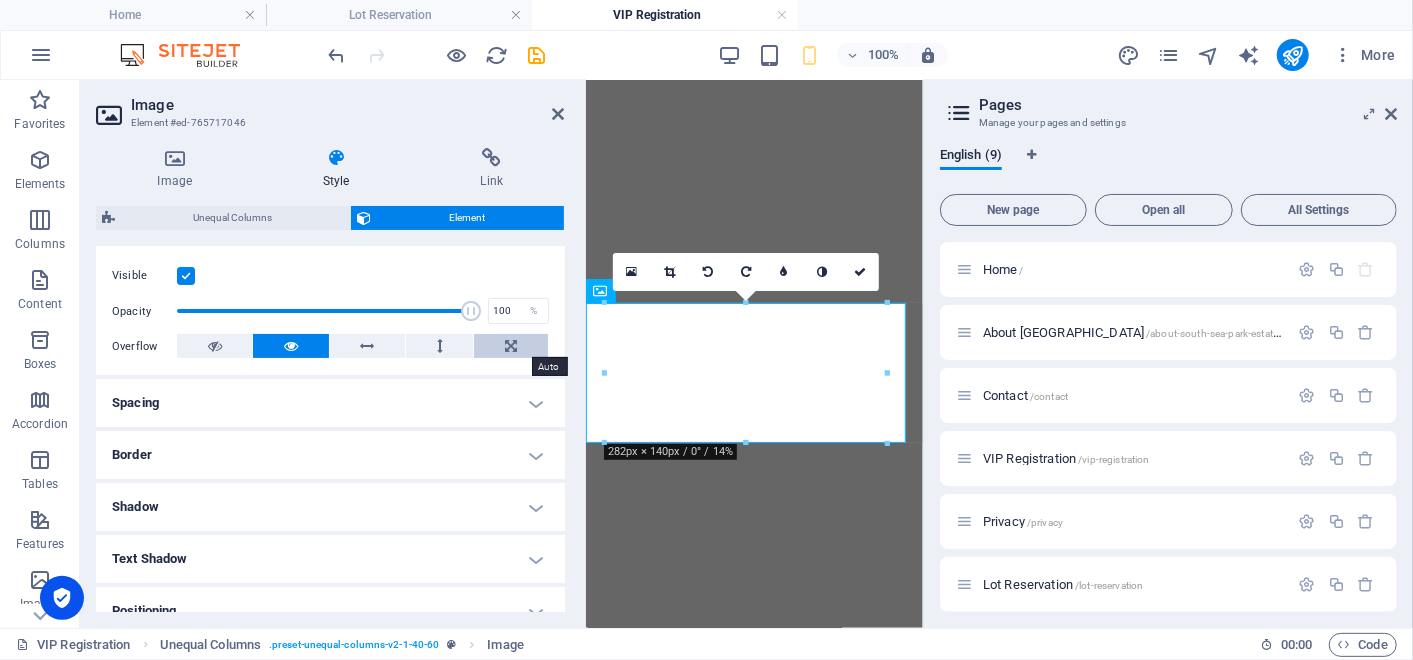 click at bounding box center (511, 346) 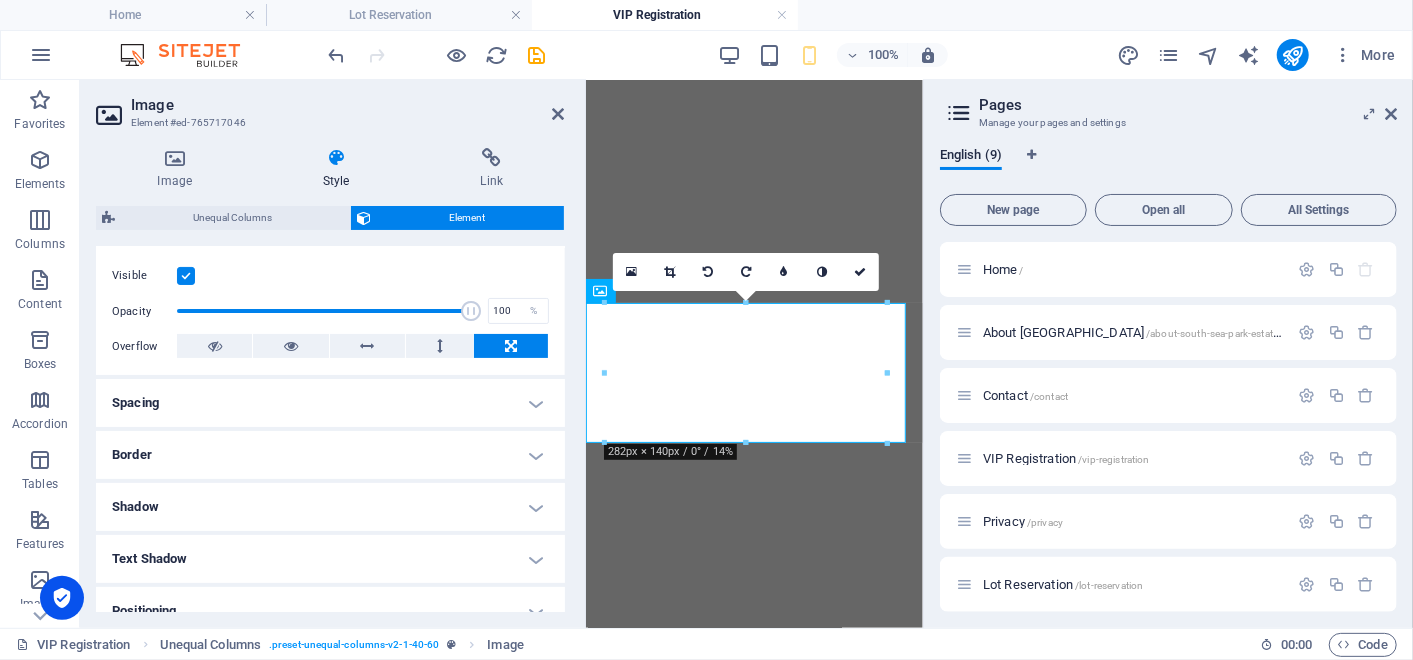 click on "Spacing" at bounding box center (330, 403) 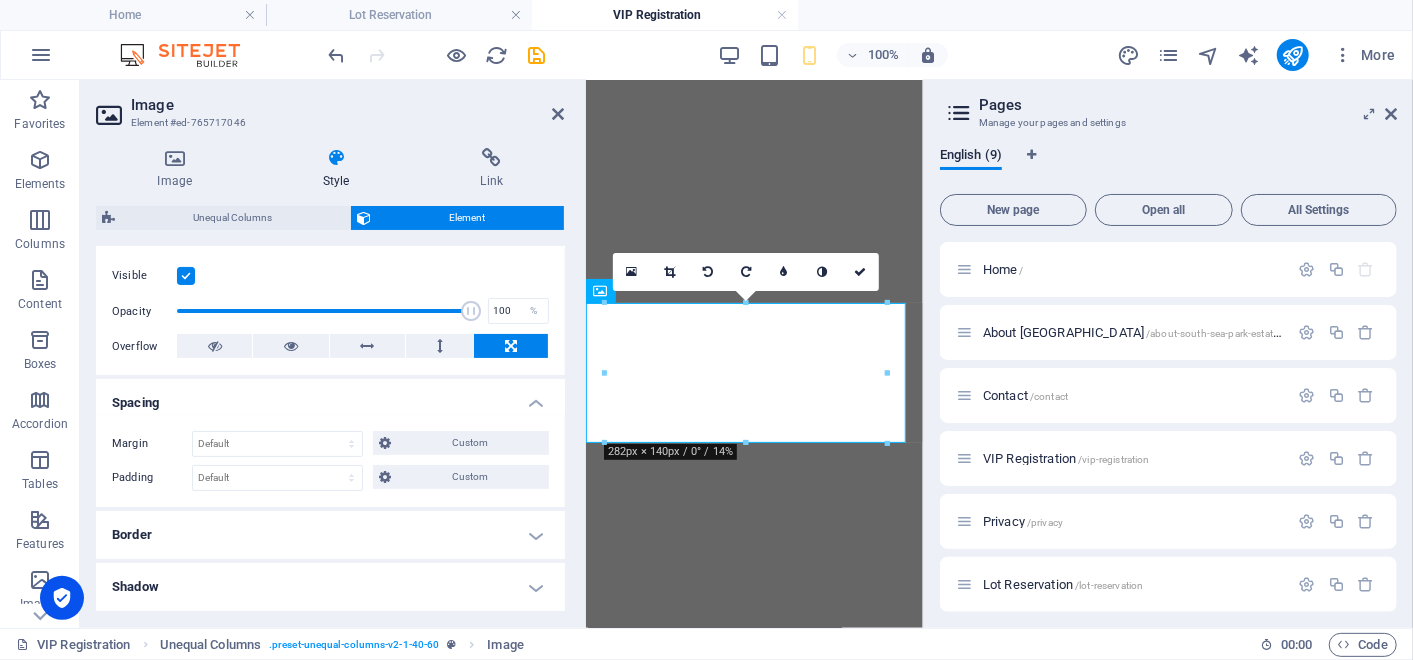 drag, startPoint x: 565, startPoint y: 381, endPoint x: 566, endPoint y: 307, distance: 74.00676 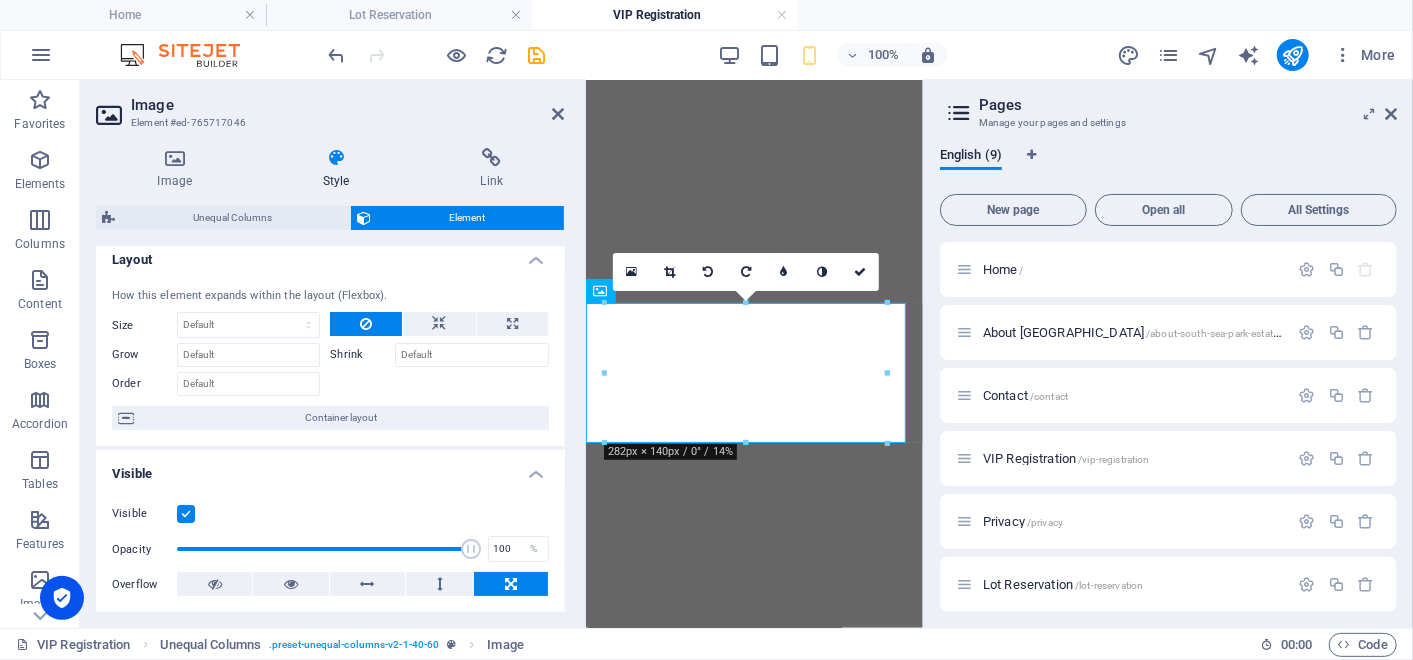 scroll, scrollTop: 0, scrollLeft: 0, axis: both 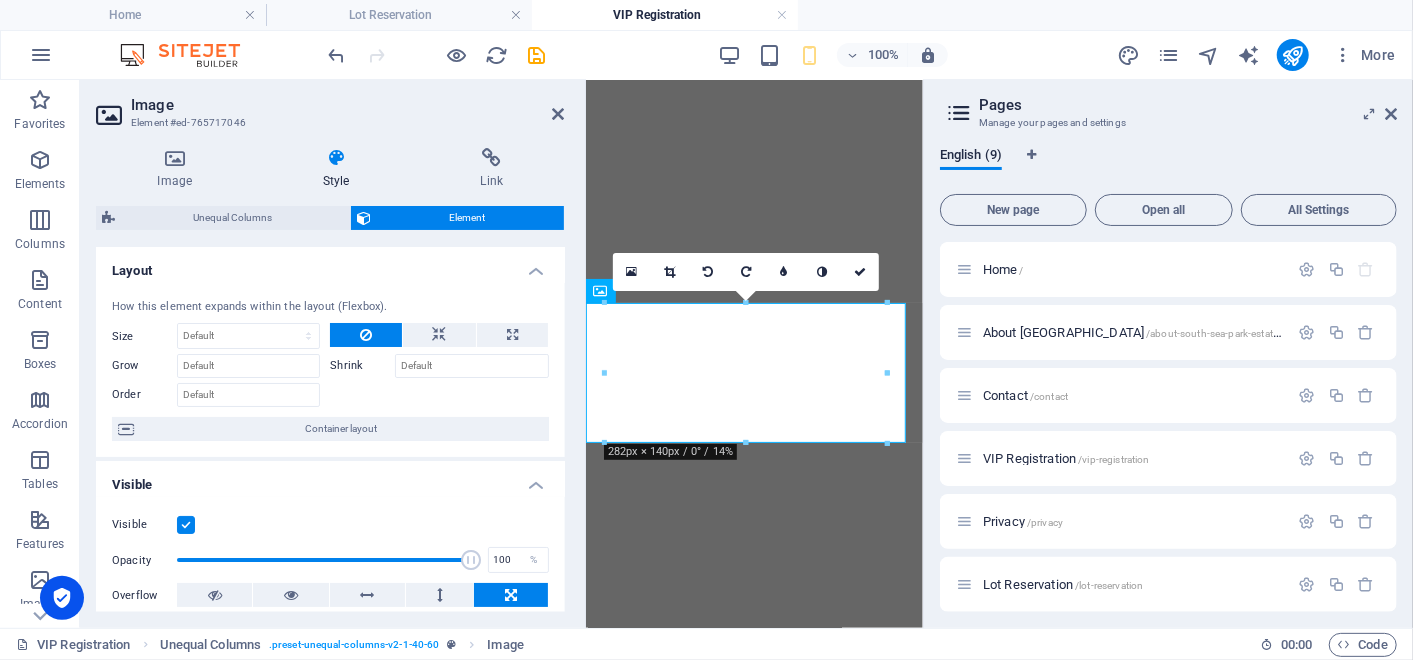 click at bounding box center [337, 158] 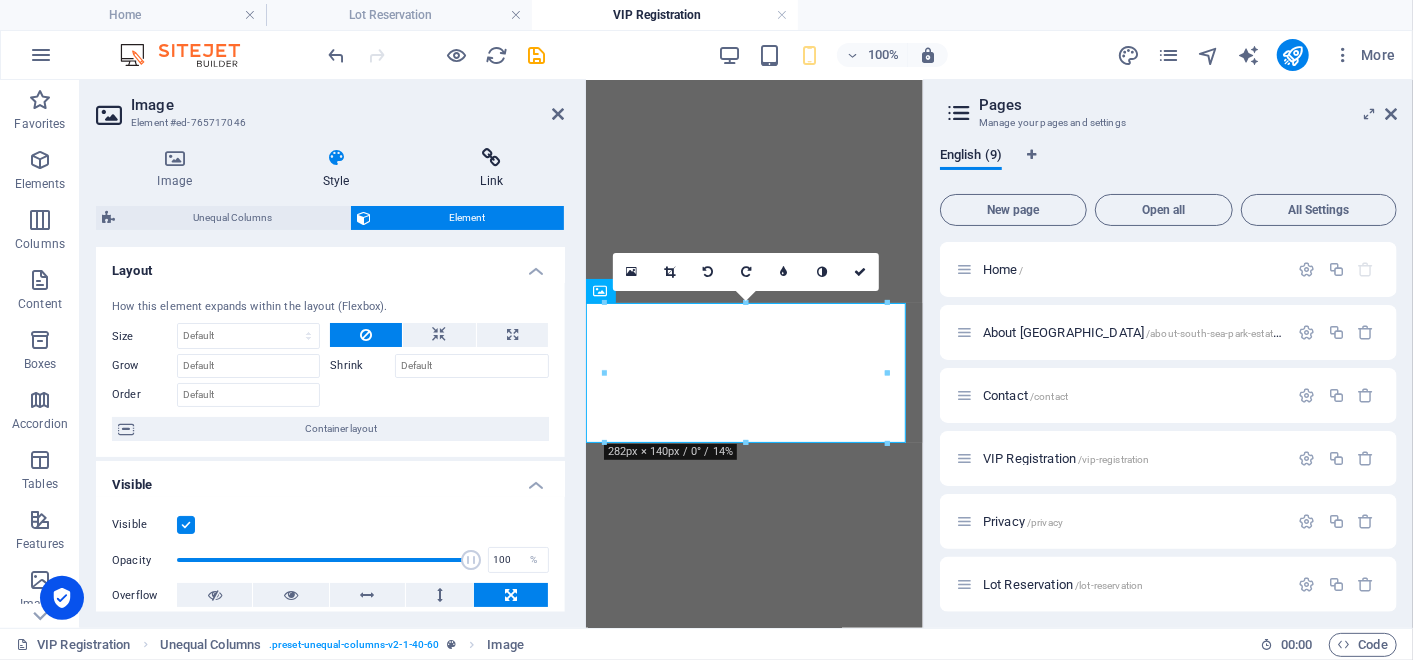 click at bounding box center [491, 158] 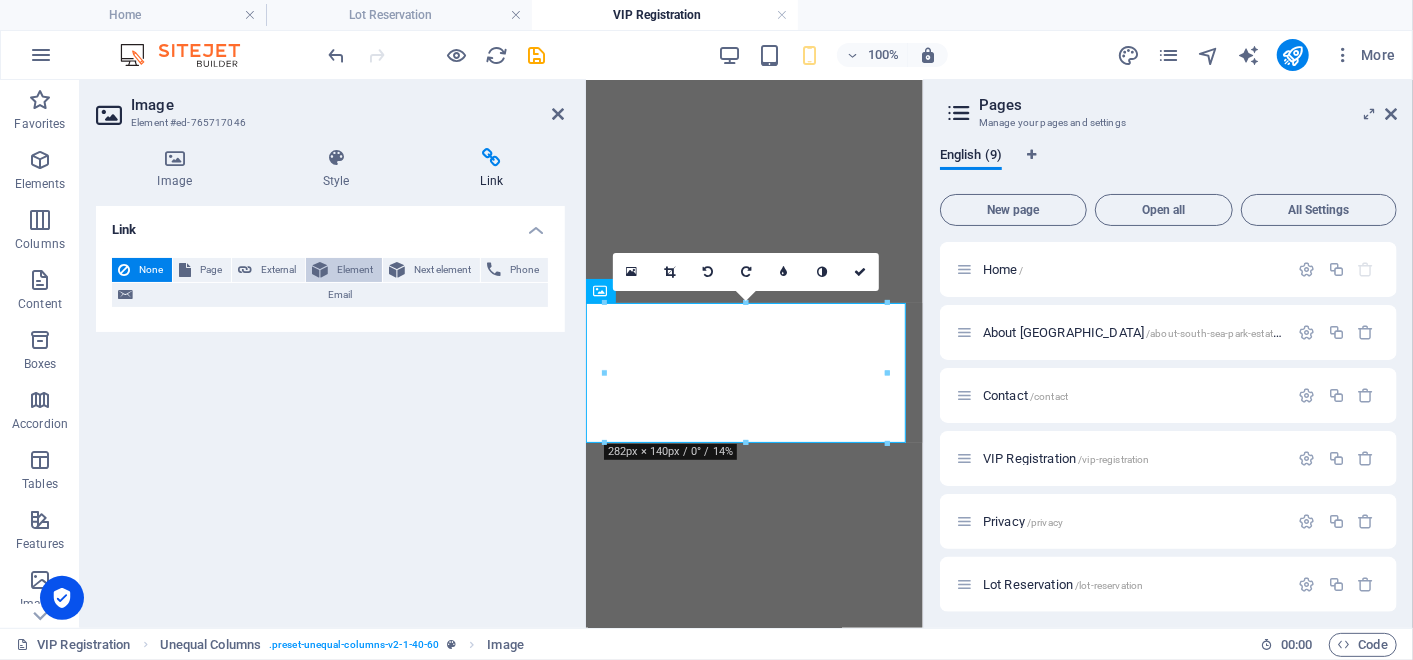 click on "Element" at bounding box center (355, 270) 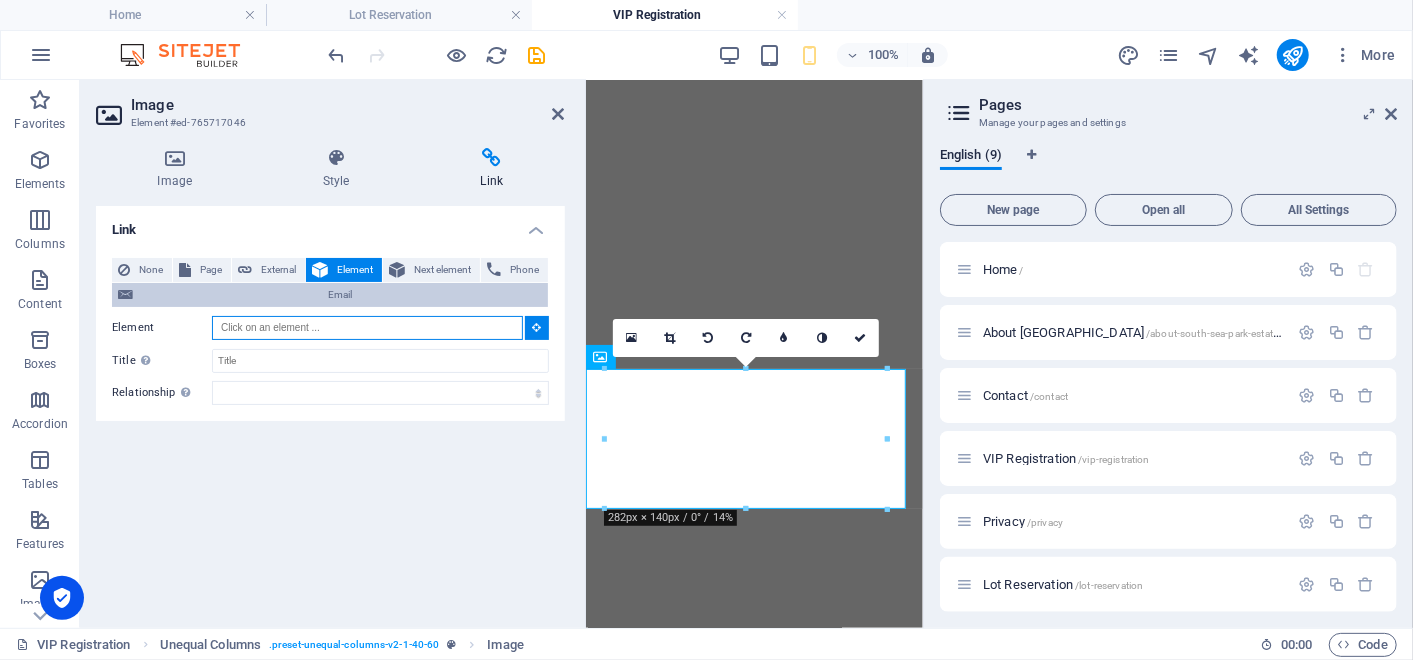 scroll, scrollTop: 775, scrollLeft: 0, axis: vertical 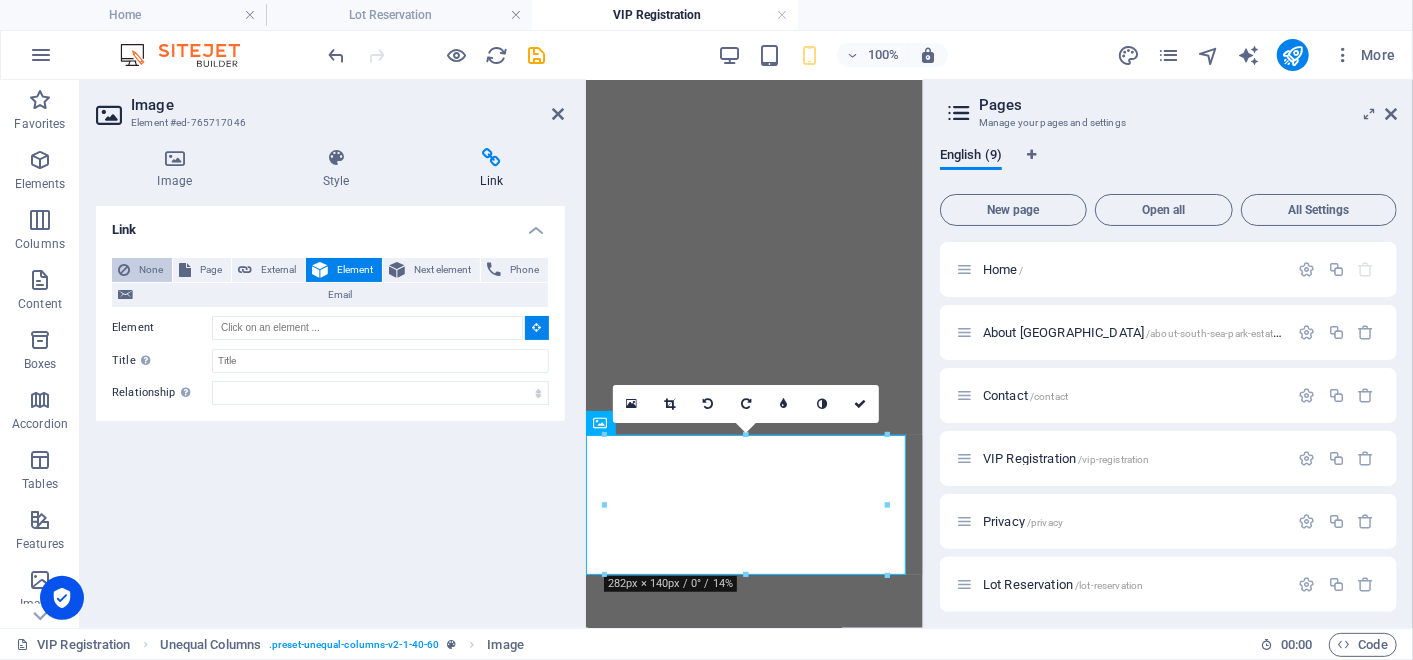 click on "None" at bounding box center (142, 270) 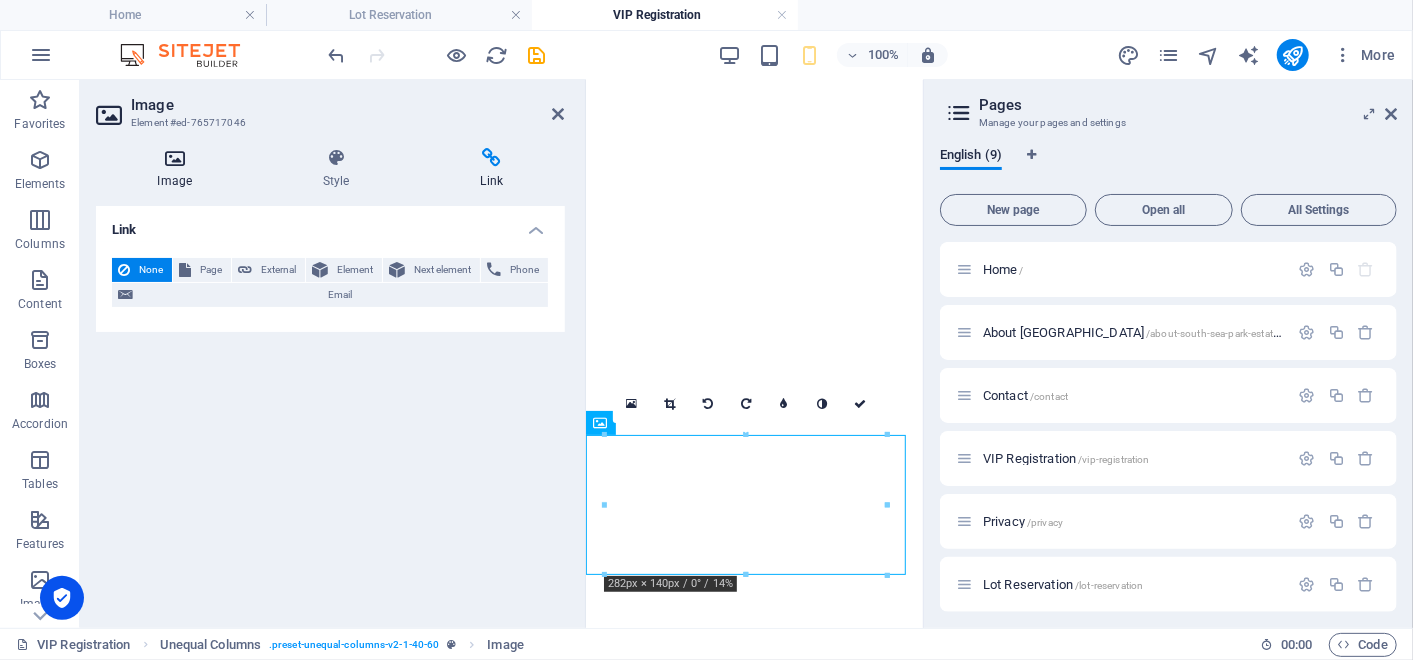 click at bounding box center [175, 158] 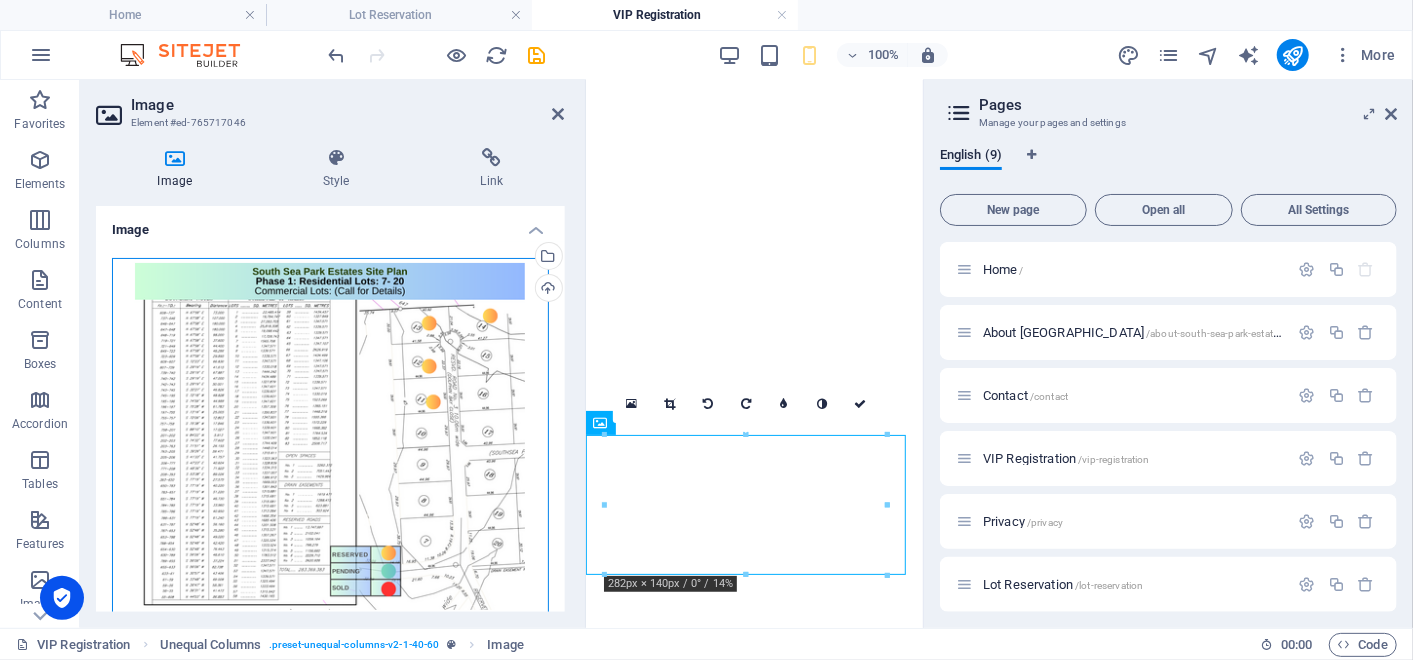 click on "Drag files here, click to choose files or select files from Files or our free stock photos & videos" at bounding box center (330, 436) 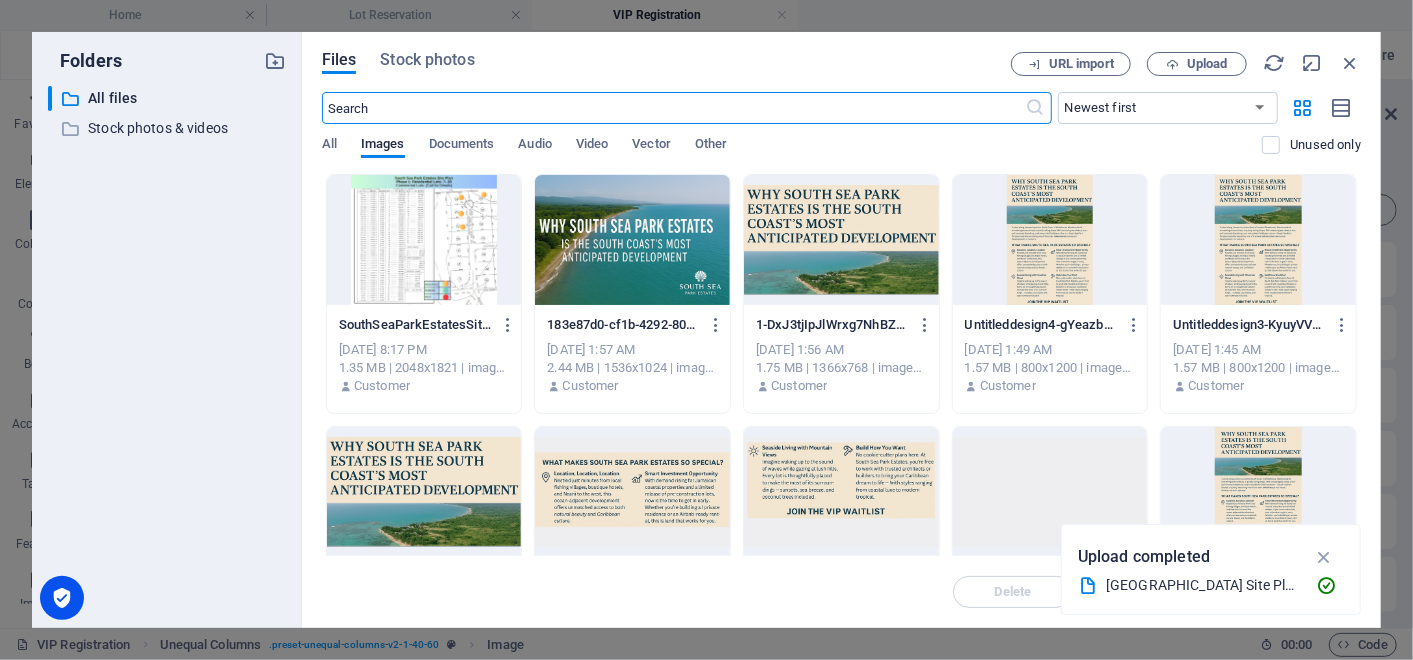 scroll, scrollTop: 2508, scrollLeft: 0, axis: vertical 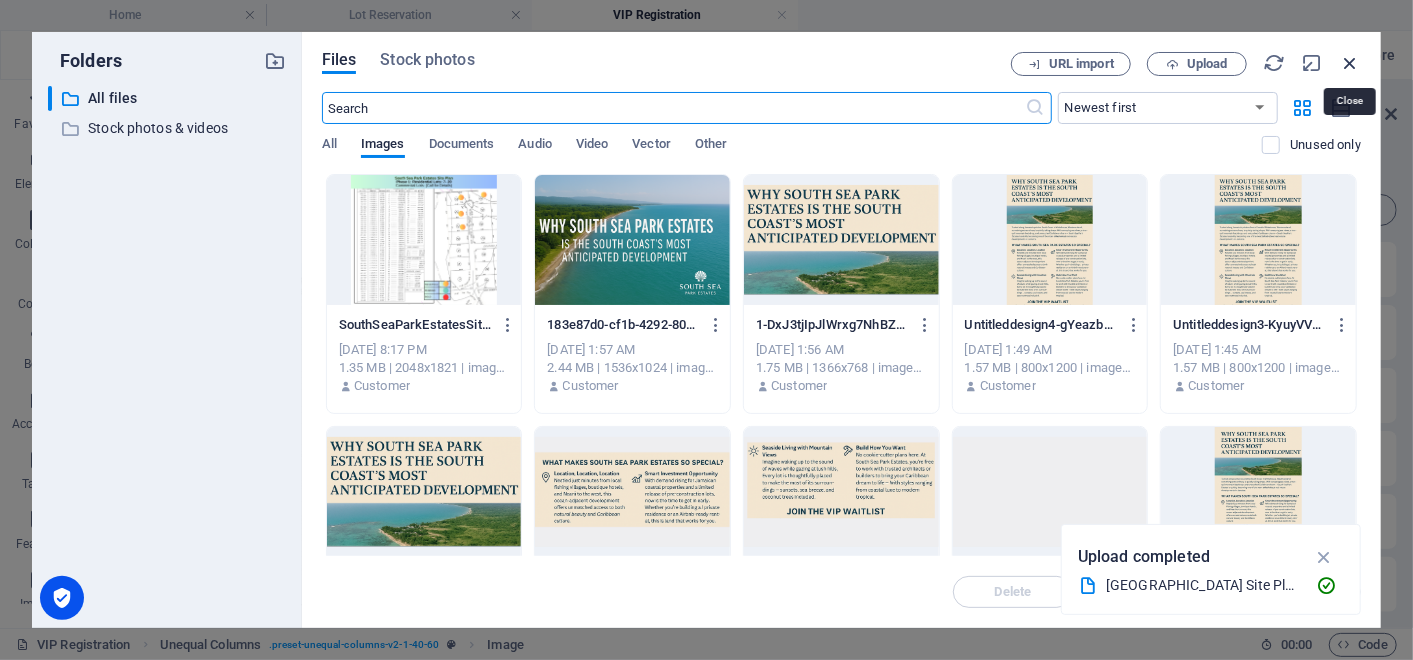 click at bounding box center (1350, 63) 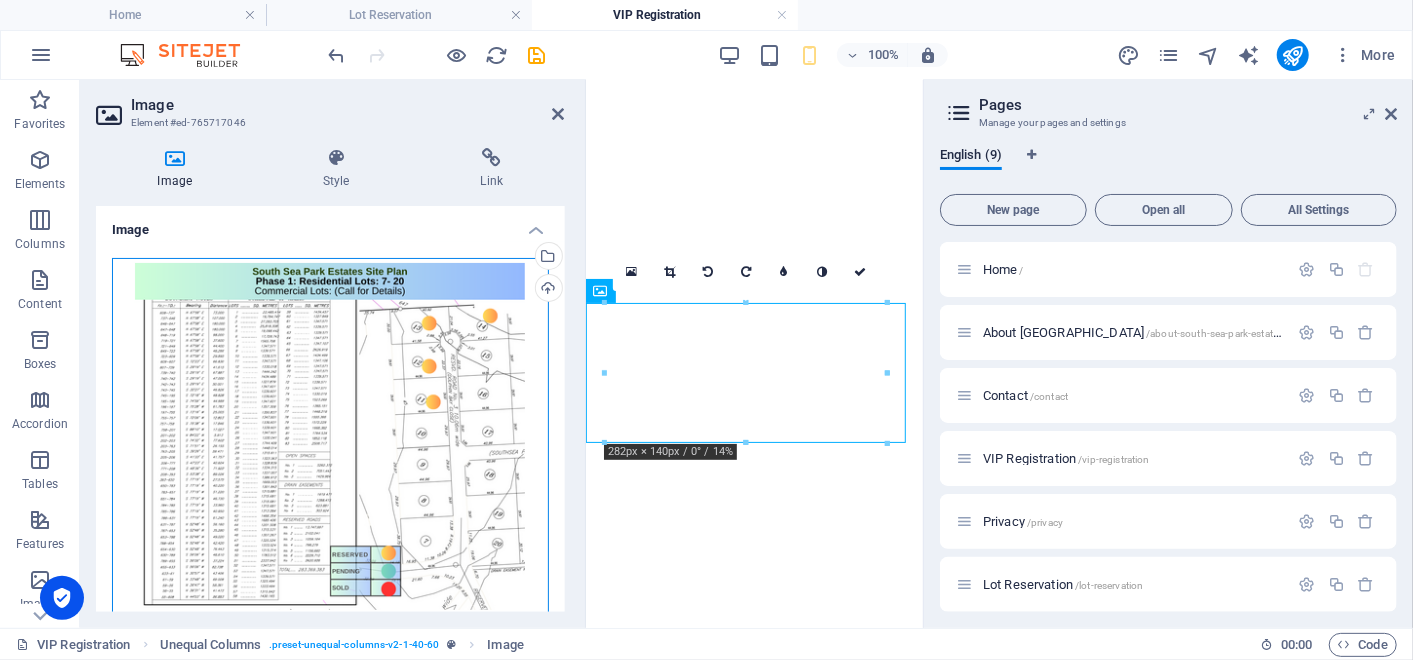 drag, startPoint x: 222, startPoint y: 383, endPoint x: 200, endPoint y: 399, distance: 27.202942 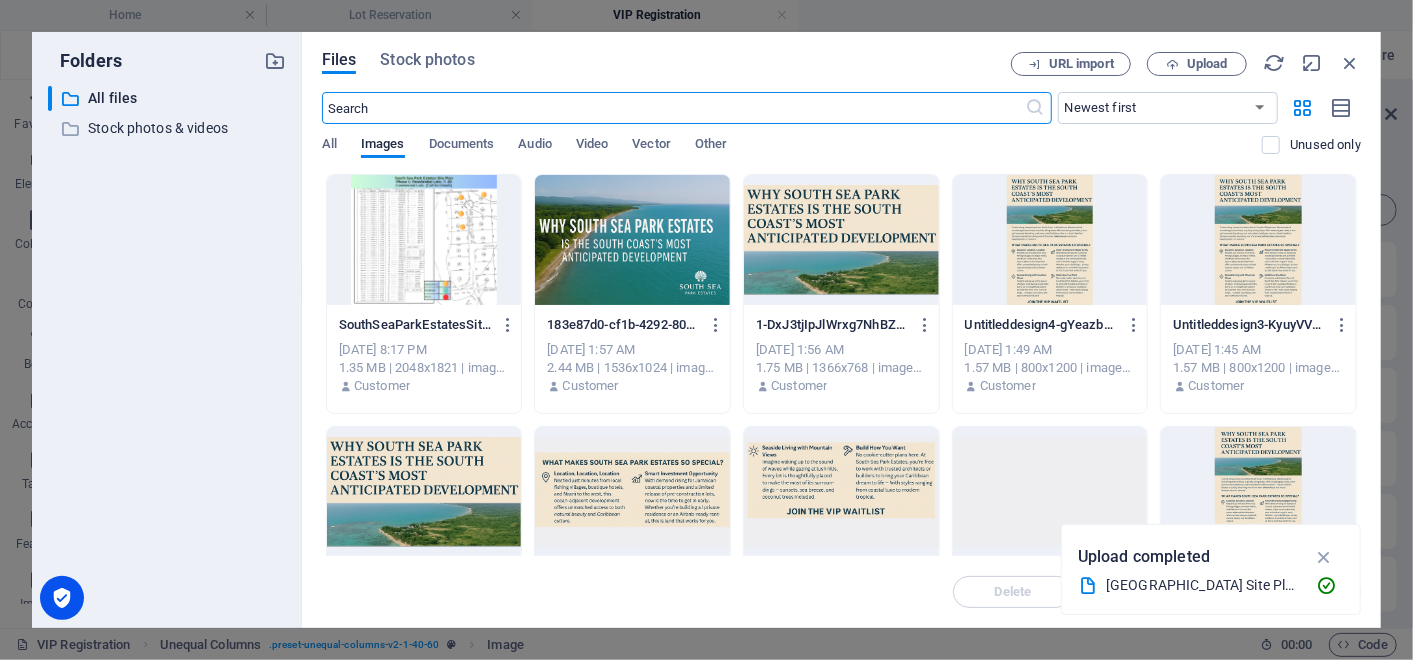 scroll, scrollTop: 2508, scrollLeft: 0, axis: vertical 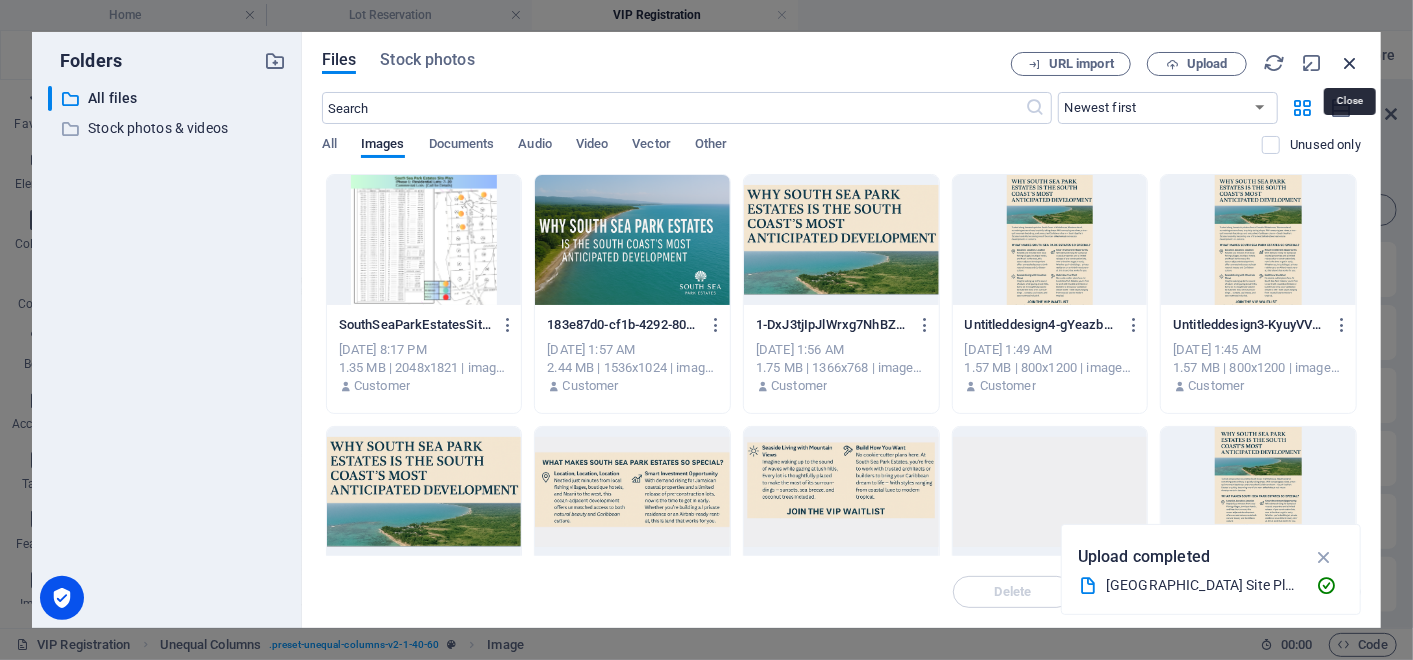 click at bounding box center [1350, 63] 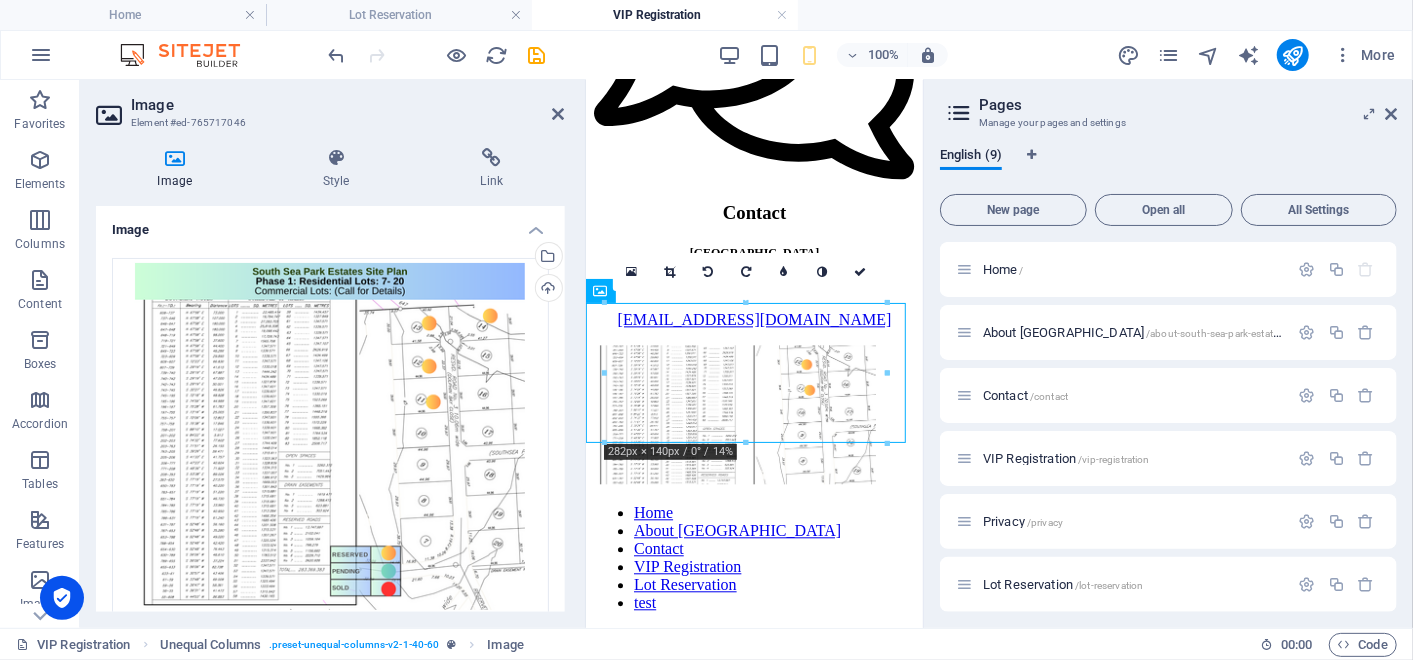 scroll, scrollTop: 907, scrollLeft: 0, axis: vertical 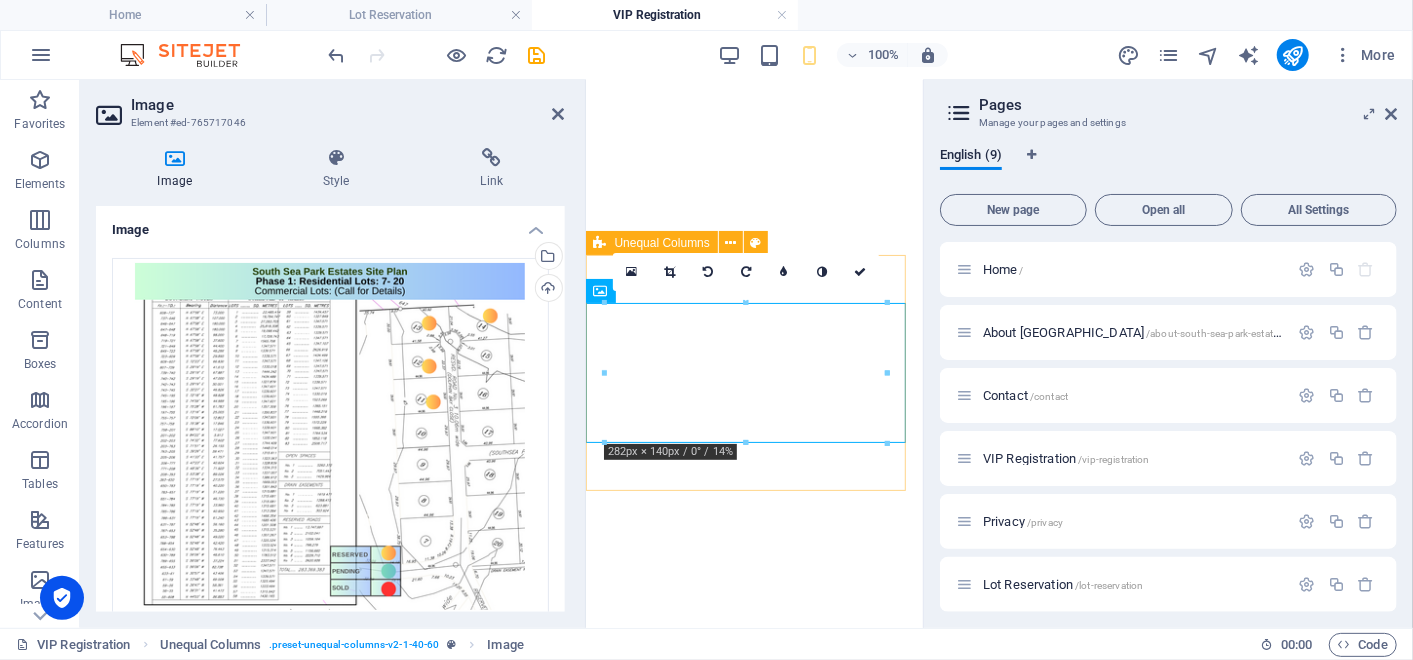 click at bounding box center (753, 1998) 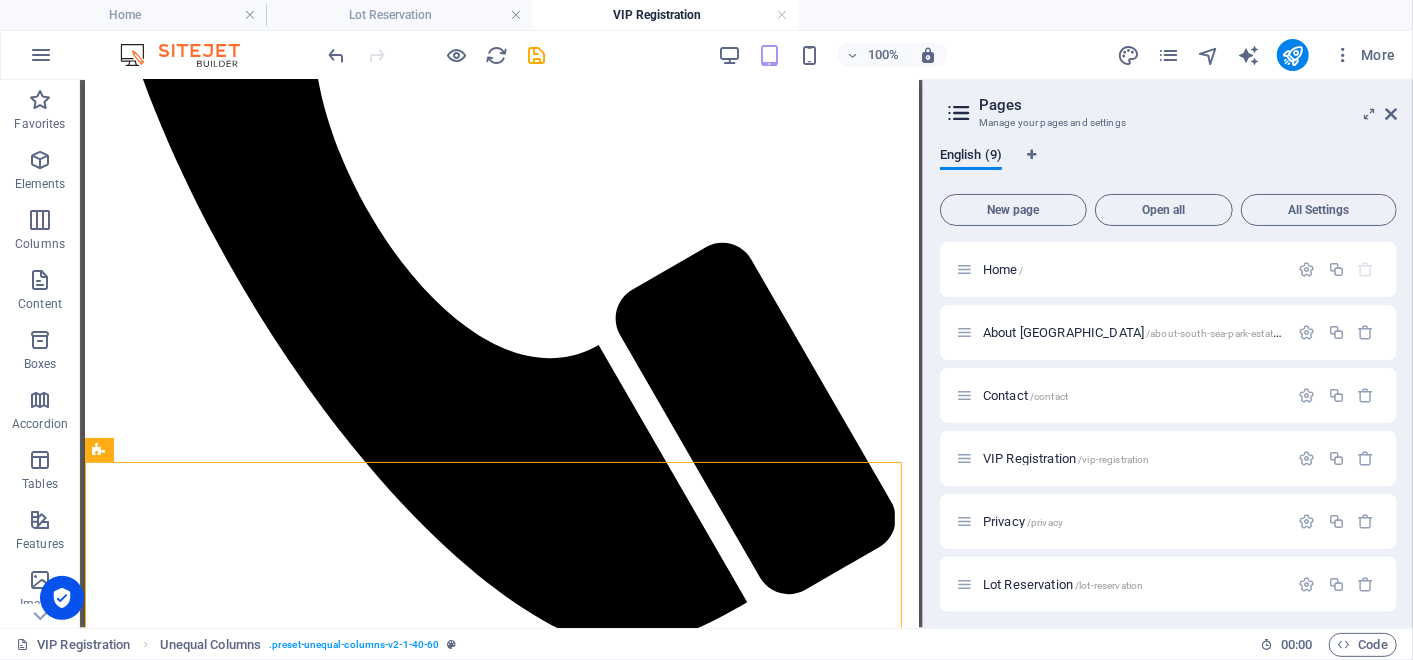 scroll, scrollTop: 629, scrollLeft: 0, axis: vertical 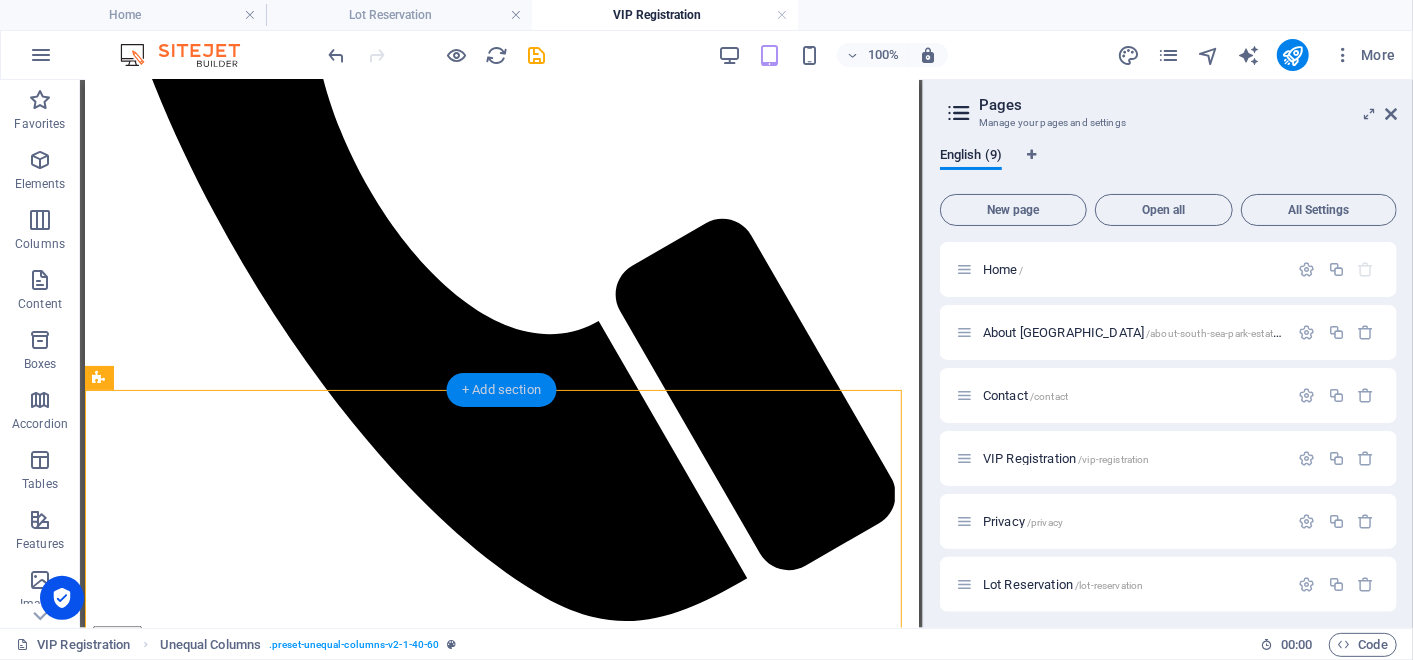 click on "+ Add section" at bounding box center [501, 390] 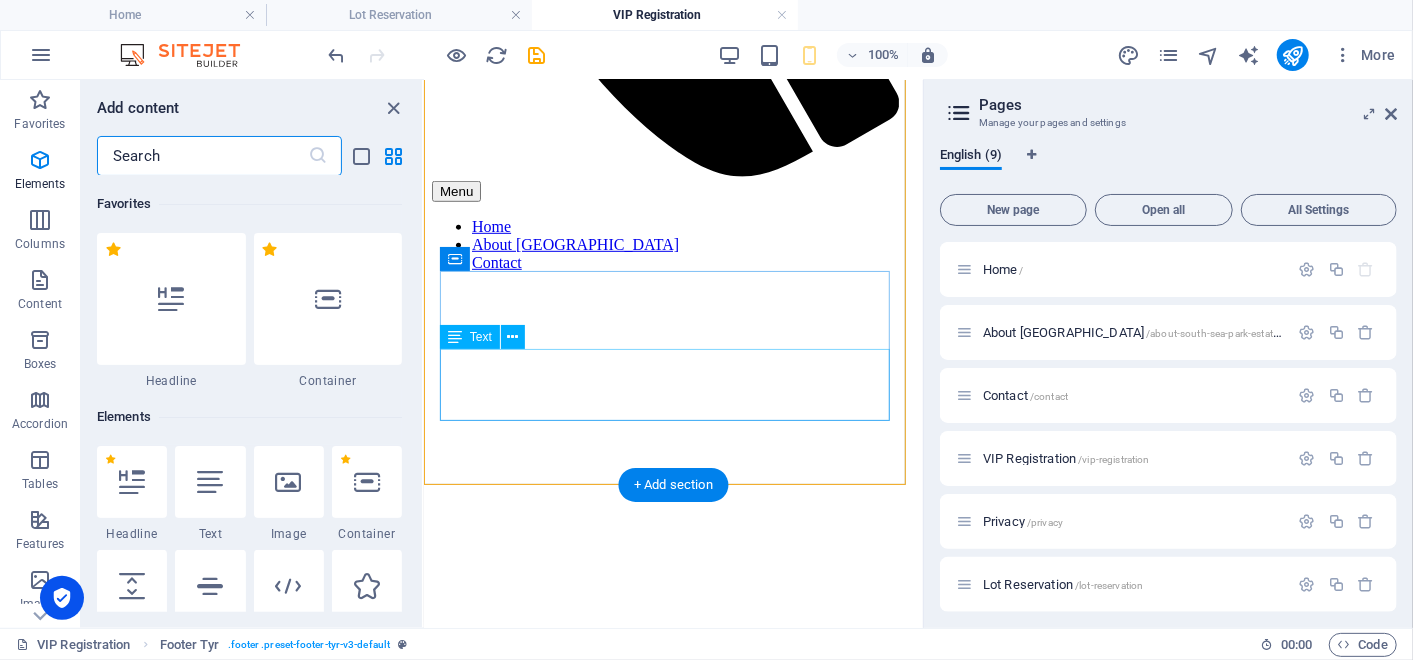 scroll, scrollTop: 3499, scrollLeft: 0, axis: vertical 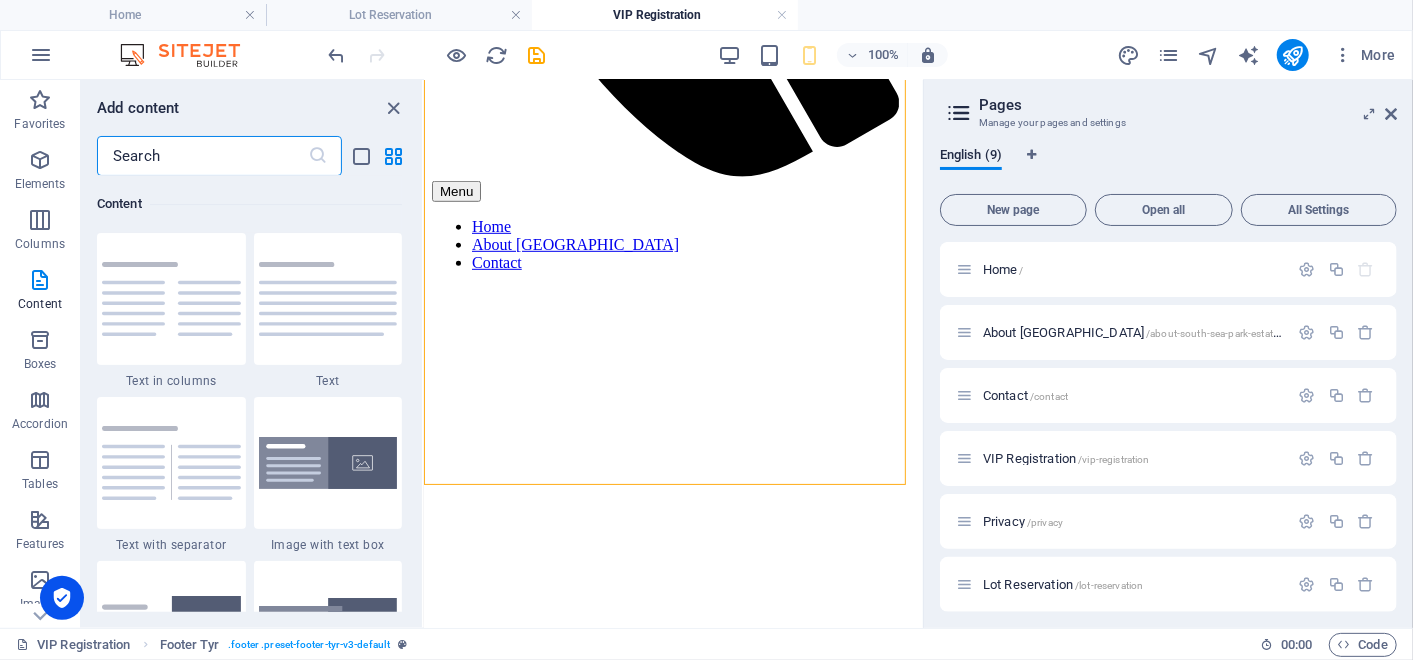 click at bounding box center [202, 156] 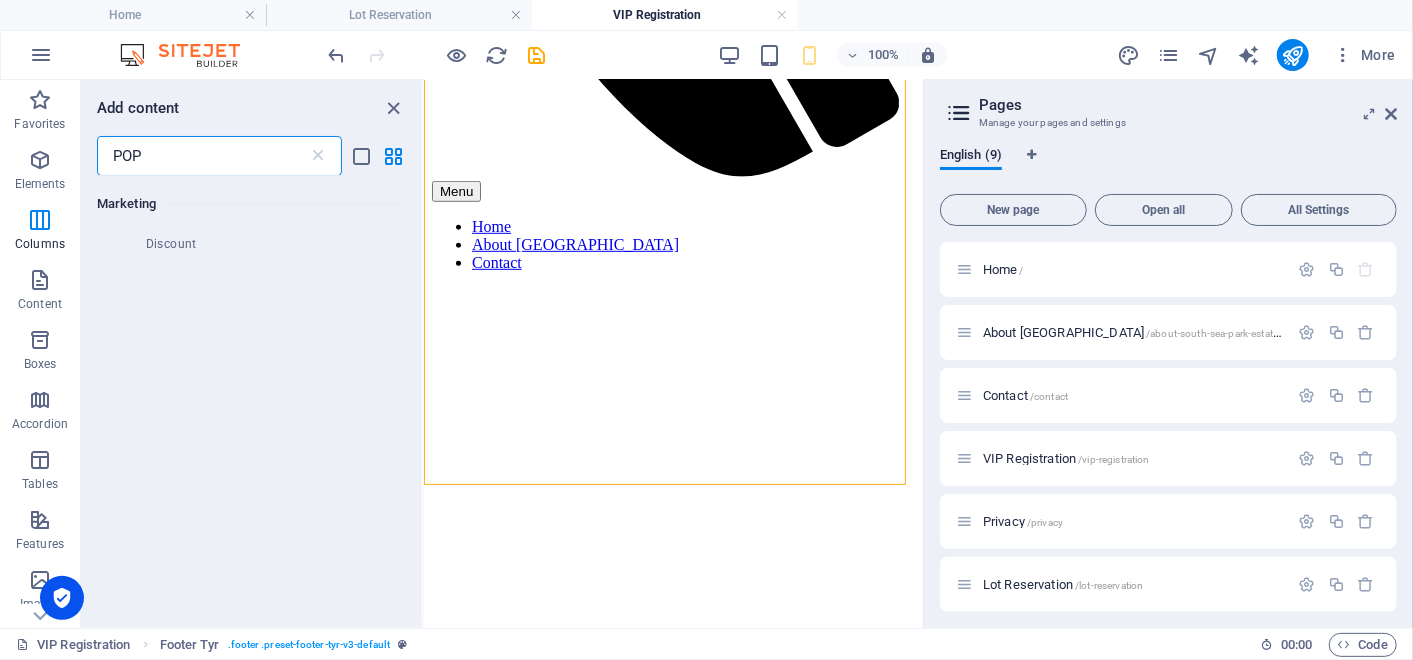 scroll, scrollTop: 0, scrollLeft: 0, axis: both 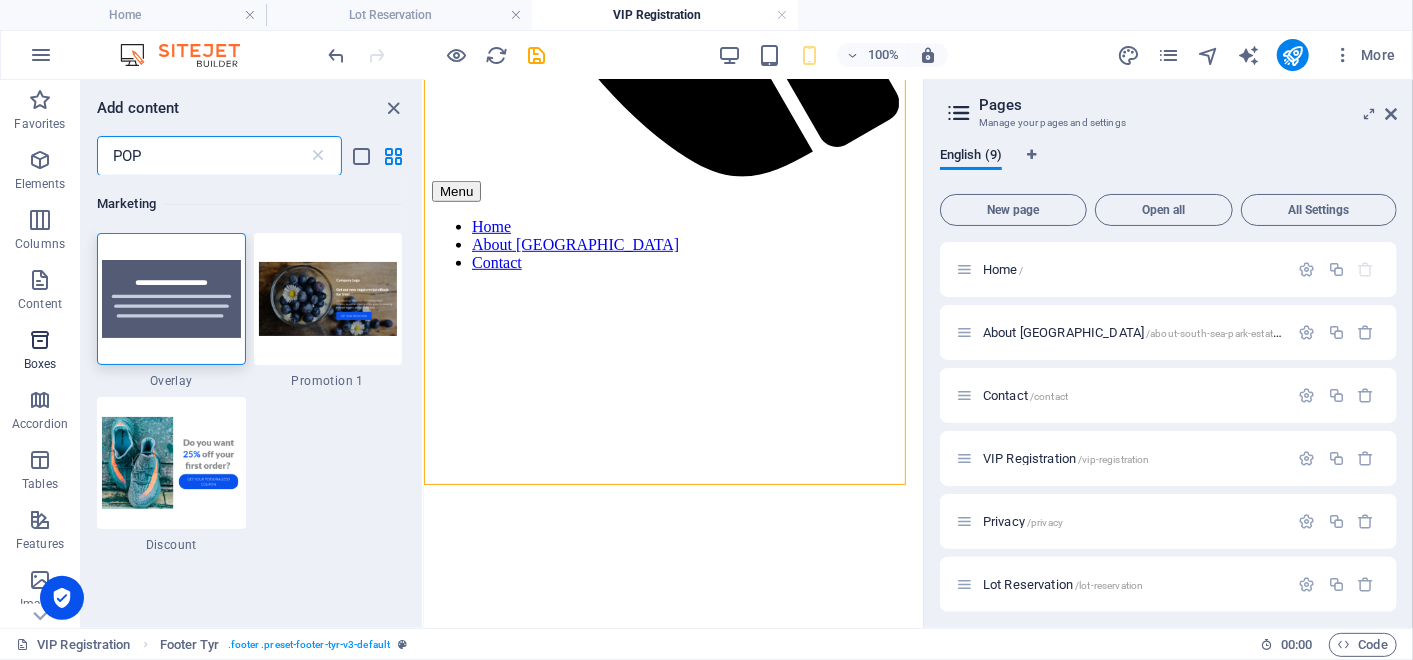 type on "POP" 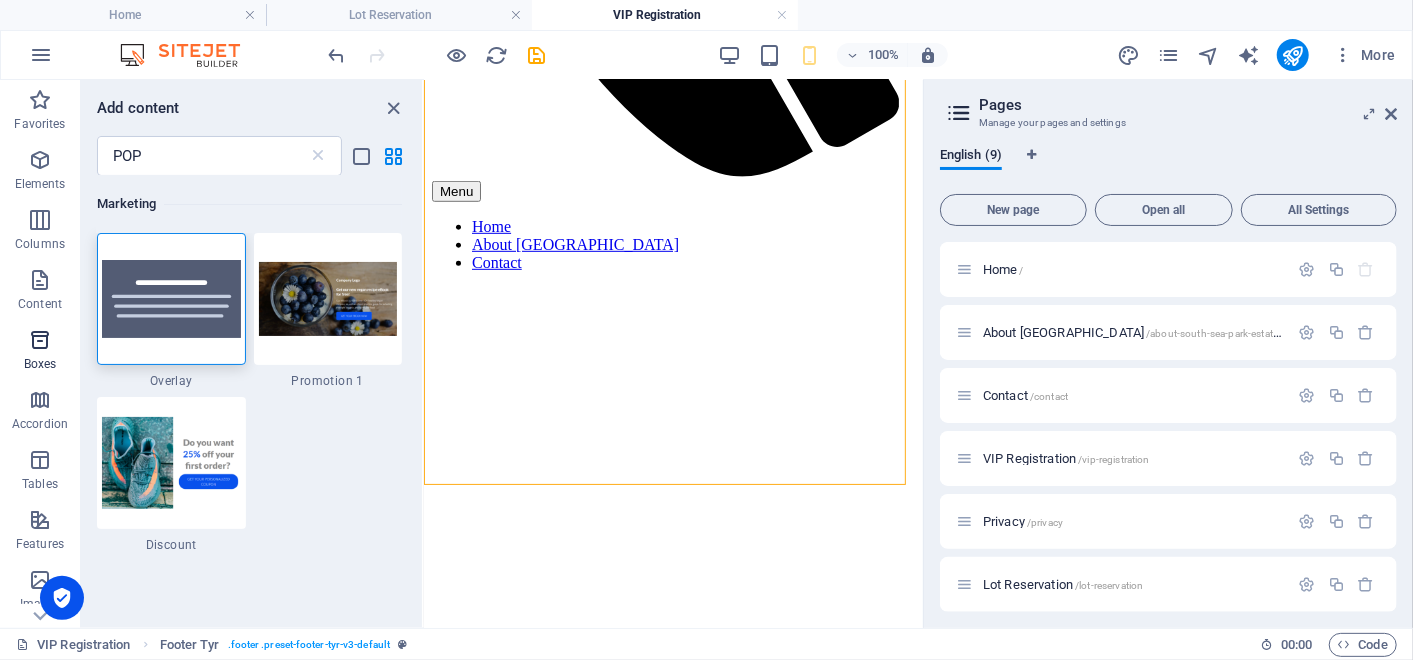 click at bounding box center [40, 340] 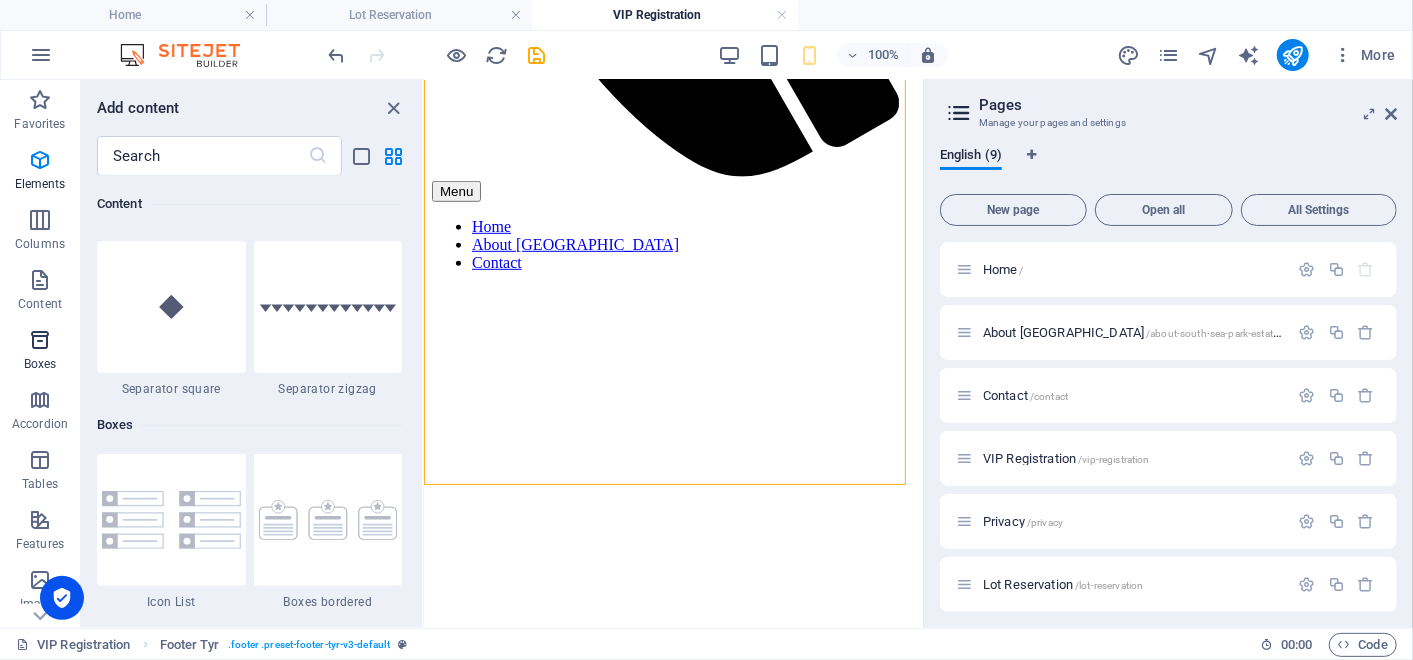 scroll, scrollTop: 5351, scrollLeft: 0, axis: vertical 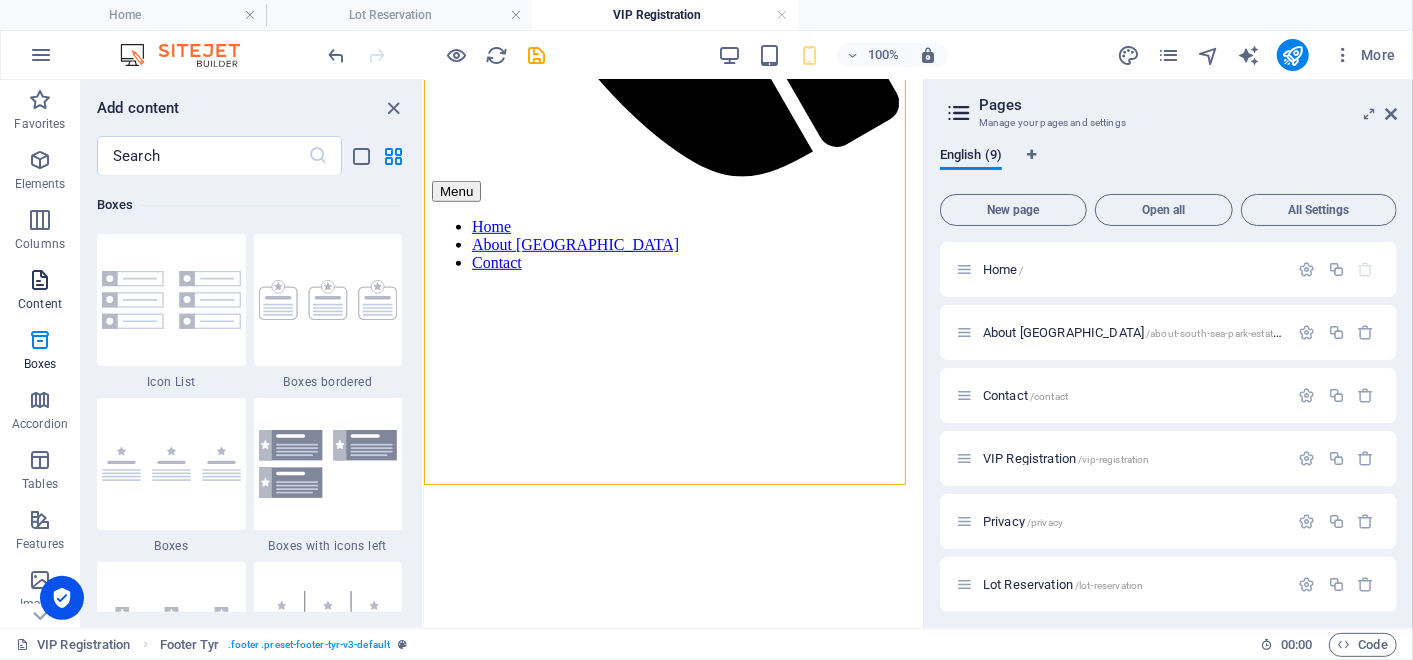 click at bounding box center [40, 280] 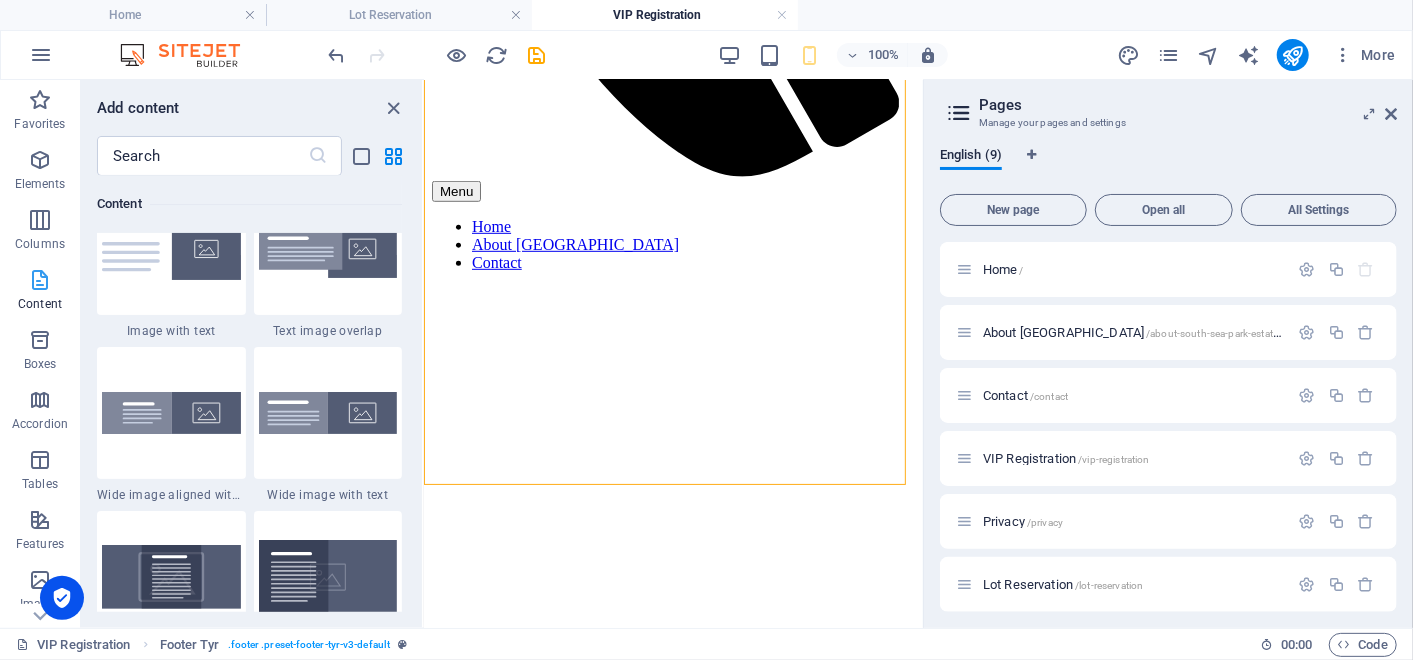 scroll, scrollTop: 3499, scrollLeft: 0, axis: vertical 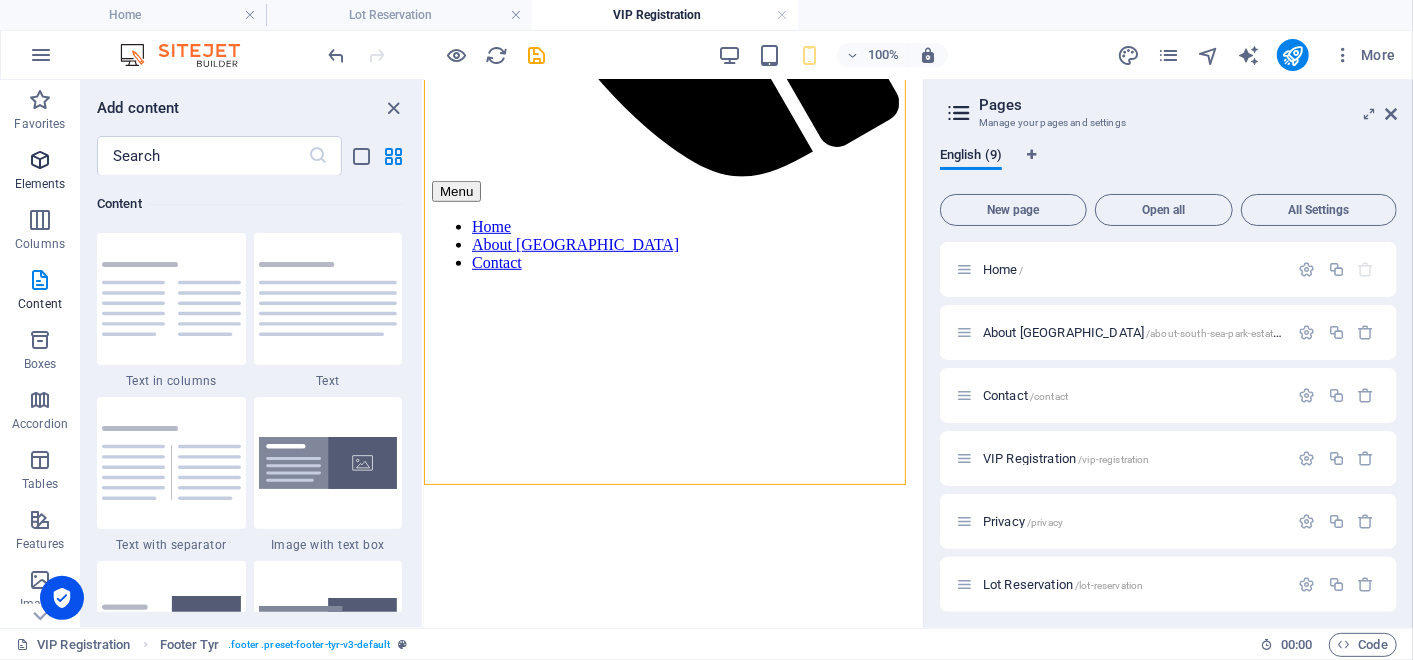 click at bounding box center [40, 160] 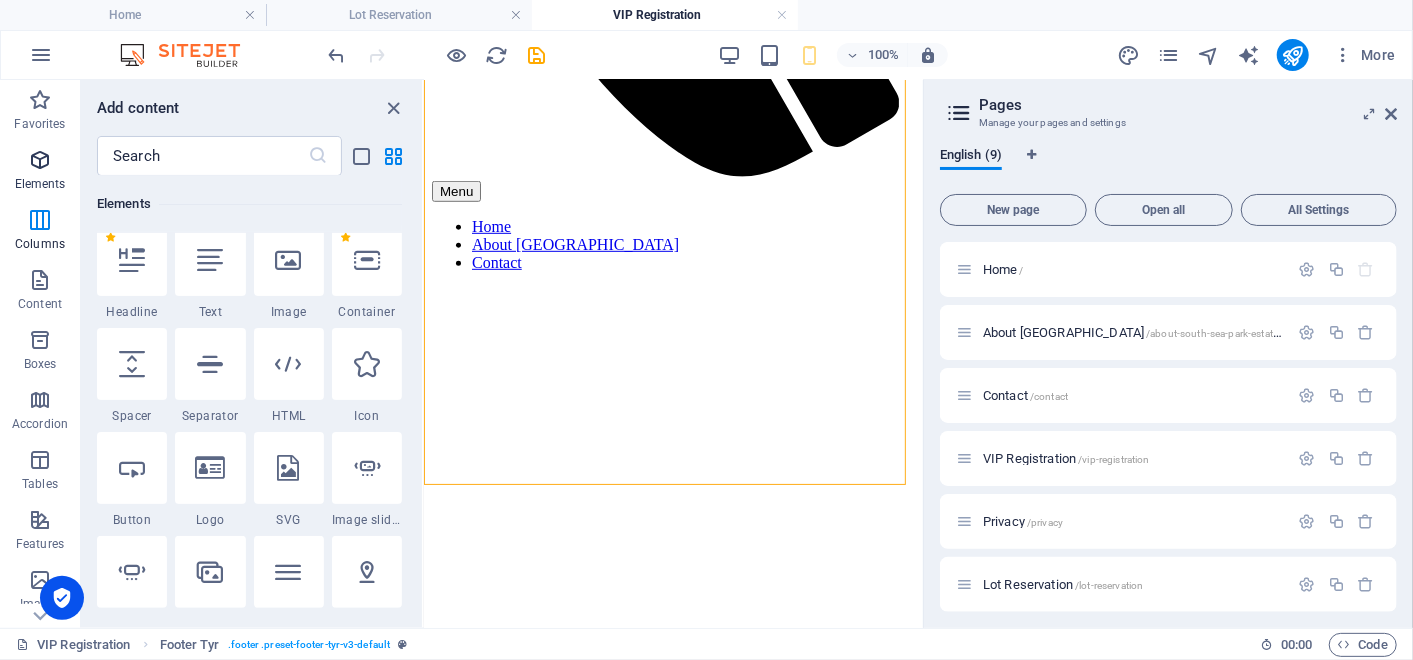 scroll, scrollTop: 213, scrollLeft: 0, axis: vertical 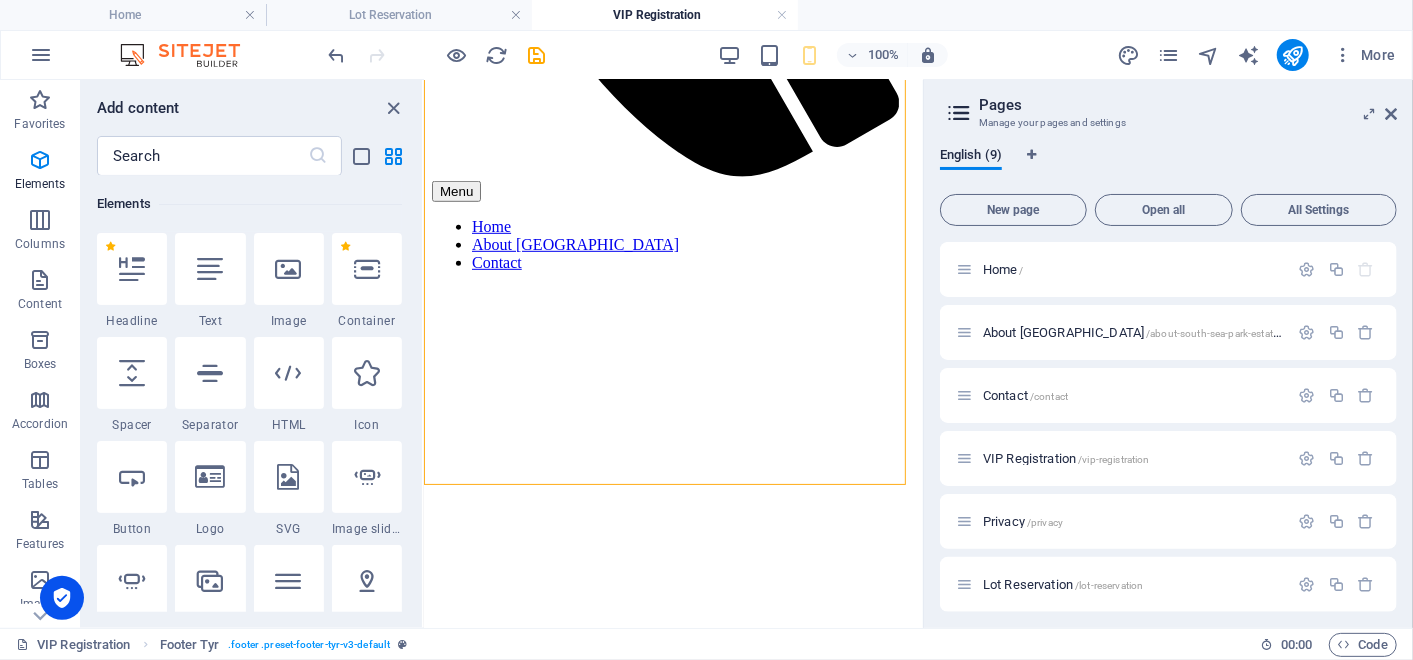 click on "Favorites 1 Star Headline 1 Star Container Elements 1 Star Headline 1 Star Text 1 Star Image 1 Star Container 1 Star Spacer 1 Star Separator 1 Star HTML 1 Star Icon 1 Star Button 1 Star Logo 1 Star SVG 1 Star Image slider 1 Star Slider 1 Star Gallery 1 Star Menu 1 Star Map 1 Star Facebook 1 Star Video 1 Star YouTube 1 Star Vimeo 1 Star Document 1 Star Audio 1 Star Iframe 1 Star Privacy 1 Star Languages Columns 1 Star Container 1 Star 2 columns 1 Star 3 columns 1 Star 4 columns 1 Star 5 columns 1 Star 6 columns 1 Star 40-60 1 Star 20-80 1 Star 80-20 1 Star 30-70 1 Star 70-30 1 Star Unequal Columns 1 Star 25-25-50 1 Star 25-50-25 1 Star 50-25-25 1 Star 20-60-20 1 Star 50-16-16-16 1 Star 16-16-16-50 1 Star Grid 2-1 1 Star Grid 1-2 1 Star Grid 3-1 1 Star Grid 1-3 1 Star Grid 4-1 1 Star Grid 1-4 1 Star Grid 1-2-1 1 Star Grid 1-1-2 1 Star Grid 2h-2v 1 Star Grid 2v-2h 1 Star Grid 2-1-2 1 Star Grid 3-4 Content 1 Star Text in columns 1 Star Text 1 Star Text with separator 1 Star Image with text box 1 Star 1 Star Boxes" at bounding box center [251, 394] 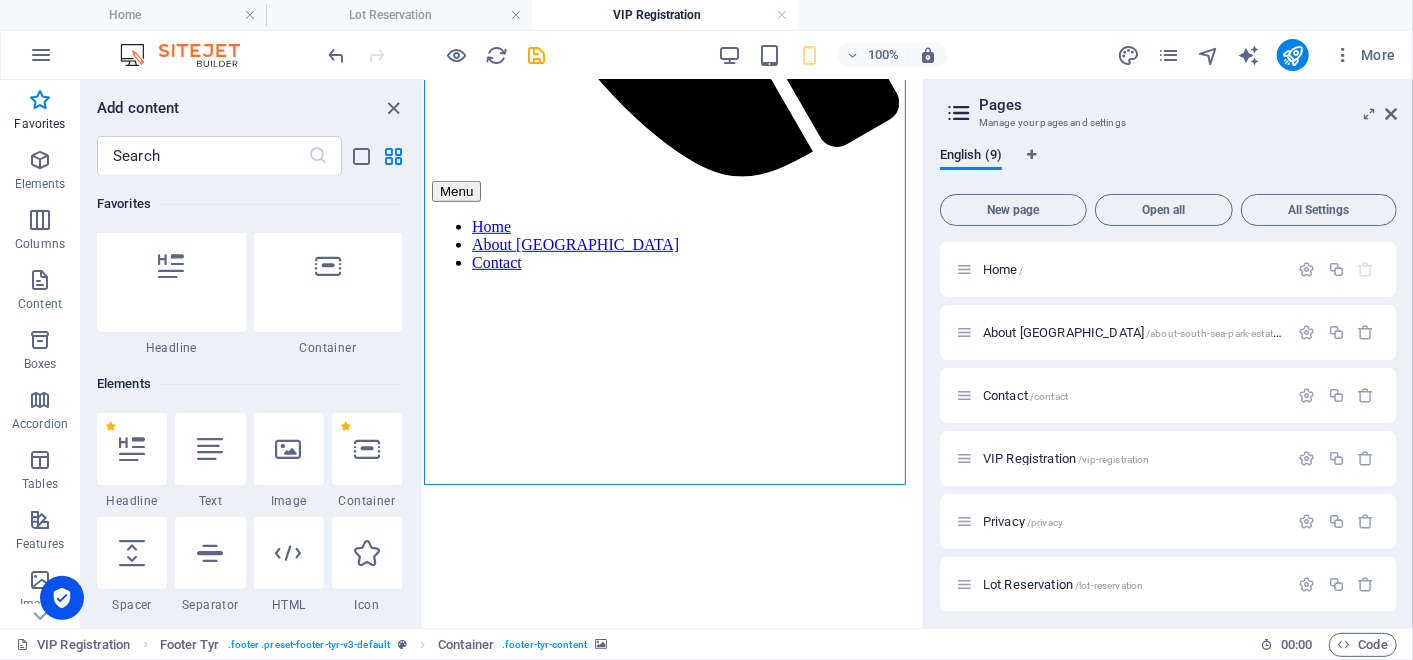 scroll, scrollTop: 0, scrollLeft: 0, axis: both 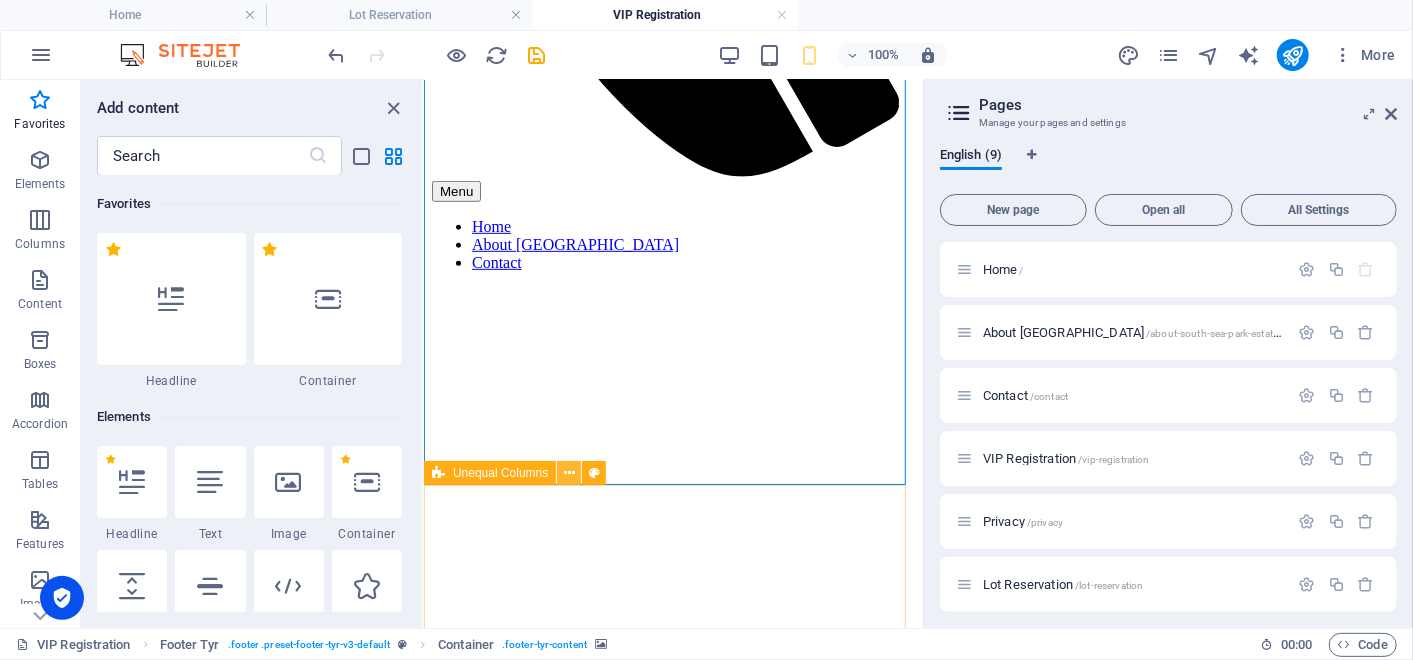 click at bounding box center [569, 473] 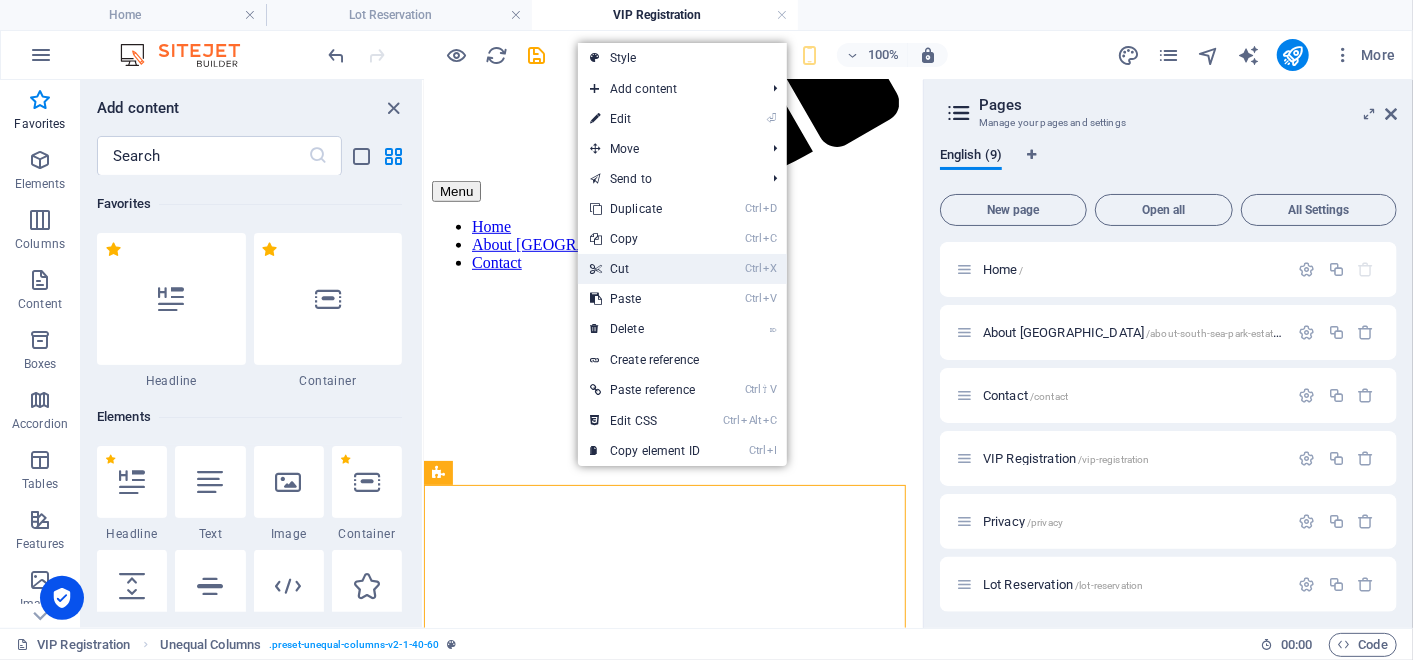 click on "Ctrl X  Cut" at bounding box center [645, 269] 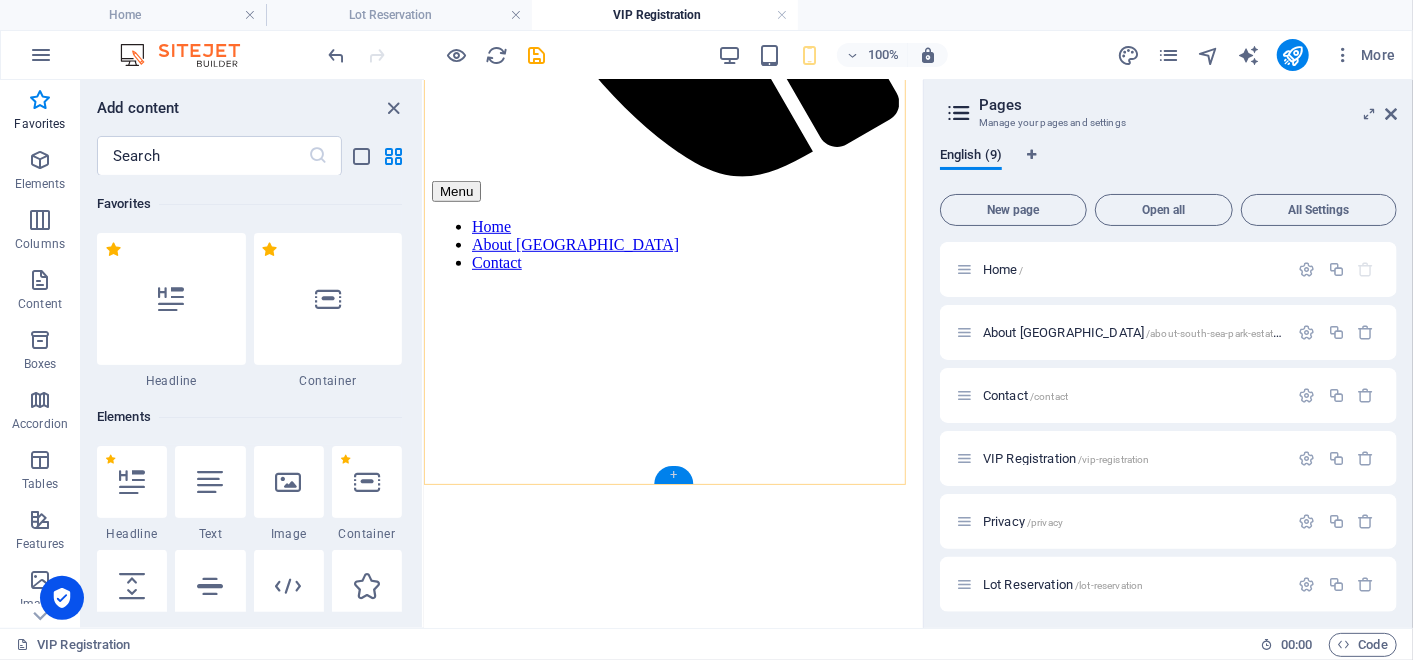 click on "+" at bounding box center [673, 475] 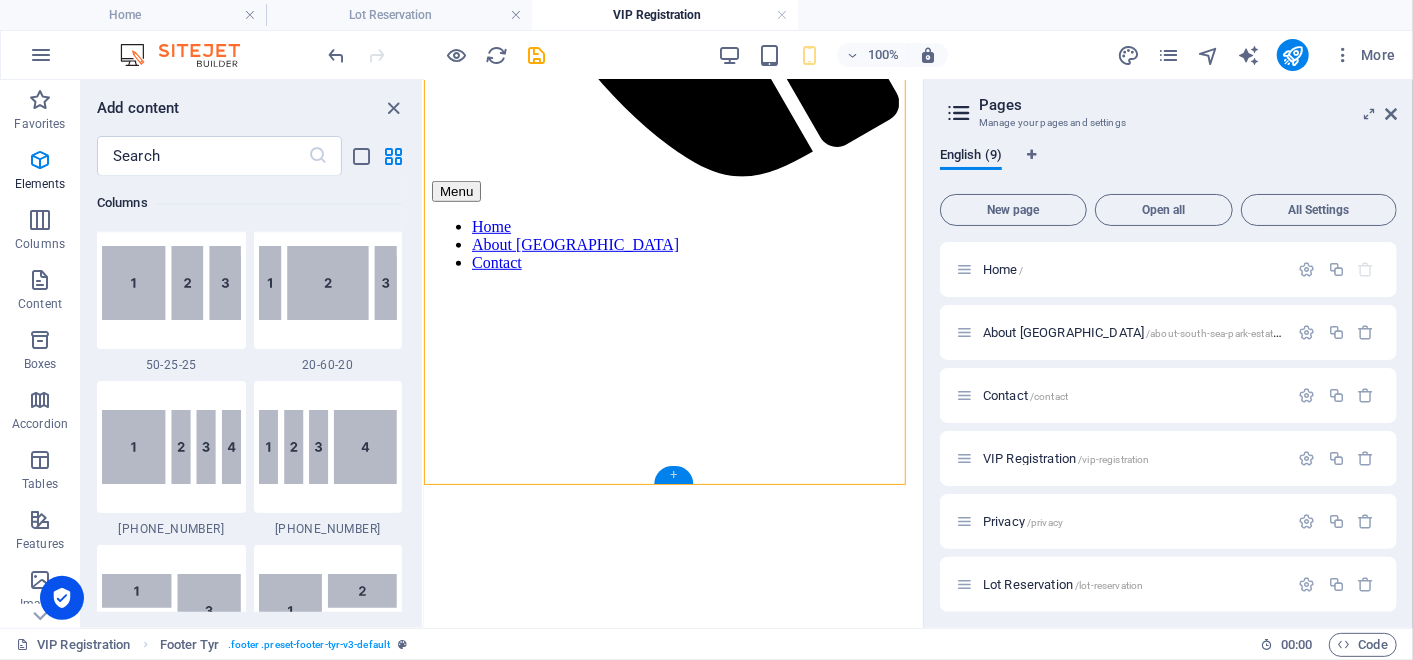 scroll, scrollTop: 3499, scrollLeft: 0, axis: vertical 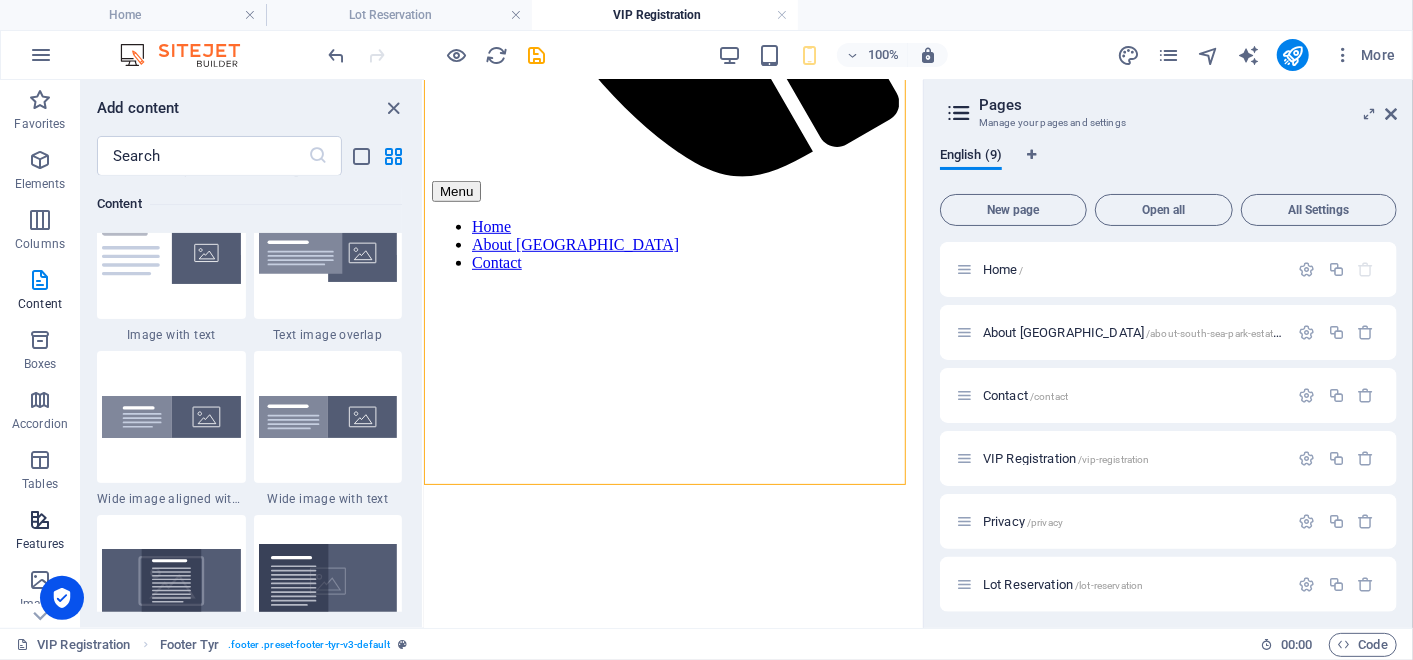 click at bounding box center [40, 520] 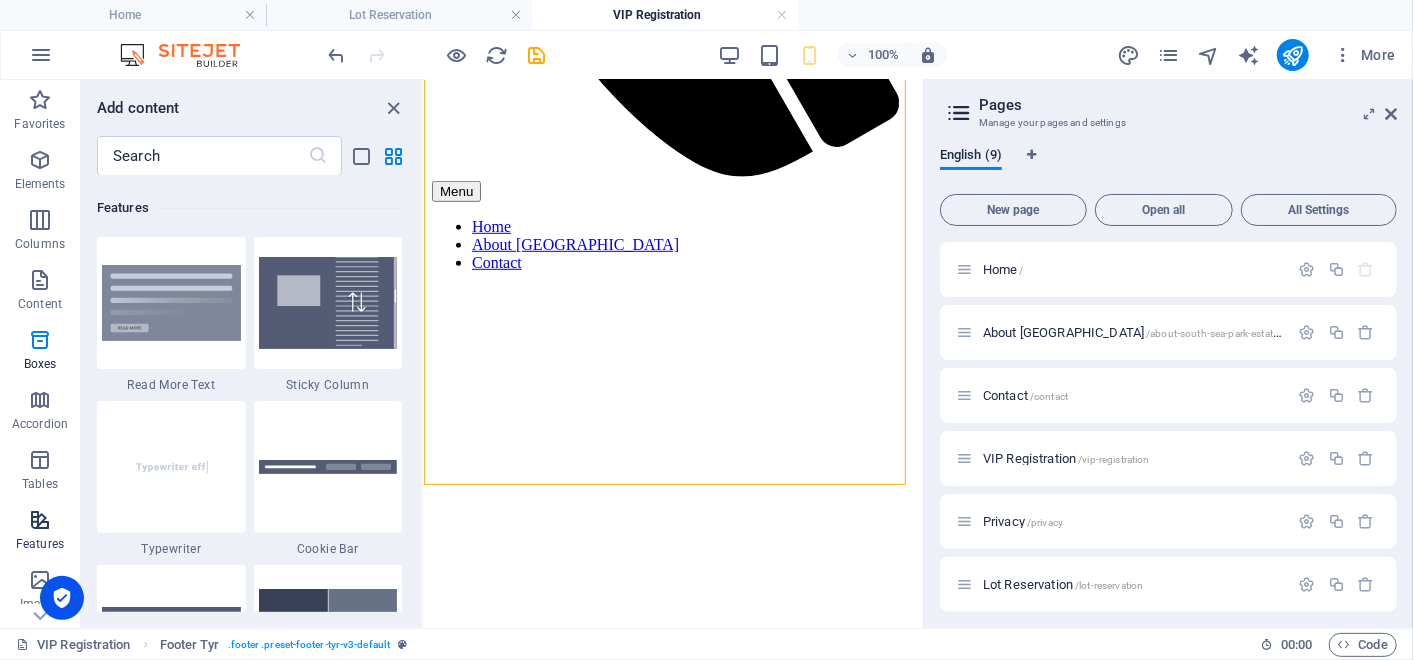 scroll, scrollTop: 7630, scrollLeft: 0, axis: vertical 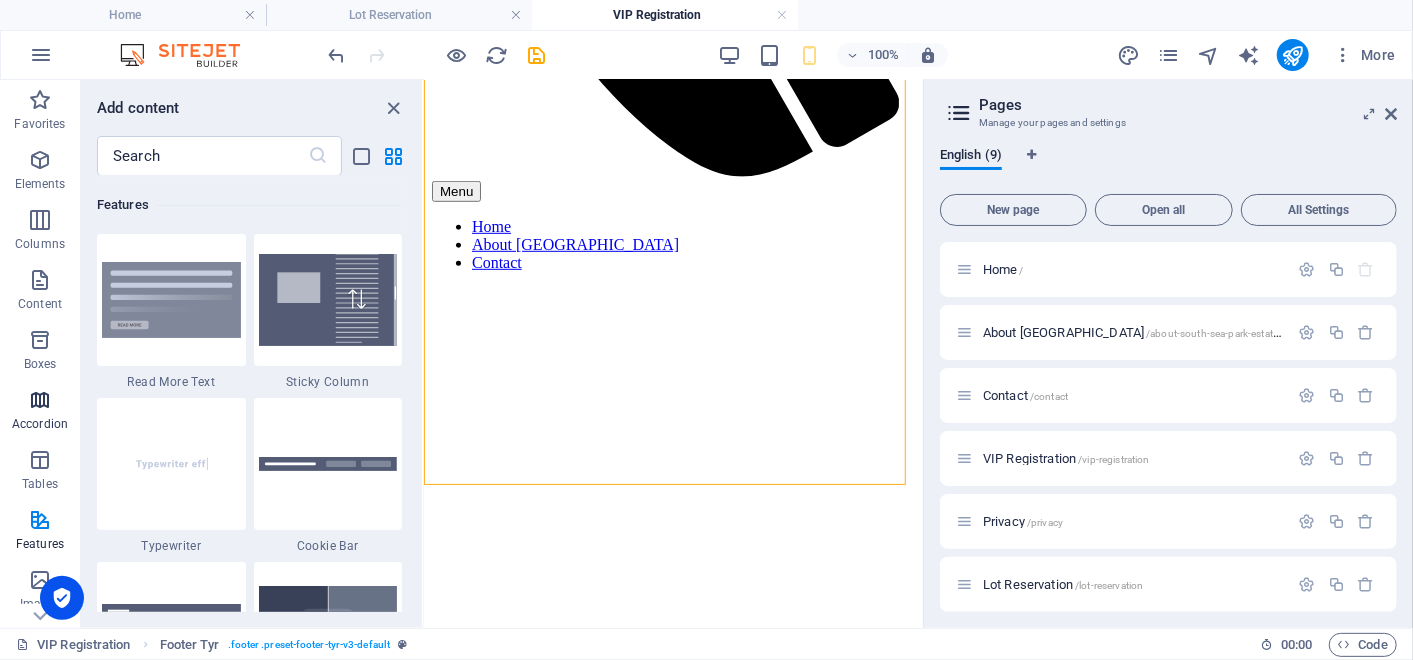 click at bounding box center (40, 400) 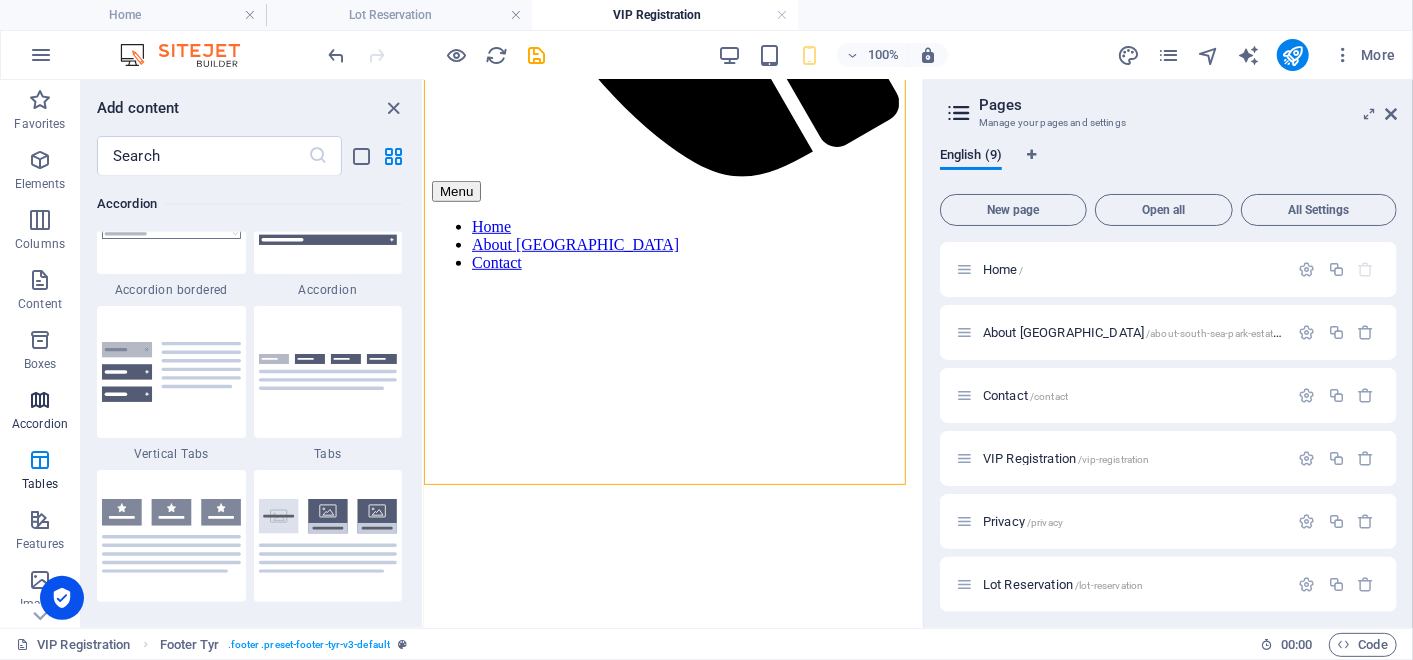 scroll, scrollTop: 6220, scrollLeft: 0, axis: vertical 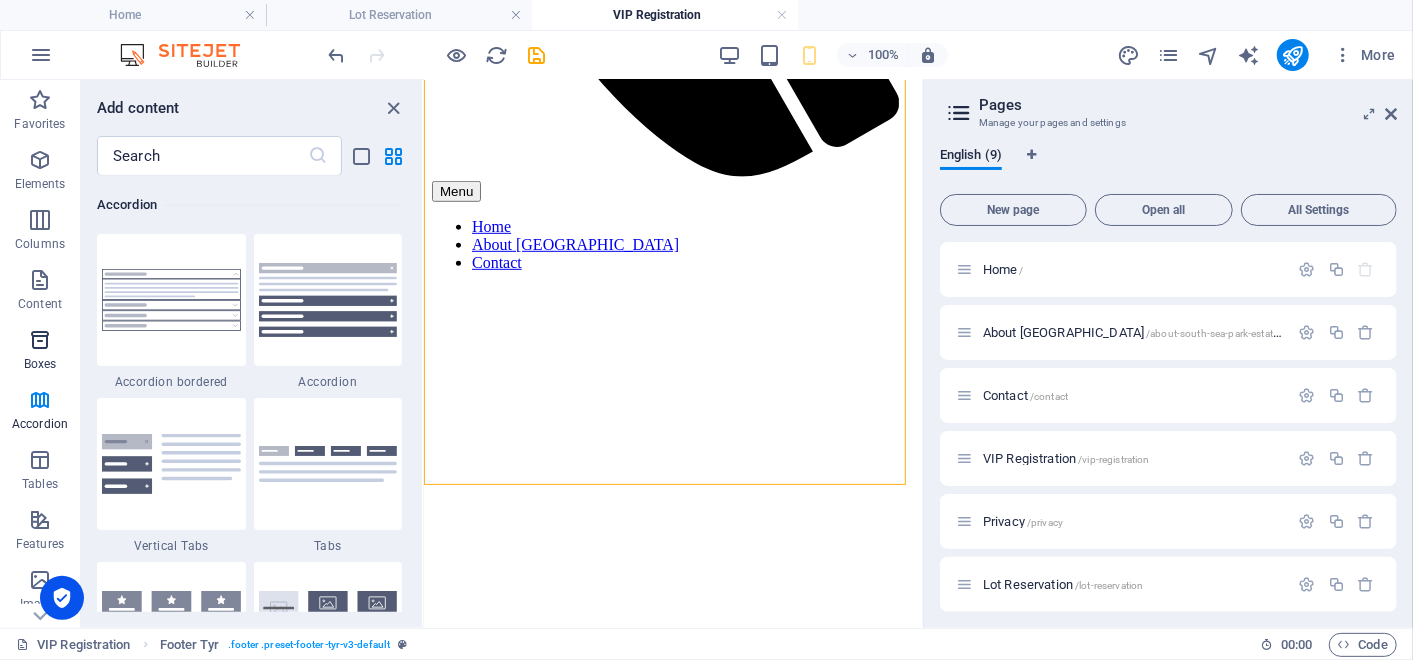 click at bounding box center (40, 340) 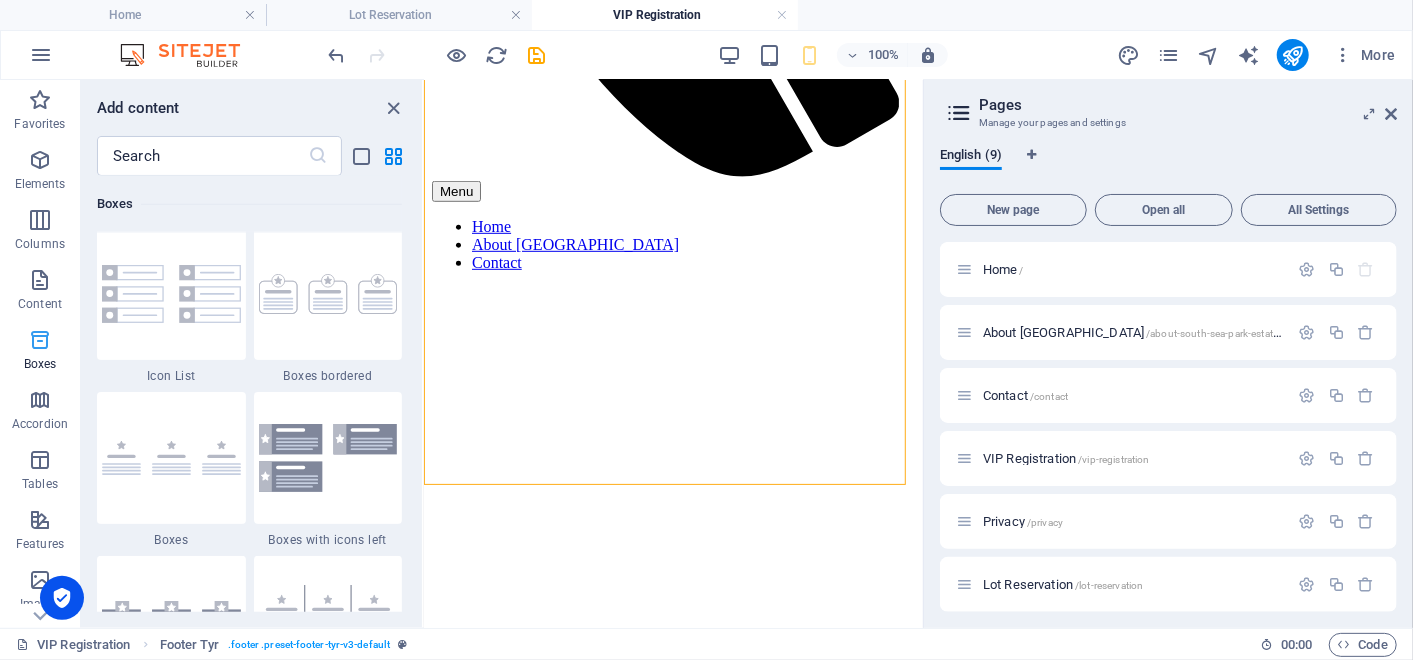 scroll, scrollTop: 5351, scrollLeft: 0, axis: vertical 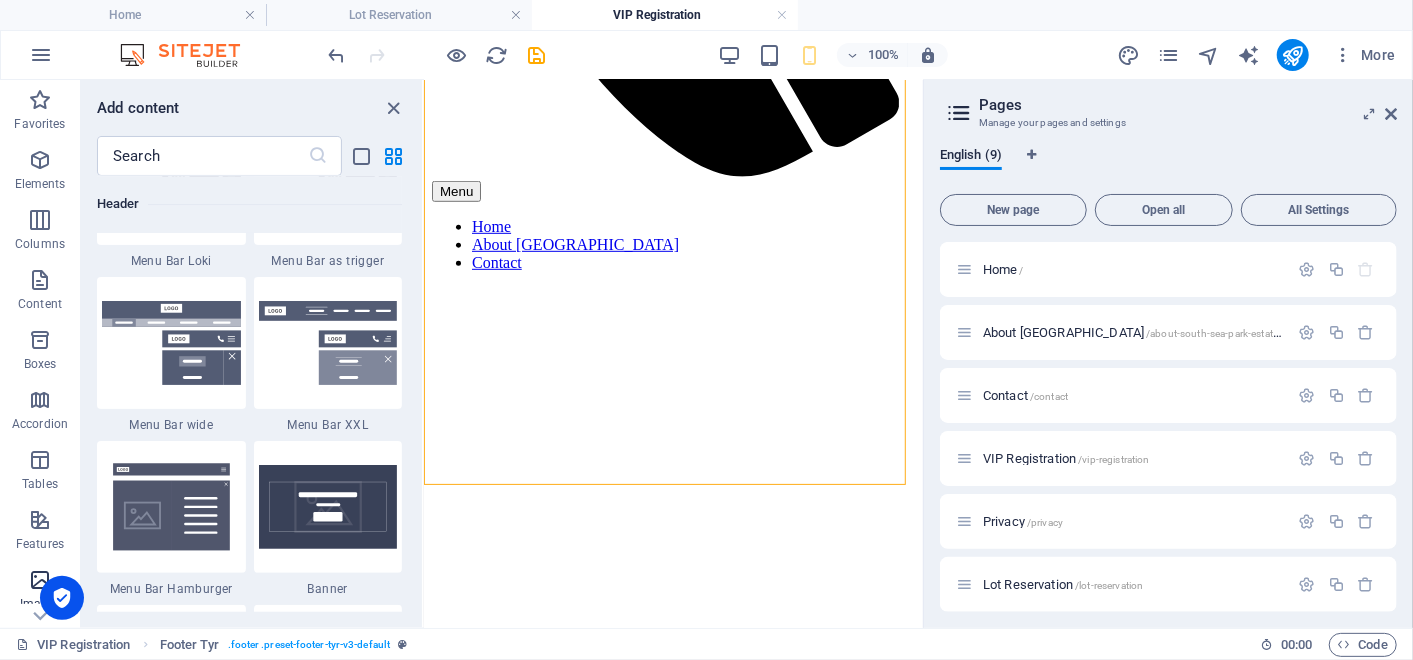 click at bounding box center [40, 580] 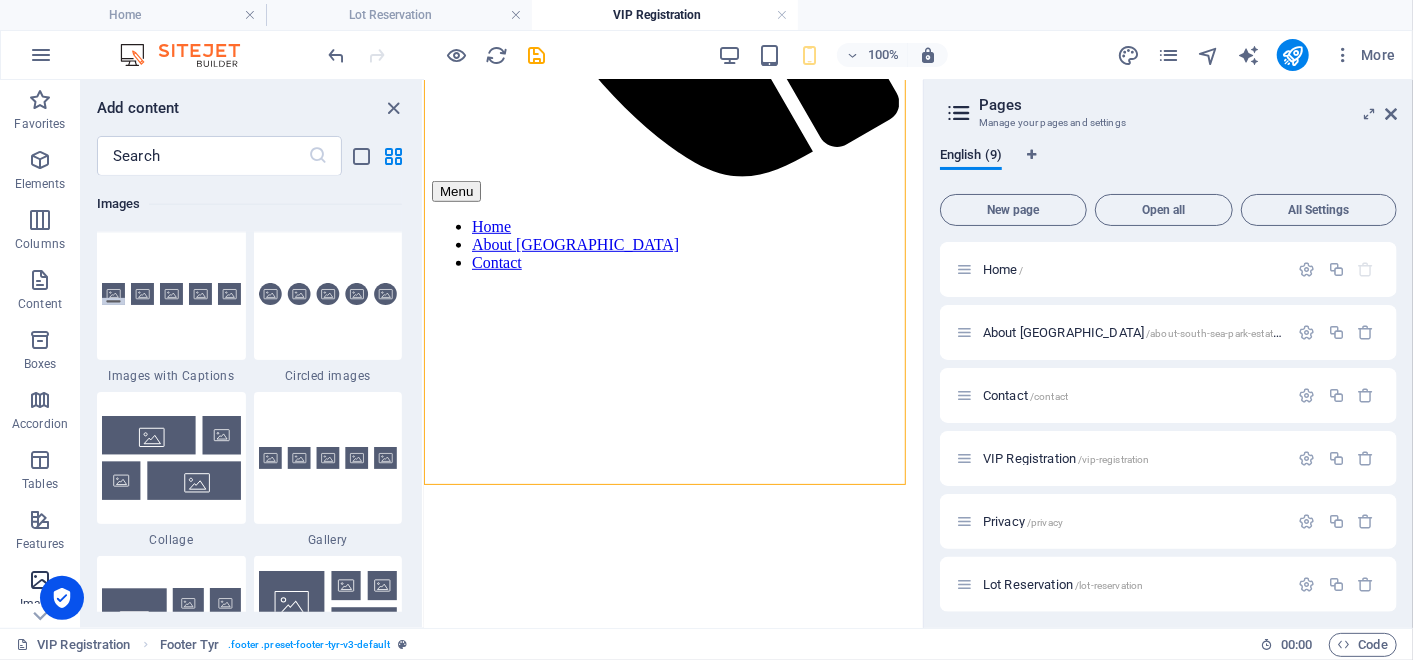 scroll, scrollTop: 9974, scrollLeft: 0, axis: vertical 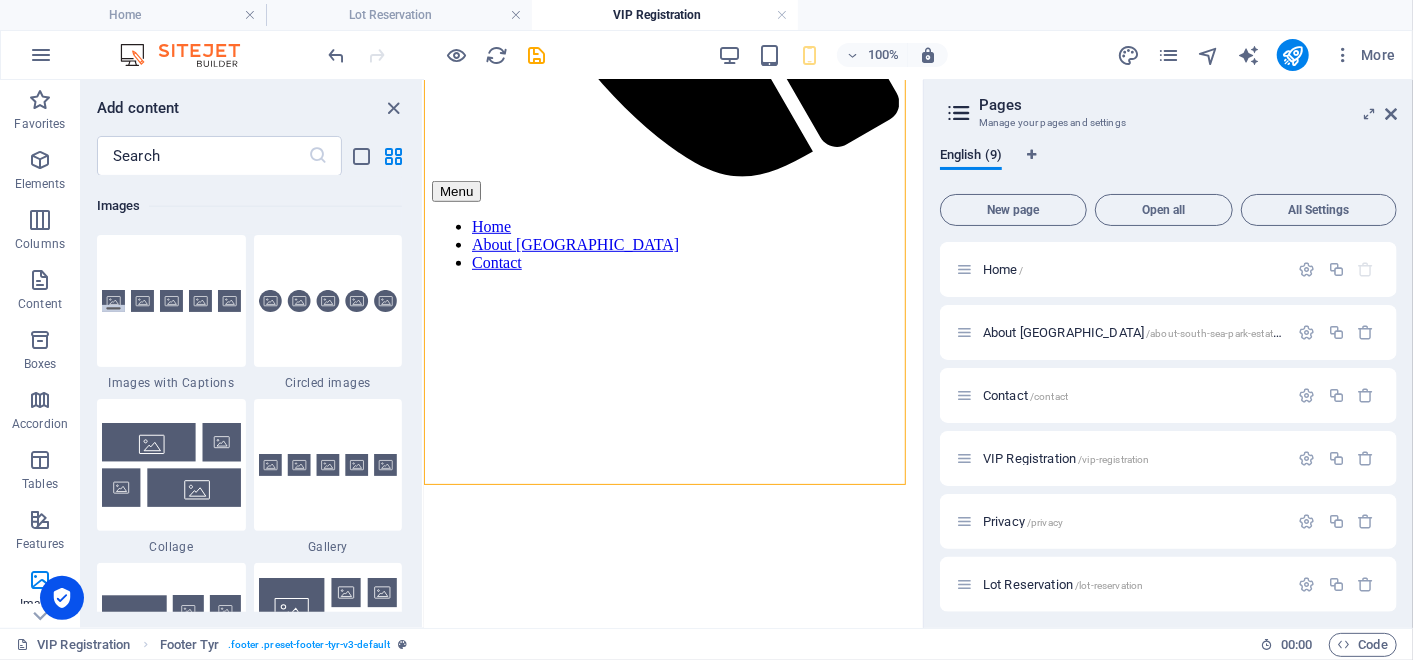 drag, startPoint x: 417, startPoint y: 401, endPoint x: 416, endPoint y: 443, distance: 42.0119 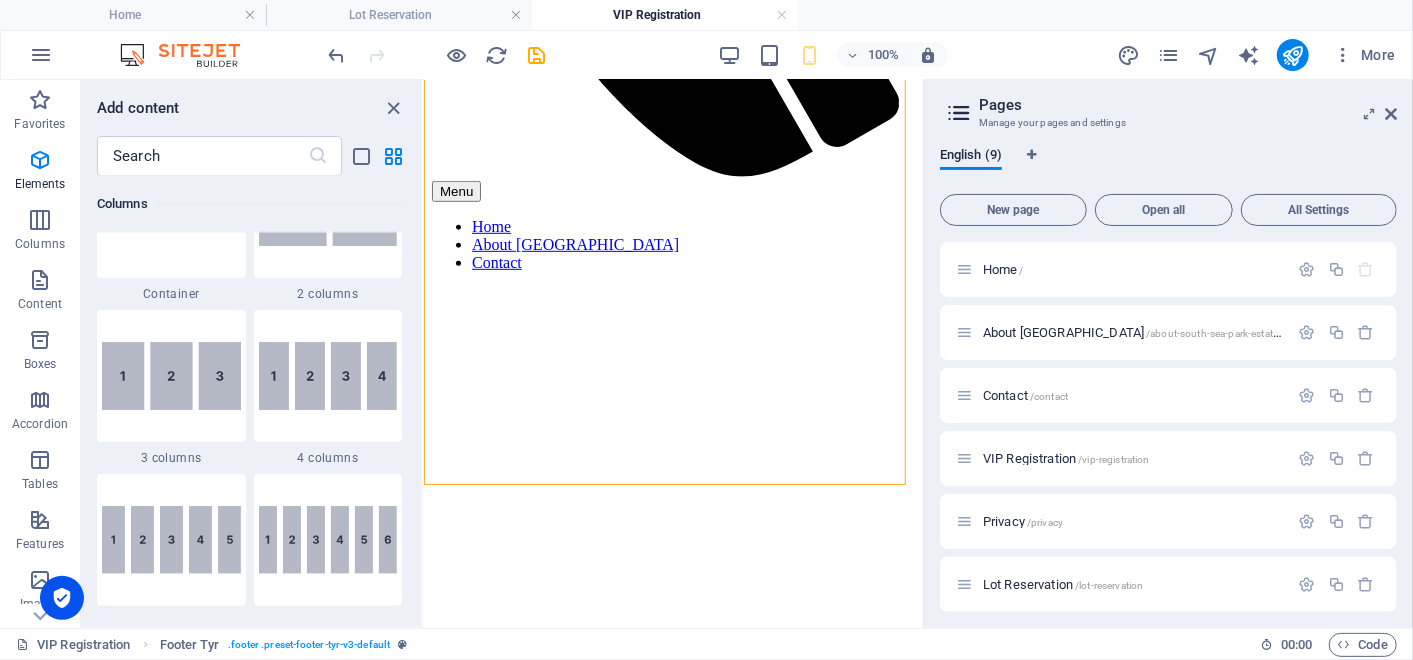 scroll, scrollTop: 0, scrollLeft: 0, axis: both 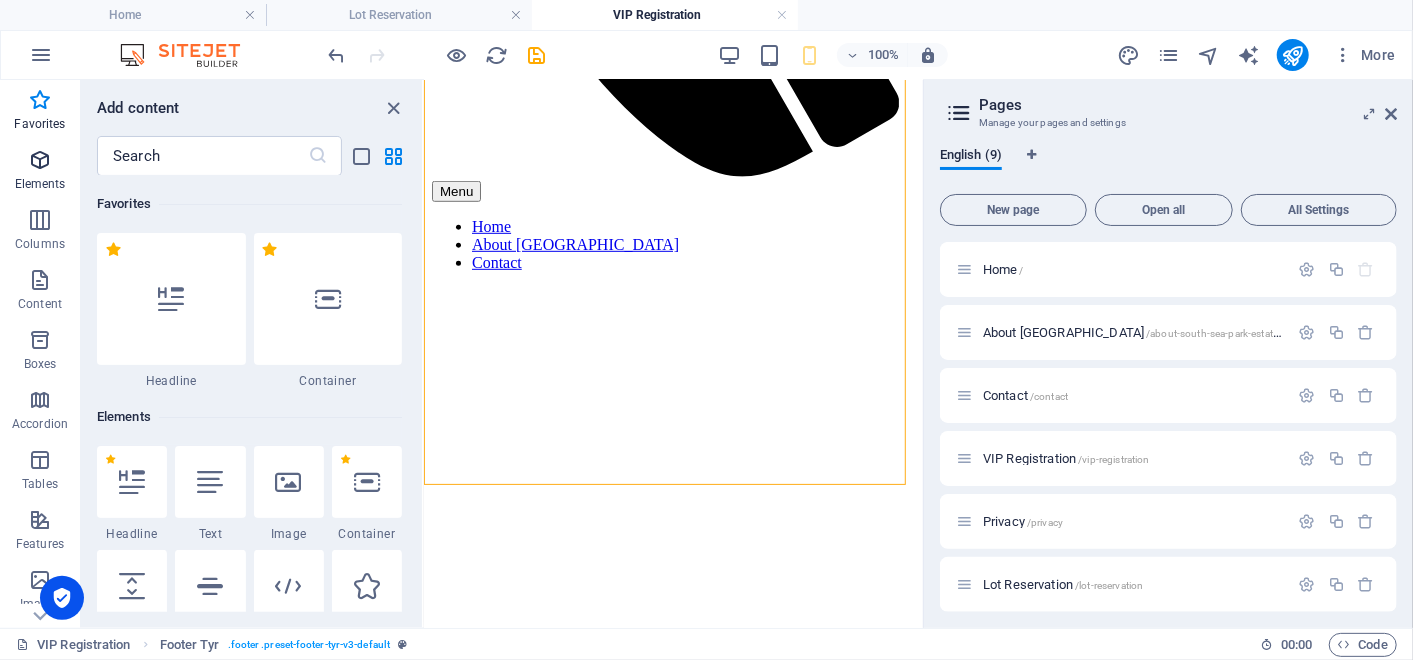 click at bounding box center [40, 160] 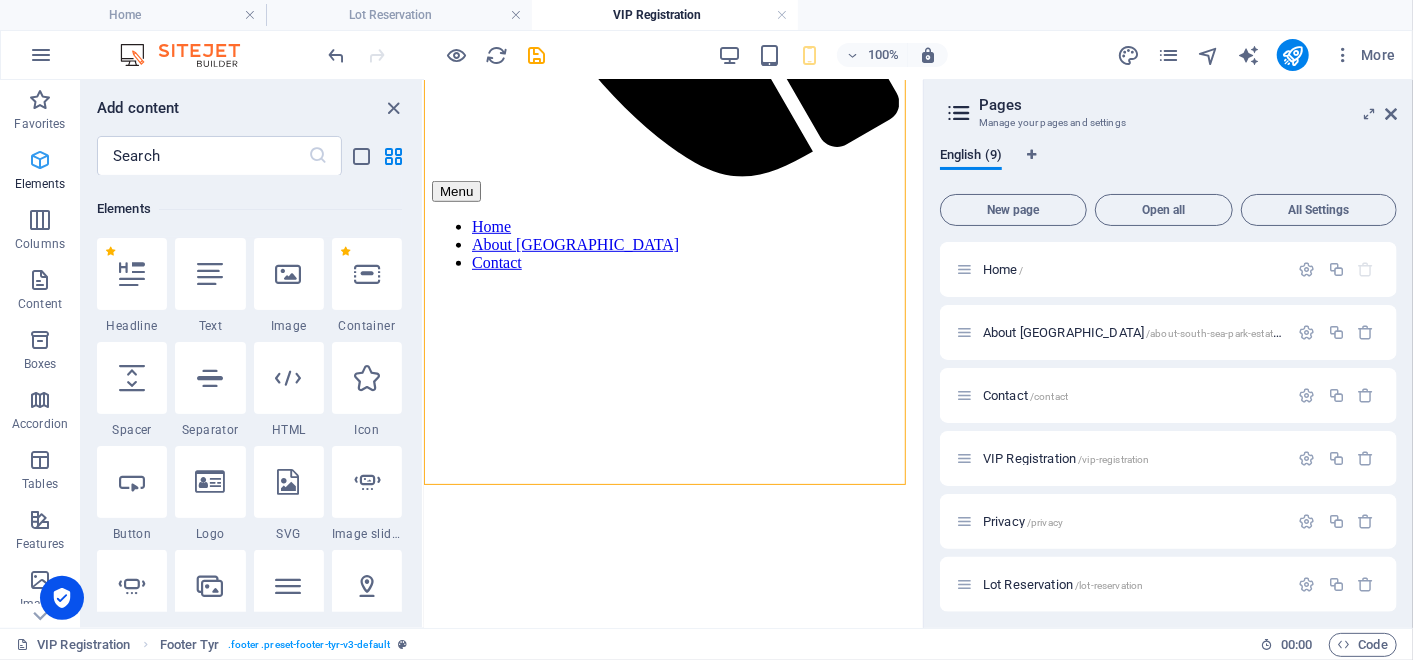 scroll, scrollTop: 213, scrollLeft: 0, axis: vertical 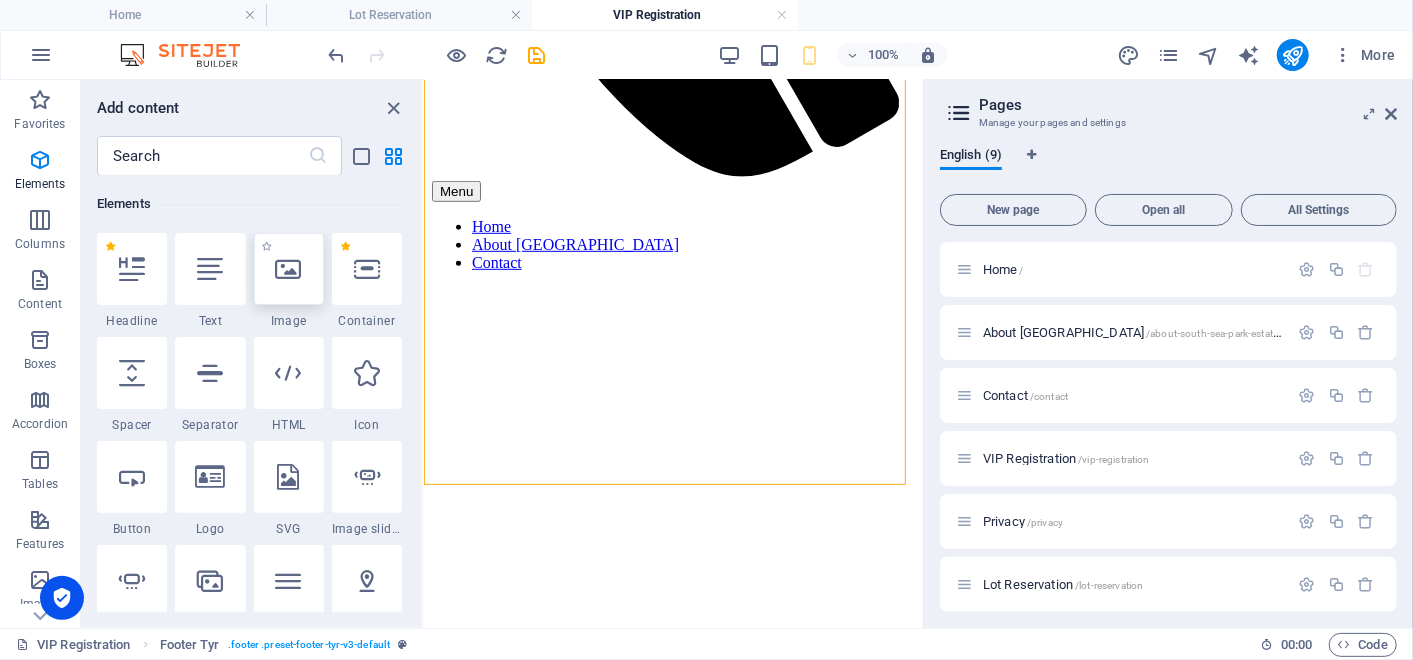 click at bounding box center (289, 269) 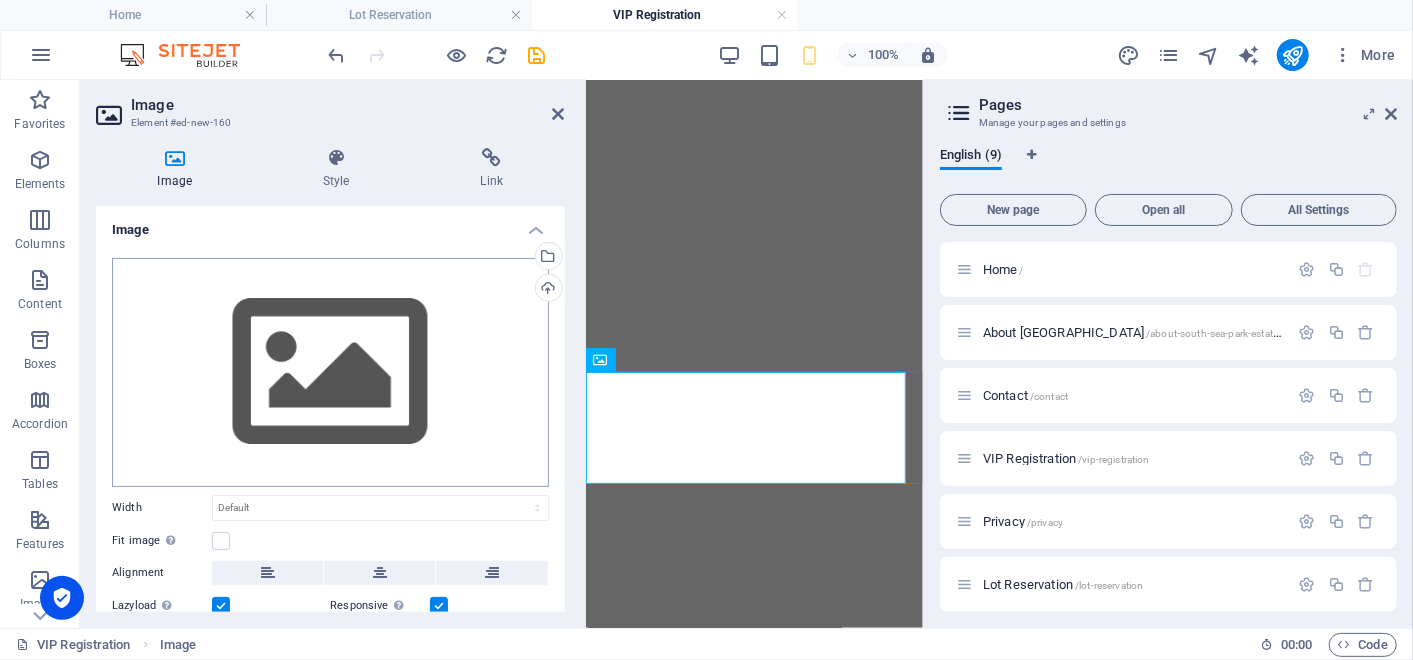 scroll, scrollTop: 791, scrollLeft: 0, axis: vertical 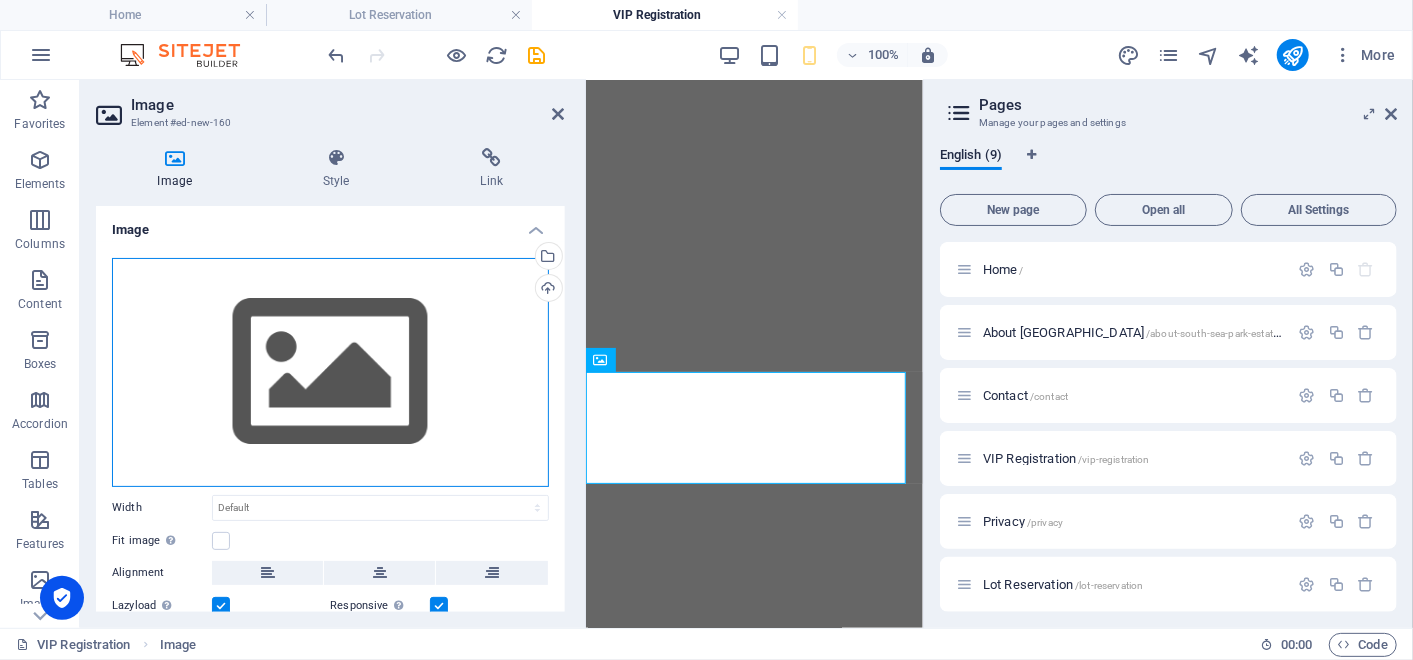 click on "Drag files here, click to choose files or select files from Files or our free stock photos & videos" at bounding box center (330, 372) 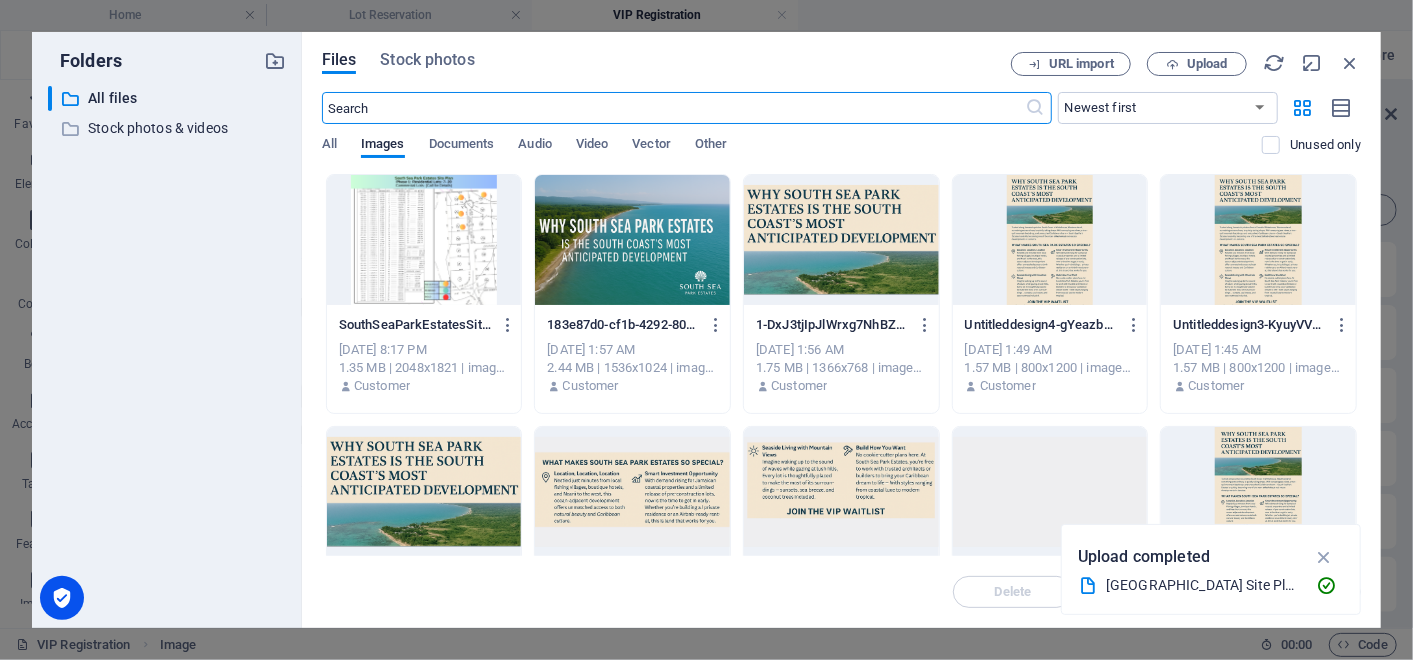 scroll, scrollTop: 2460, scrollLeft: 0, axis: vertical 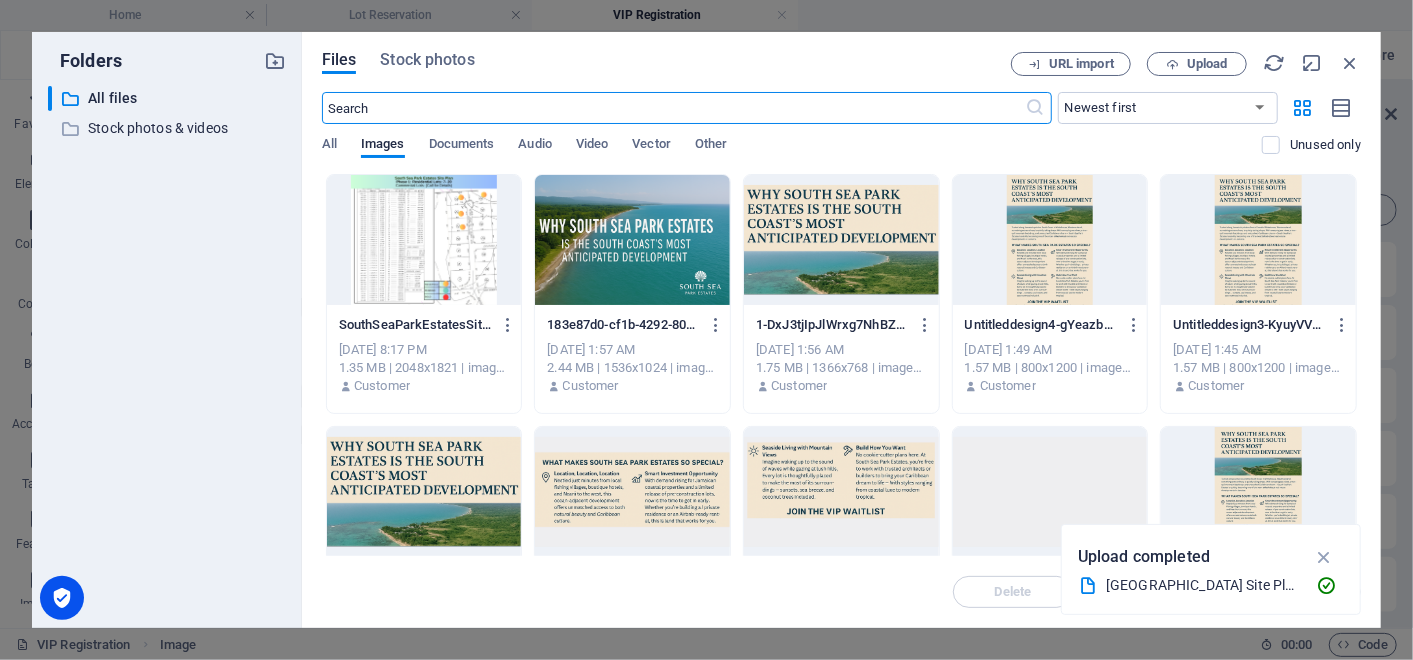 click at bounding box center (424, 240) 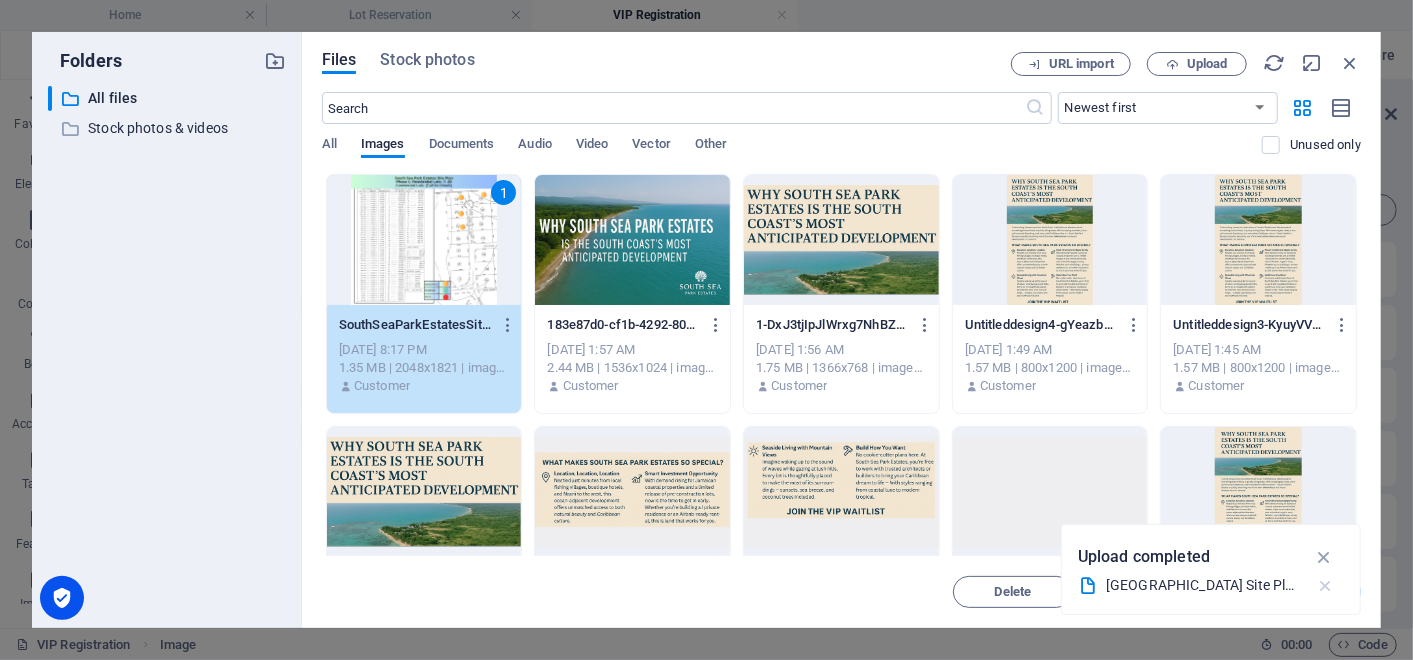 click at bounding box center [1325, 586] 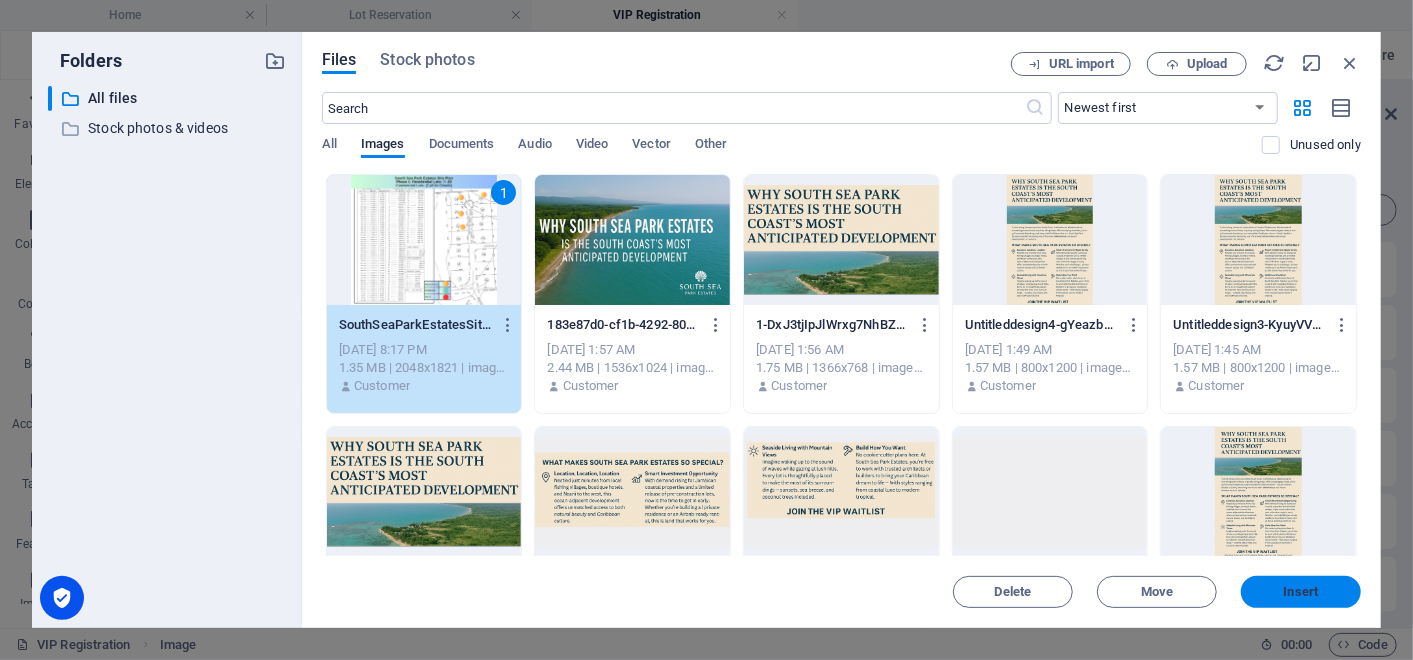 click on "Insert" at bounding box center [1301, 592] 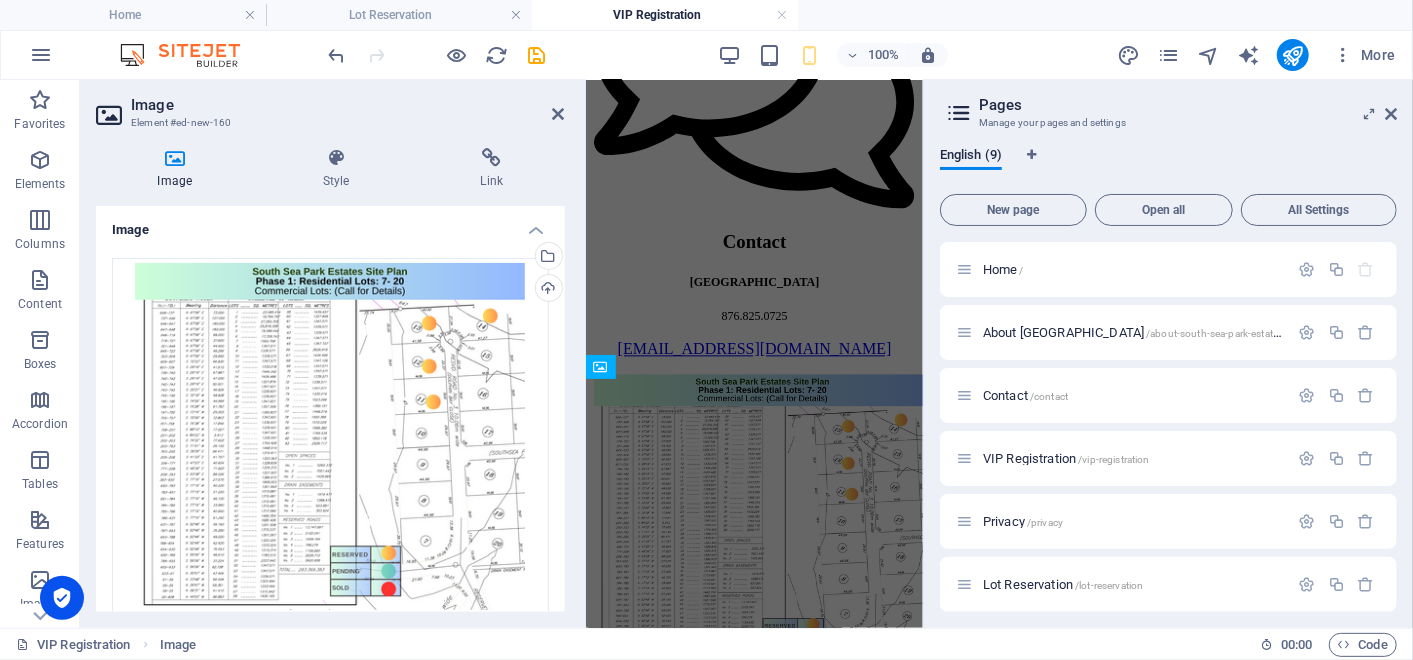 scroll, scrollTop: 783, scrollLeft: 0, axis: vertical 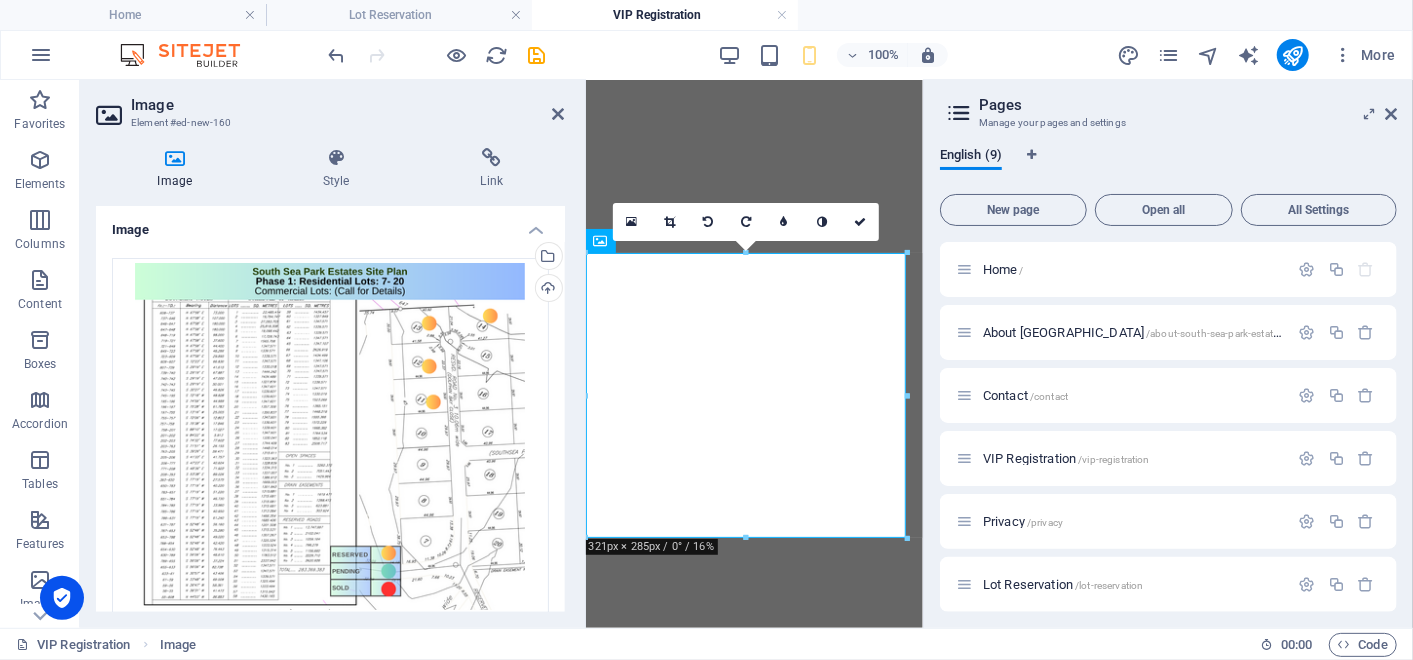 click on "Image" at bounding box center [348, 105] 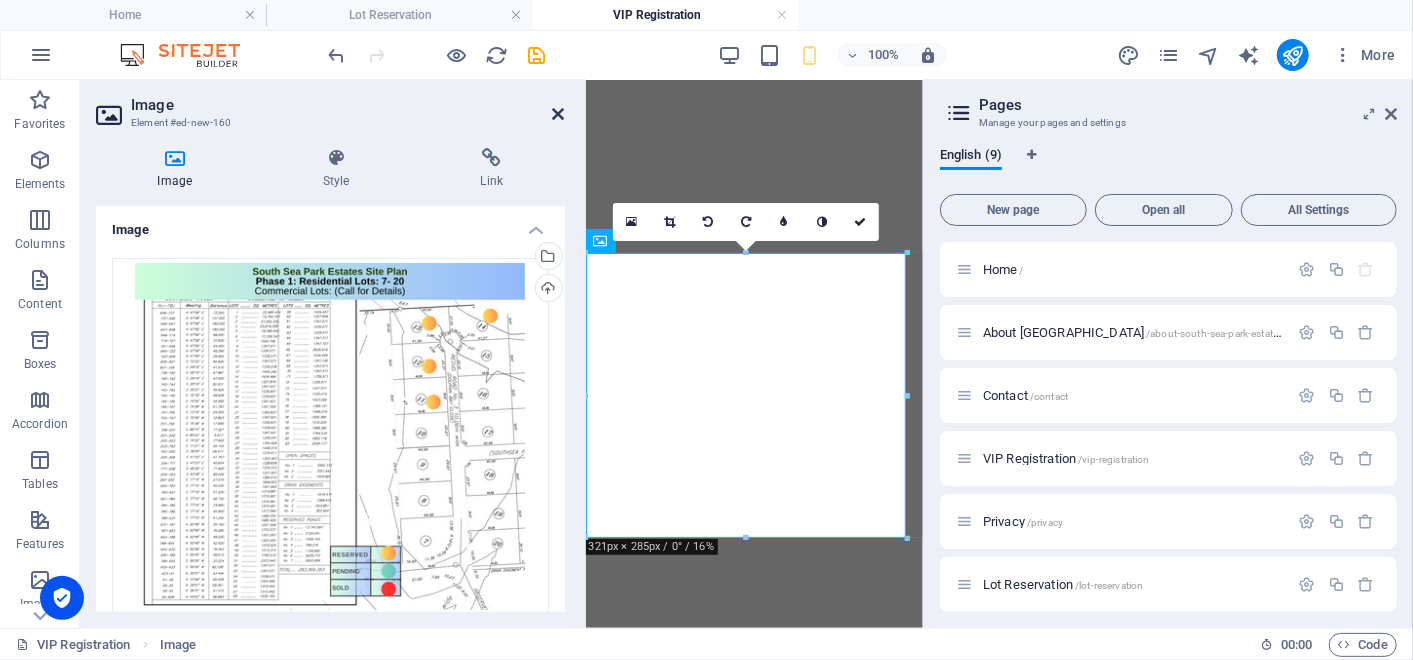 click at bounding box center [558, 114] 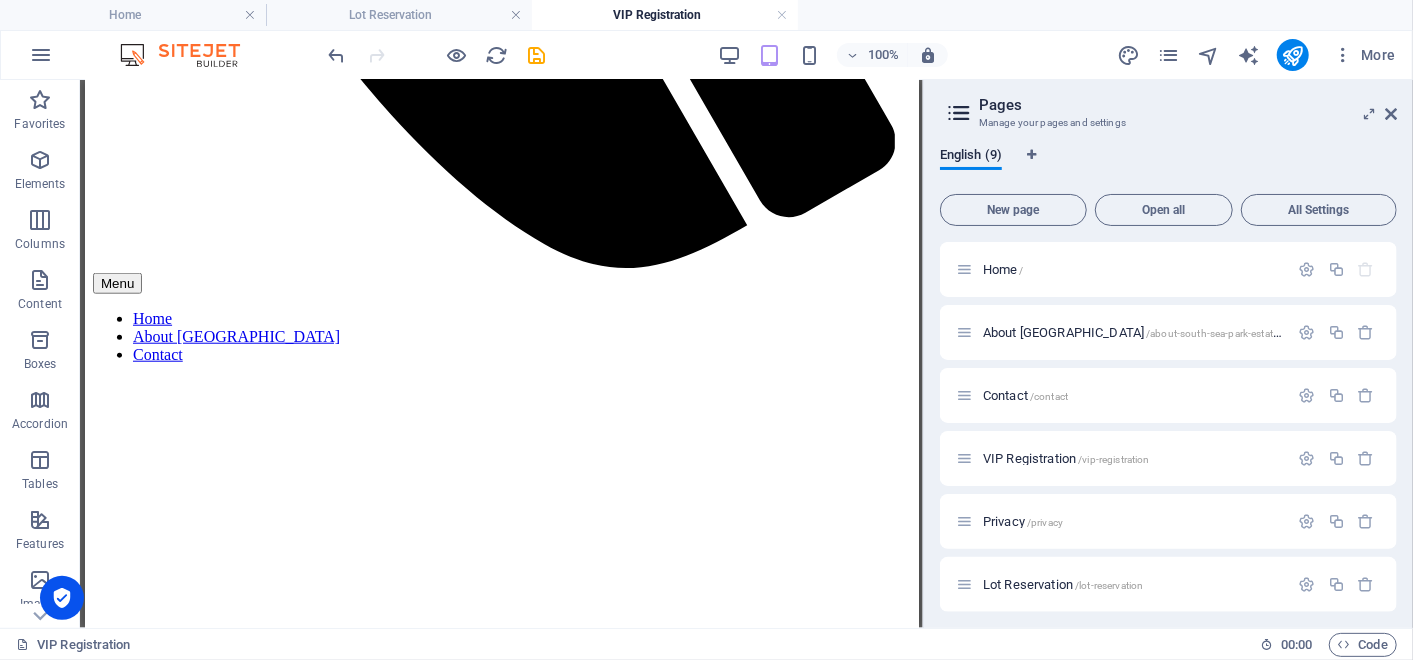 scroll, scrollTop: 880, scrollLeft: 0, axis: vertical 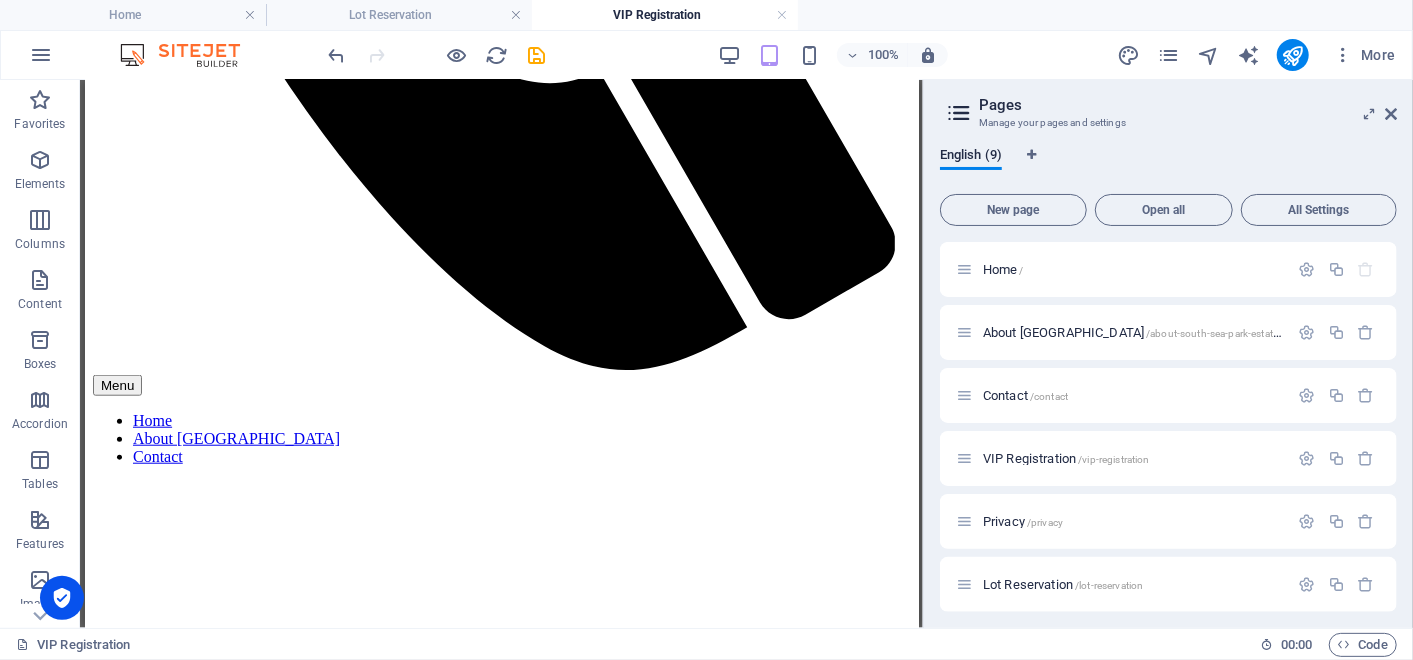 drag, startPoint x: 911, startPoint y: 330, endPoint x: 1057, endPoint y: 444, distance: 185.23499 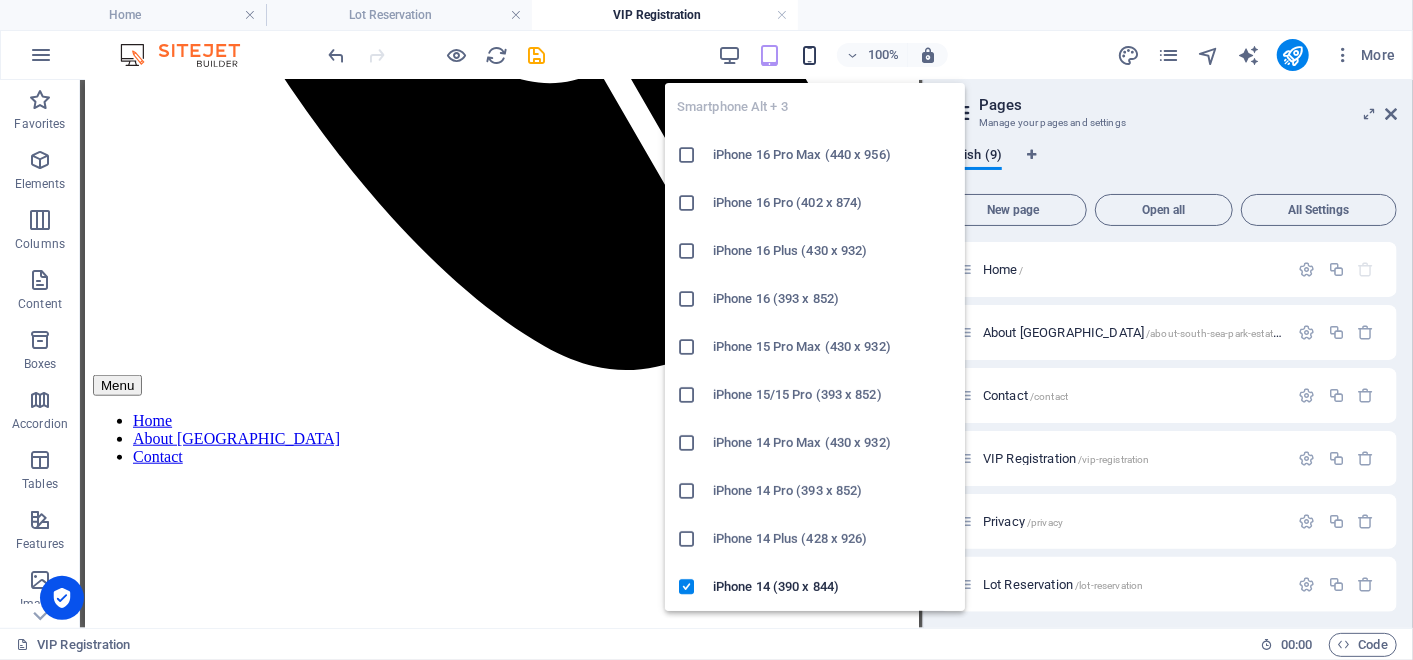 click at bounding box center (809, 55) 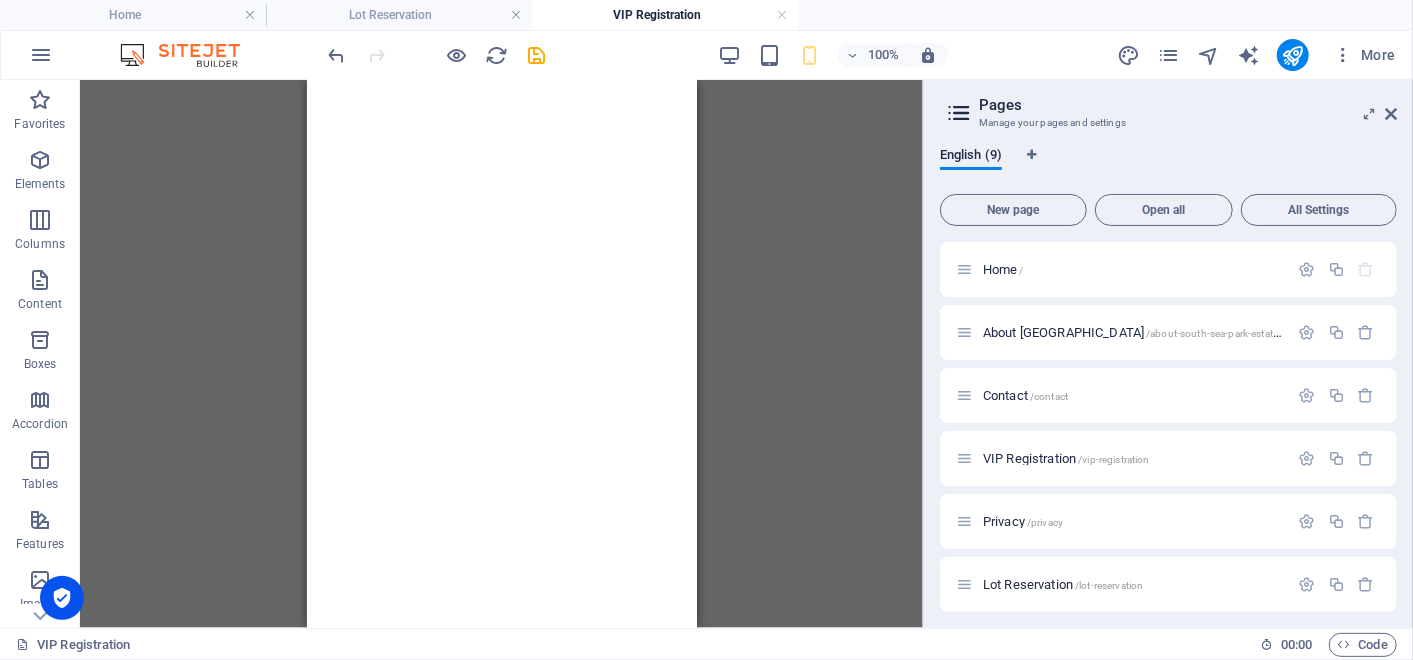 scroll, scrollTop: 974, scrollLeft: 0, axis: vertical 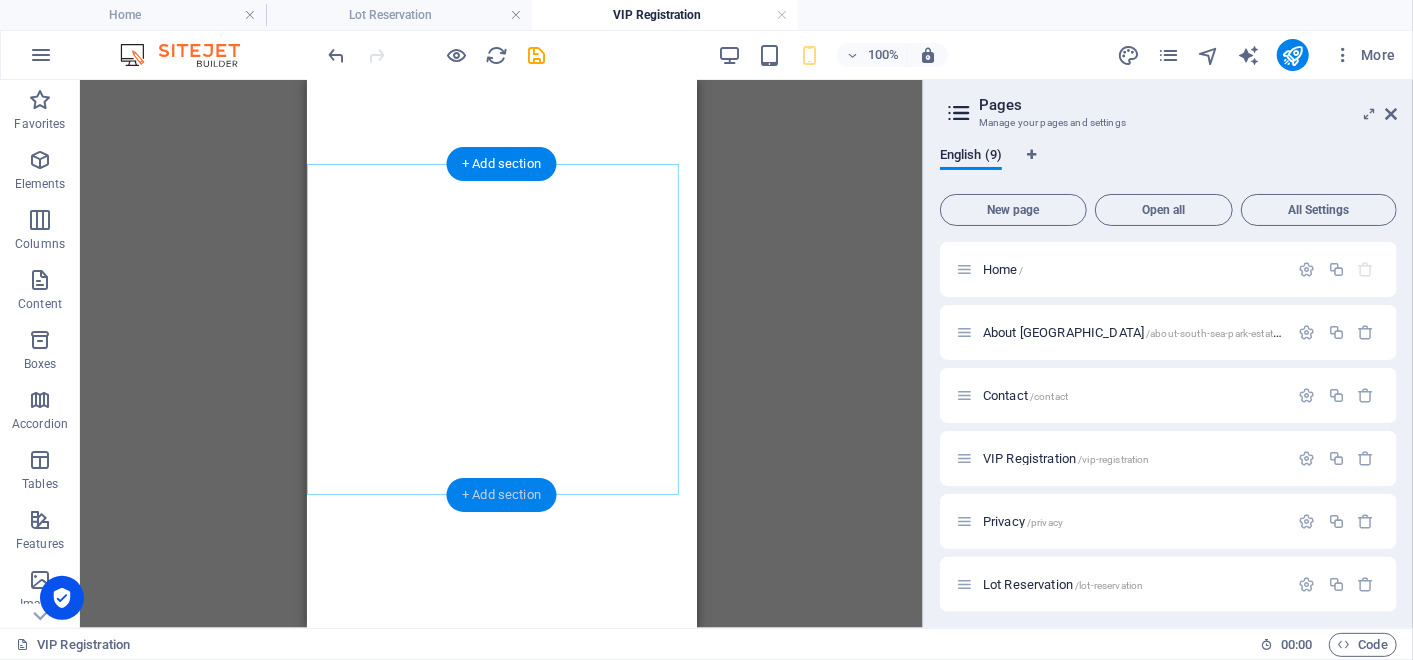 click on "+ Add section" at bounding box center [501, 495] 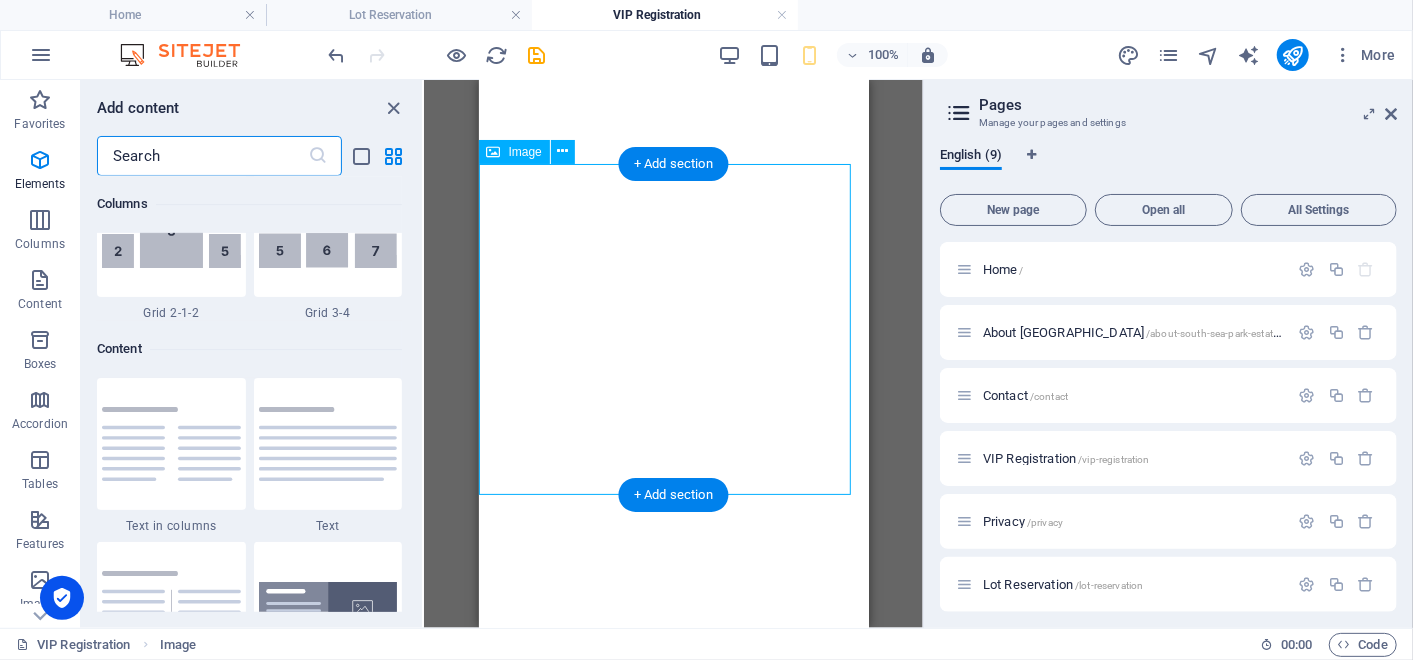 scroll, scrollTop: 3499, scrollLeft: 0, axis: vertical 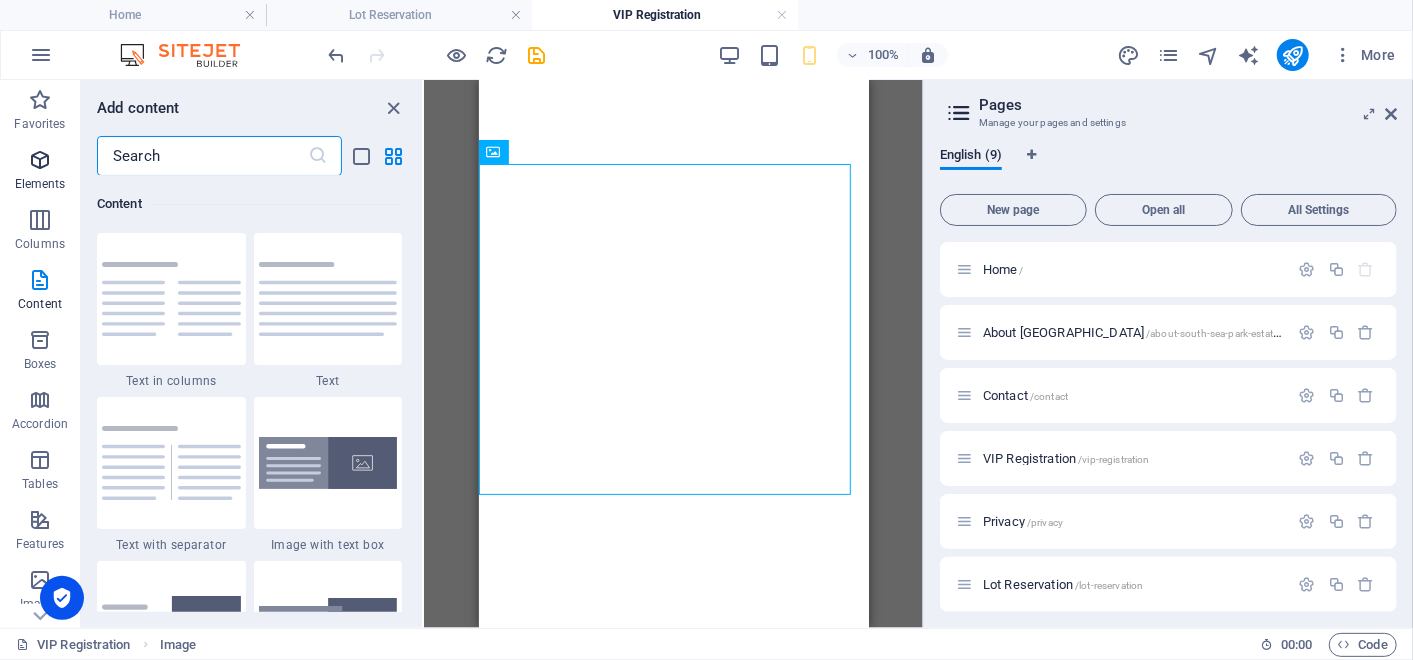 click on "Elements" at bounding box center [40, 170] 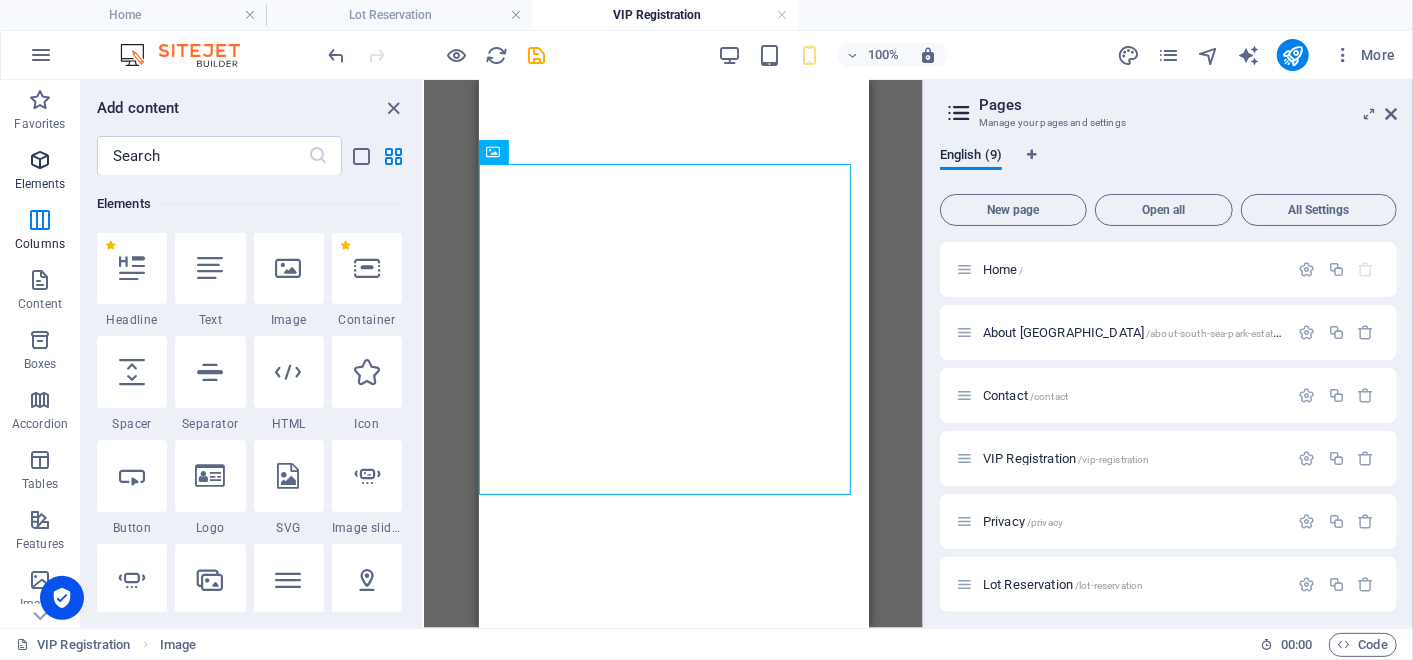scroll, scrollTop: 213, scrollLeft: 0, axis: vertical 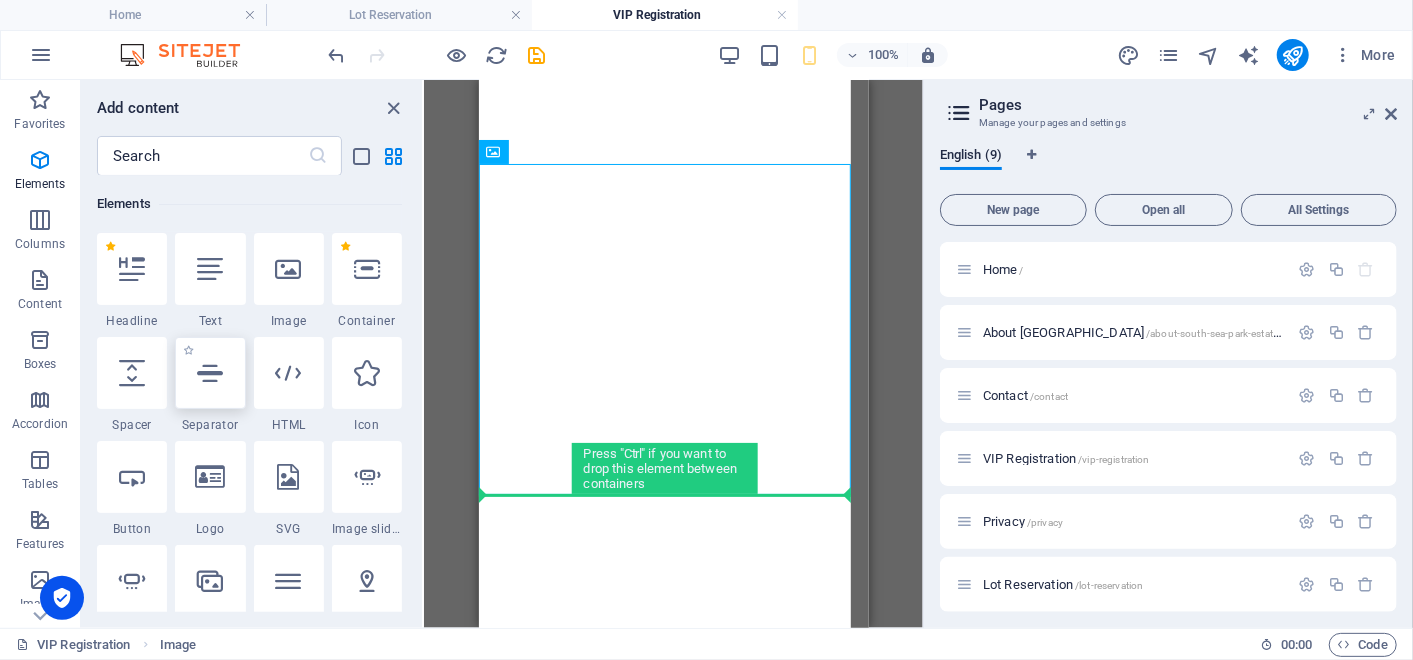 select on "%" 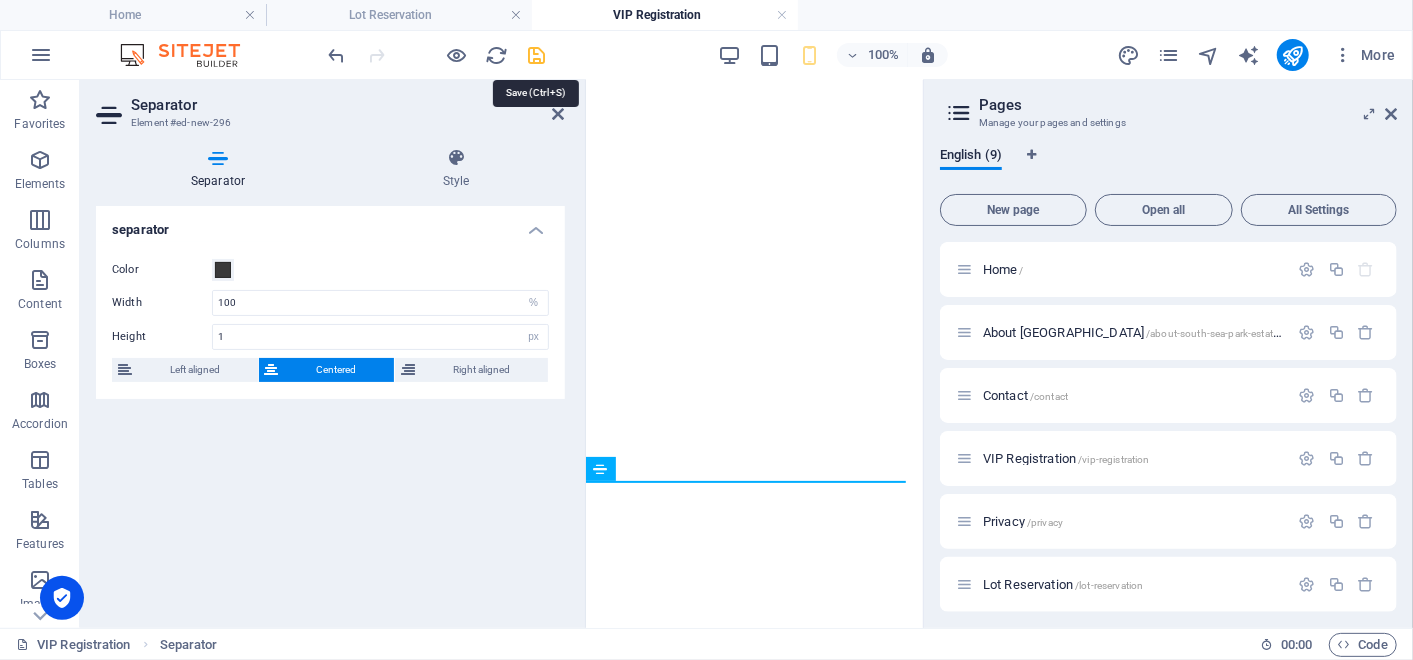 click at bounding box center [537, 55] 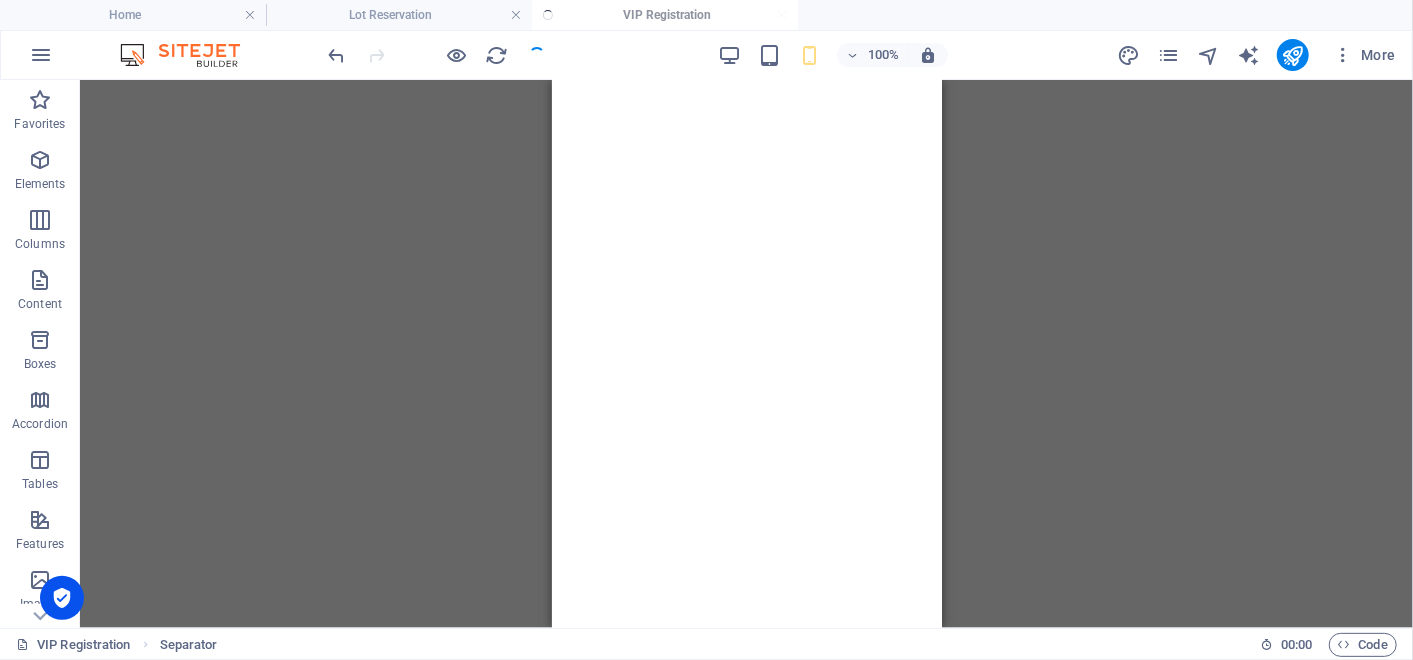 scroll, scrollTop: 971, scrollLeft: 0, axis: vertical 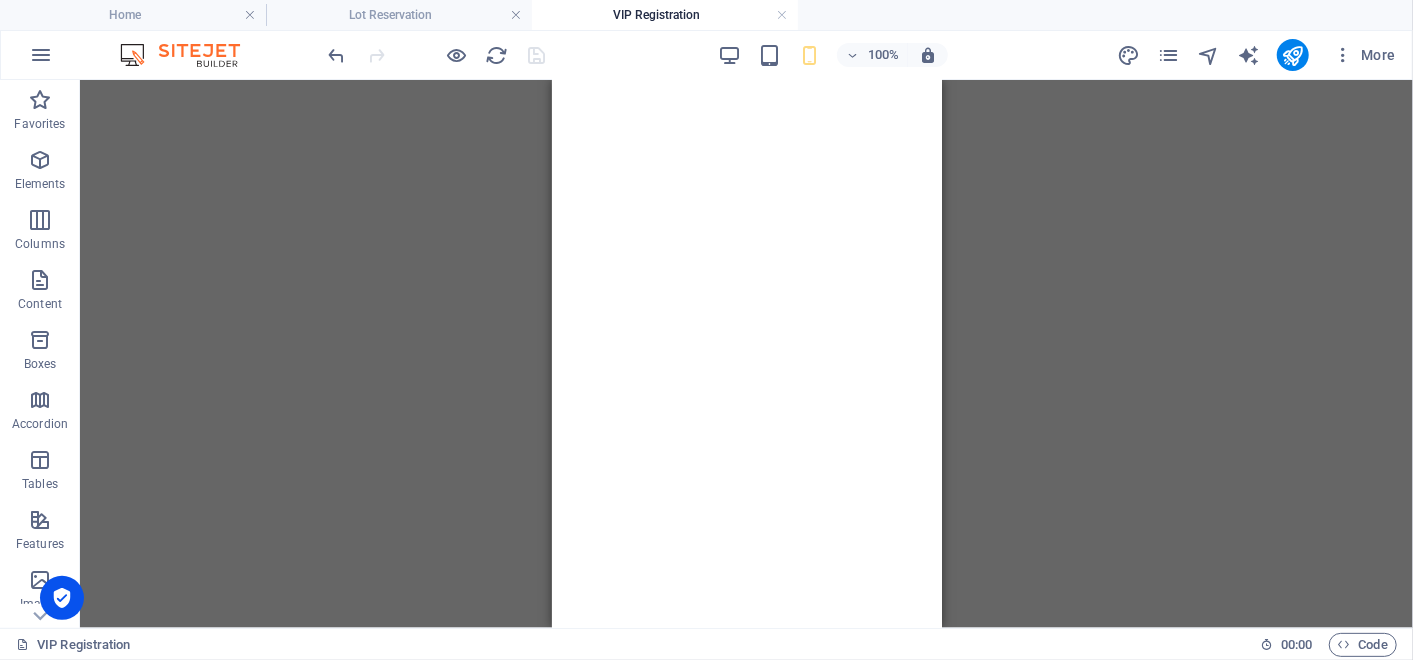 drag, startPoint x: 928, startPoint y: 447, endPoint x: 1493, endPoint y: 610, distance: 588.04254 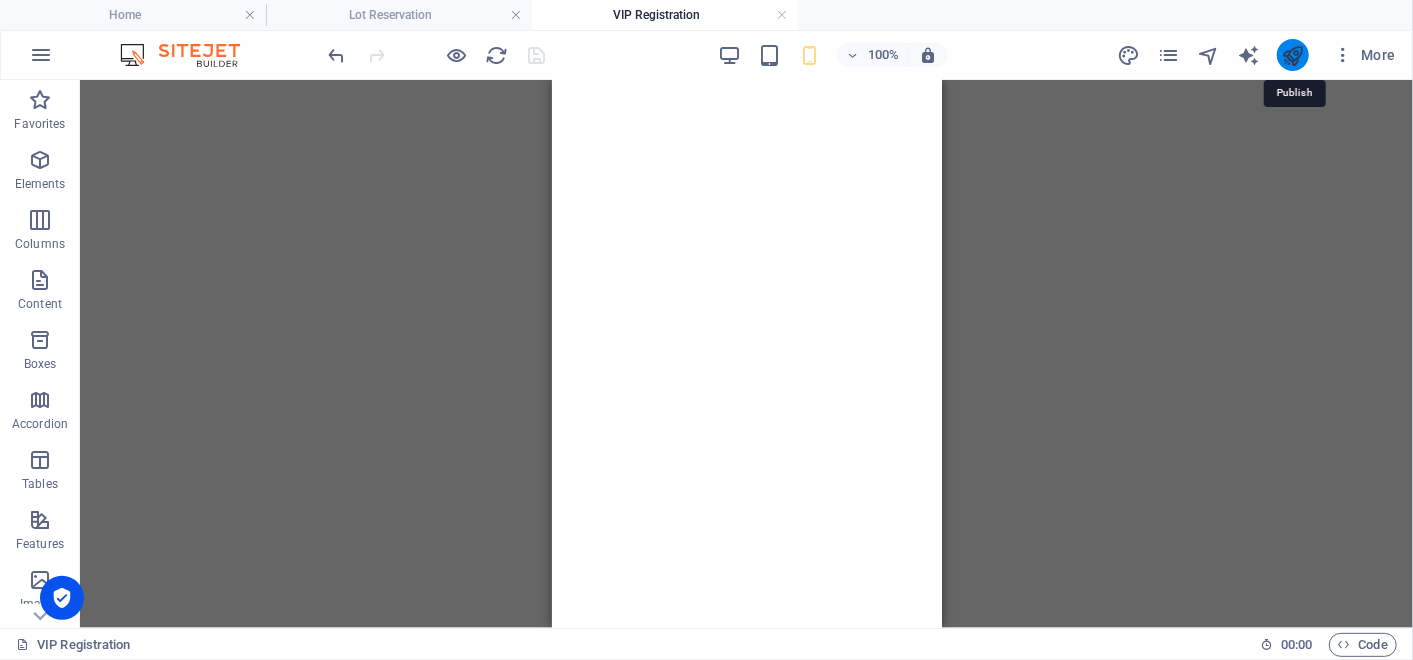 click at bounding box center (1292, 55) 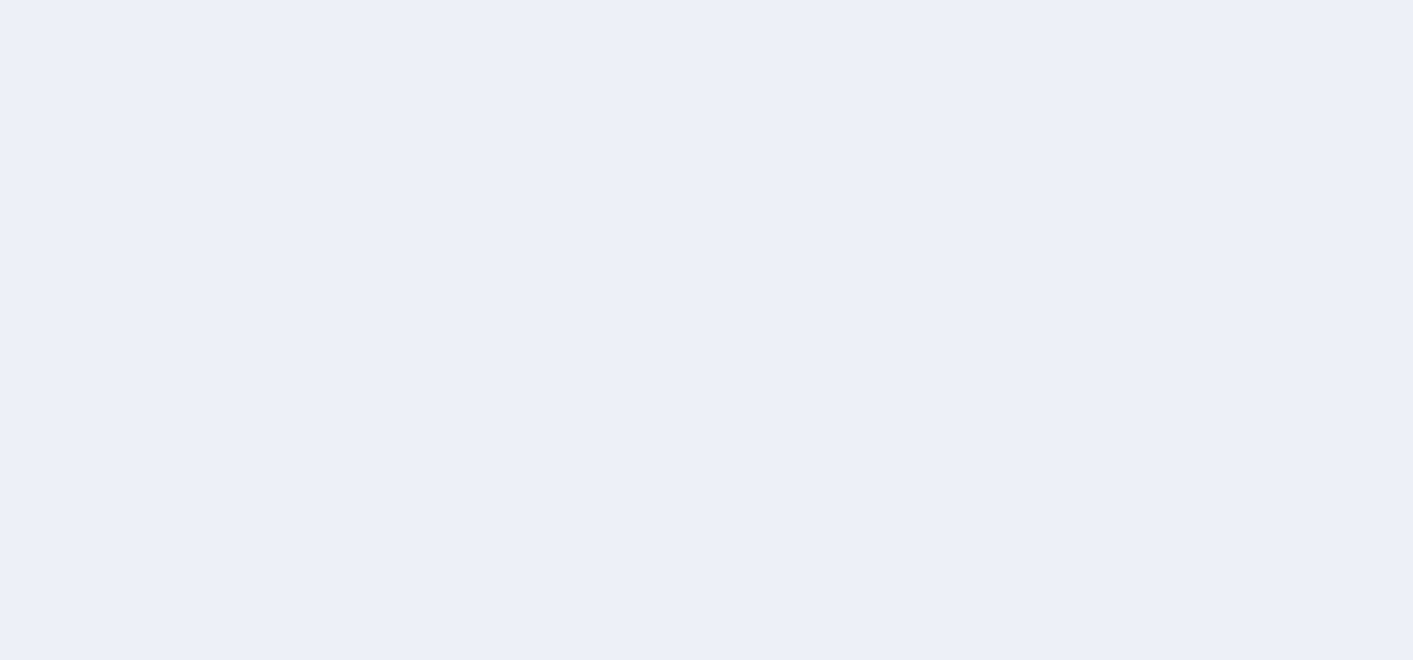 scroll, scrollTop: 0, scrollLeft: 0, axis: both 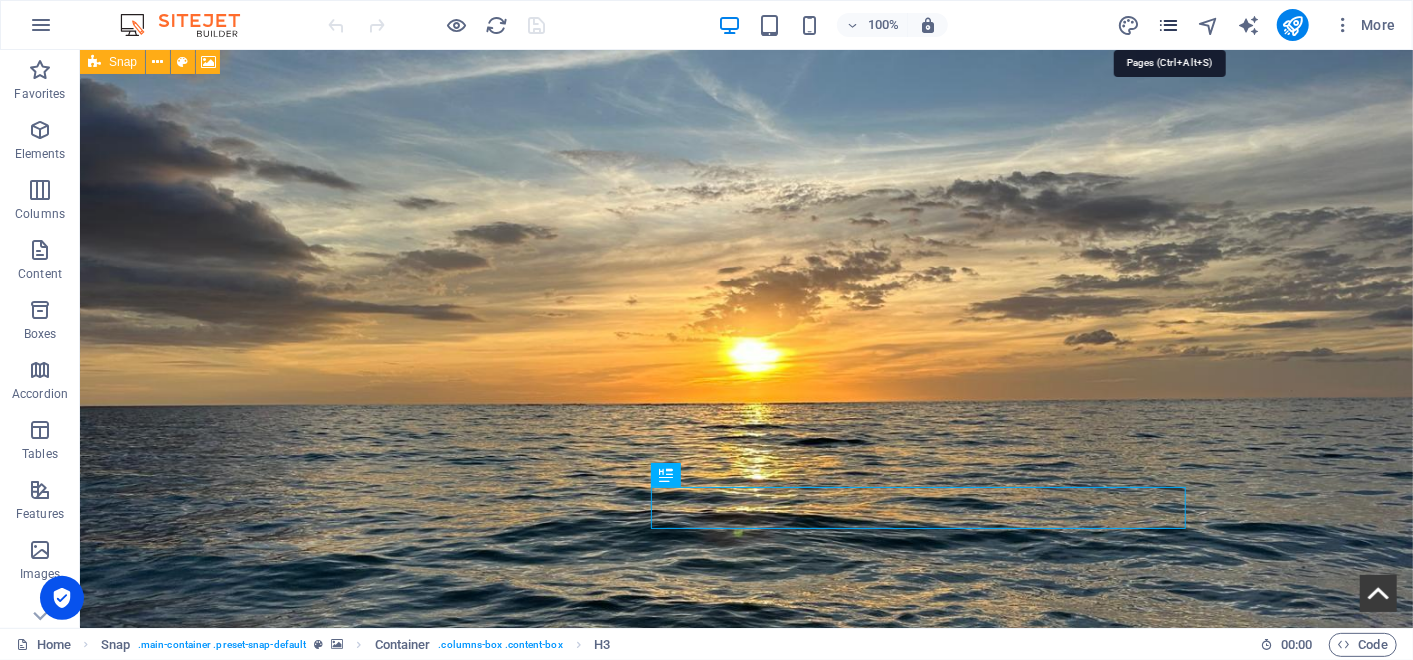 click at bounding box center (1168, 25) 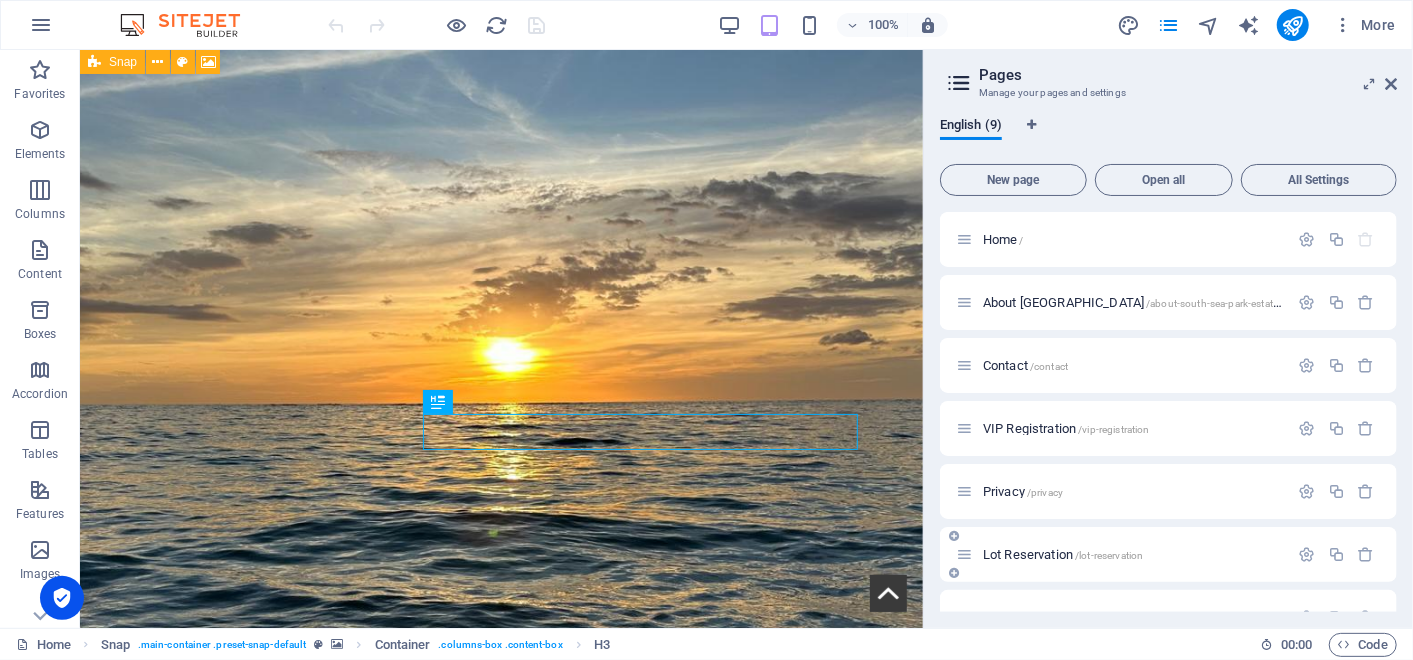 click on "Lot Reservation /lot-reservation" at bounding box center [1063, 554] 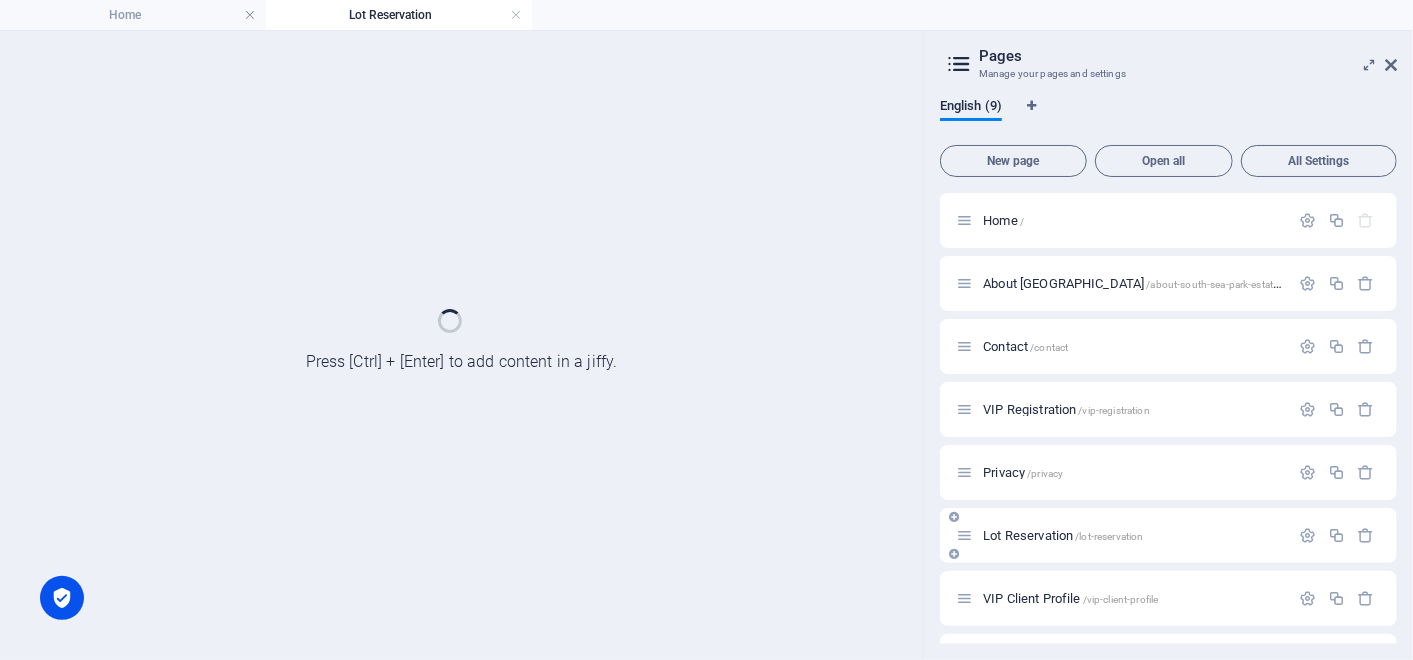 click on "Lot Reservation /lot-reservation" at bounding box center (1168, 535) 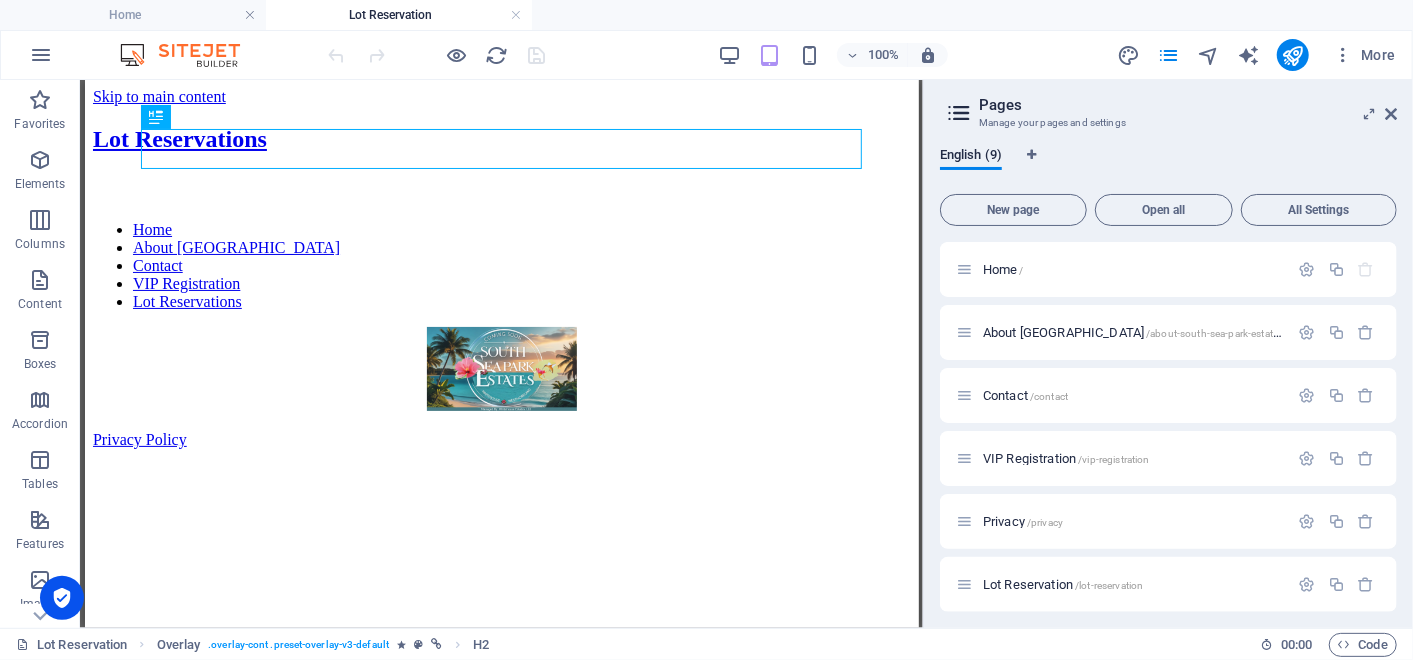 scroll, scrollTop: 0, scrollLeft: 0, axis: both 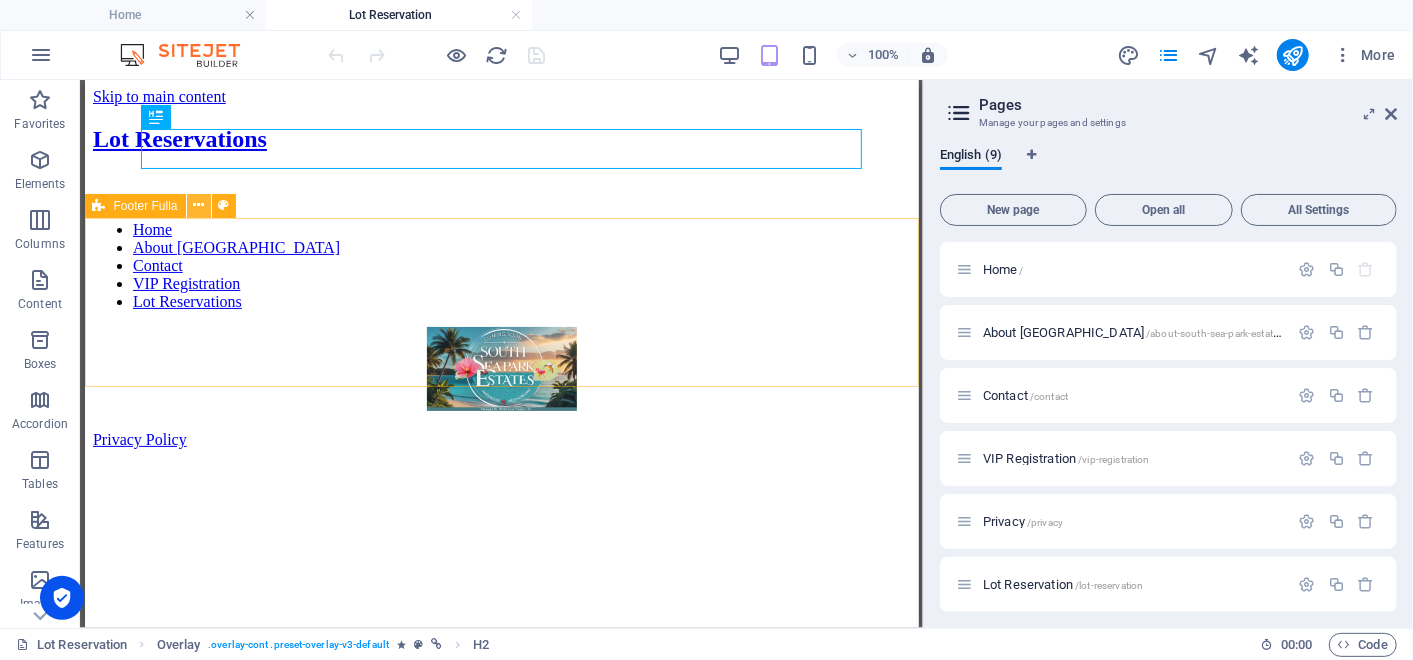 click at bounding box center (198, 205) 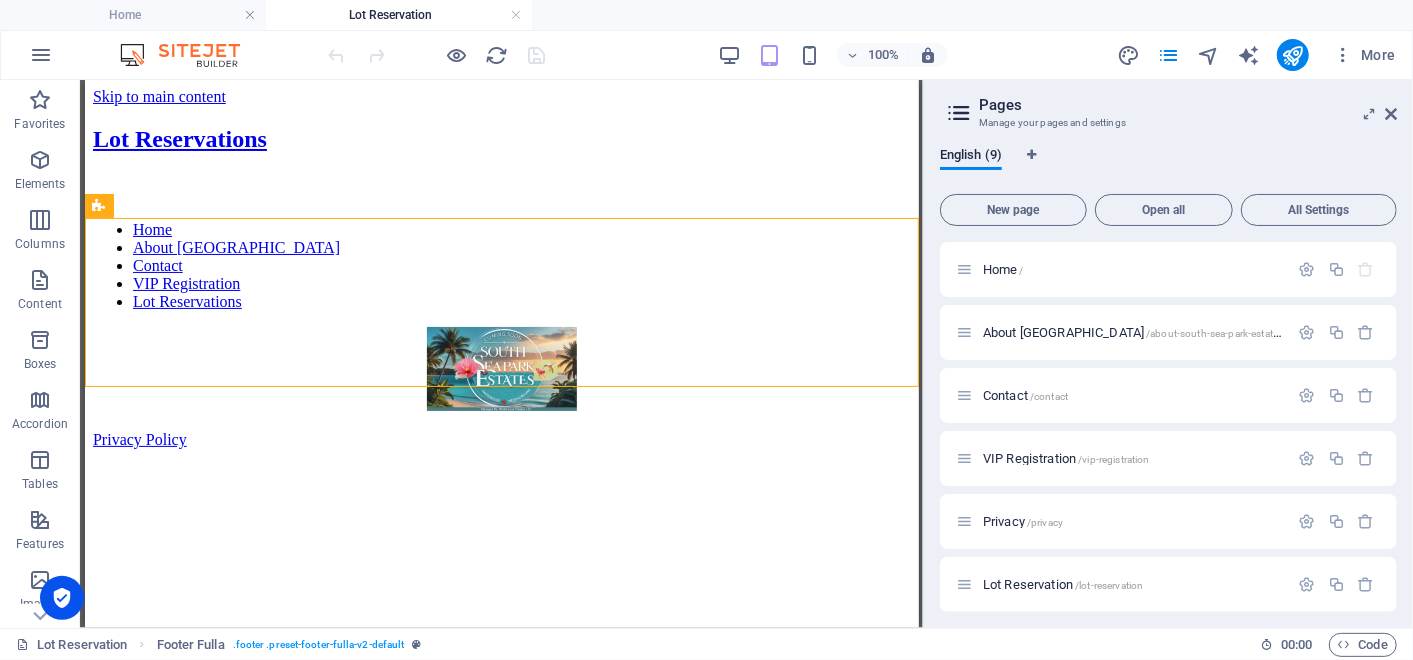 click on "Skip to main content
Lot Reservations   Home About South Sea Park Estates Contact VIP Registration Lot Reservations Privacy Policy" at bounding box center (501, 291) 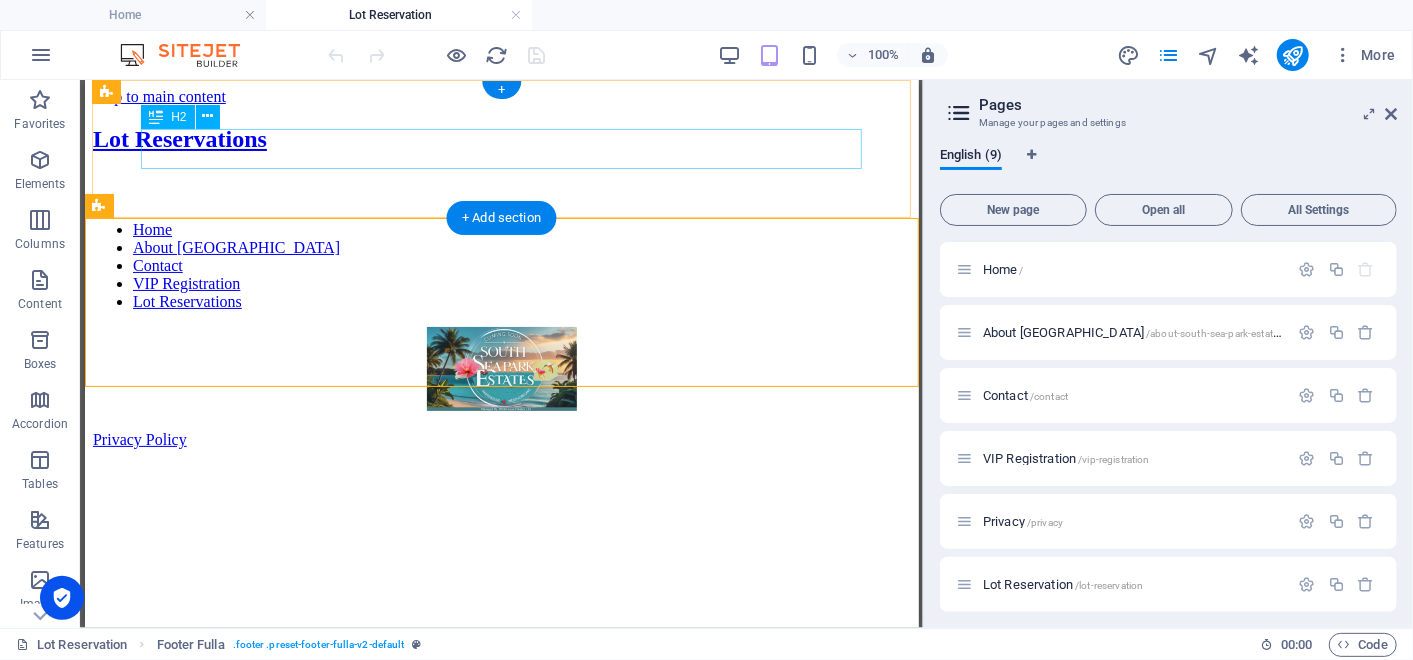click on "Lot Reservations" at bounding box center [501, 138] 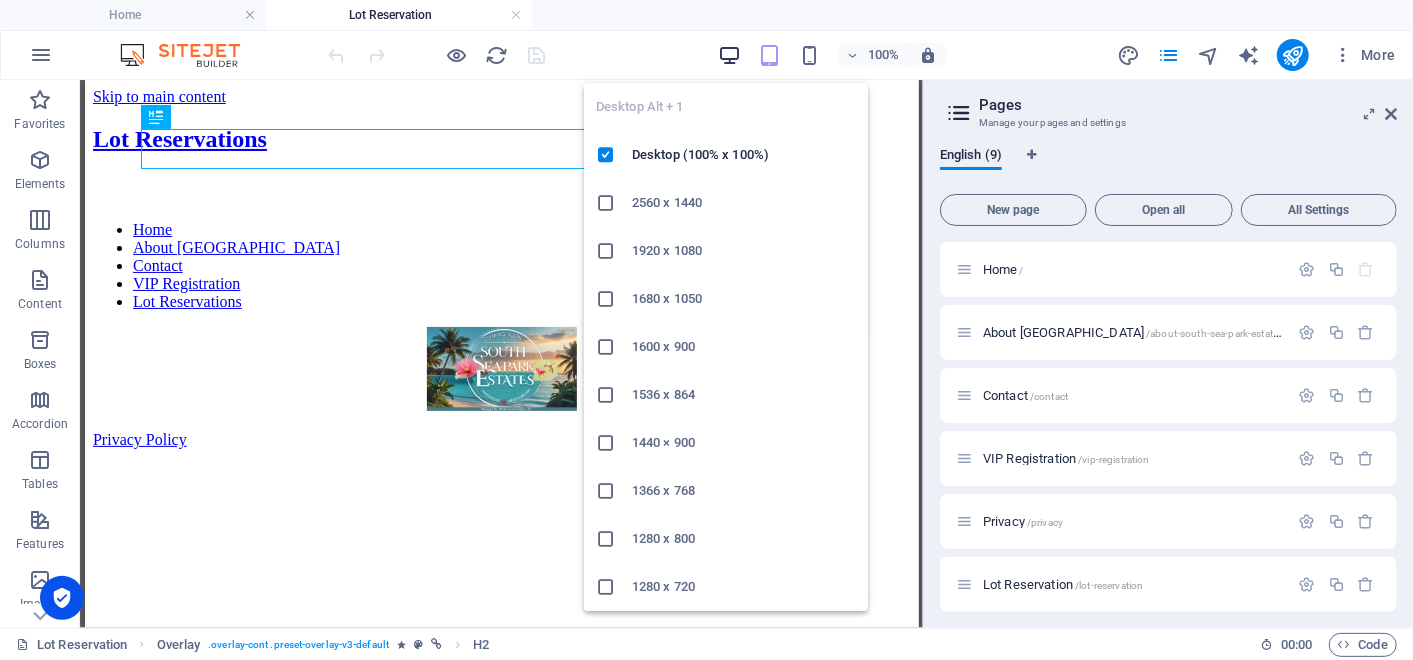 click at bounding box center (729, 55) 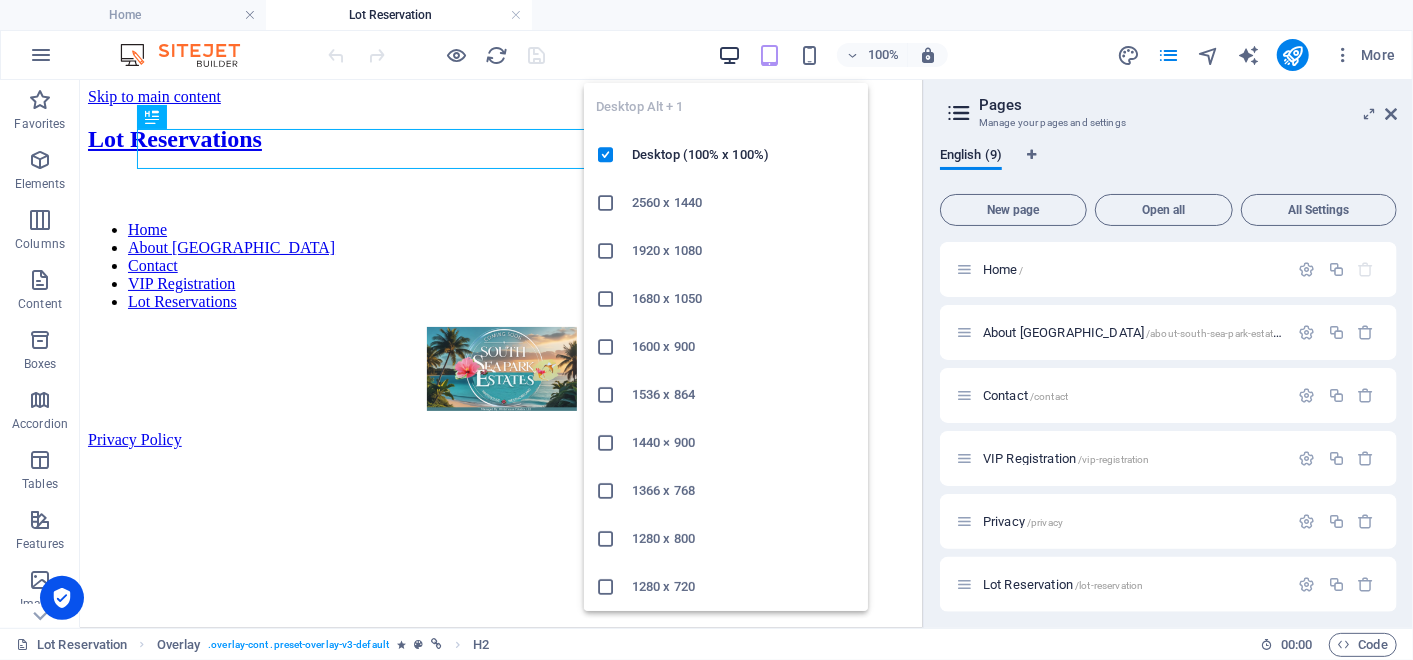 click at bounding box center (729, 55) 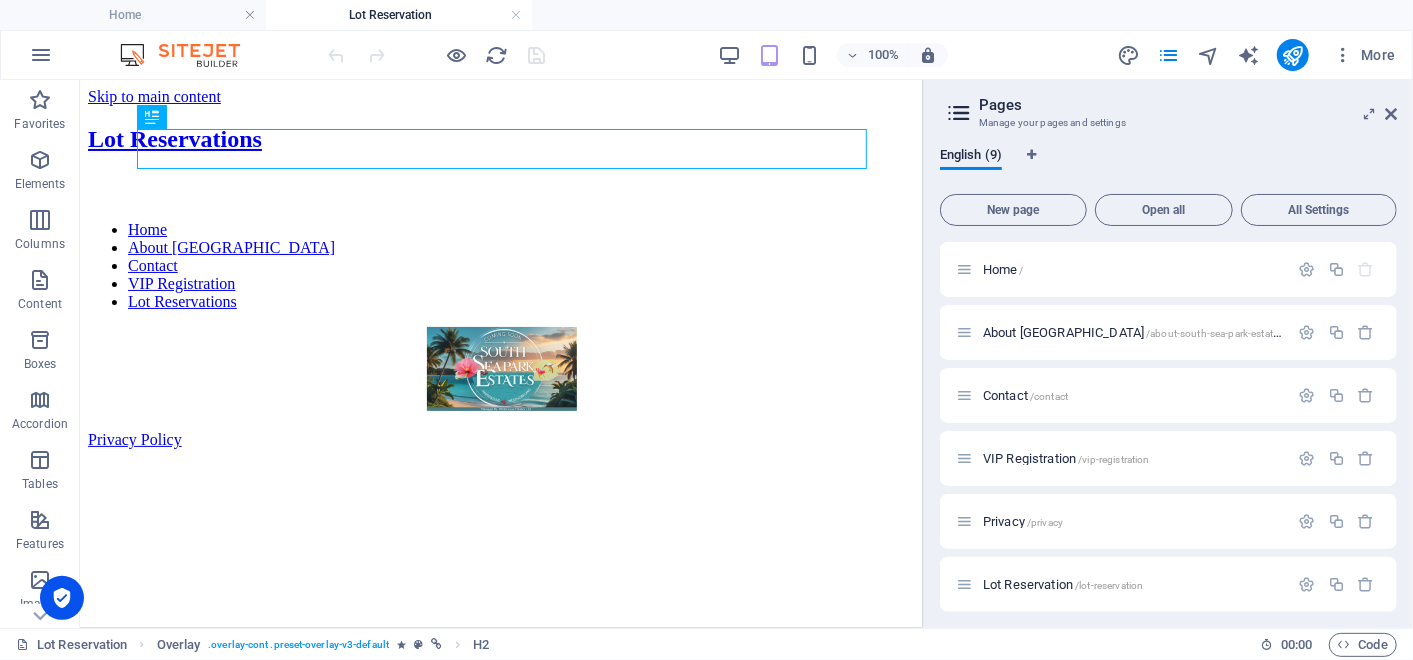 click on "Skip to main content
Lot Reservations   Home About South Sea Park Estates Contact VIP Registration Lot Reservations Privacy Policy" at bounding box center (500, 291) 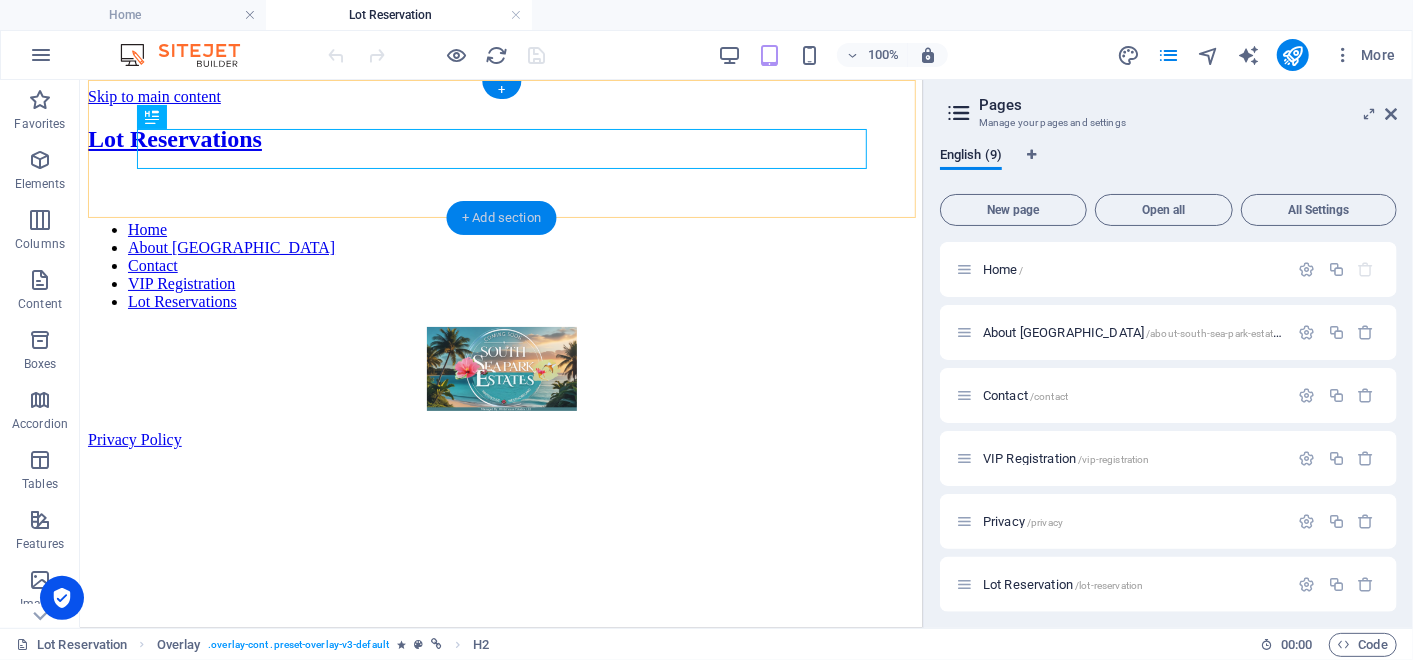 click on "+ Add section" at bounding box center (501, 218) 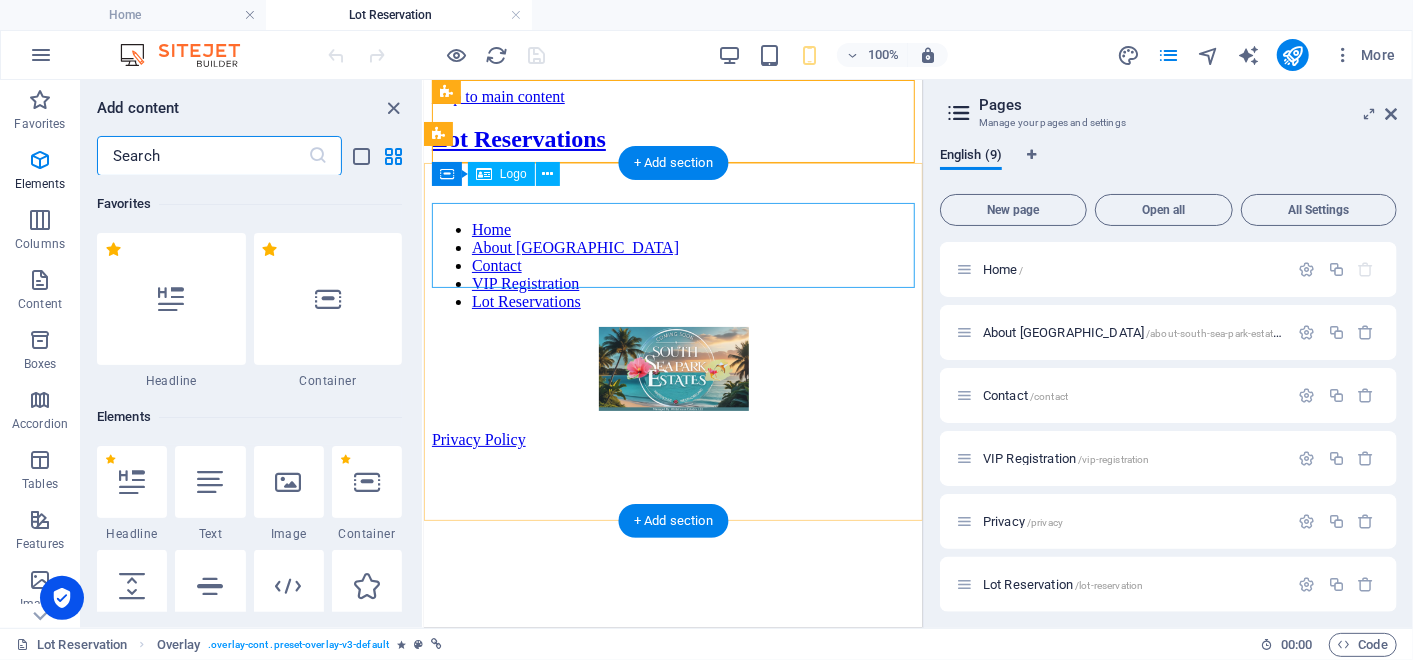 scroll, scrollTop: 3499, scrollLeft: 0, axis: vertical 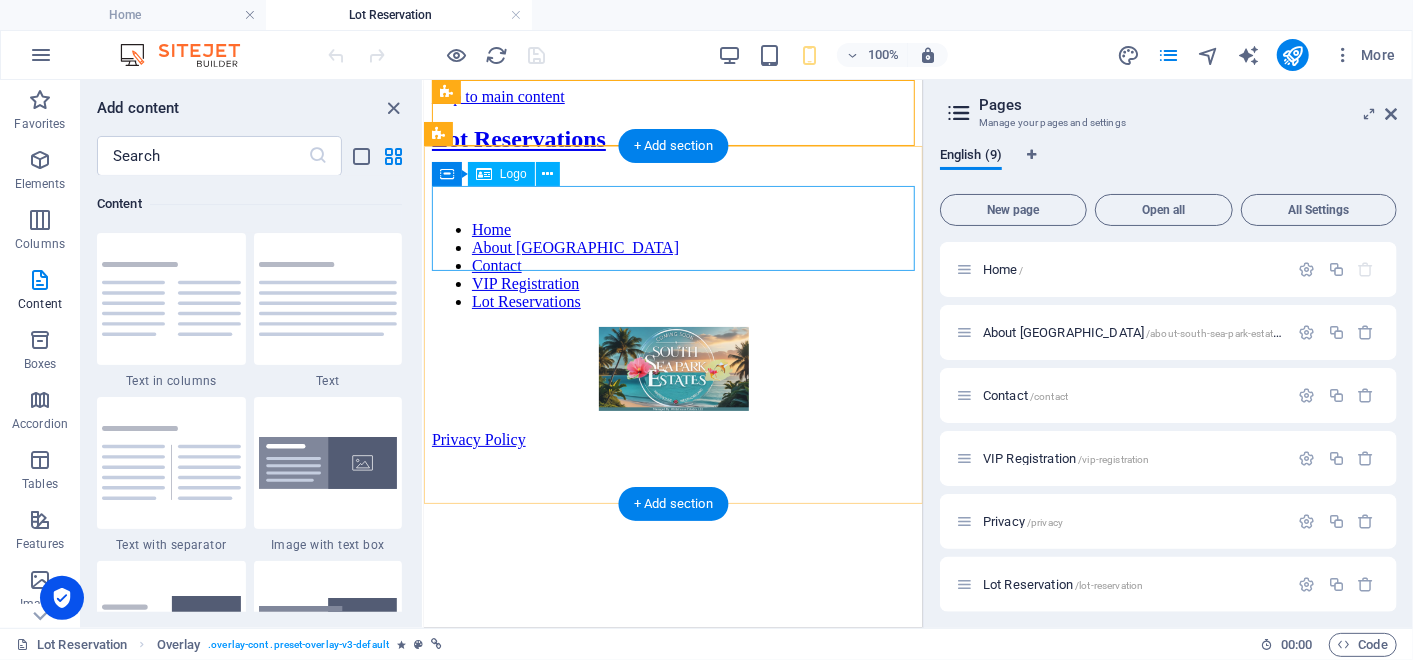 click at bounding box center (672, 370) 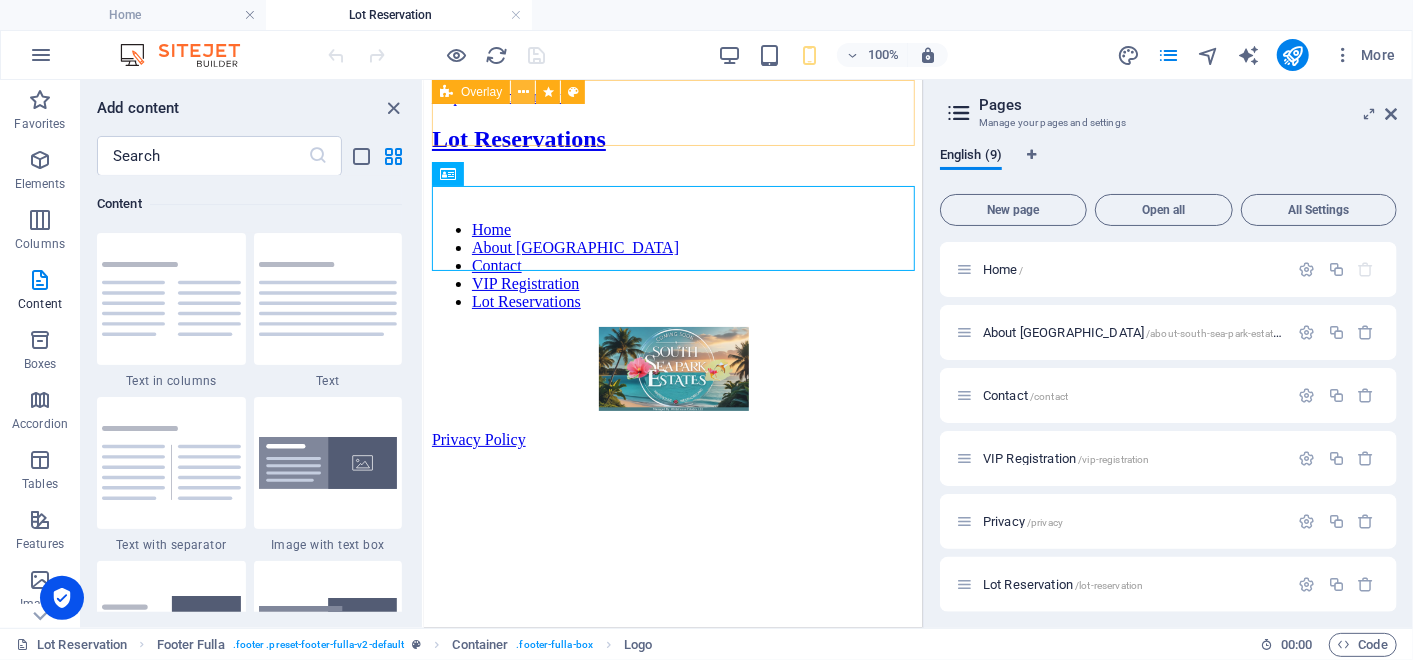 click at bounding box center (523, 92) 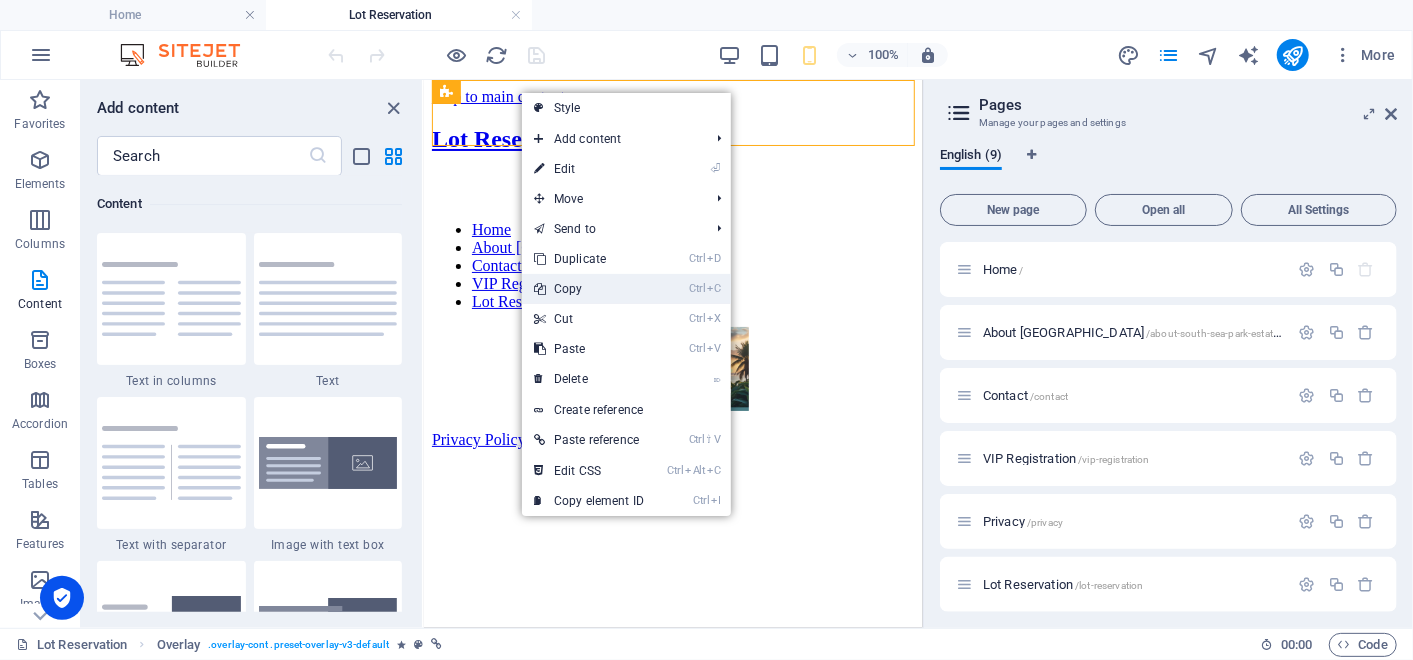 click on "Ctrl C  Copy" at bounding box center (589, 289) 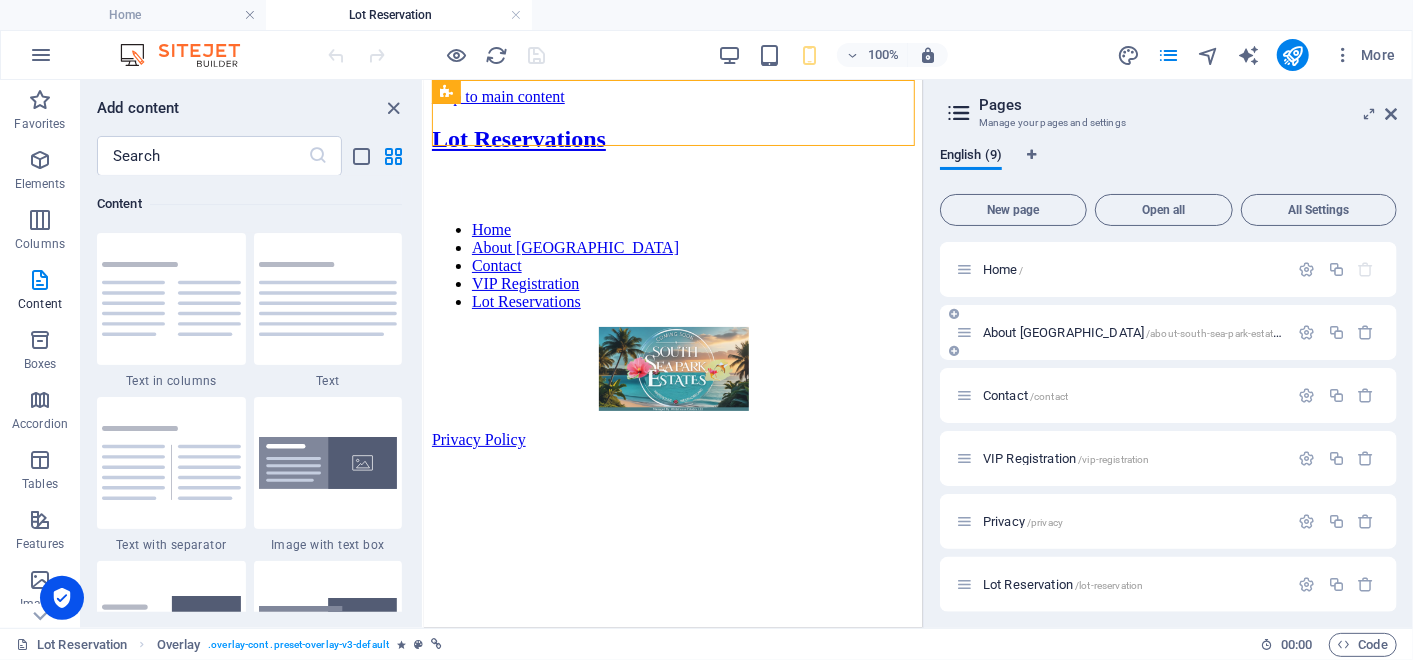 click on "About South Sea Park Estates /about-south-sea-park-estates" at bounding box center [1122, 332] 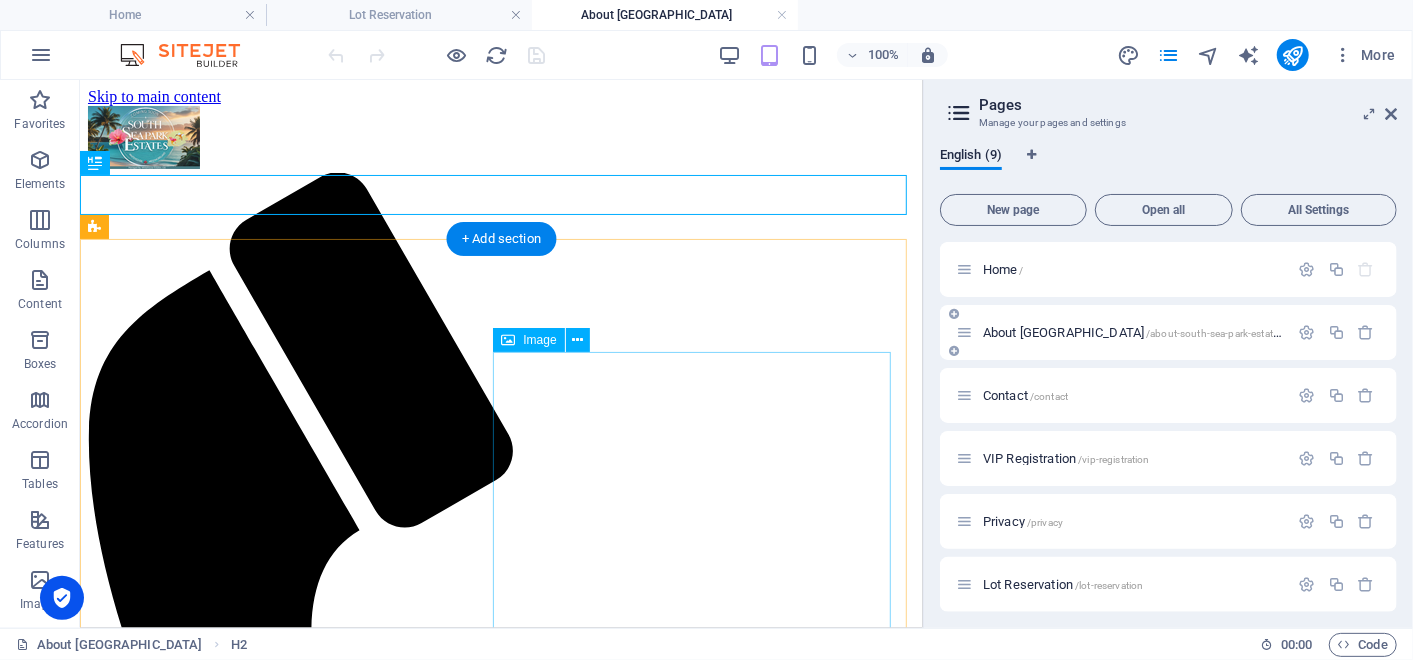 scroll, scrollTop: 0, scrollLeft: 0, axis: both 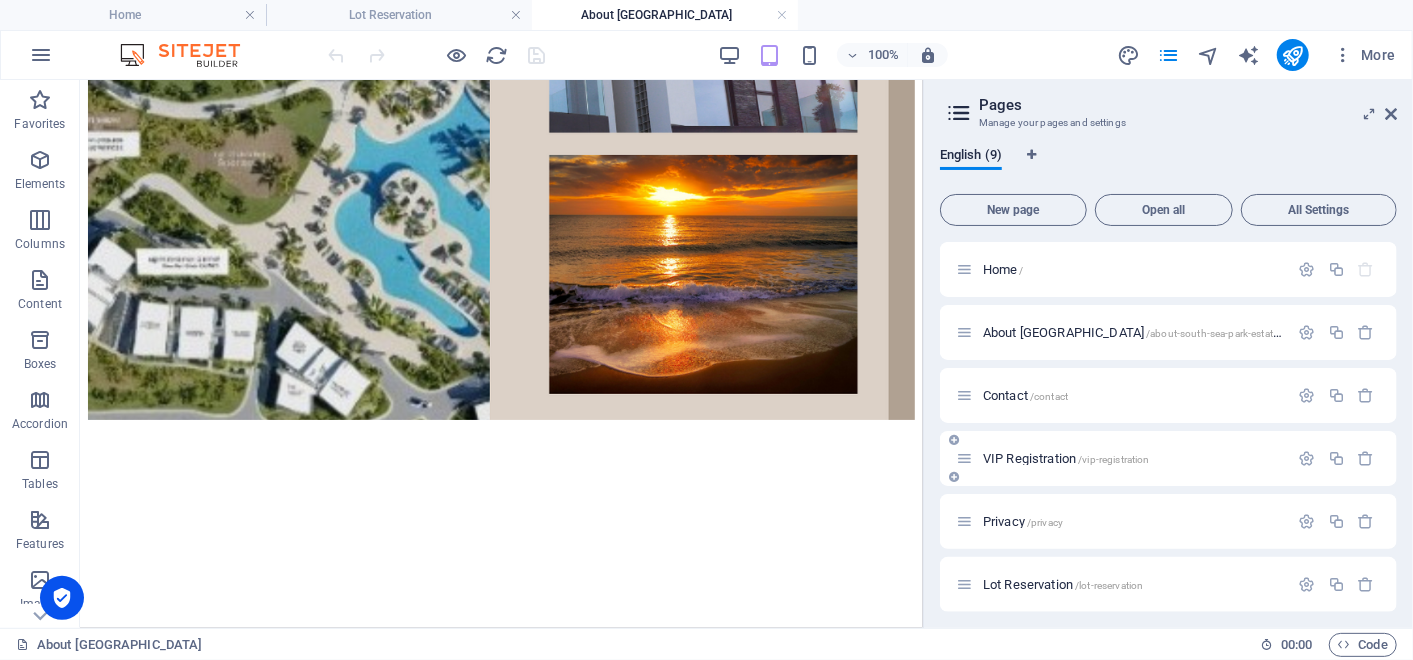 click on "VIP Registration /vip-registration" at bounding box center [1066, 458] 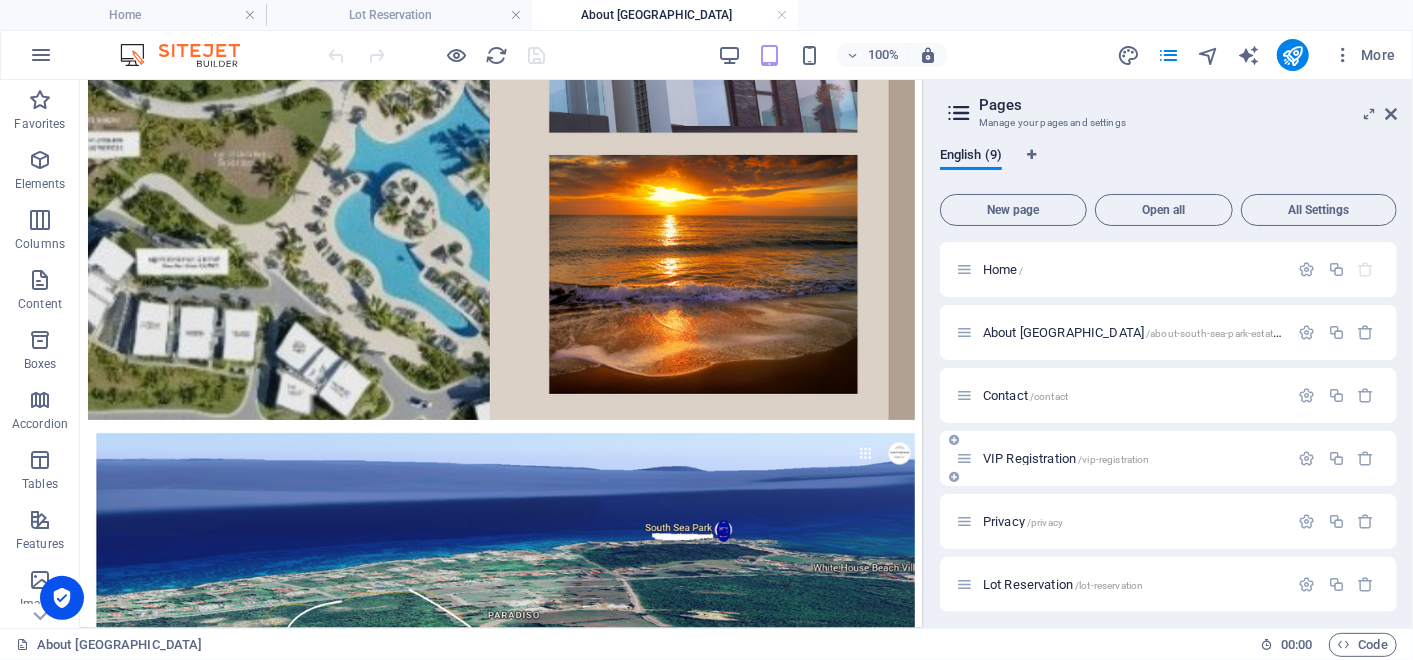 scroll, scrollTop: 0, scrollLeft: 0, axis: both 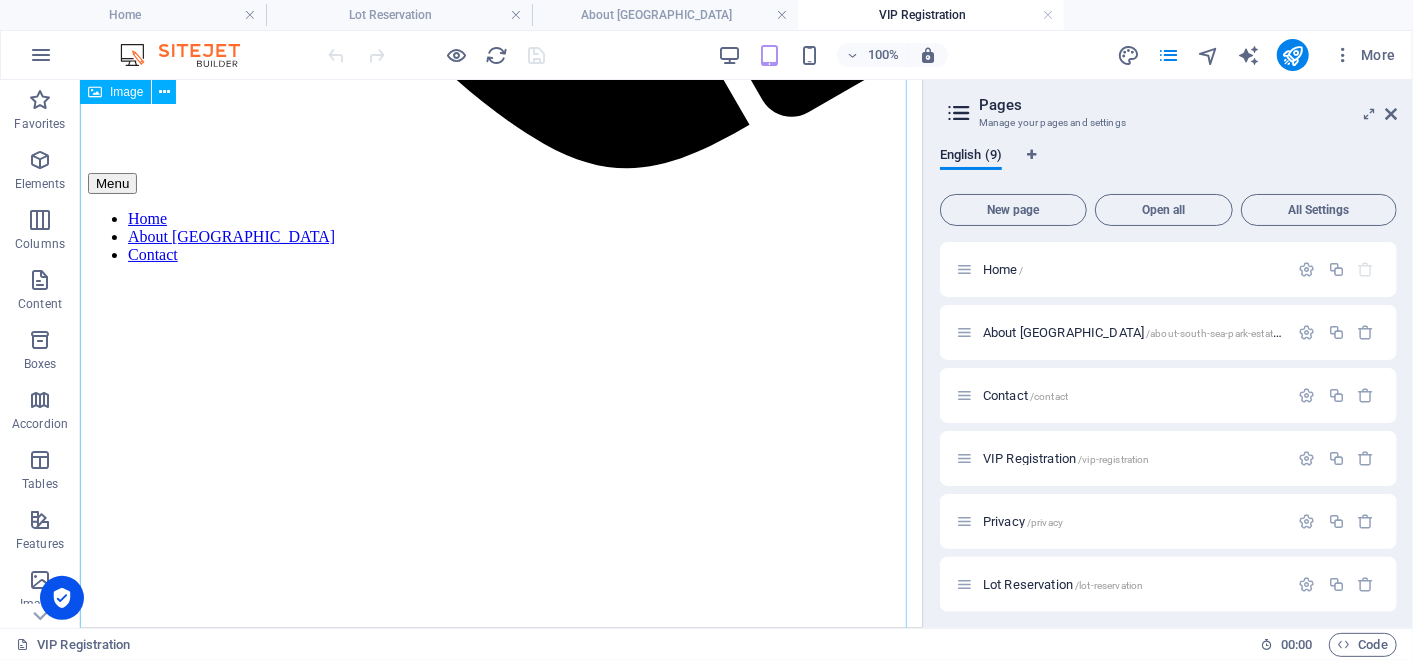 click at bounding box center [500, 3012] 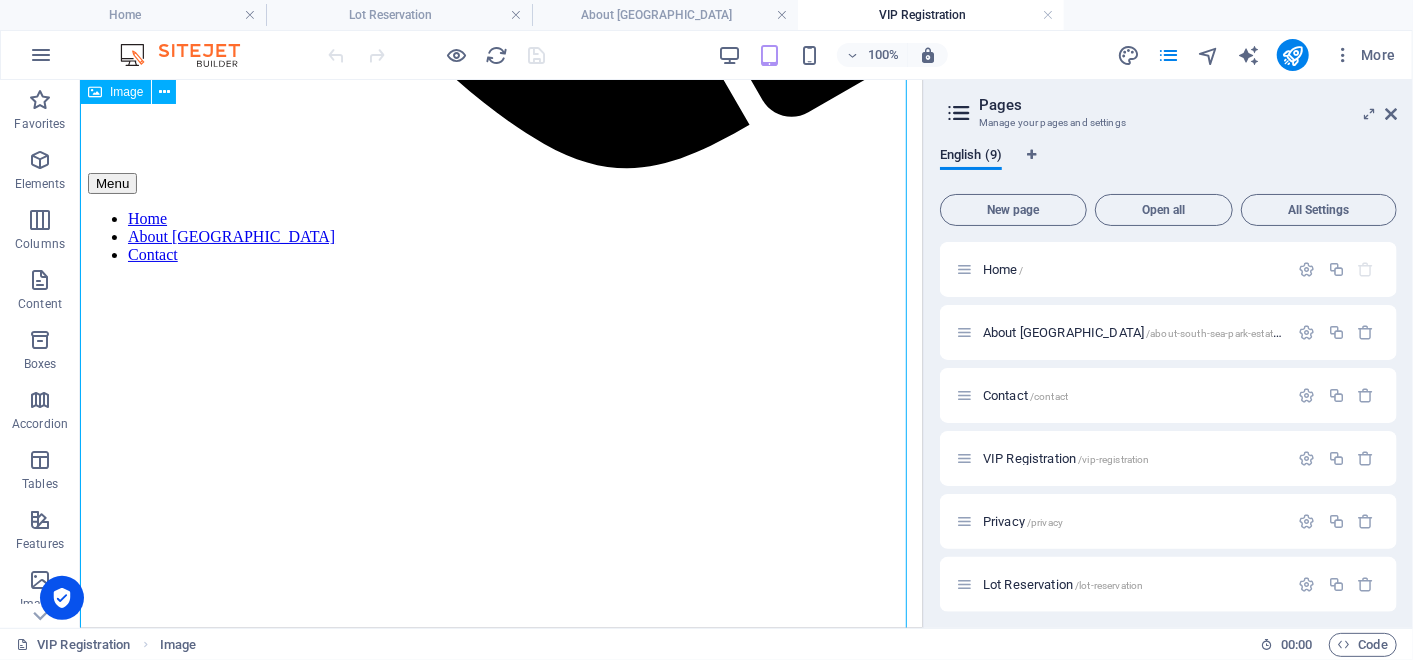 click at bounding box center [500, 3012] 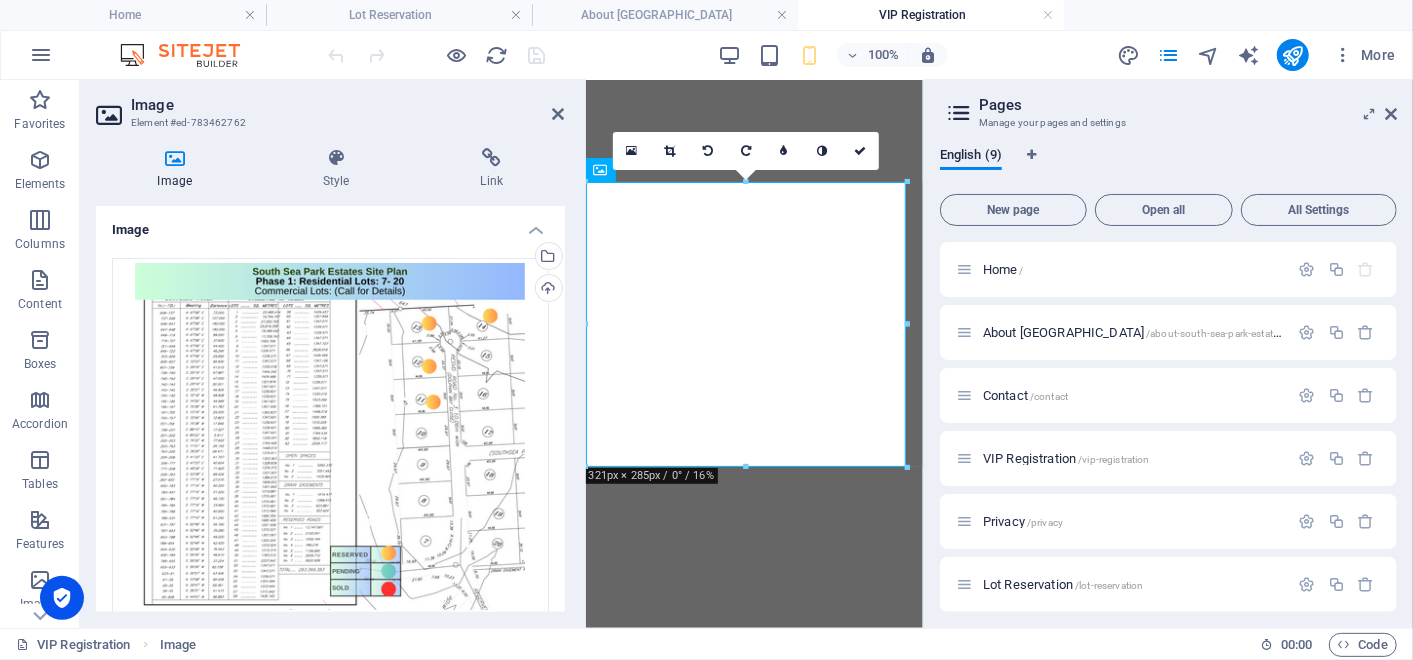 scroll, scrollTop: 980, scrollLeft: 0, axis: vertical 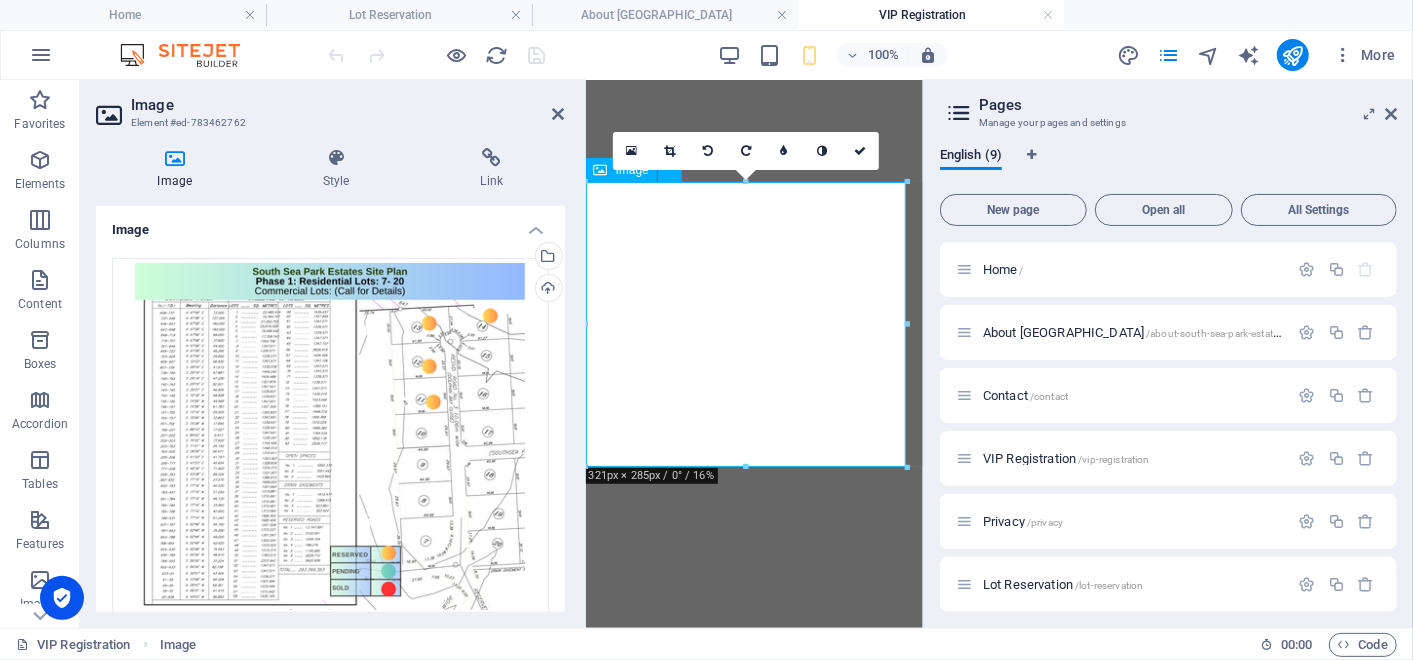 click at bounding box center [753, 2005] 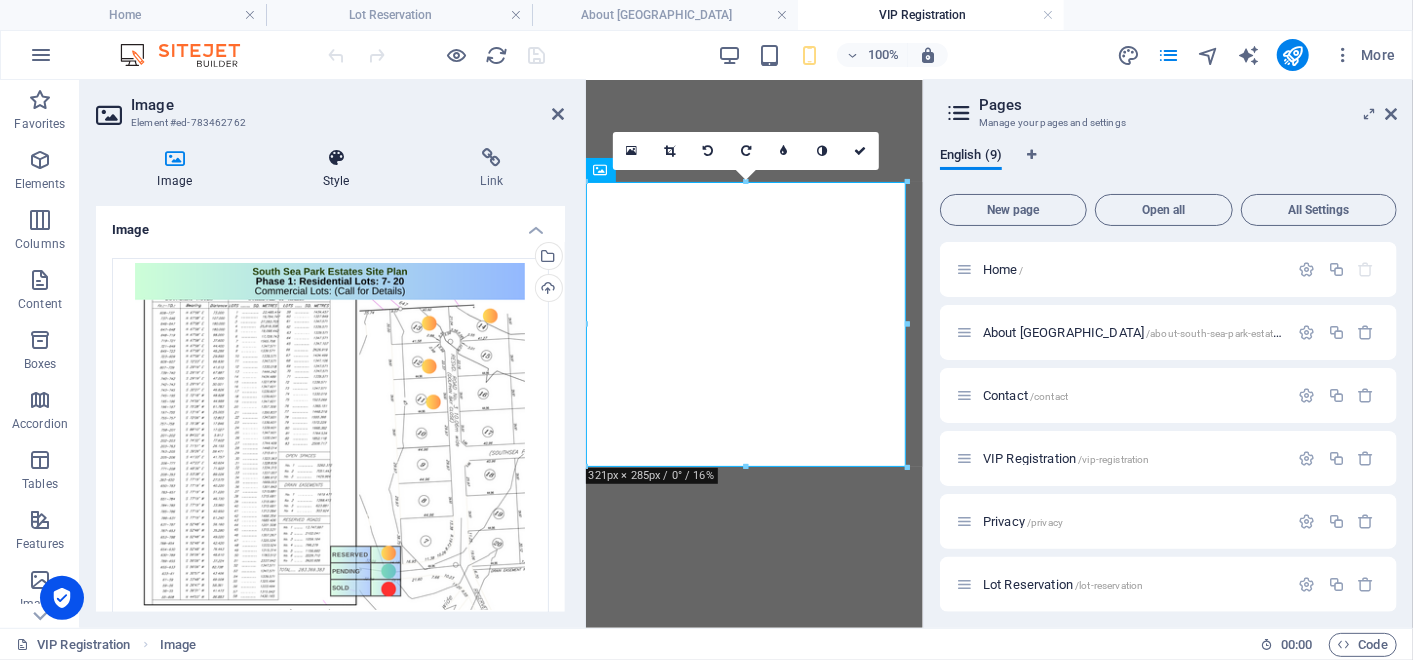 click at bounding box center [337, 158] 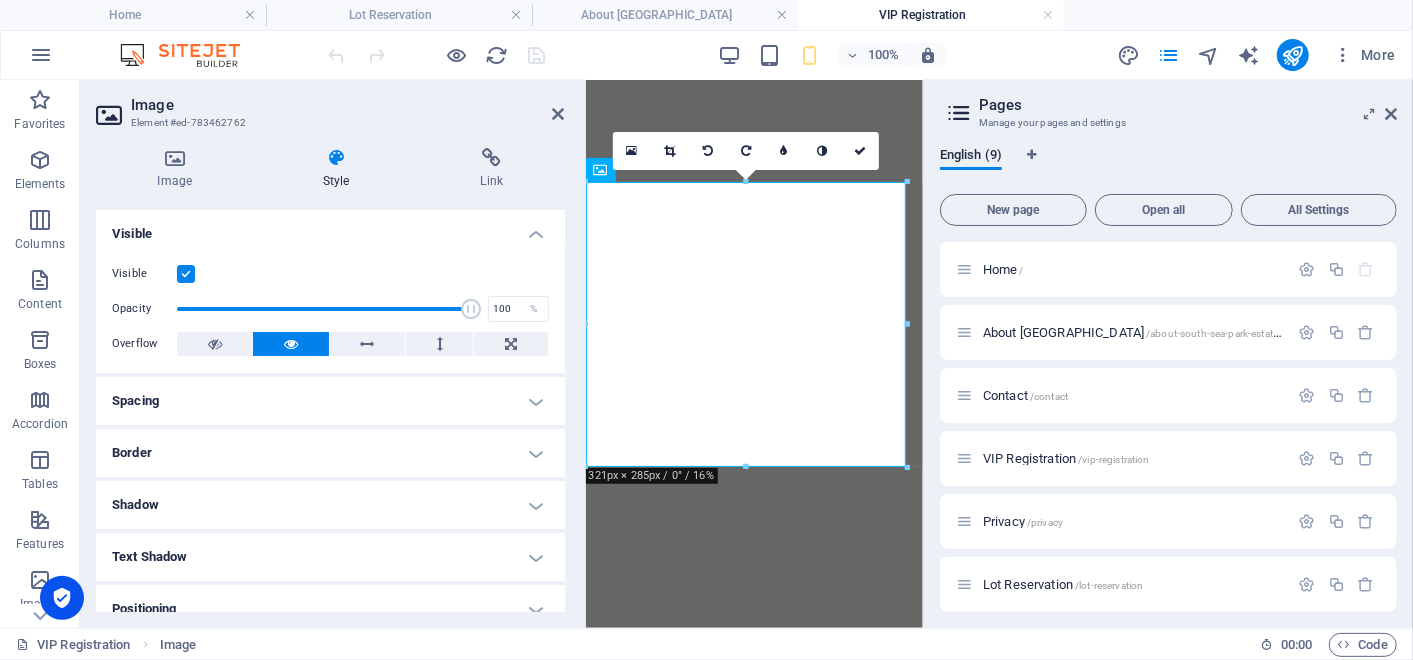 scroll, scrollTop: 501, scrollLeft: 0, axis: vertical 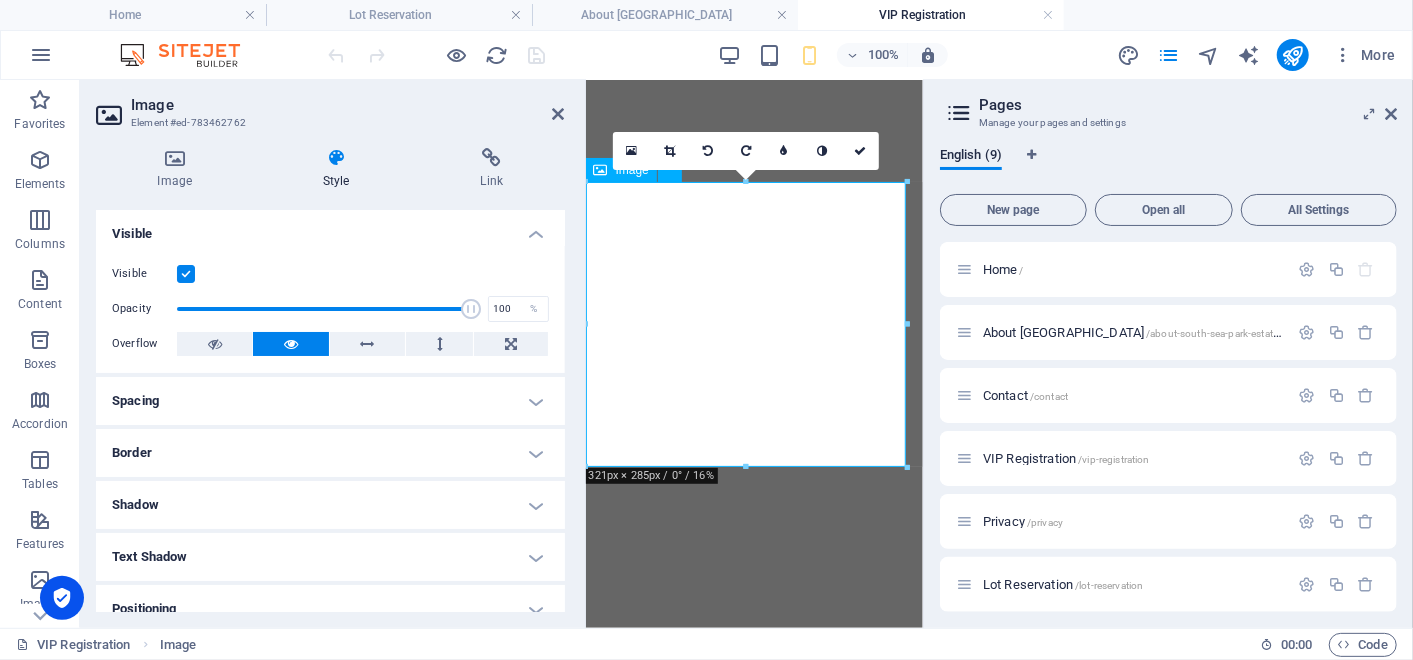 click at bounding box center (753, 2005) 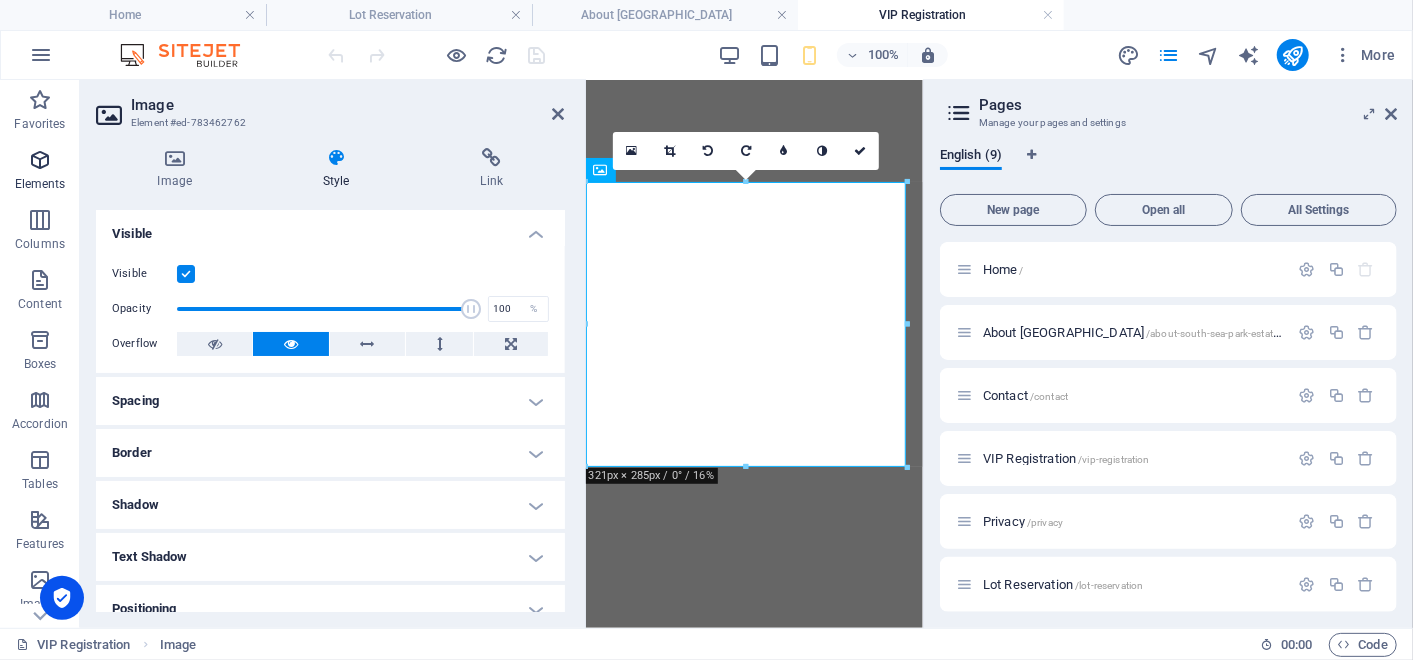 click at bounding box center [40, 160] 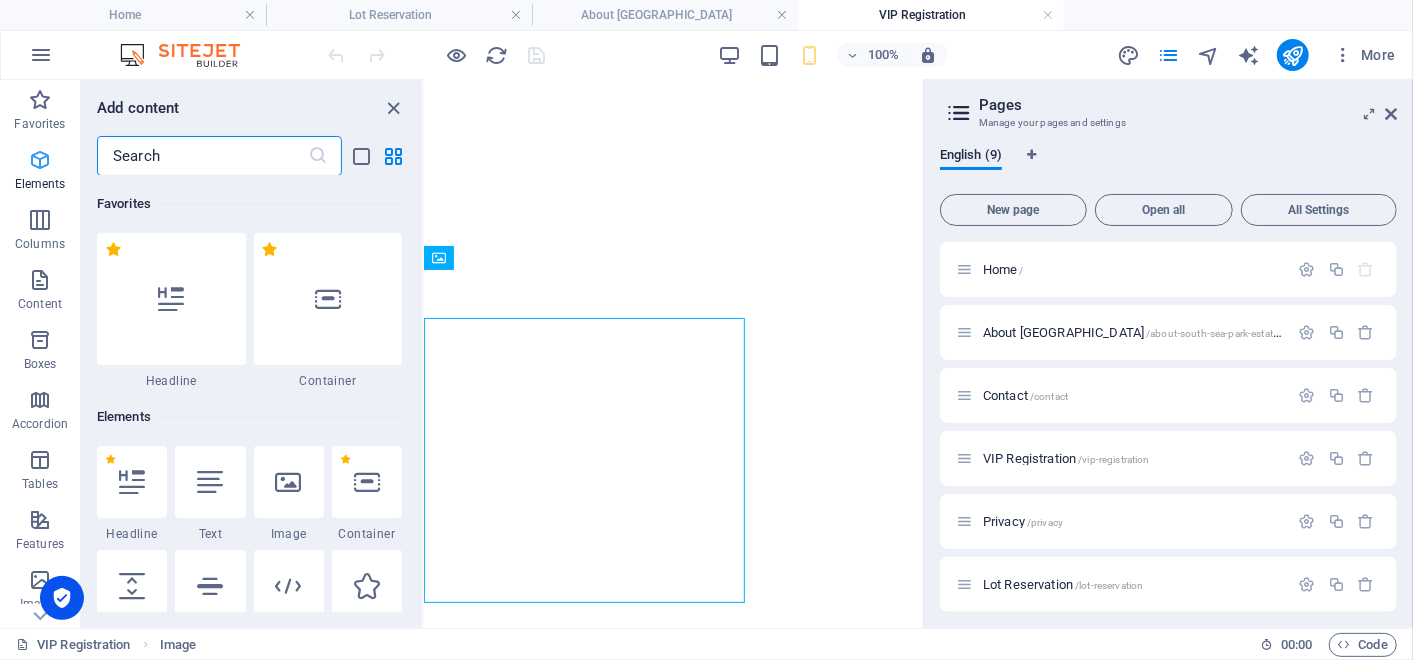 scroll, scrollTop: 845, scrollLeft: 0, axis: vertical 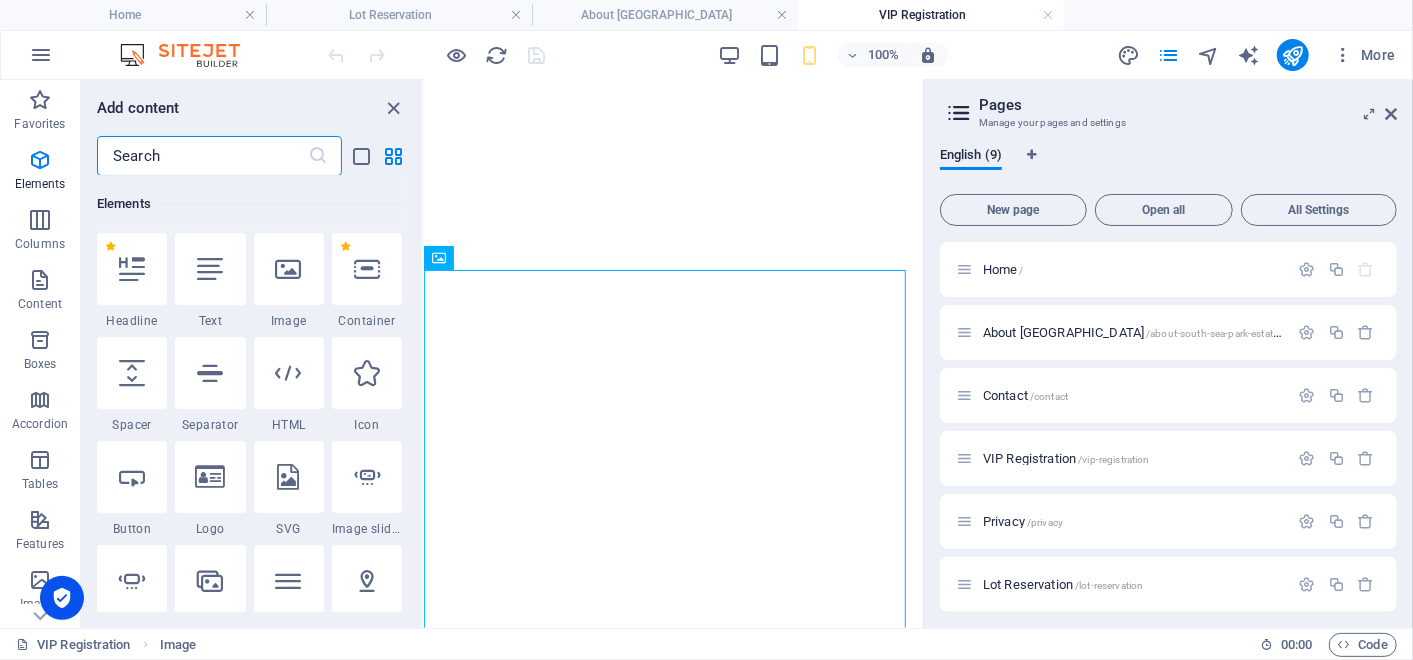 click at bounding box center (202, 156) 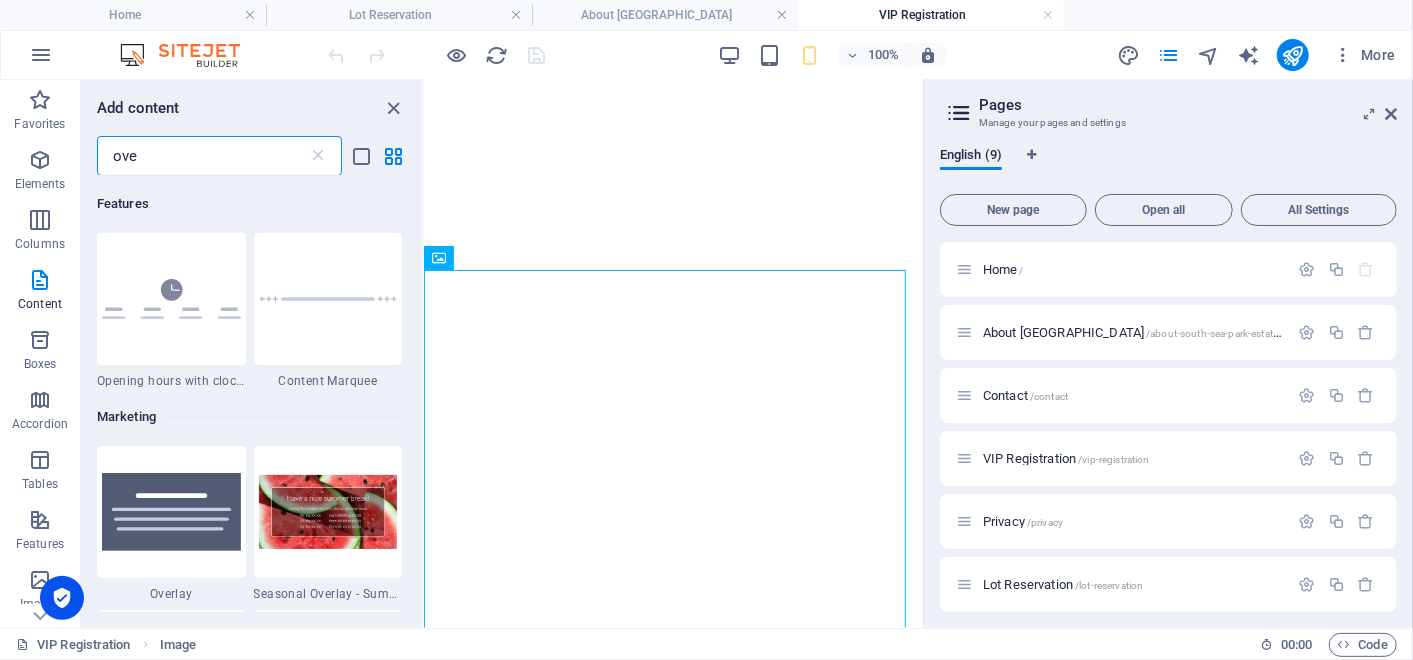 scroll, scrollTop: 0, scrollLeft: 0, axis: both 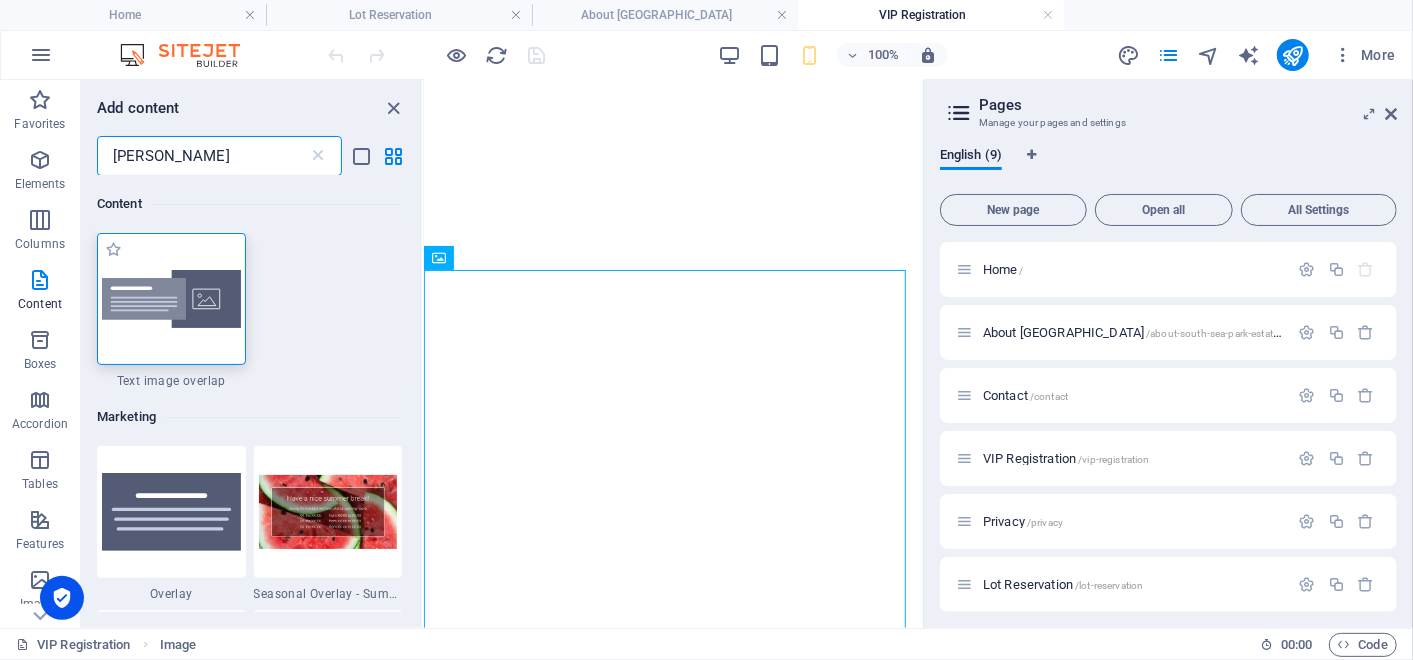 type on "overla" 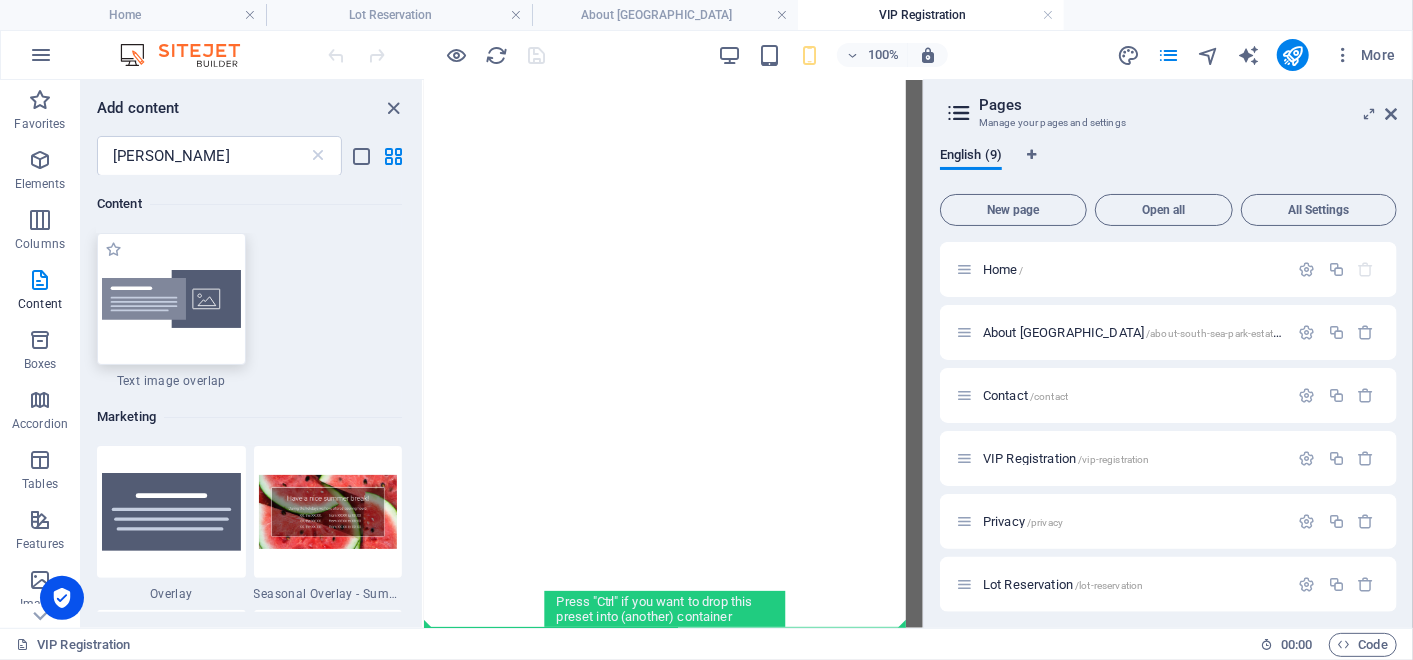 scroll, scrollTop: 1076, scrollLeft: 0, axis: vertical 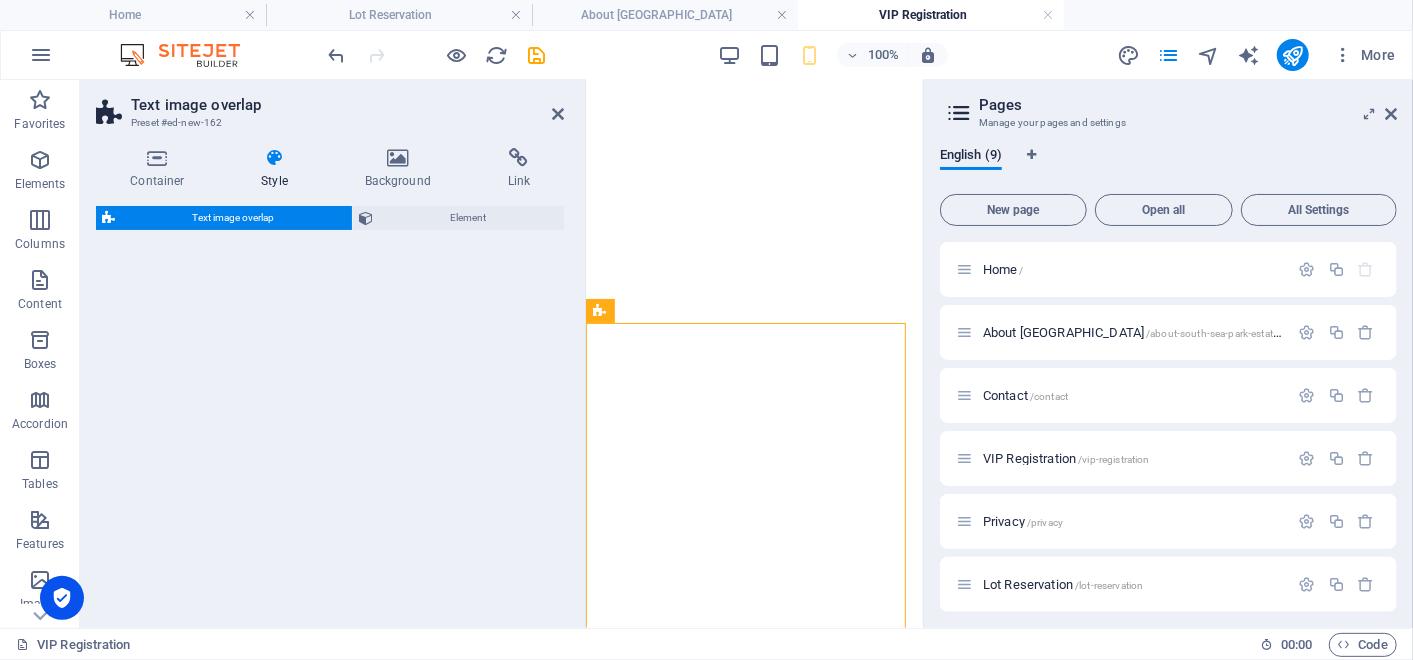 select on "rem" 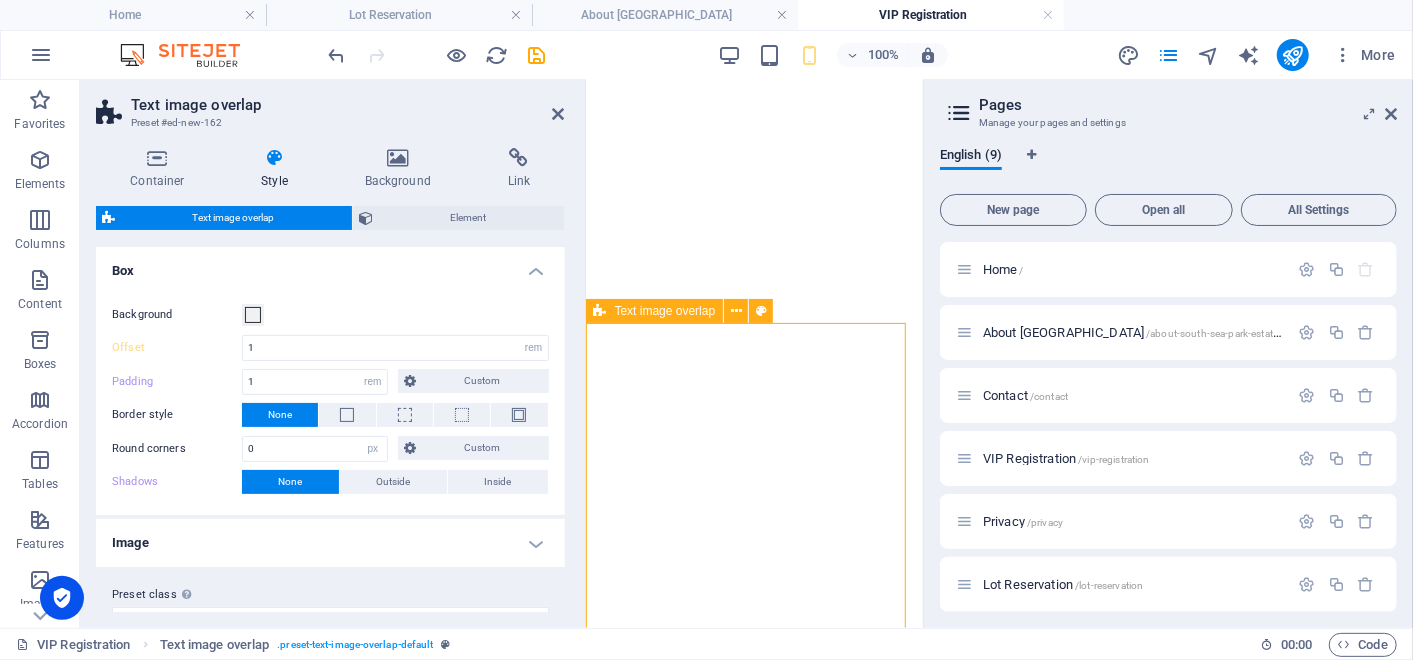 scroll, scrollTop: 1124, scrollLeft: 0, axis: vertical 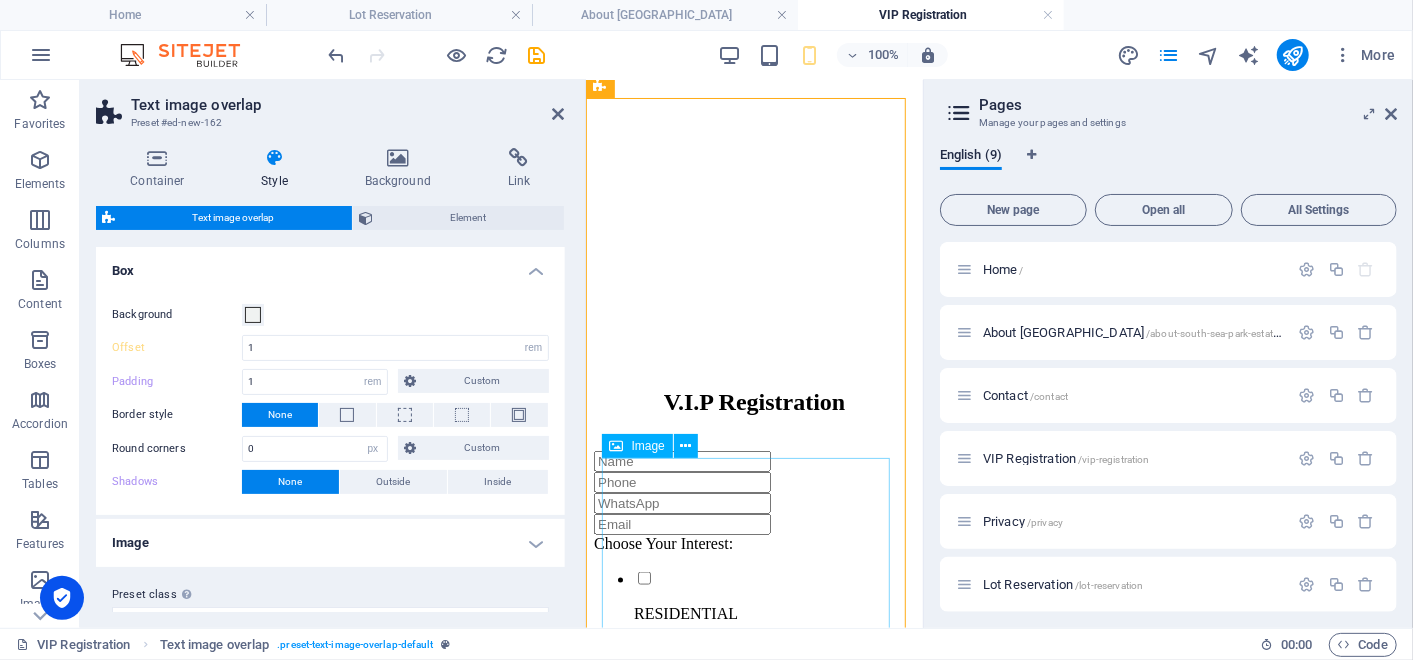 click at bounding box center [753, 2095] 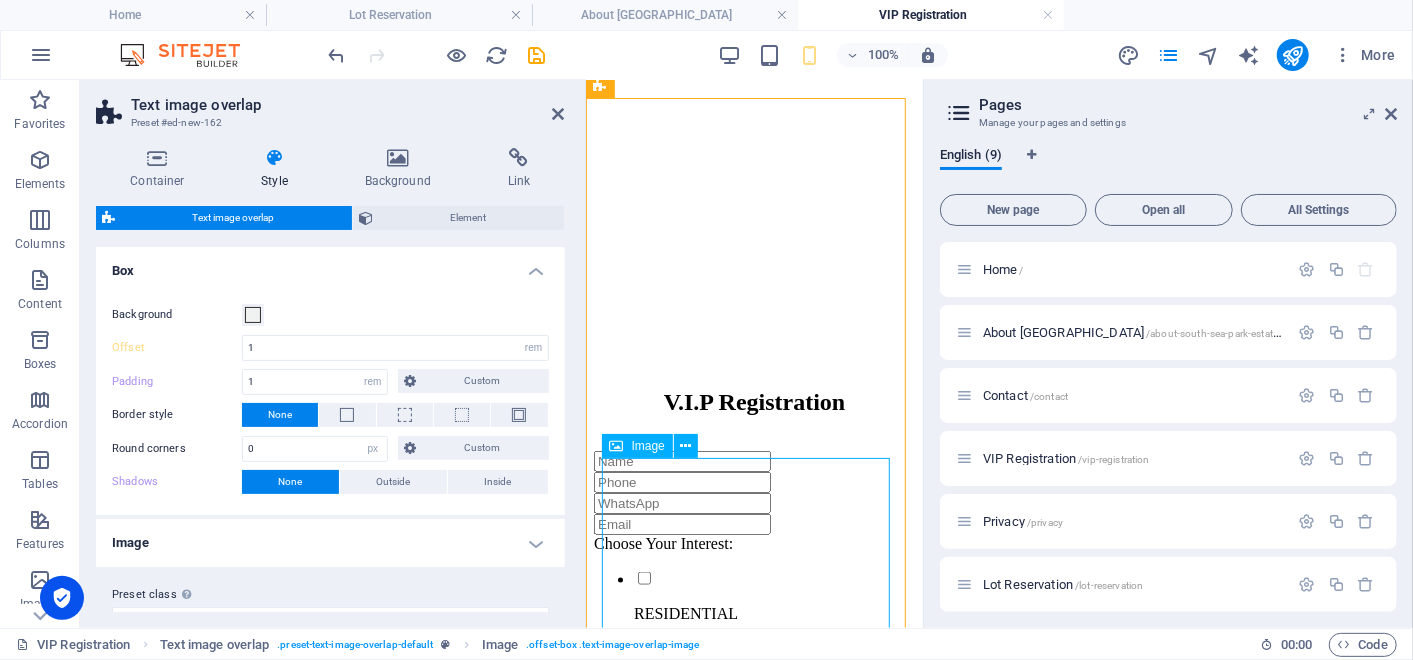 click at bounding box center (753, 2095) 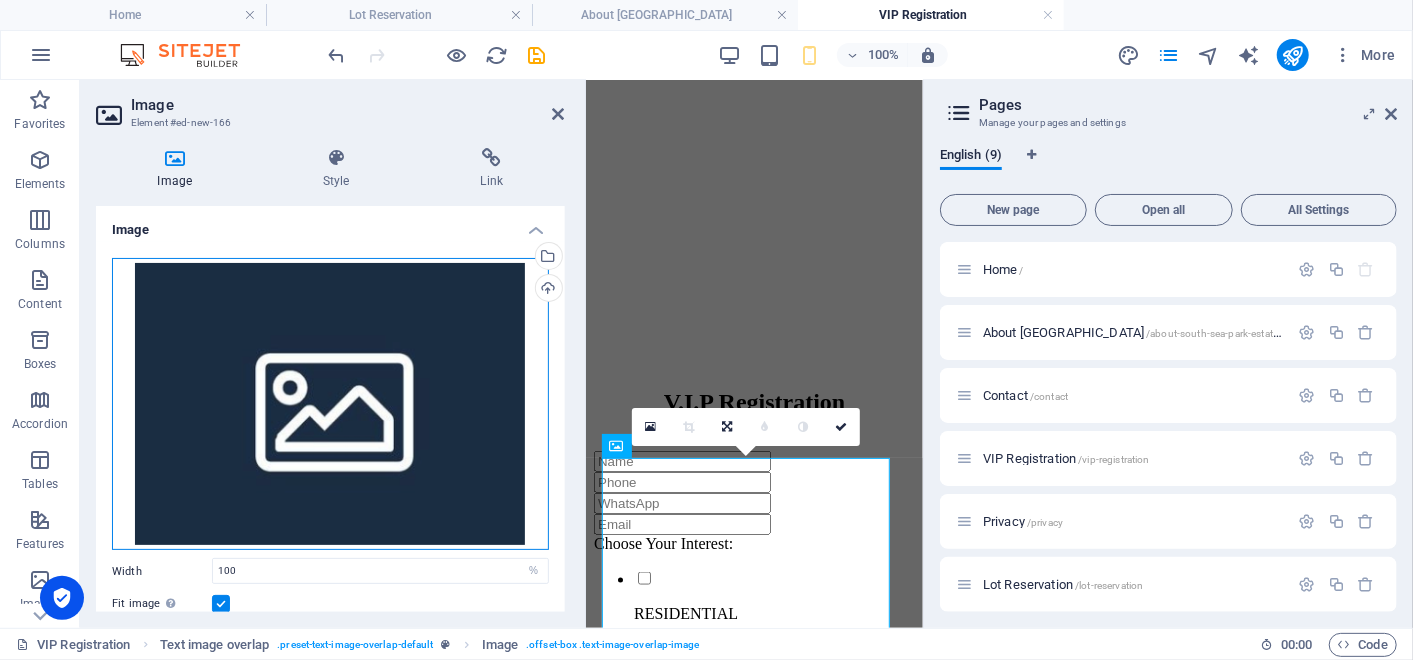 click on "Drag files here, click to choose files or select files from Files or our free stock photos & videos" at bounding box center (330, 404) 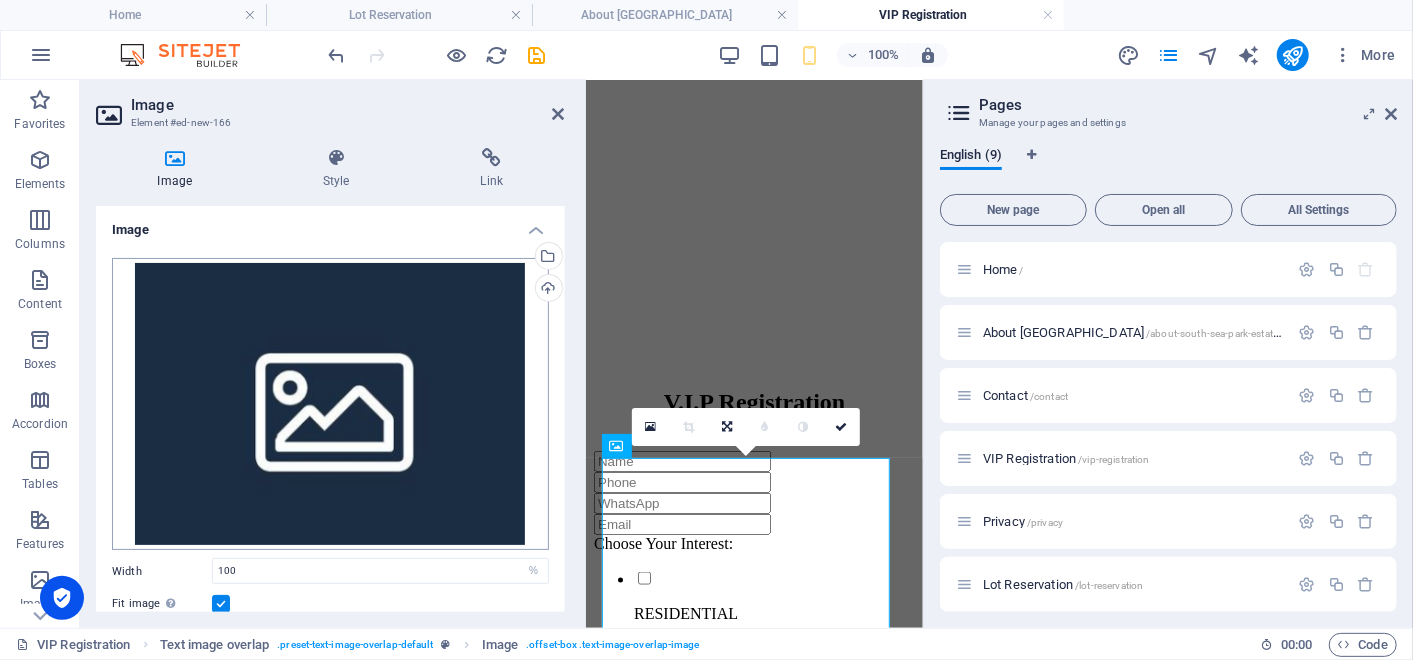 click on "South Sea Park Estates Home Lot Reservation About South Sea Park Estates VIP Registration Favorites Elements Columns Content Boxes Accordion Tables Features Images Slider Header Footer Forms Marketing Collections
Drag here to replace the existing content. Press “Ctrl” if you want to create a new element.
Snap   H3   Snap   Container 100% More Home Text image overlap . preset-text-image-overlap-default Image . offset-box .text-image-overlap-image 00 : 00 Code Favorites Elements Columns Content Boxes Accordion Tables Features Images Slider Header Footer Forms Marketing Collections Add content ​ Favorites 1 Star Headline 1 Star Container Elements 1 Star Headline 1 Star Text 1 Star Image 1 Star Container 1 Star Spacer 1 Star Separator 1 Star HTML 1 Star Icon 1 Star Button 1 Star Logo 1 Star SVG 1 Star Image slider 1 Star Slider 1 Star Gallery 1 Star Menu 1 Star Map 1 Star Facebook 1 Star Video" at bounding box center [706, 330] 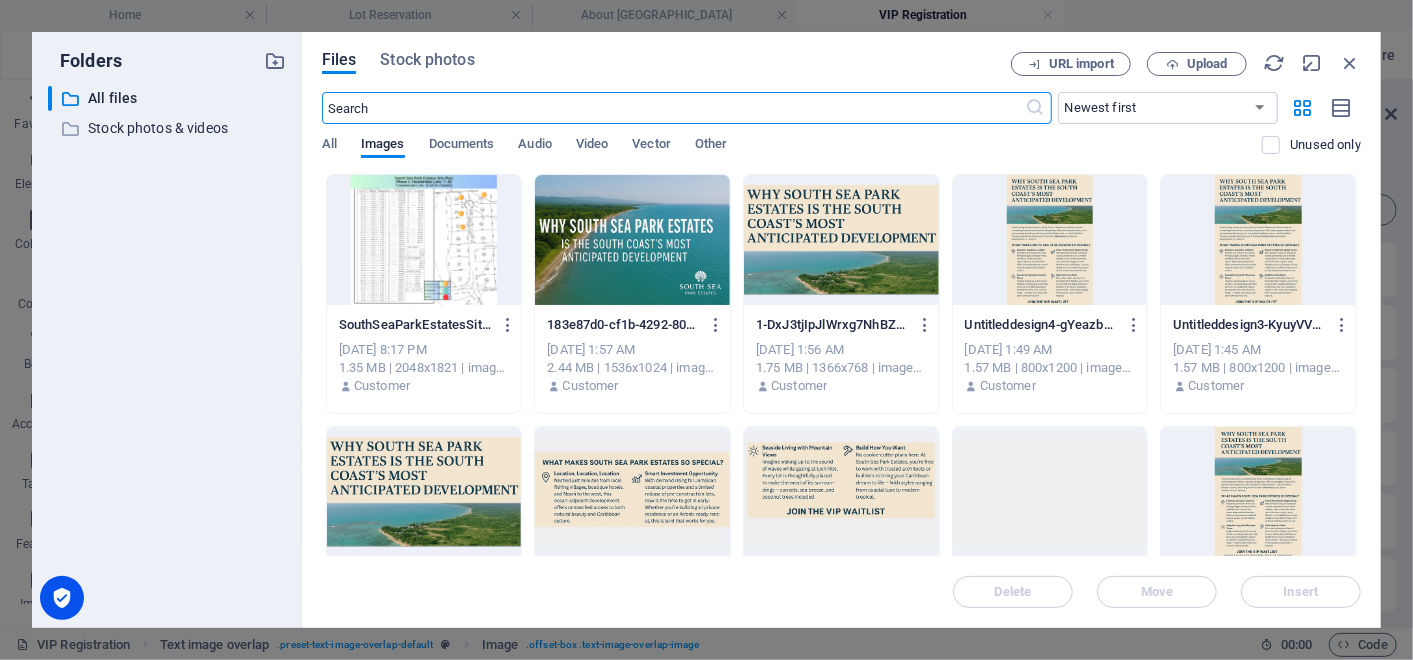 scroll, scrollTop: 3525, scrollLeft: 0, axis: vertical 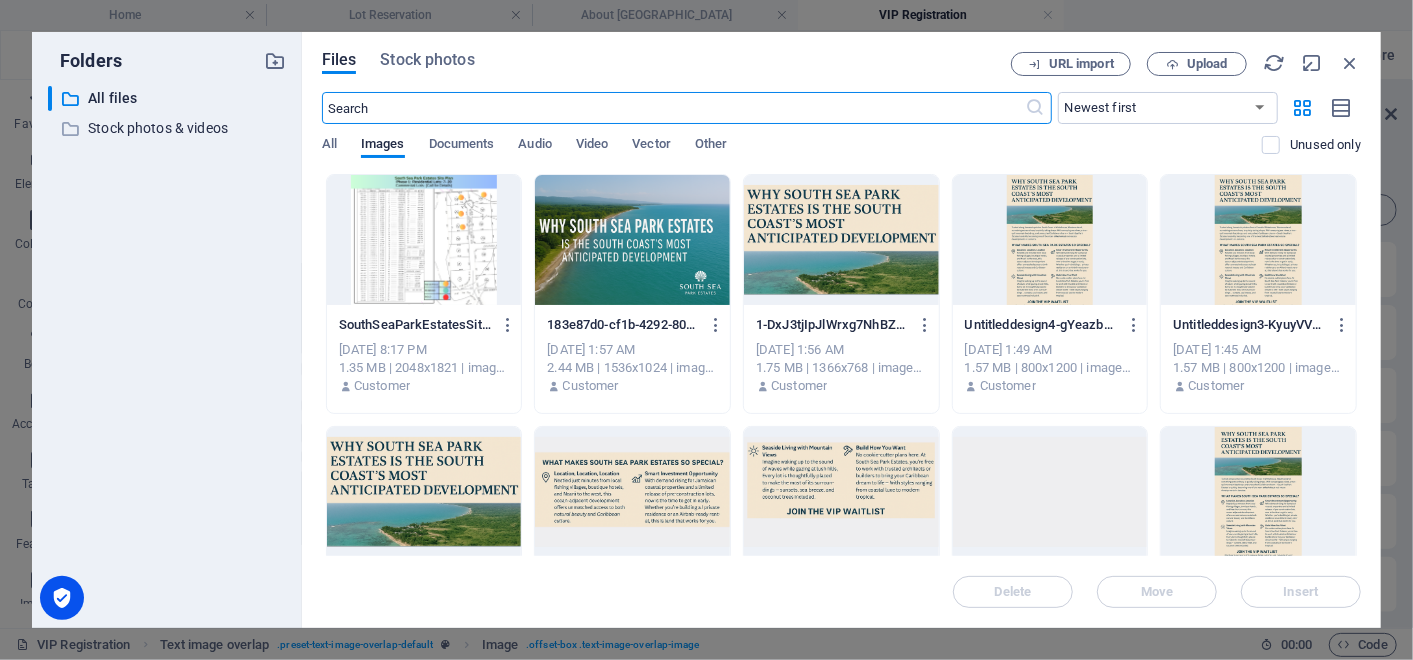 click at bounding box center [424, 240] 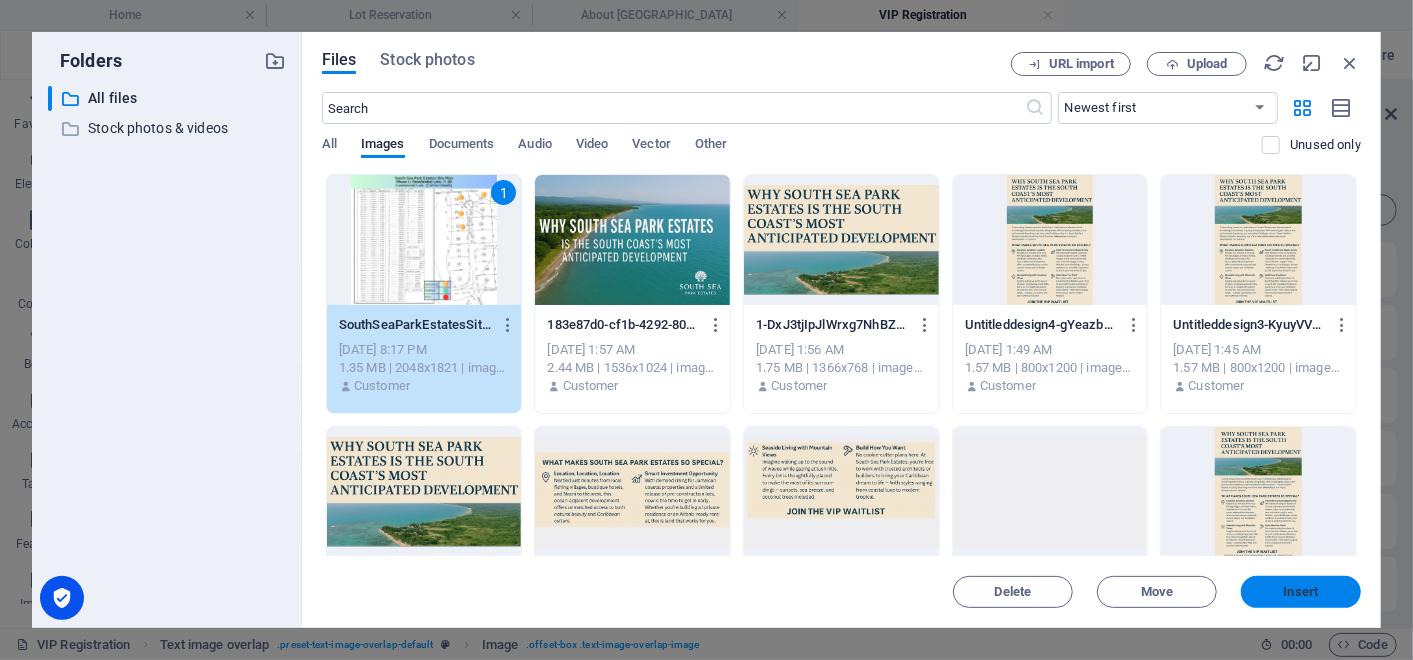 click on "Insert" at bounding box center [1301, 592] 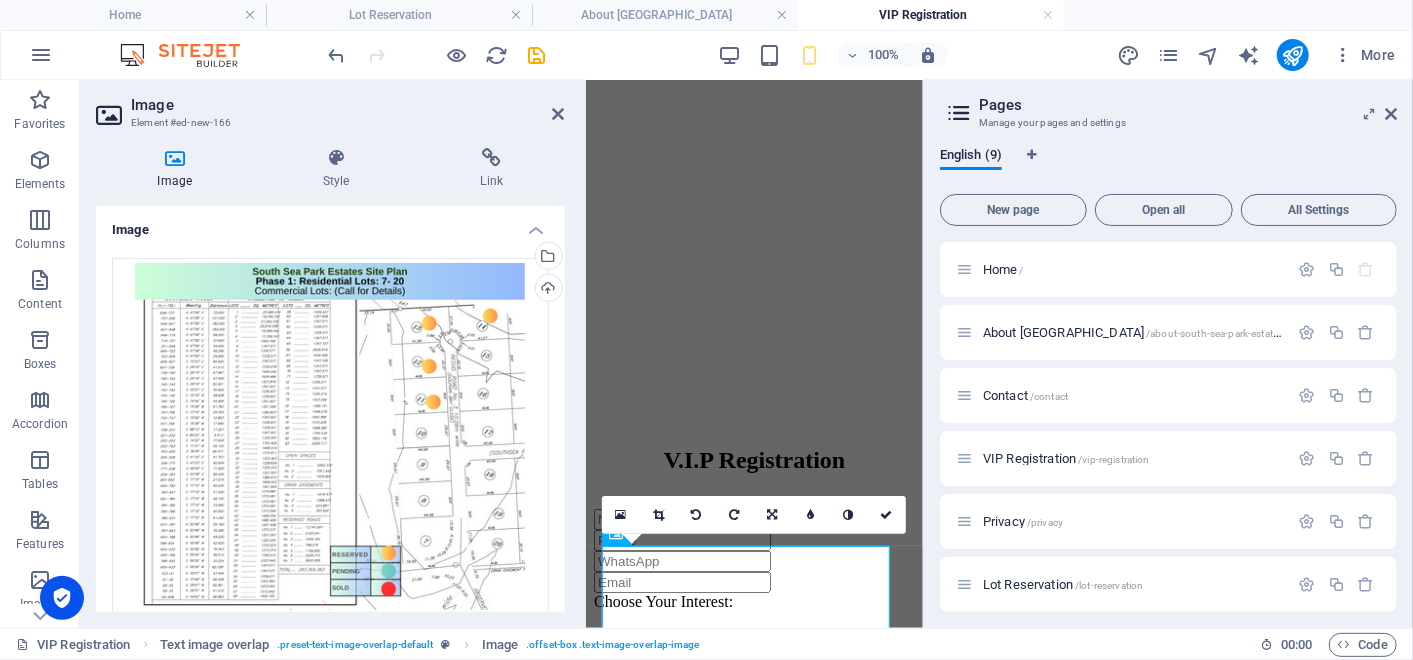 scroll, scrollTop: 1257, scrollLeft: 0, axis: vertical 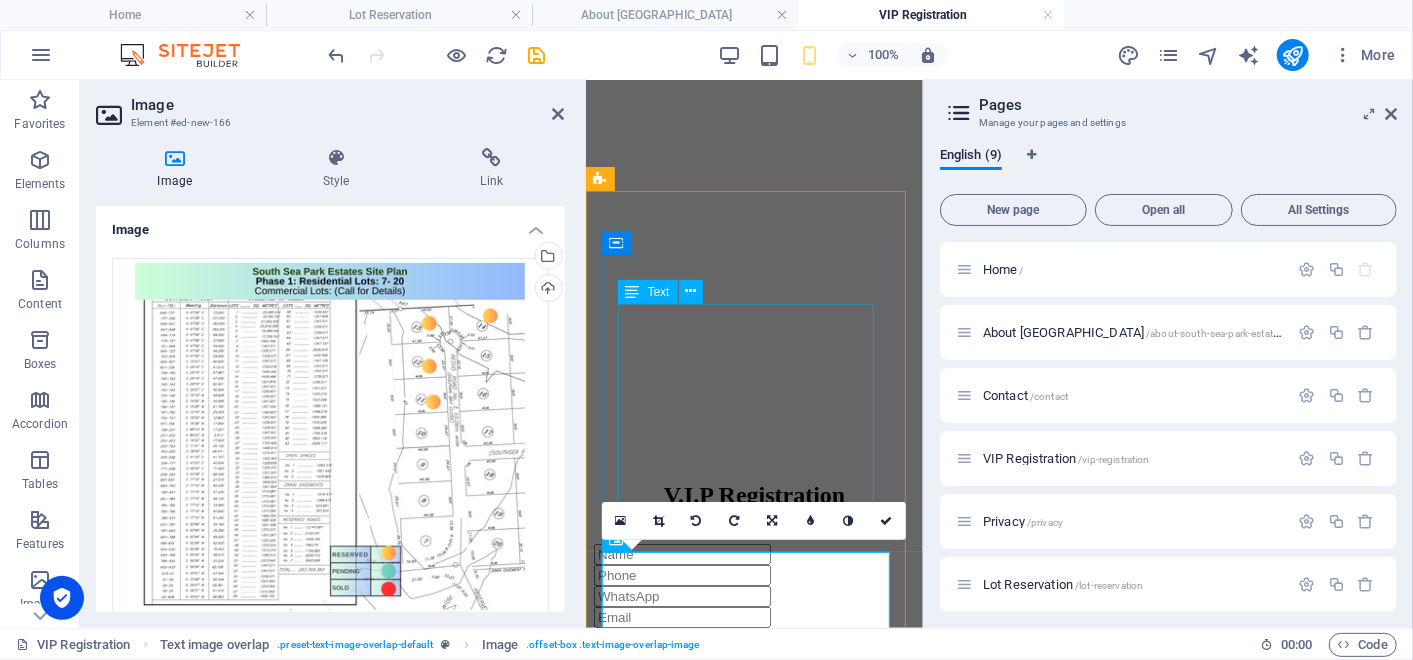 click on "Lorem ipsum dolor sit amet, consectetuer adipiscing elit. Aenean commodo ligula eget dolor. Lorem ipsum dolor sit amet, consectetuer adipiscing elit leget dolor. Lorem ipsum dolor sit amet, consectetuer adipiscing elit. Aenean commodo ligula eget dolor." at bounding box center (753, 2000) 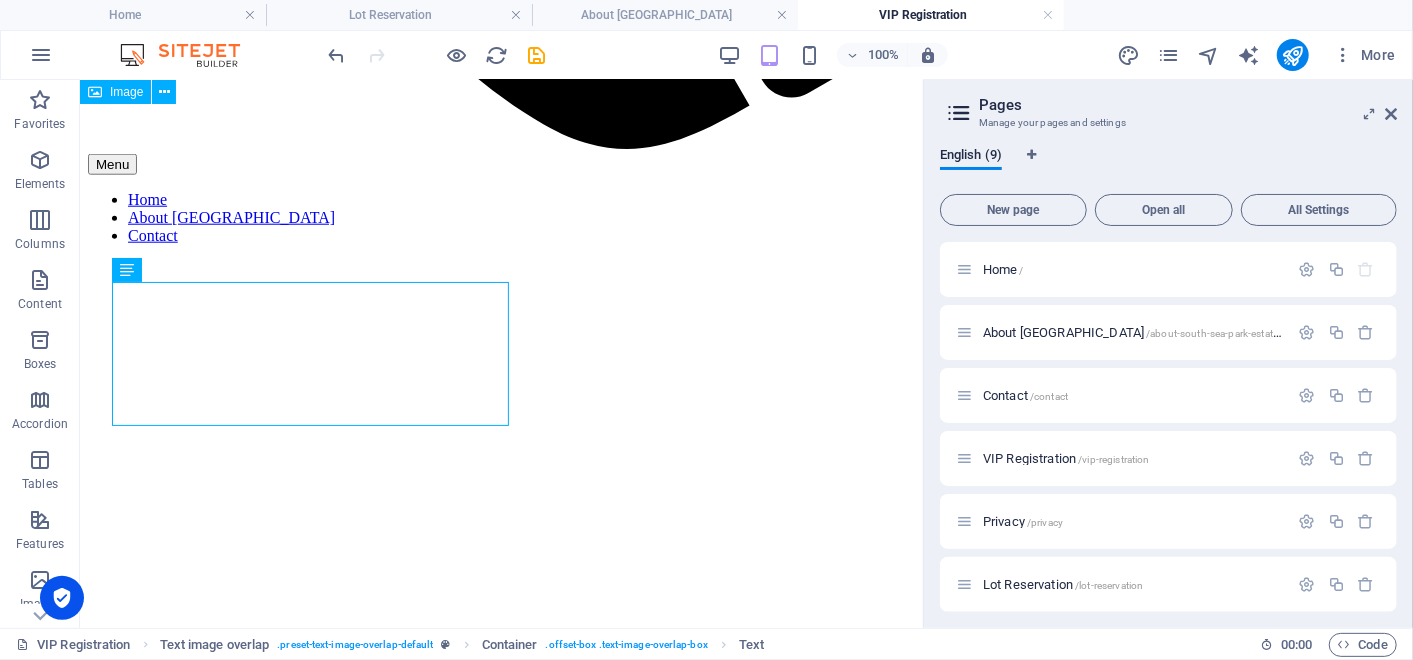 scroll, scrollTop: 1677, scrollLeft: 0, axis: vertical 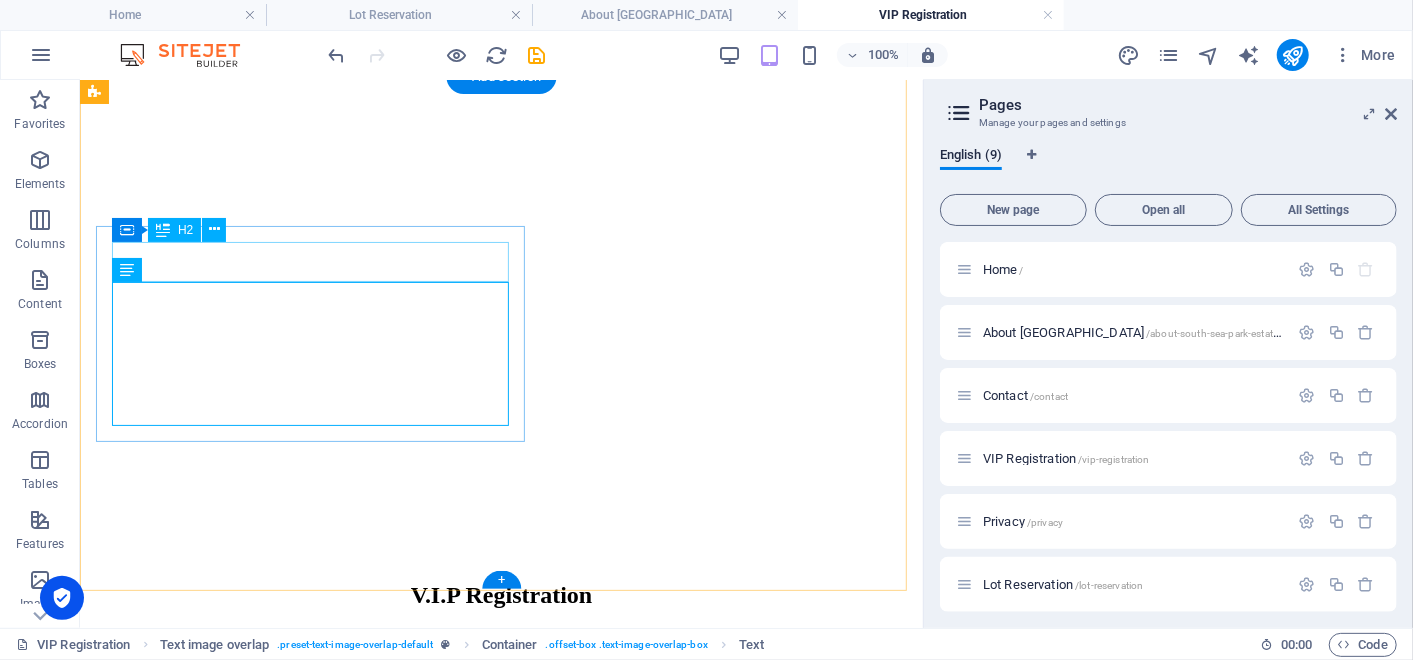 click on "New headline" at bounding box center [500, 2839] 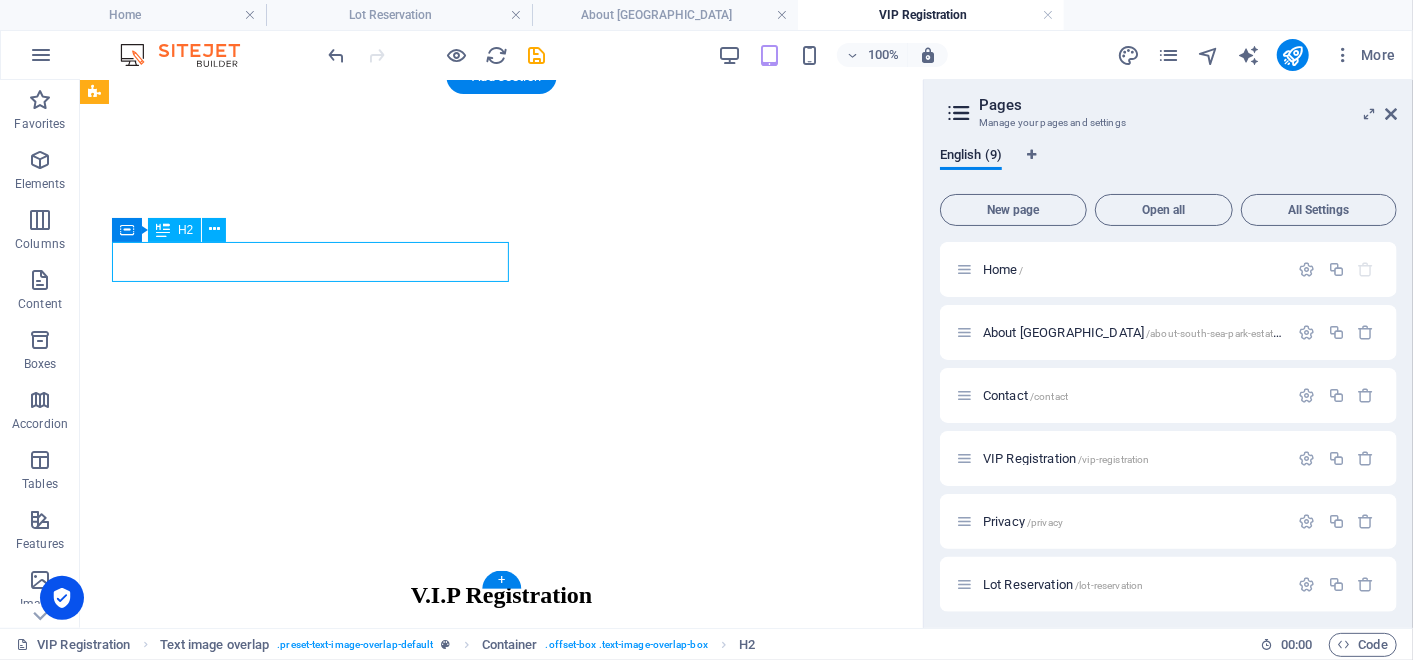 click on "New headline" at bounding box center (500, 2839) 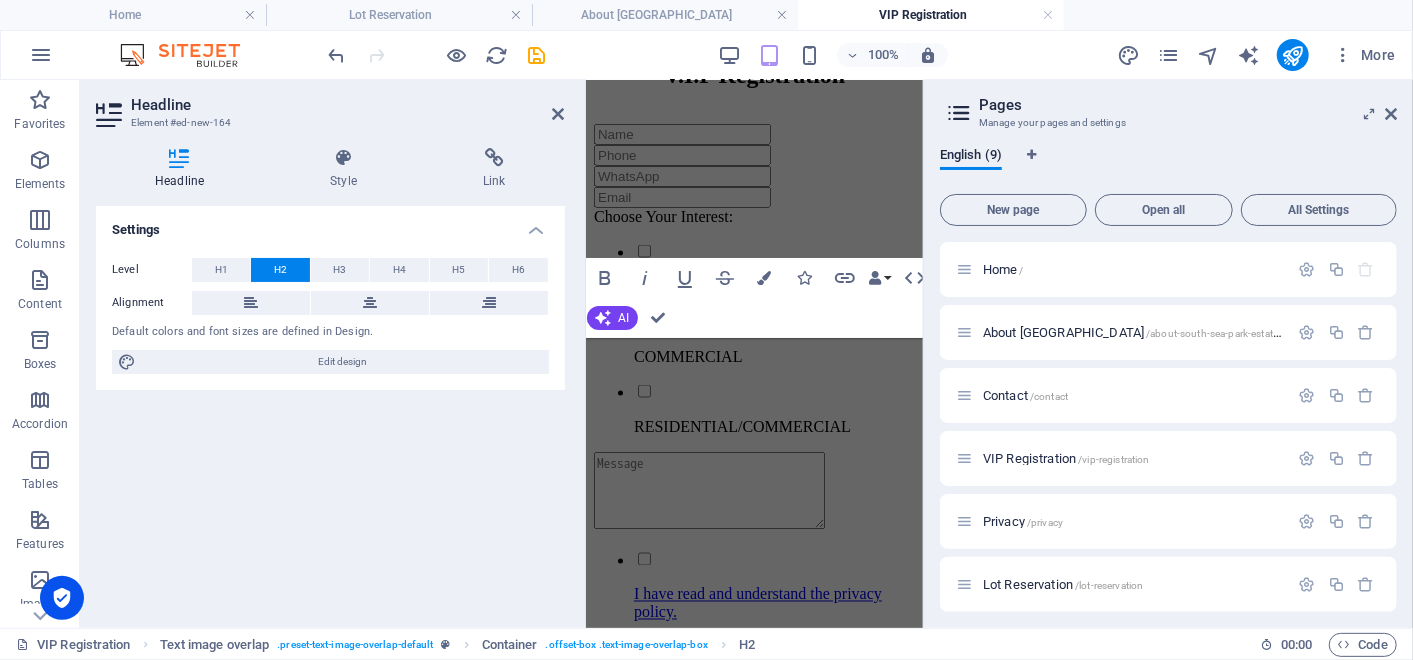 scroll, scrollTop: 1190, scrollLeft: 0, axis: vertical 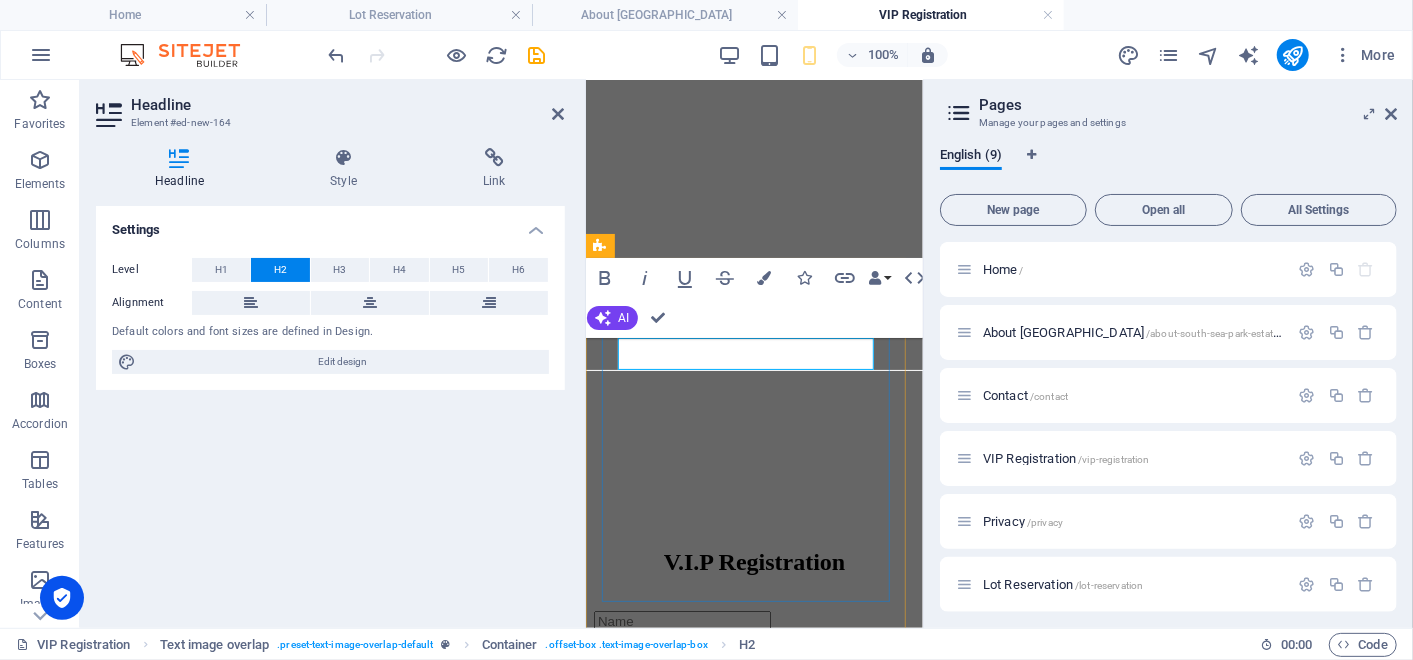 drag, startPoint x: 815, startPoint y: 353, endPoint x: 675, endPoint y: 351, distance: 140.01428 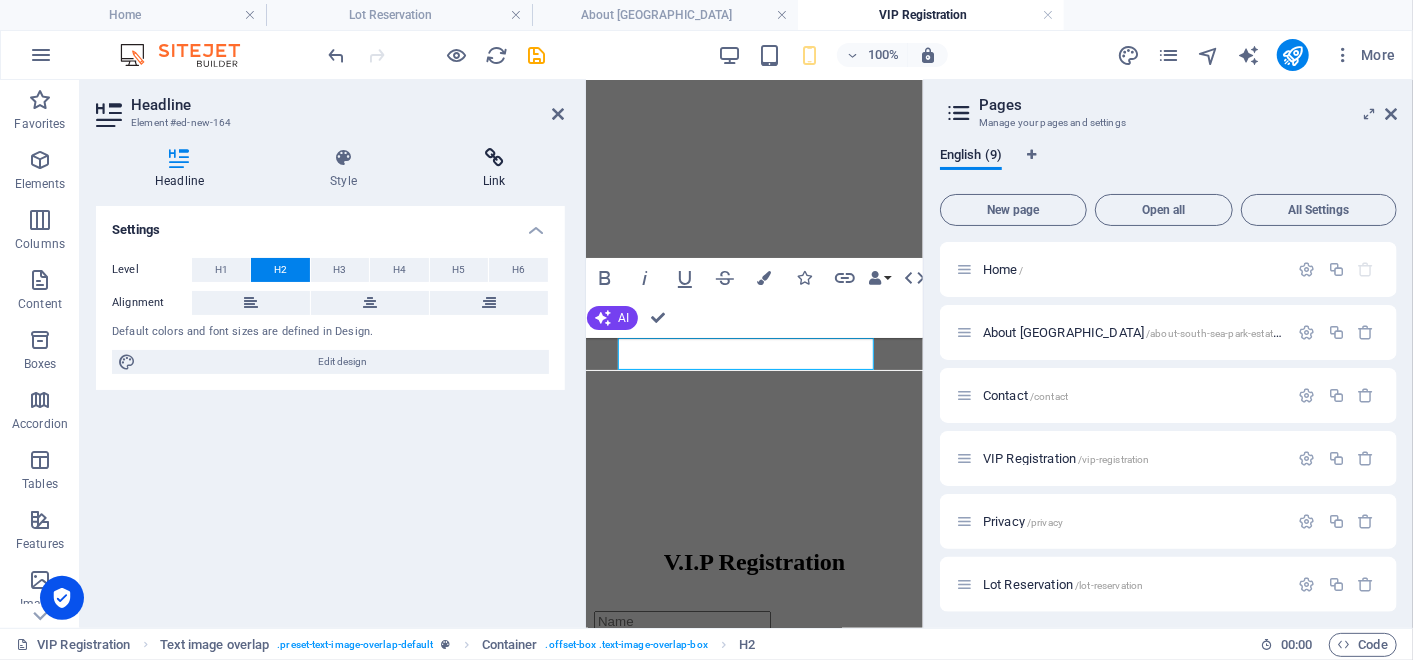 click at bounding box center [494, 158] 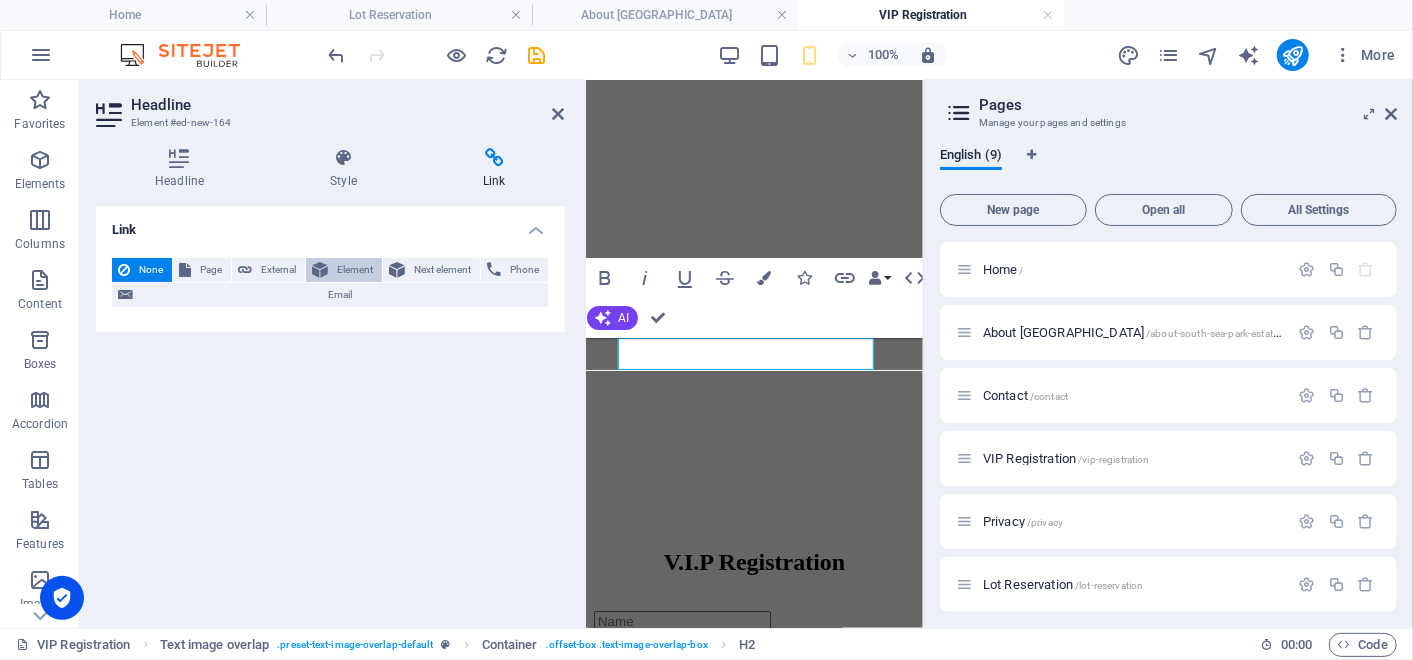 click on "Element" at bounding box center [355, 270] 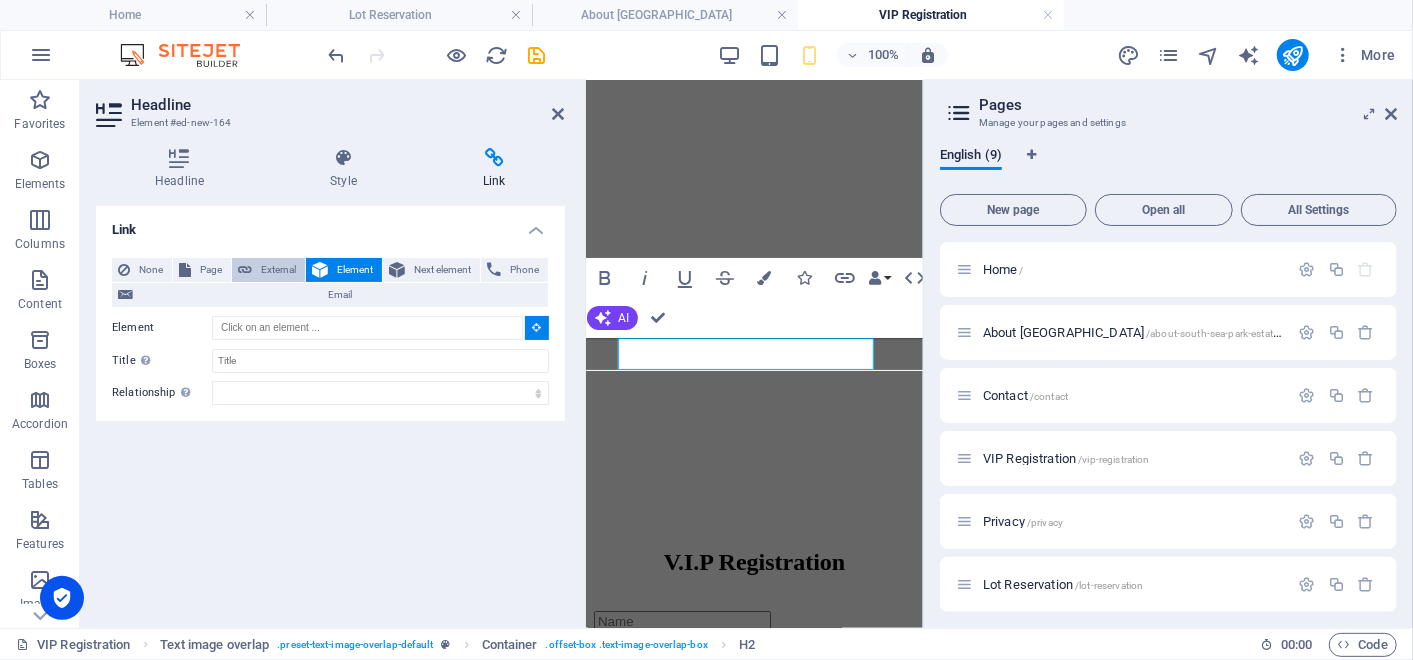 click on "External" at bounding box center [278, 270] 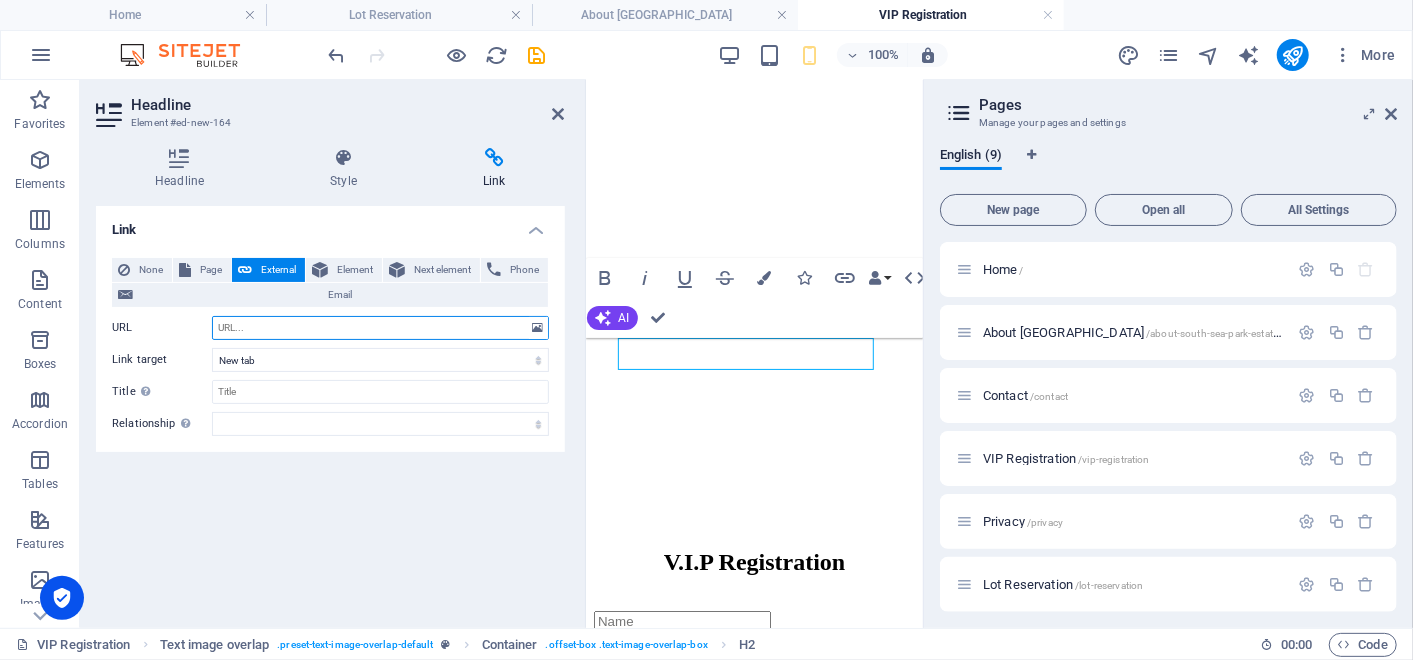 click on "URL" at bounding box center (380, 328) 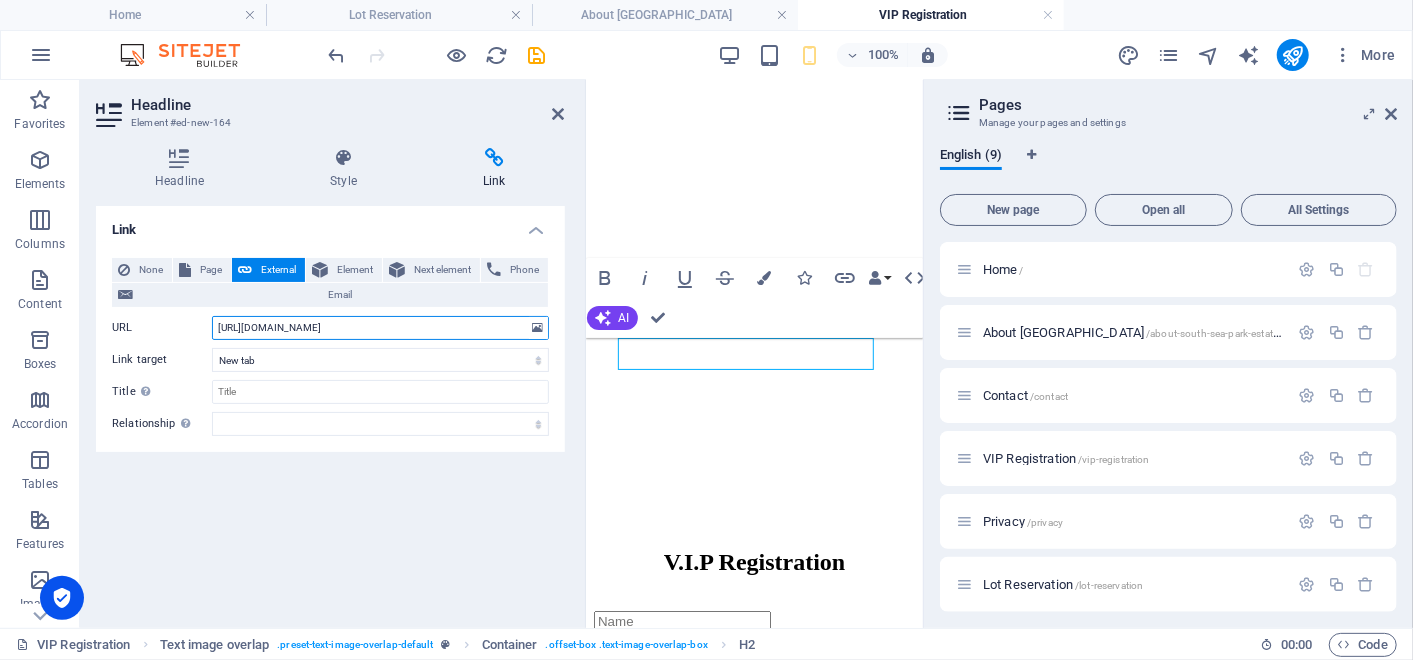 scroll, scrollTop: 0, scrollLeft: 190, axis: horizontal 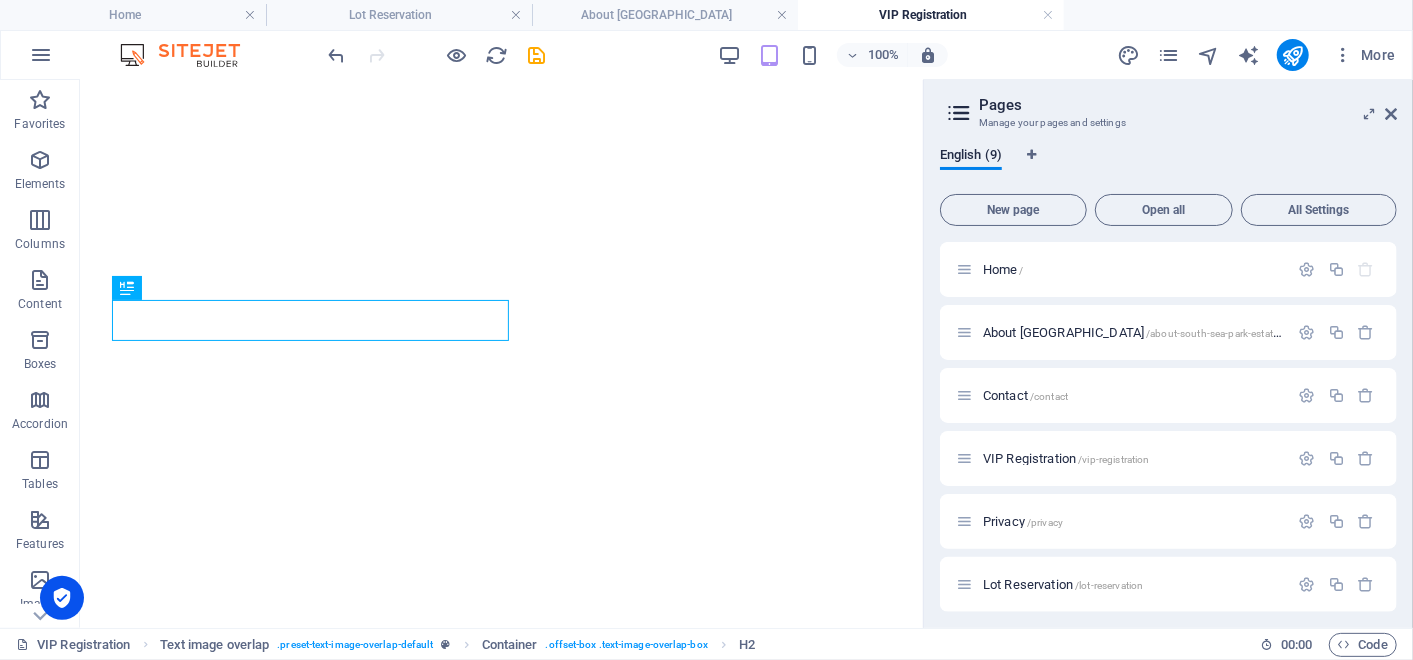 drag, startPoint x: 911, startPoint y: 497, endPoint x: 1024, endPoint y: 584, distance: 142.61136 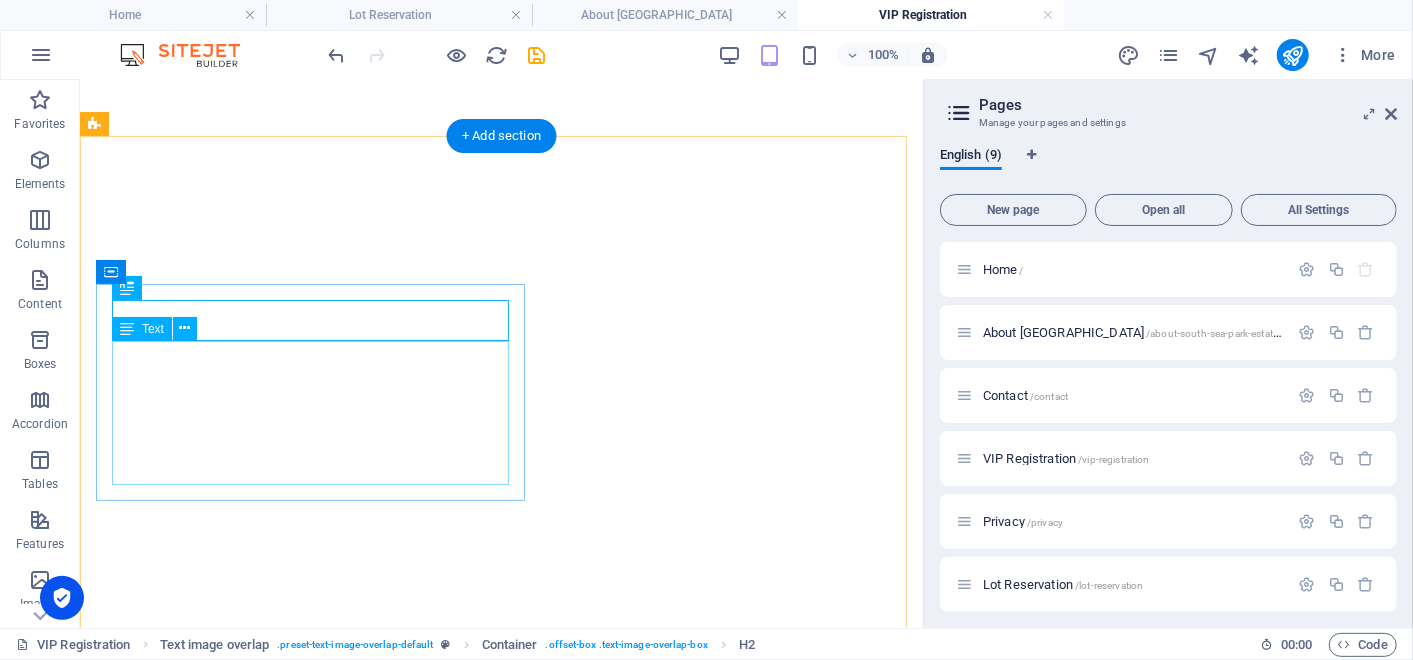 click on "Lorem ipsum dolor sit amet, consectetuer adipiscing elit. Aenean commodo ligula eget dolor. Lorem ipsum dolor sit amet, consectetuer adipiscing elit leget dolor. Lorem ipsum dolor sit amet, consectetuer adipiscing elit. Aenean commodo ligula eget dolor." at bounding box center [500, 2959] 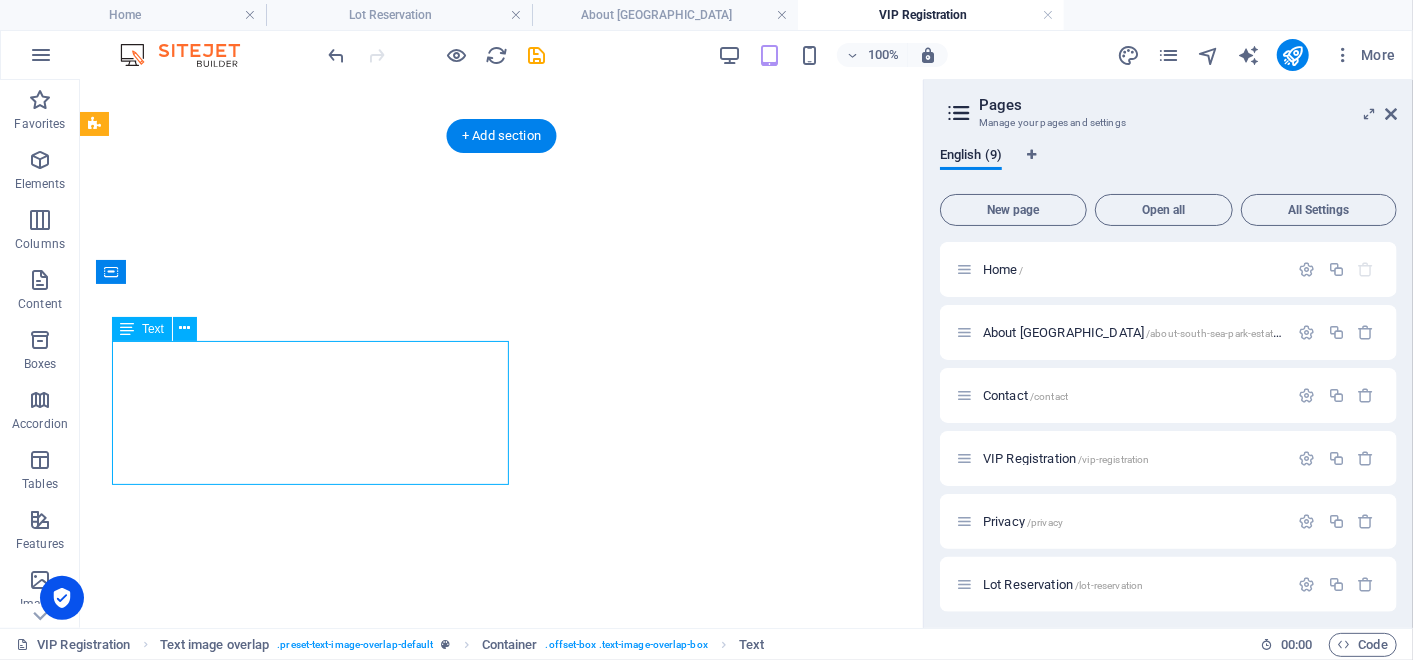 click on "Lorem ipsum dolor sit amet, consectetuer adipiscing elit. Aenean commodo ligula eget dolor. Lorem ipsum dolor sit amet, consectetuer adipiscing elit leget dolor. Lorem ipsum dolor sit amet, consectetuer adipiscing elit. Aenean commodo ligula eget dolor." at bounding box center [500, 2959] 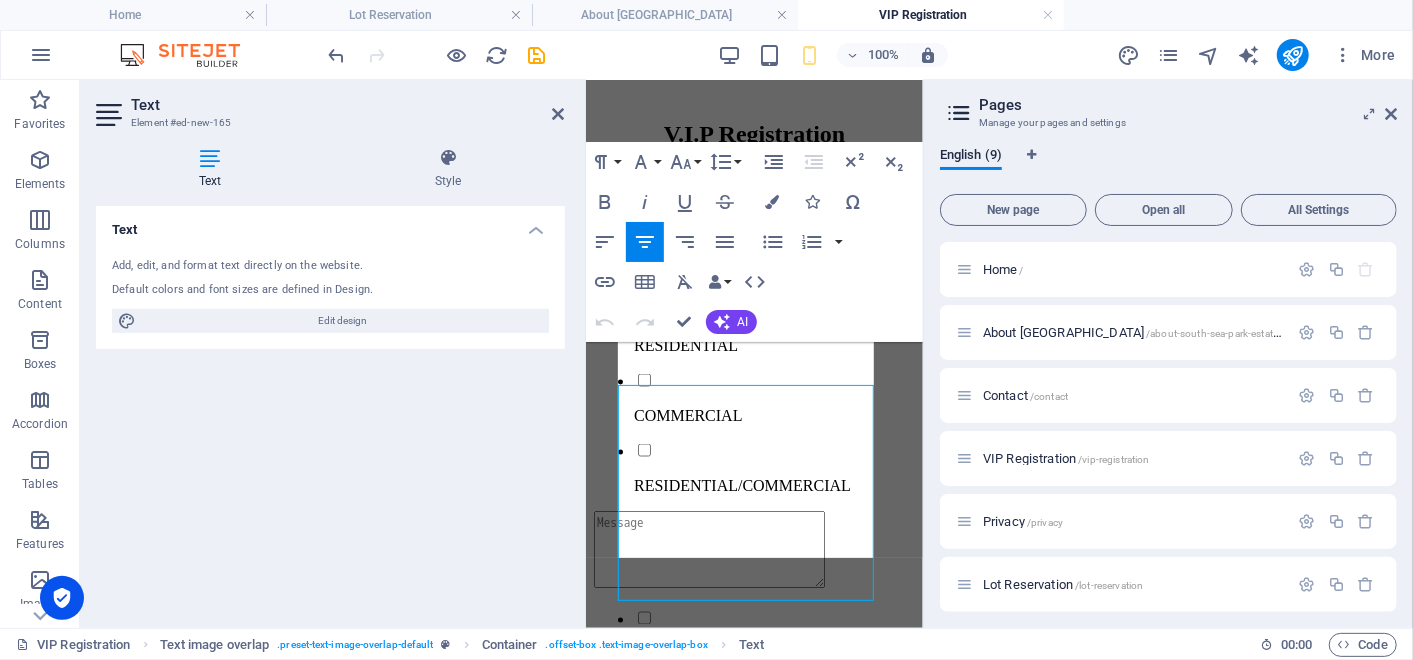 scroll, scrollTop: 1218, scrollLeft: 0, axis: vertical 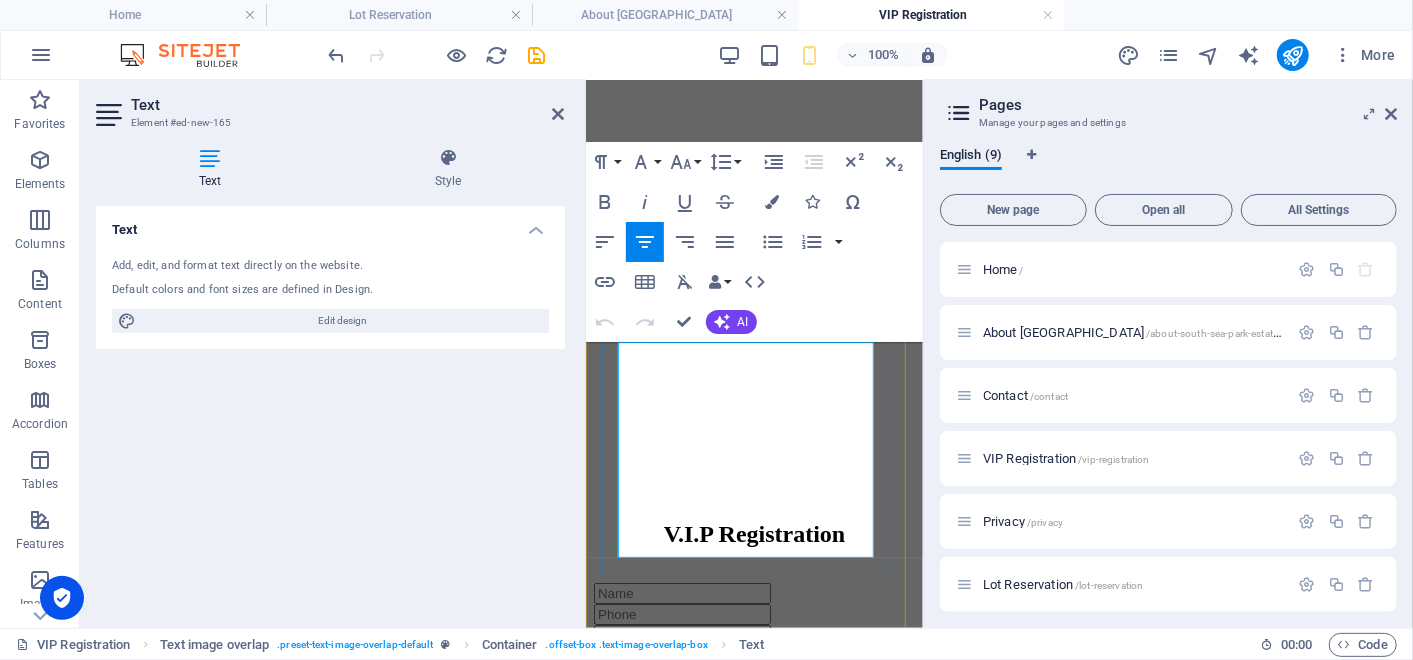 drag, startPoint x: 632, startPoint y: 349, endPoint x: 883, endPoint y: 552, distance: 322.81573 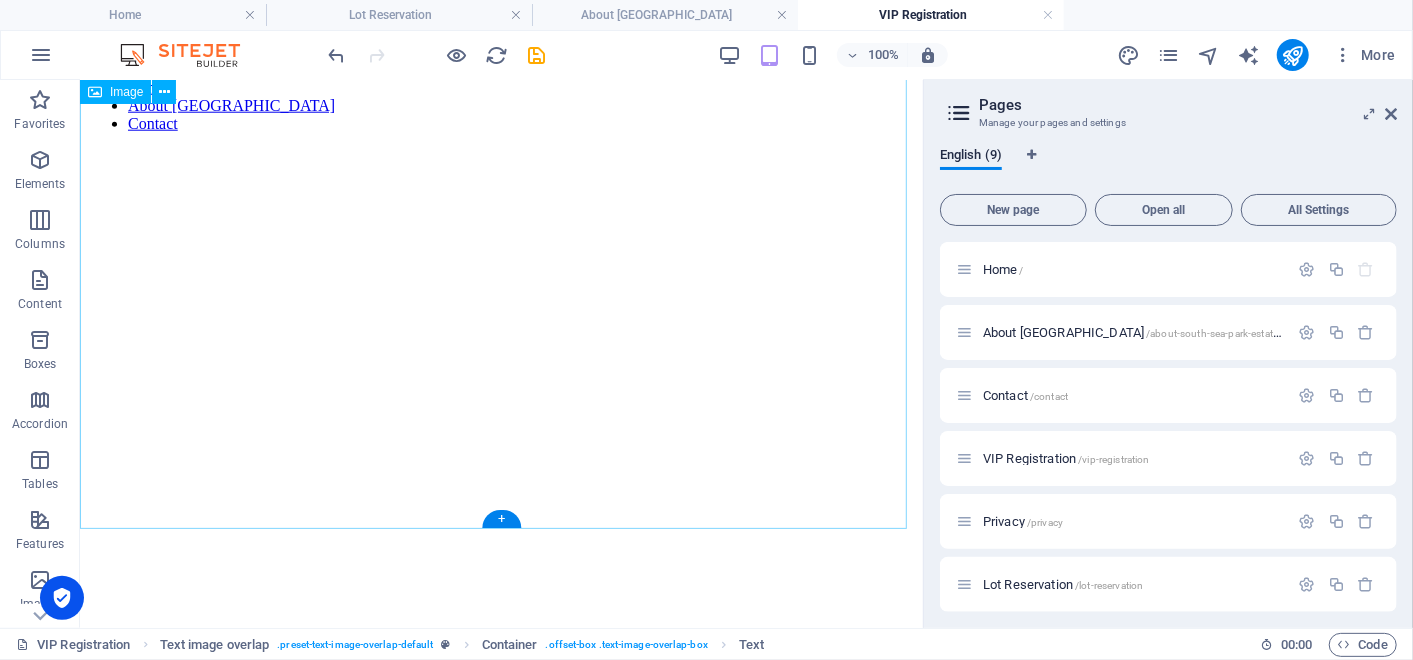 scroll, scrollTop: 1677, scrollLeft: 0, axis: vertical 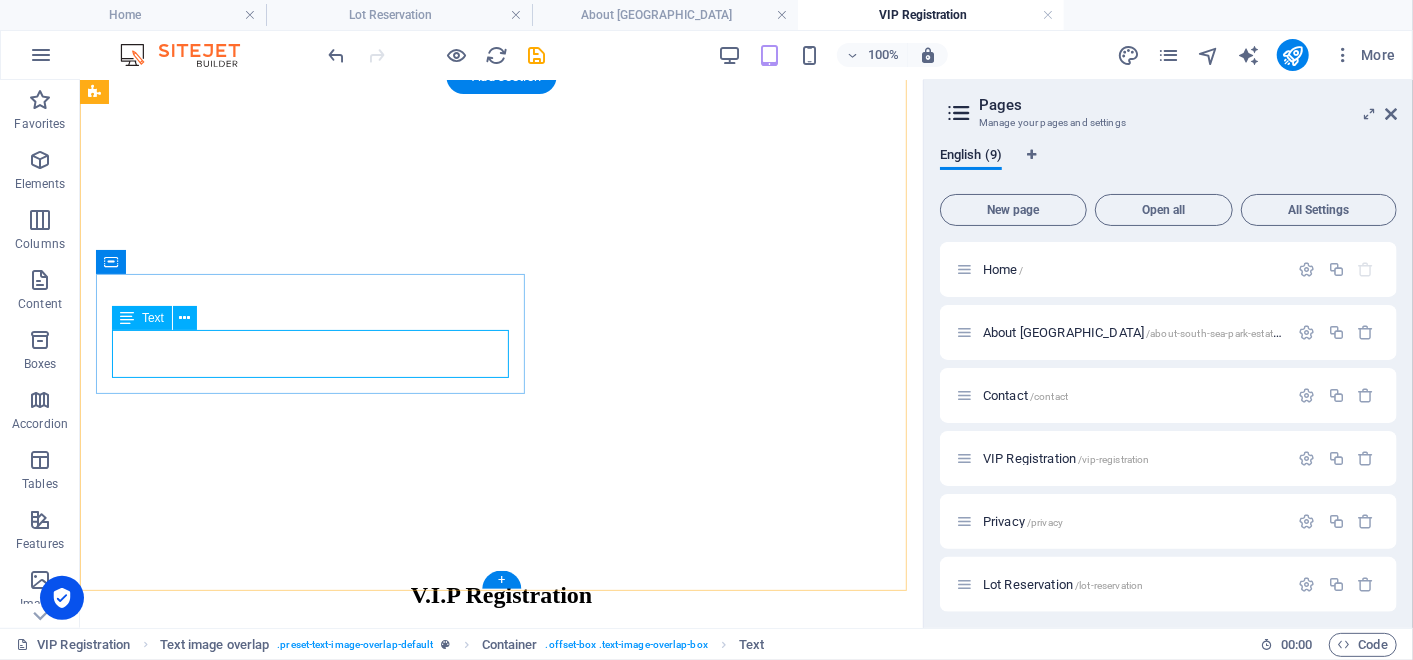click on "Contact us to reserve a residential or commercial lot." at bounding box center (500, 2882) 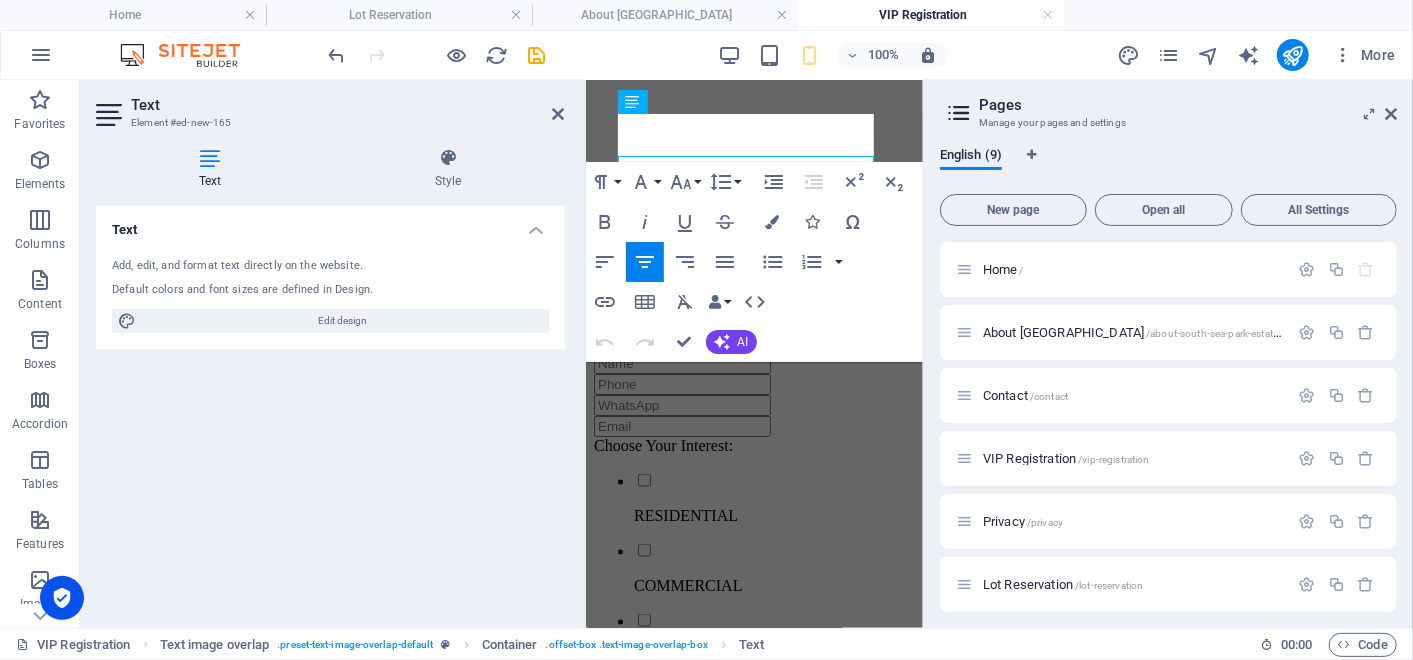 scroll, scrollTop: 1446, scrollLeft: 0, axis: vertical 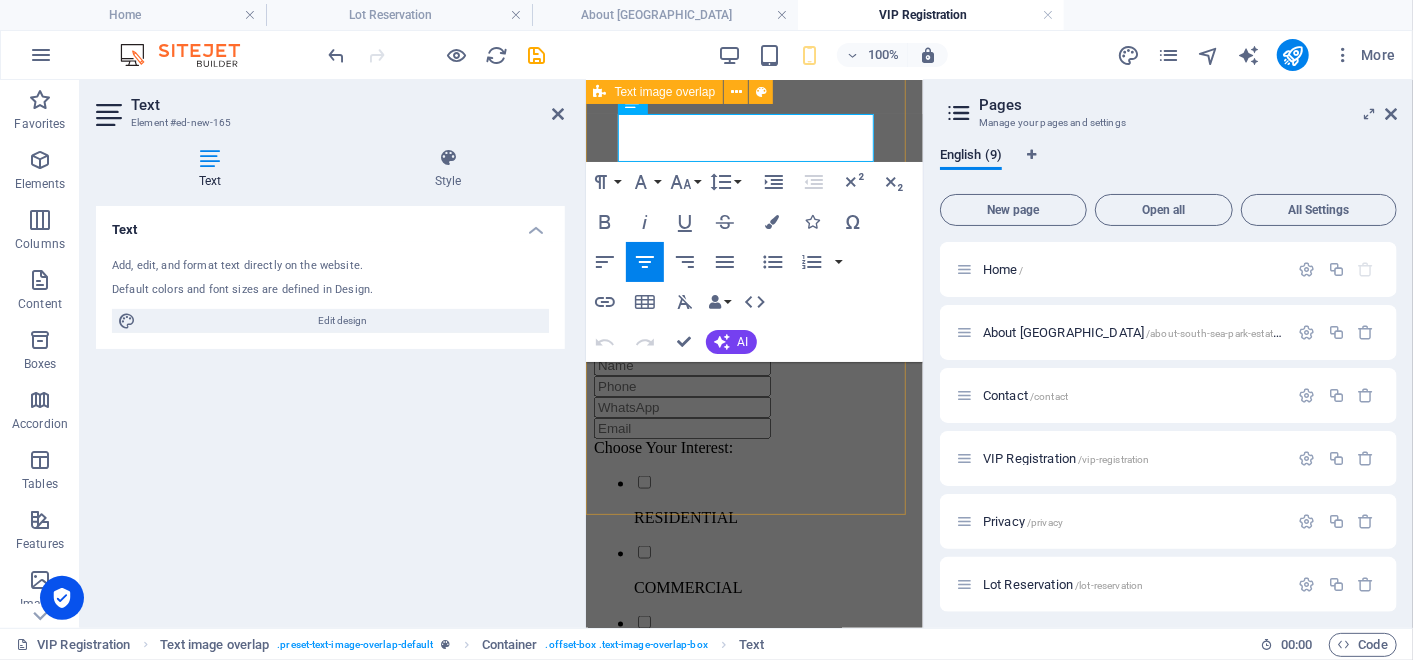 click on "LOT RESERVATIONS Contact us to reserve a residential or commercial lot." at bounding box center [753, 1894] 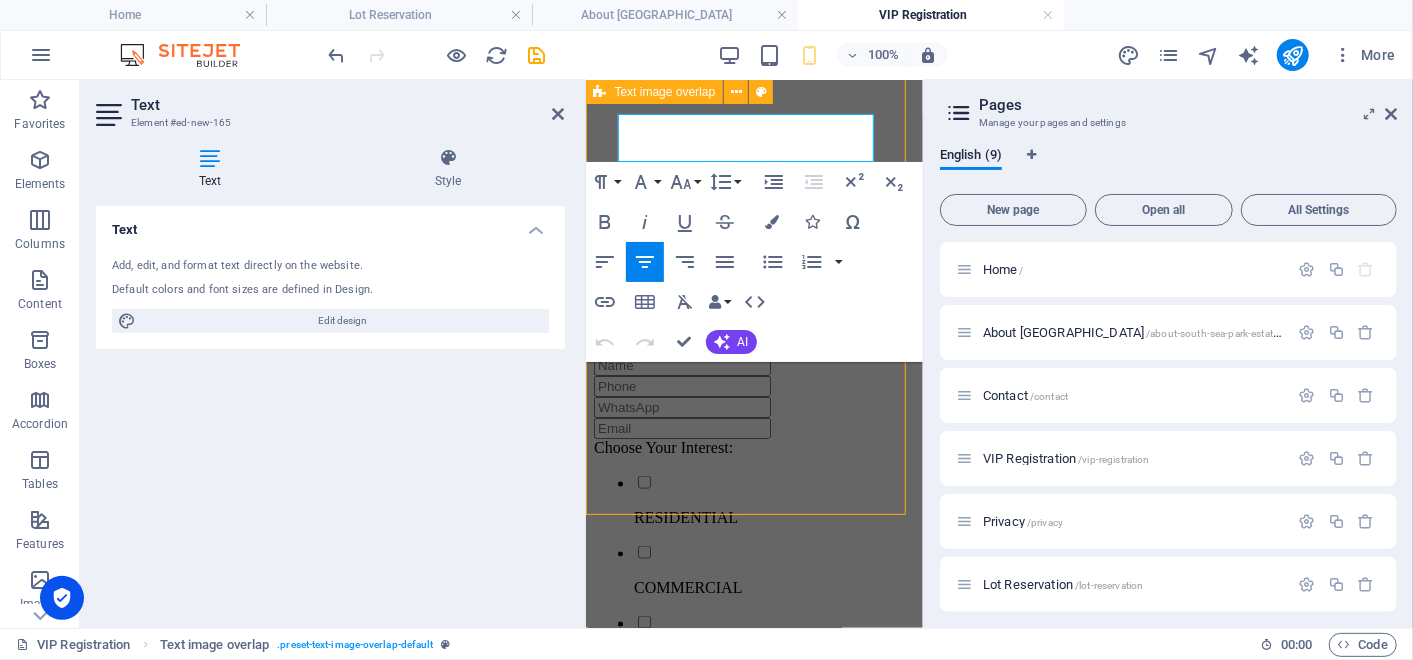 scroll, scrollTop: 1800, scrollLeft: 0, axis: vertical 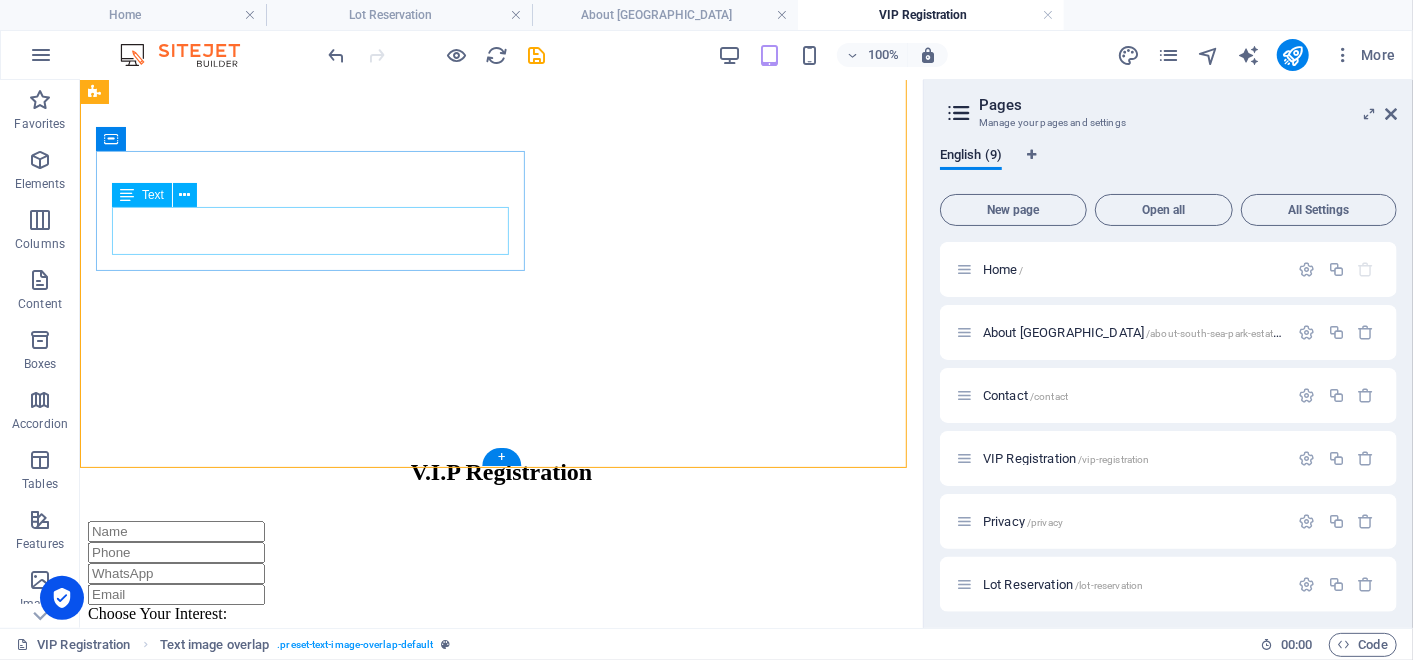click on "Contact us to reserve a residential or commercial lot." at bounding box center (500, 2759) 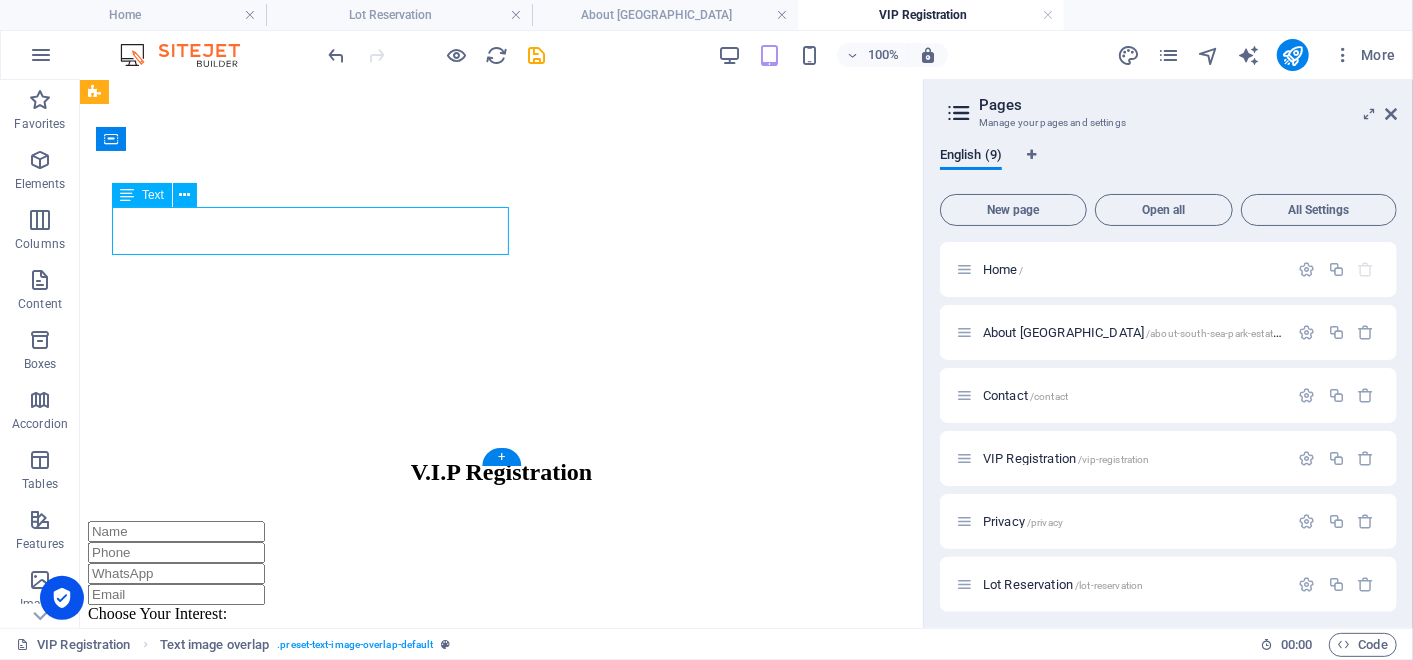 click on "Contact us to reserve a residential or commercial lot." at bounding box center (500, 2759) 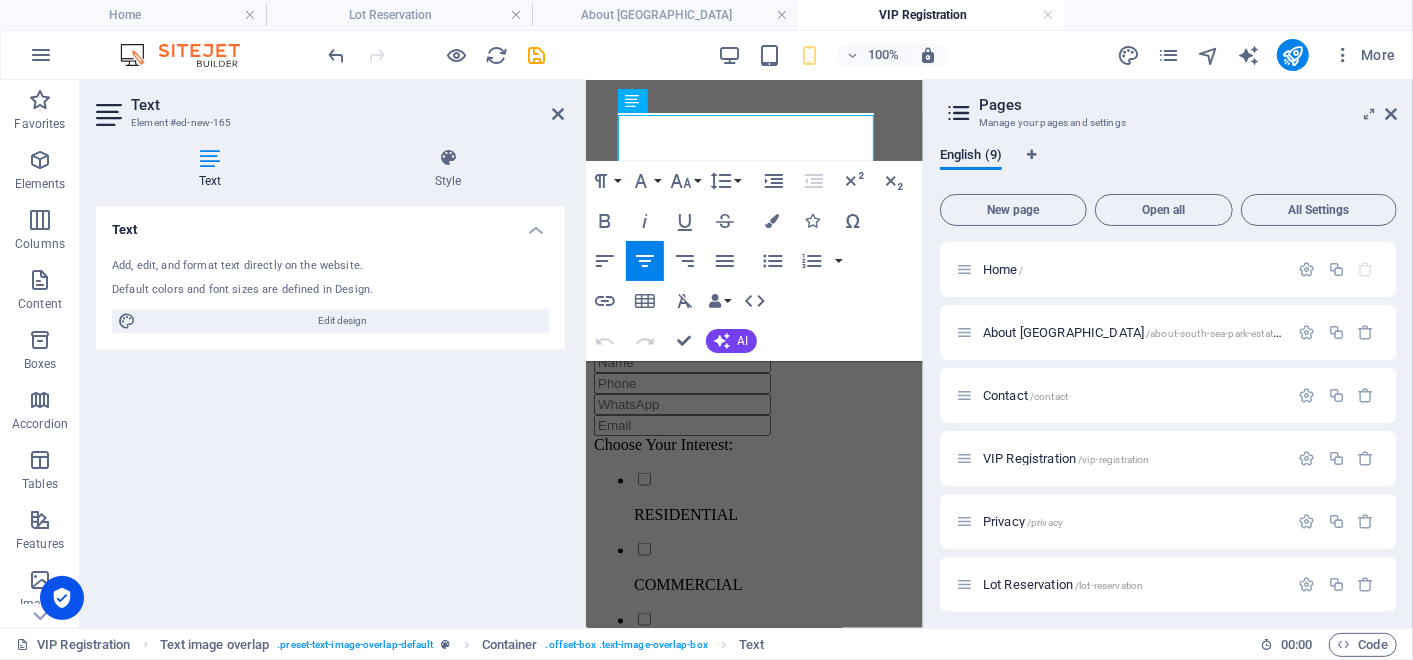 scroll, scrollTop: 1447, scrollLeft: 0, axis: vertical 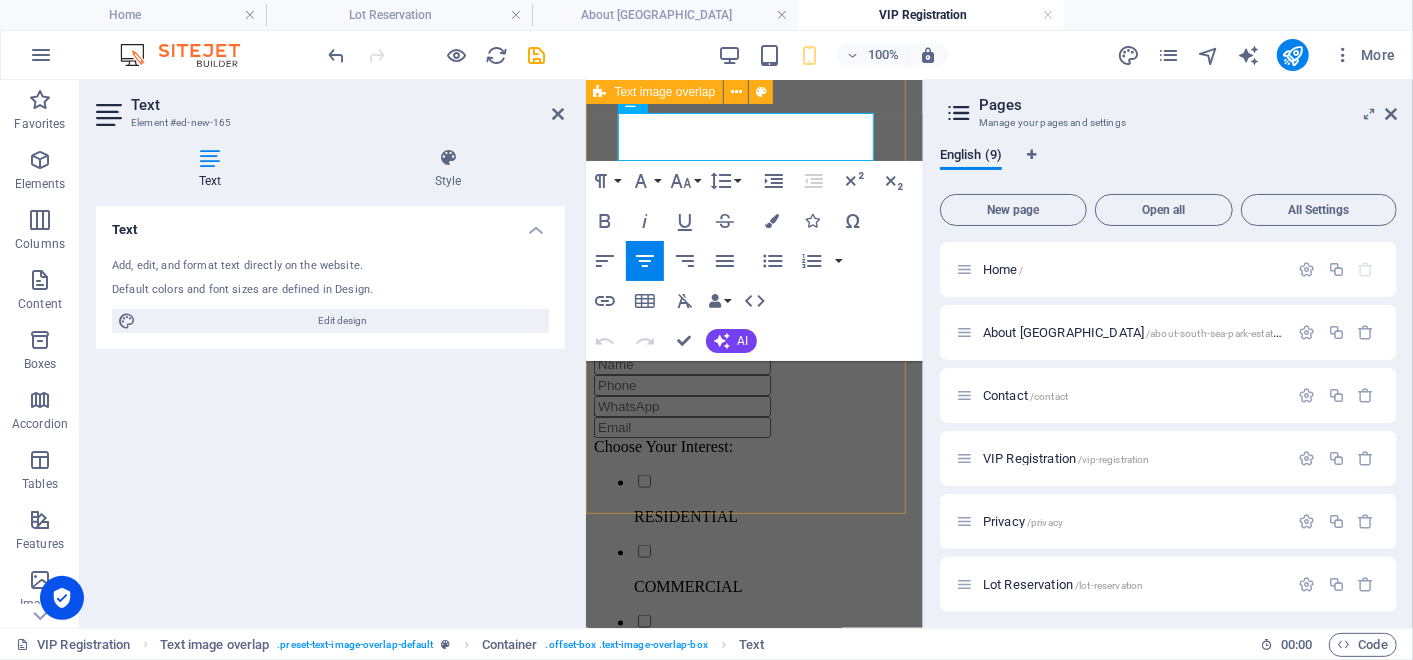 click on "LOT RESERVATIONS Contact us to reserve a residential or commercial lot." at bounding box center [753, 1893] 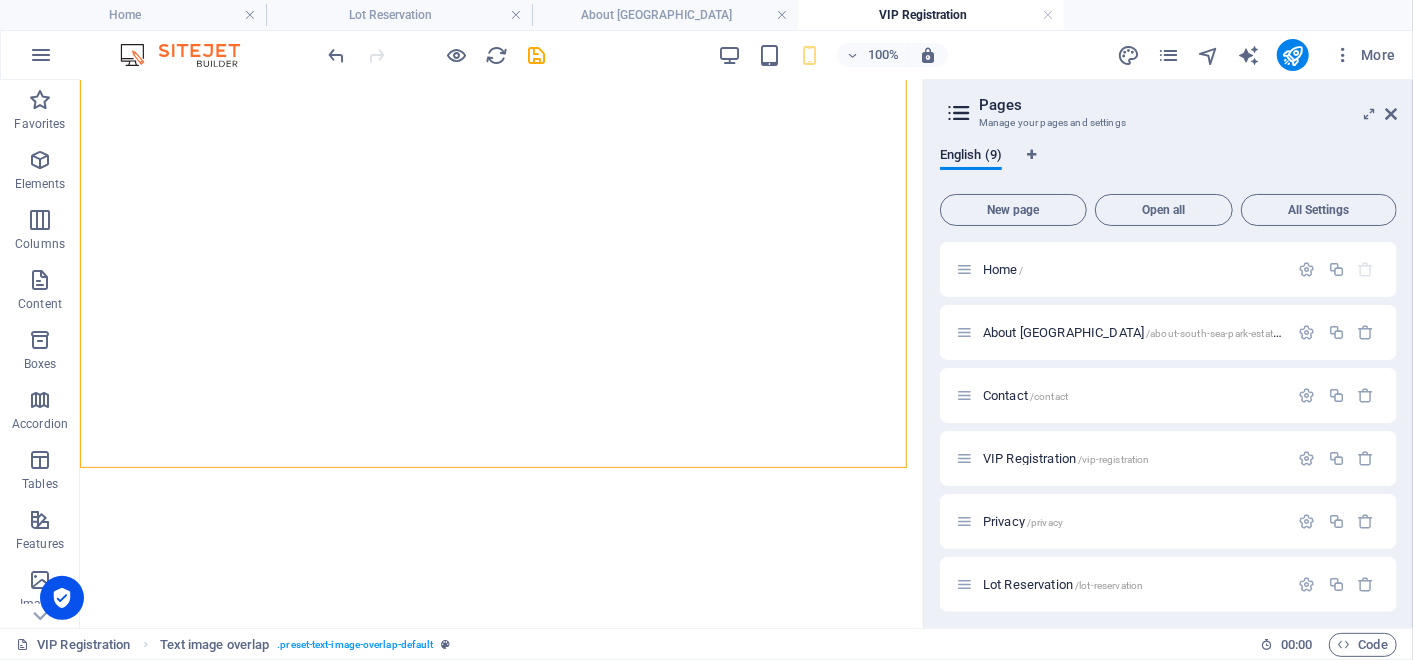 scroll, scrollTop: 1800, scrollLeft: 0, axis: vertical 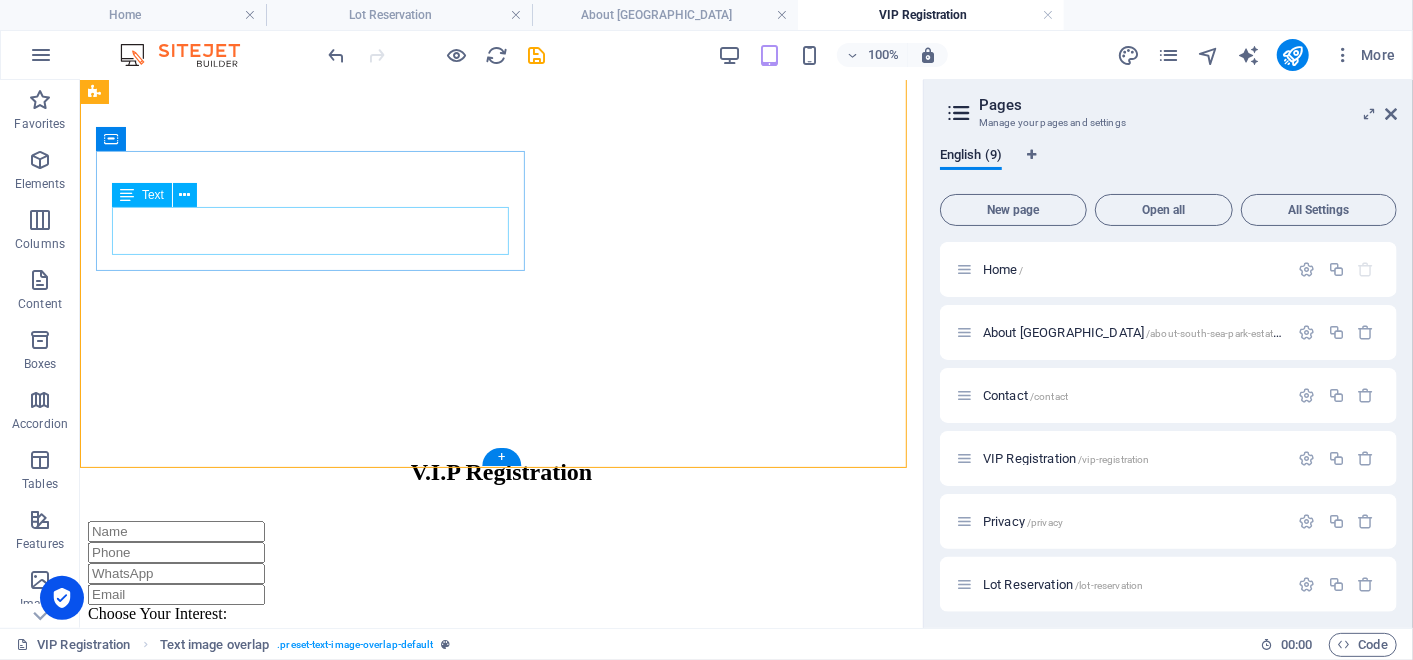 click on "Contact us to reserve a residential or commercial lot." at bounding box center (500, 2759) 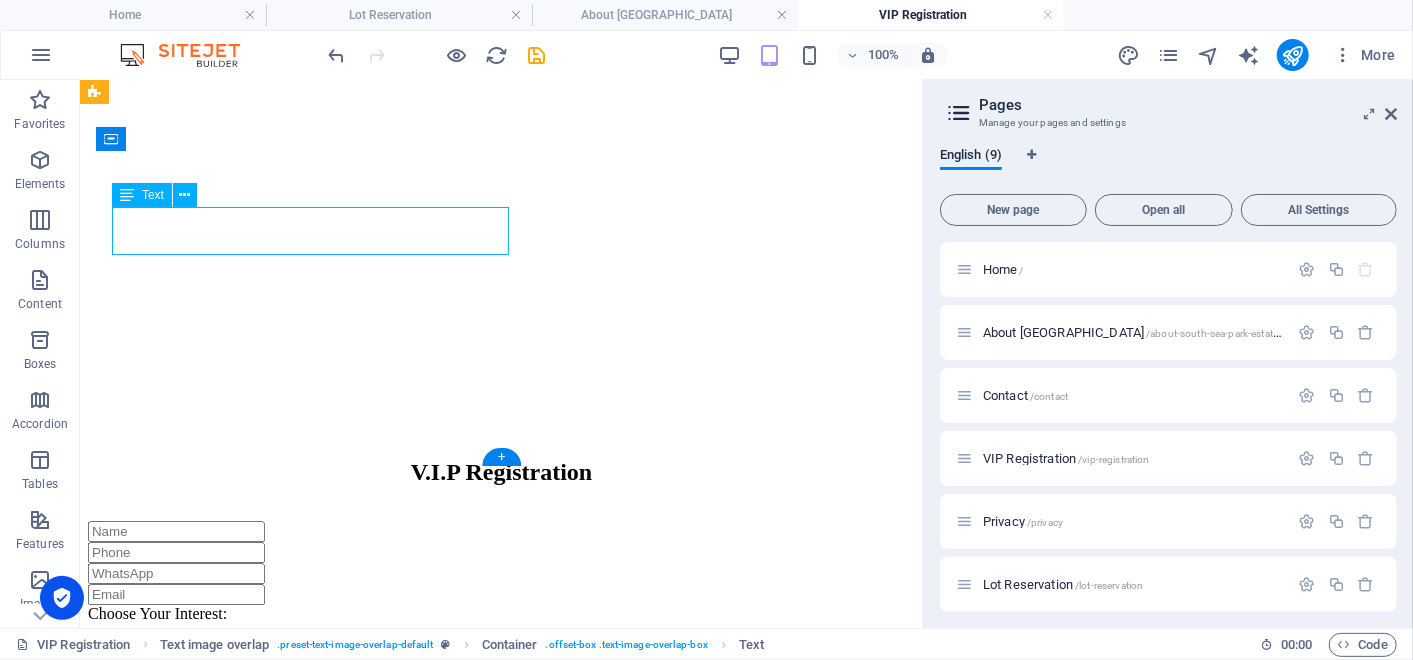click on "Contact us to reserve a residential or commercial lot." at bounding box center (500, 2759) 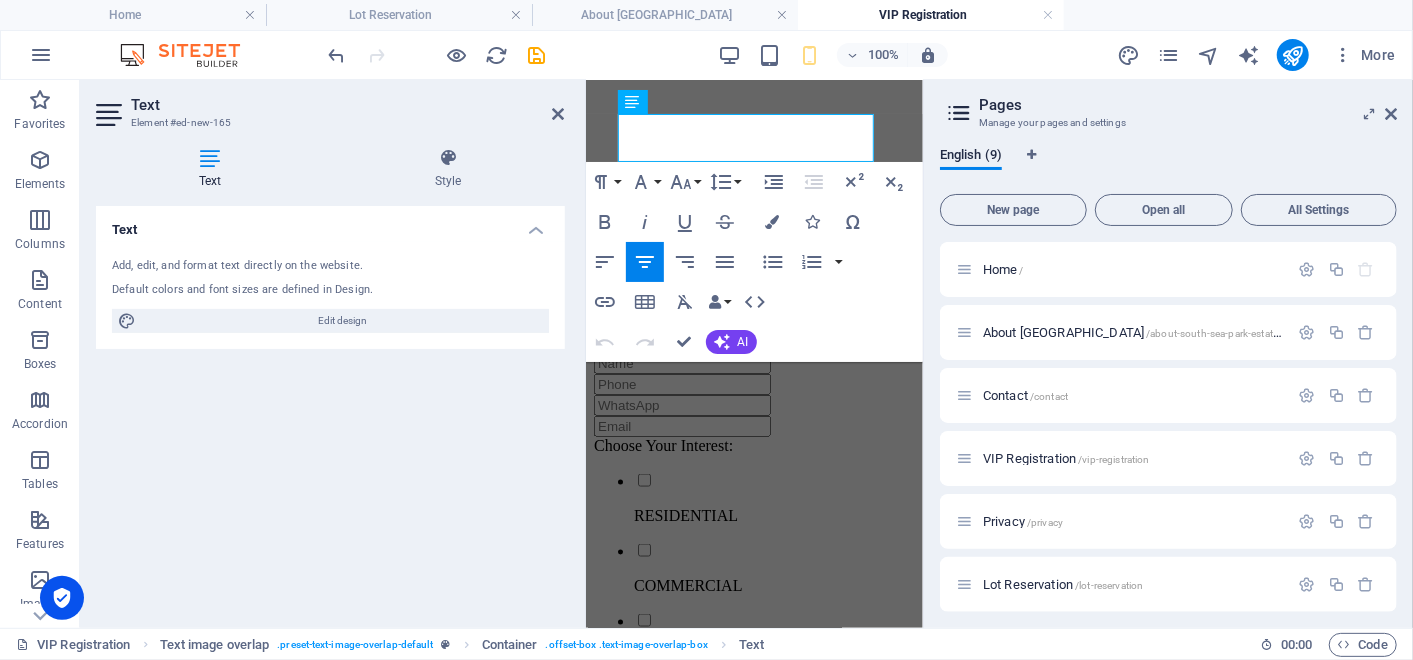 scroll, scrollTop: 1446, scrollLeft: 0, axis: vertical 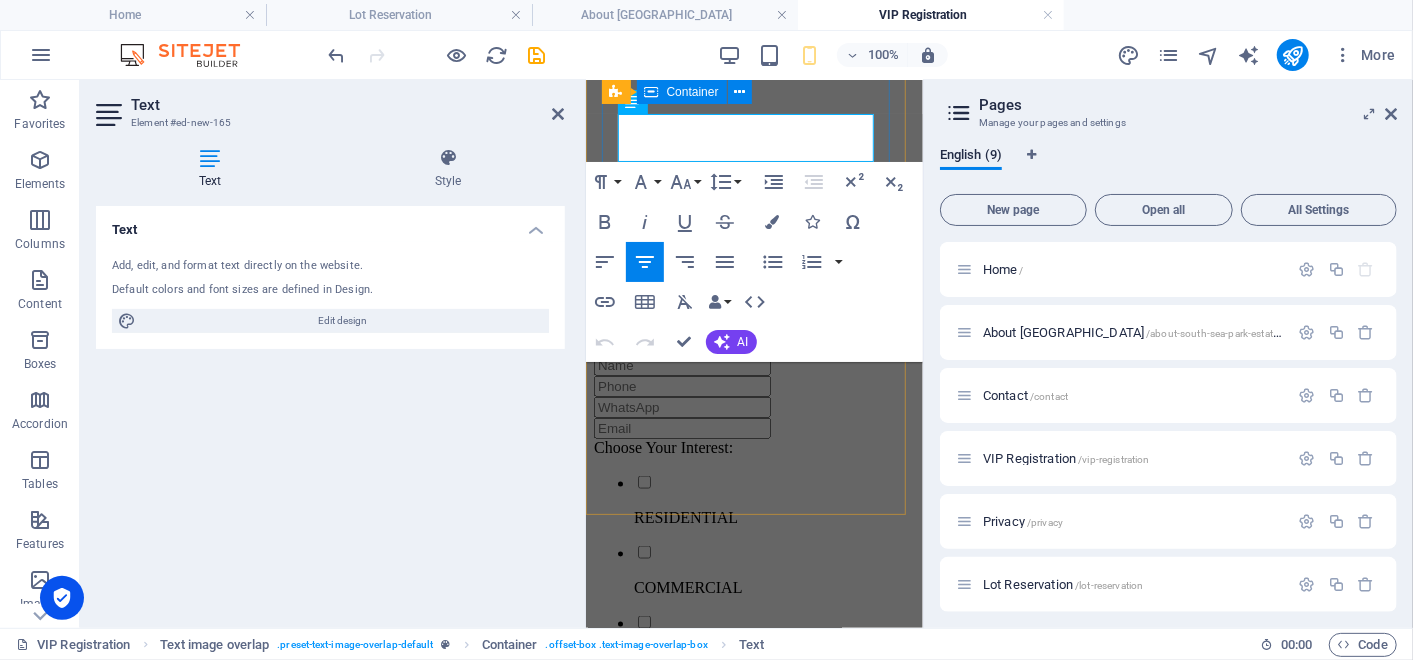 drag, startPoint x: 626, startPoint y: 145, endPoint x: 879, endPoint y: 164, distance: 253.71243 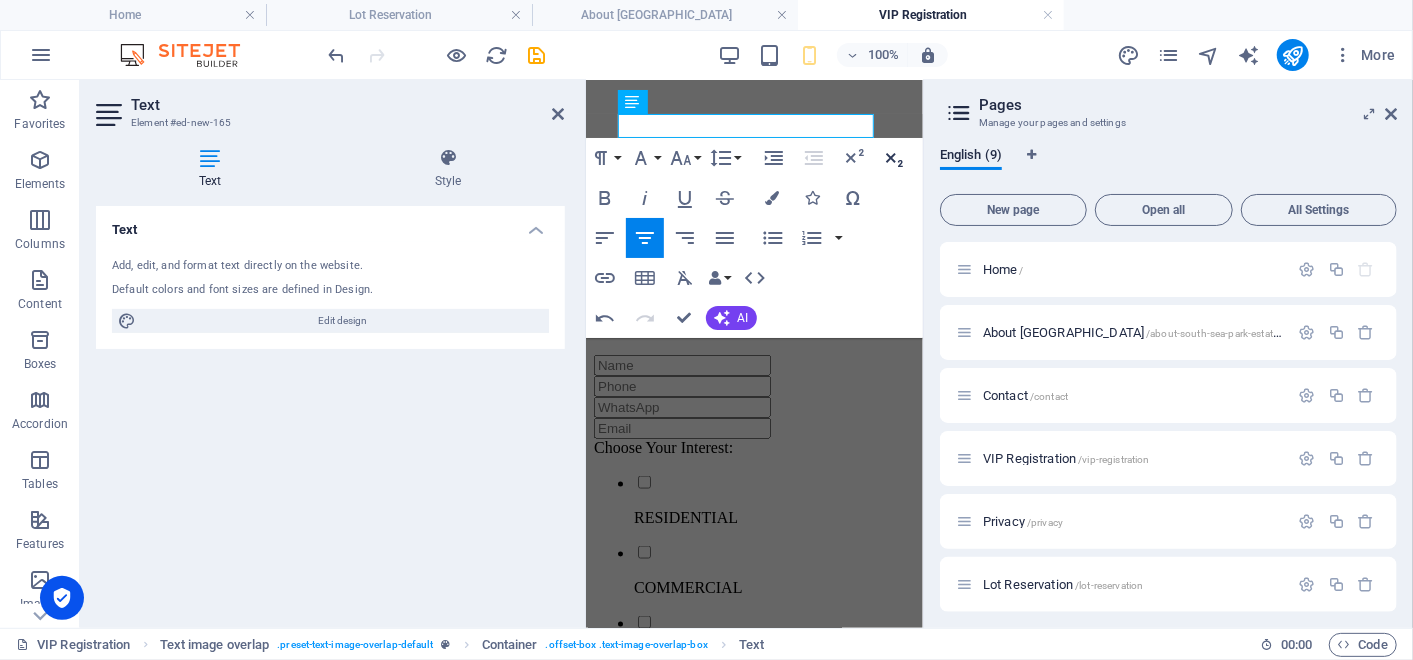 type 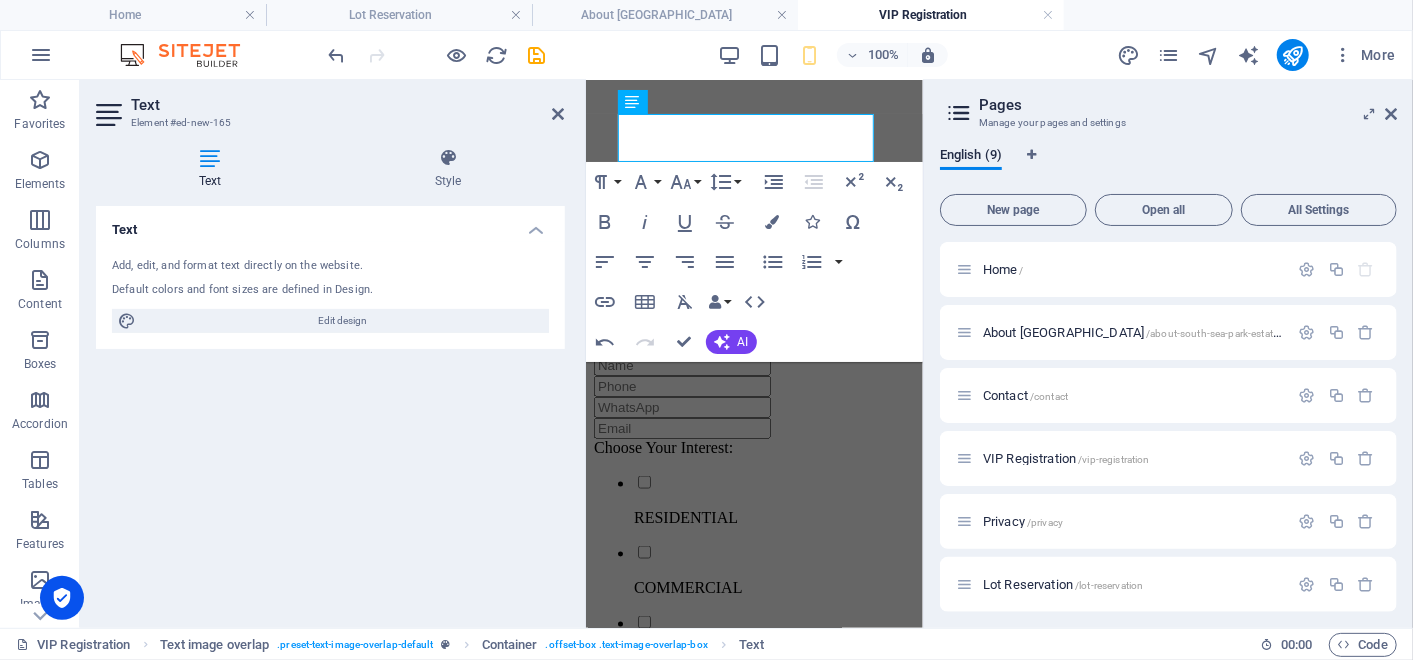 click on "Add, edit, and format text directly on the website. Default colors and font sizes are defined in Design. Edit design" at bounding box center [330, 295] 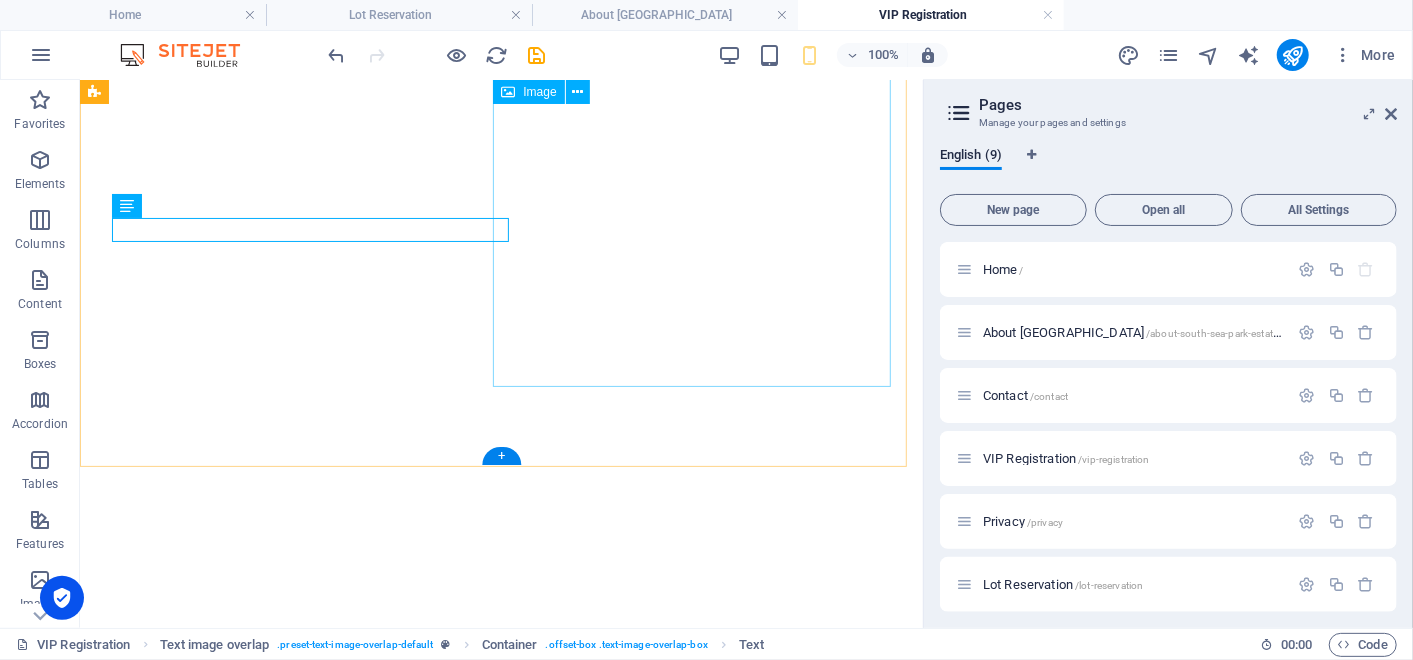 scroll, scrollTop: 1800, scrollLeft: 0, axis: vertical 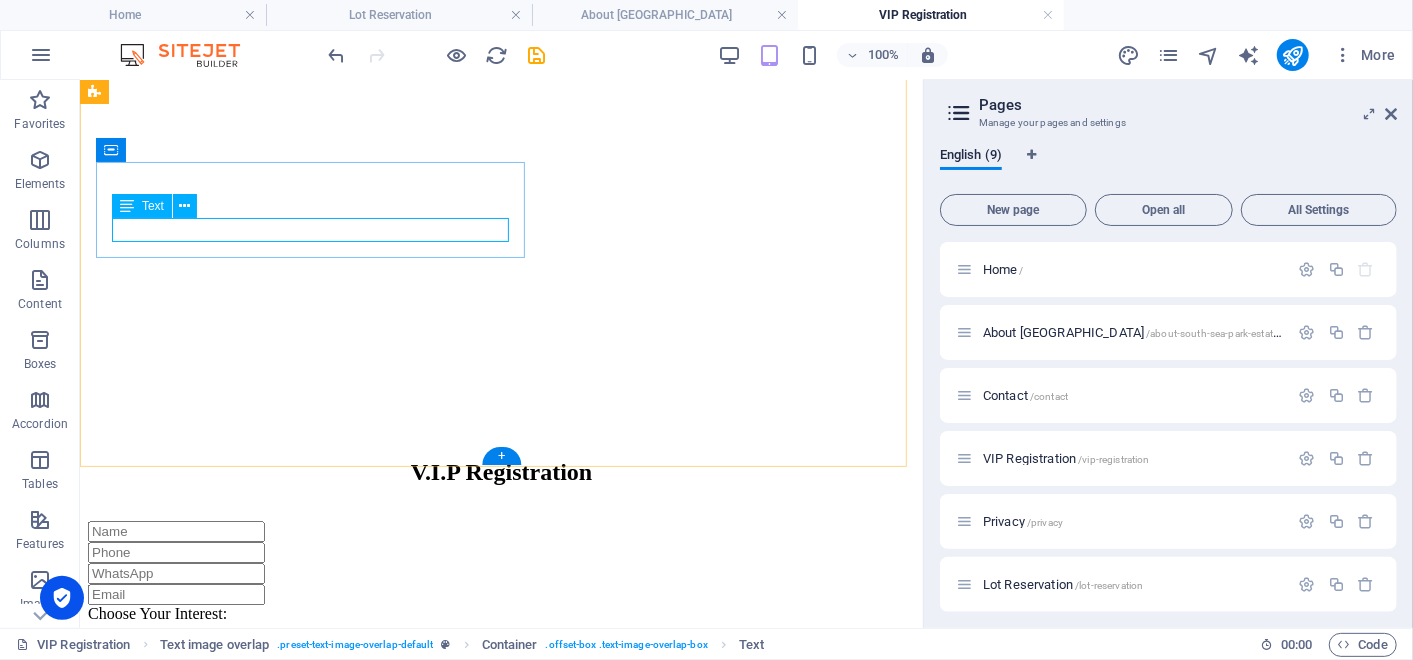 click on "Contact us to resRestrictd to Staff Only" at bounding box center (500, 2759) 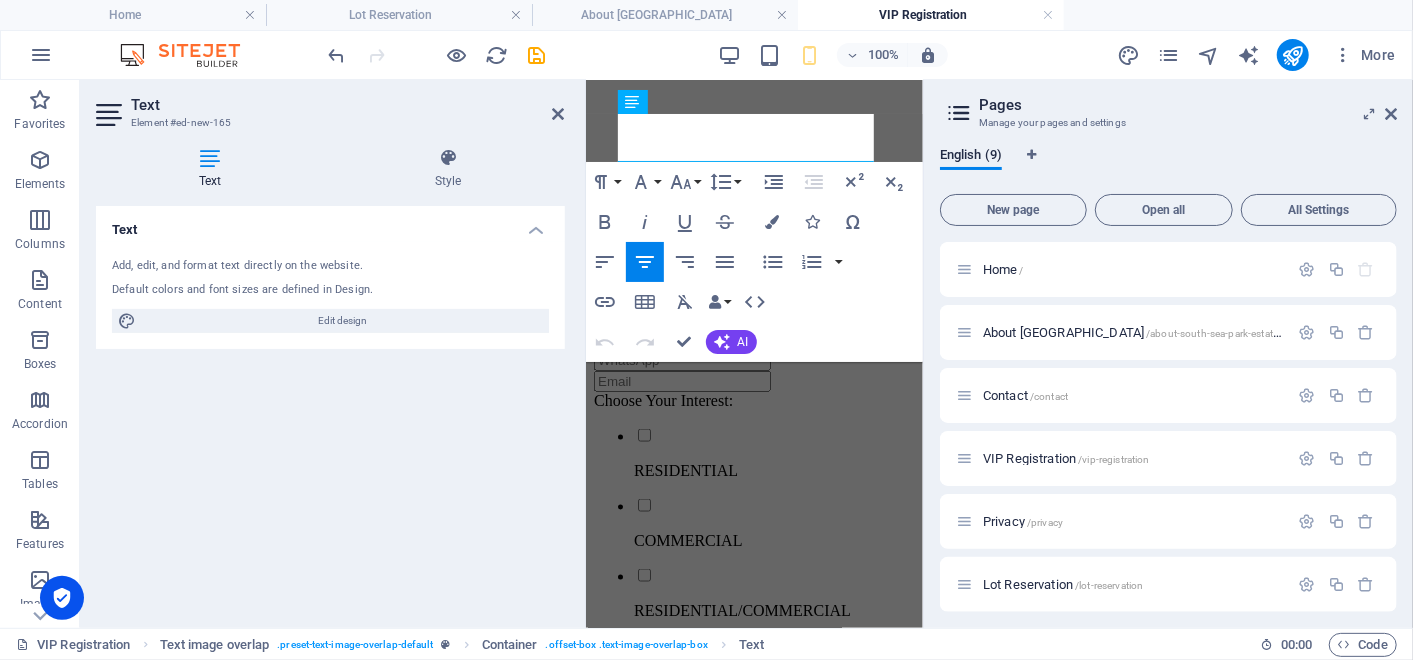 scroll, scrollTop: 1446, scrollLeft: 0, axis: vertical 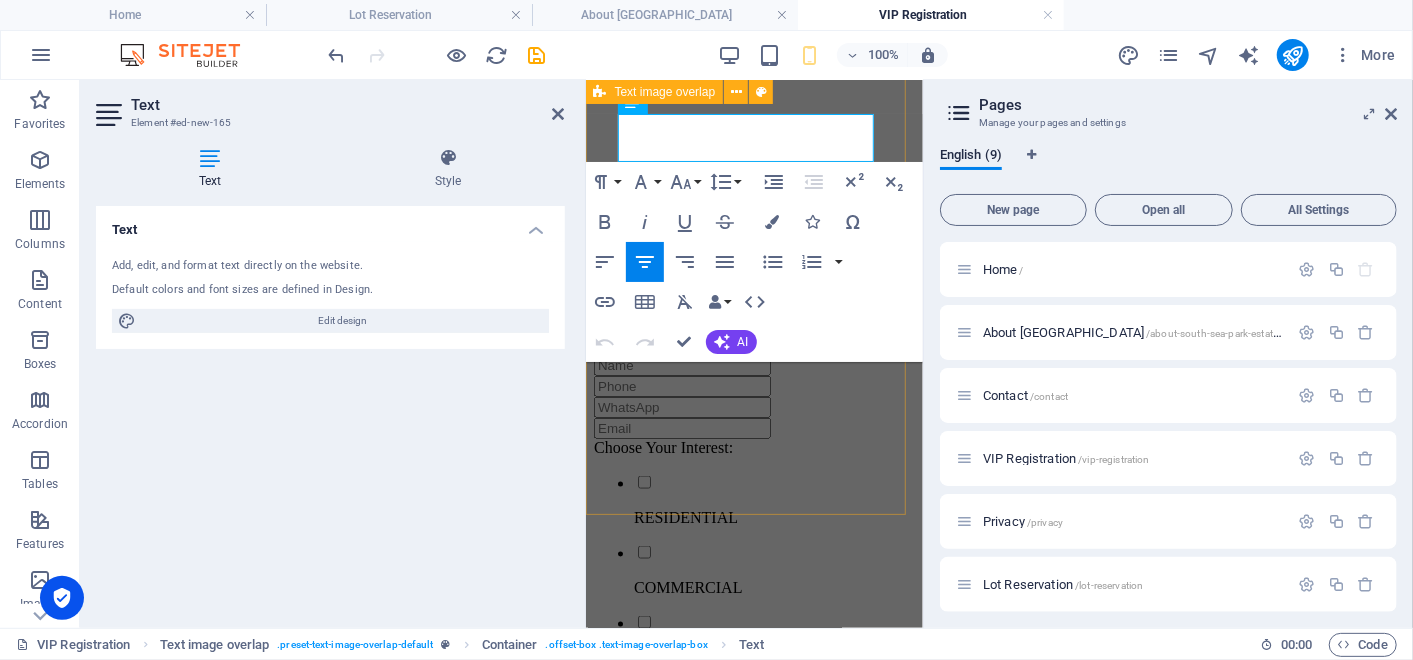 drag, startPoint x: 694, startPoint y: 148, endPoint x: 907, endPoint y: 234, distance: 229.70633 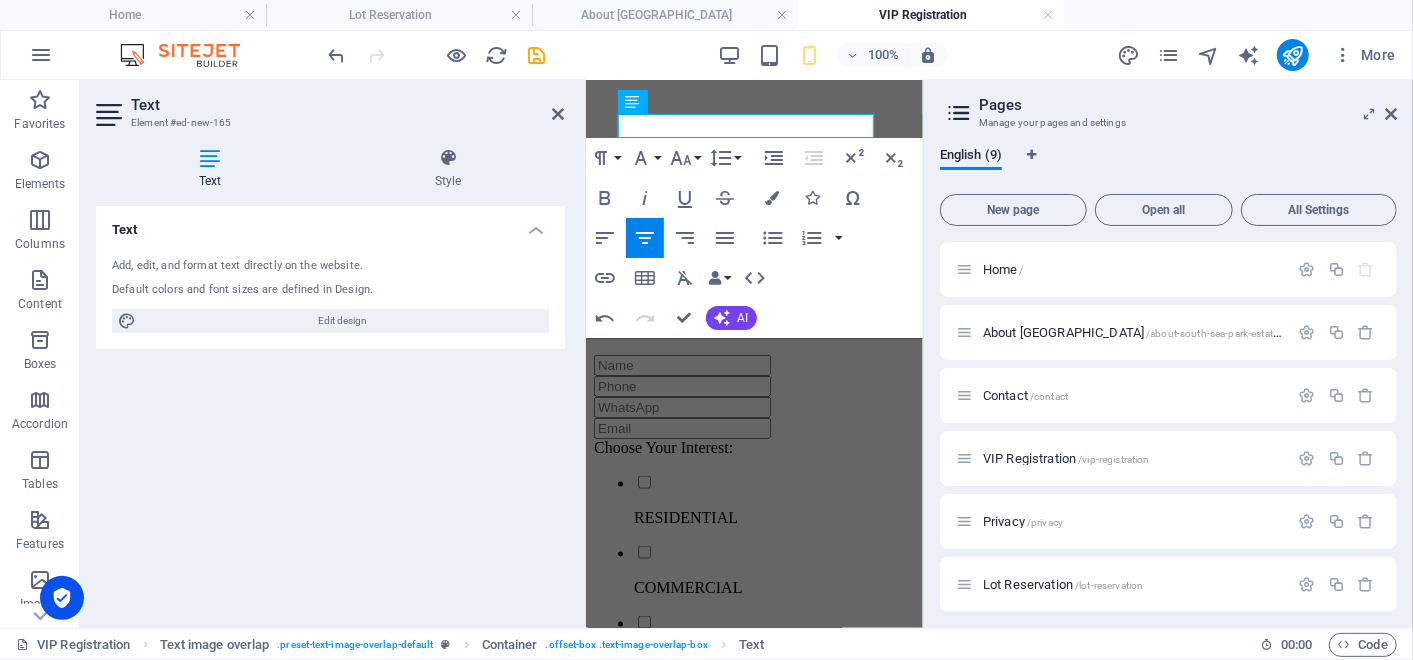 click on "Text Add, edit, and format text directly on the website. Default colors and font sizes are defined in Design. Edit design Alignment Left aligned Centered Right aligned" at bounding box center (330, 409) 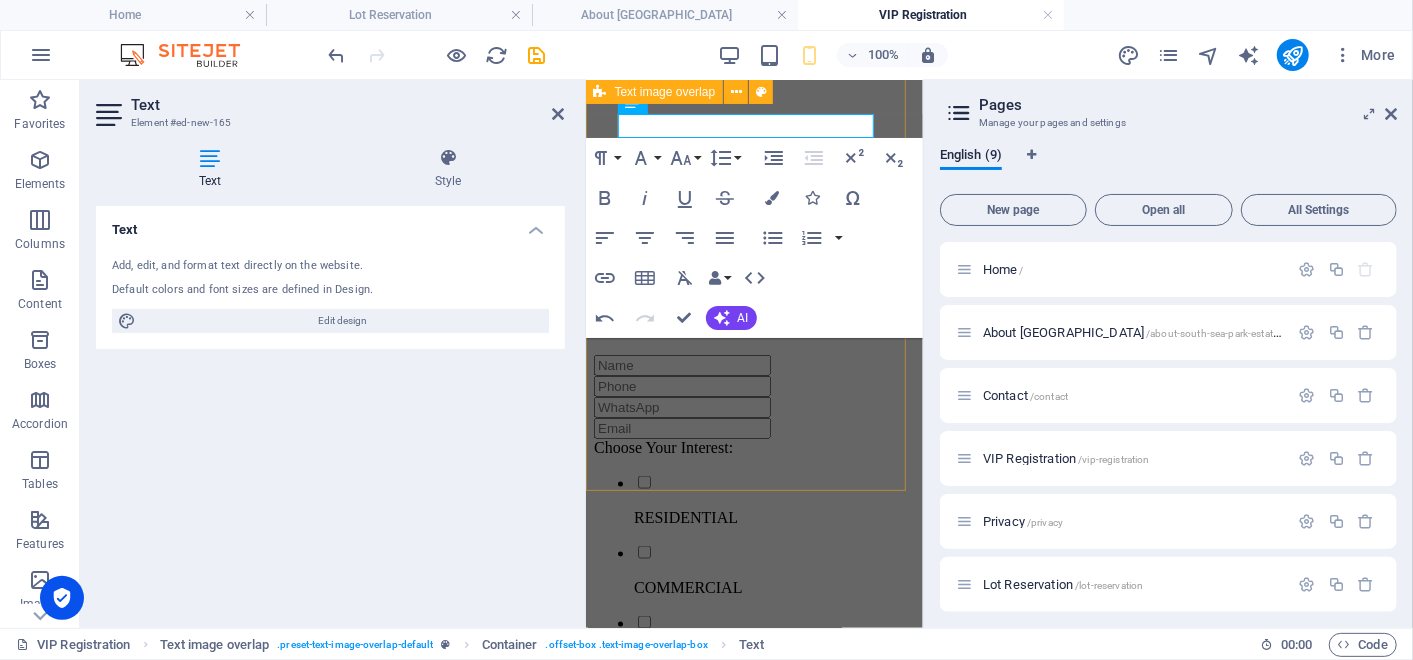 click on "LOT RESERVATIONS Contact us to res" at bounding box center (753, 1885) 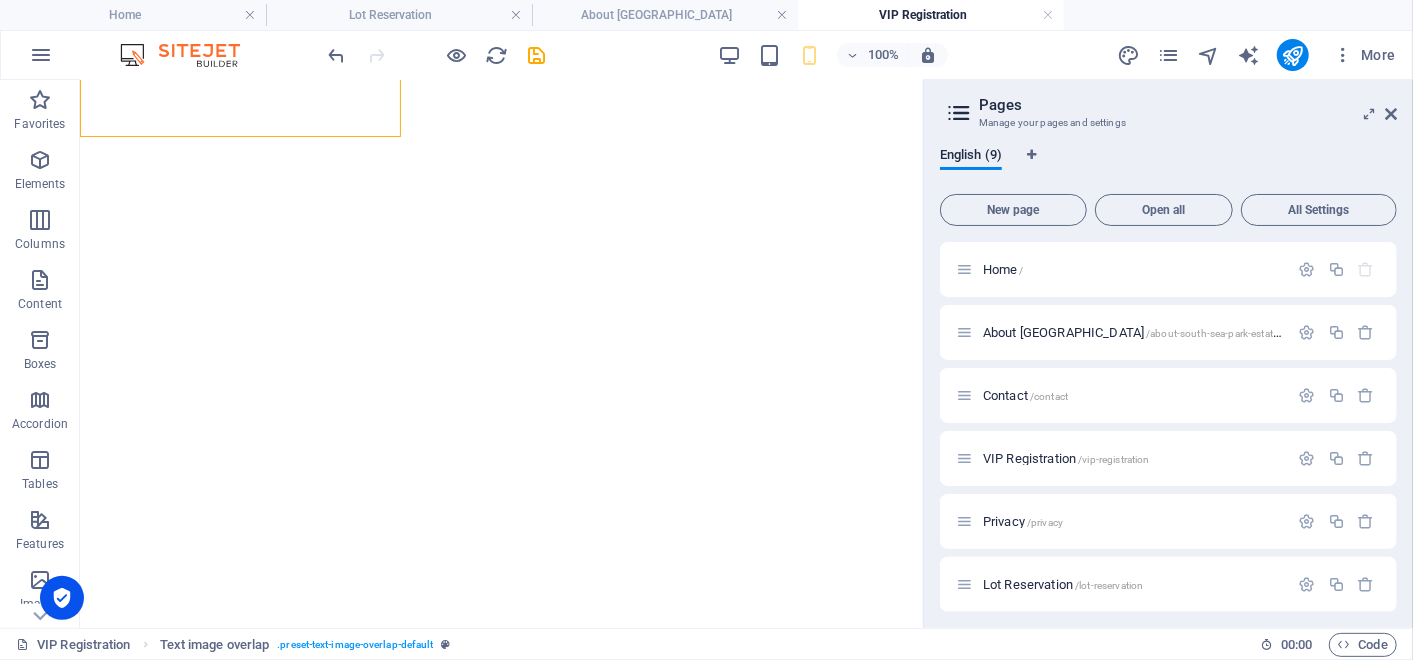 scroll, scrollTop: 1800, scrollLeft: 0, axis: vertical 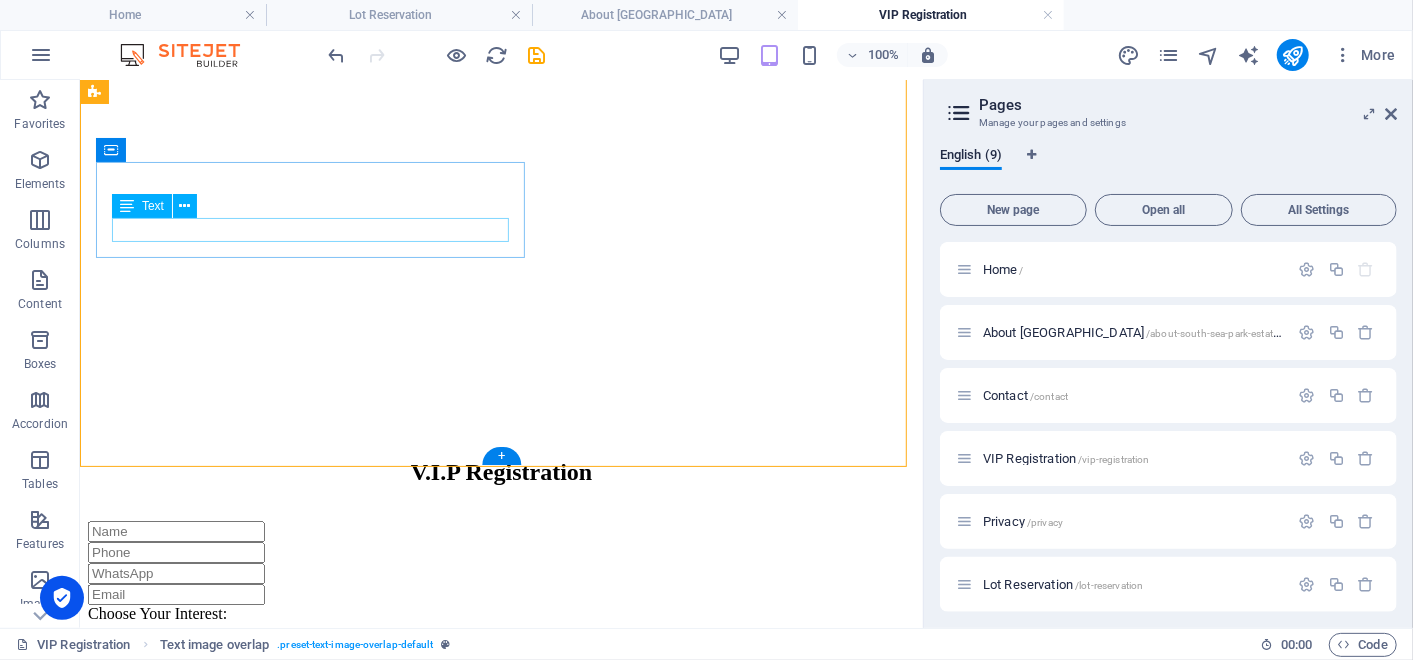 click on "Contact us to res" at bounding box center (500, 2759) 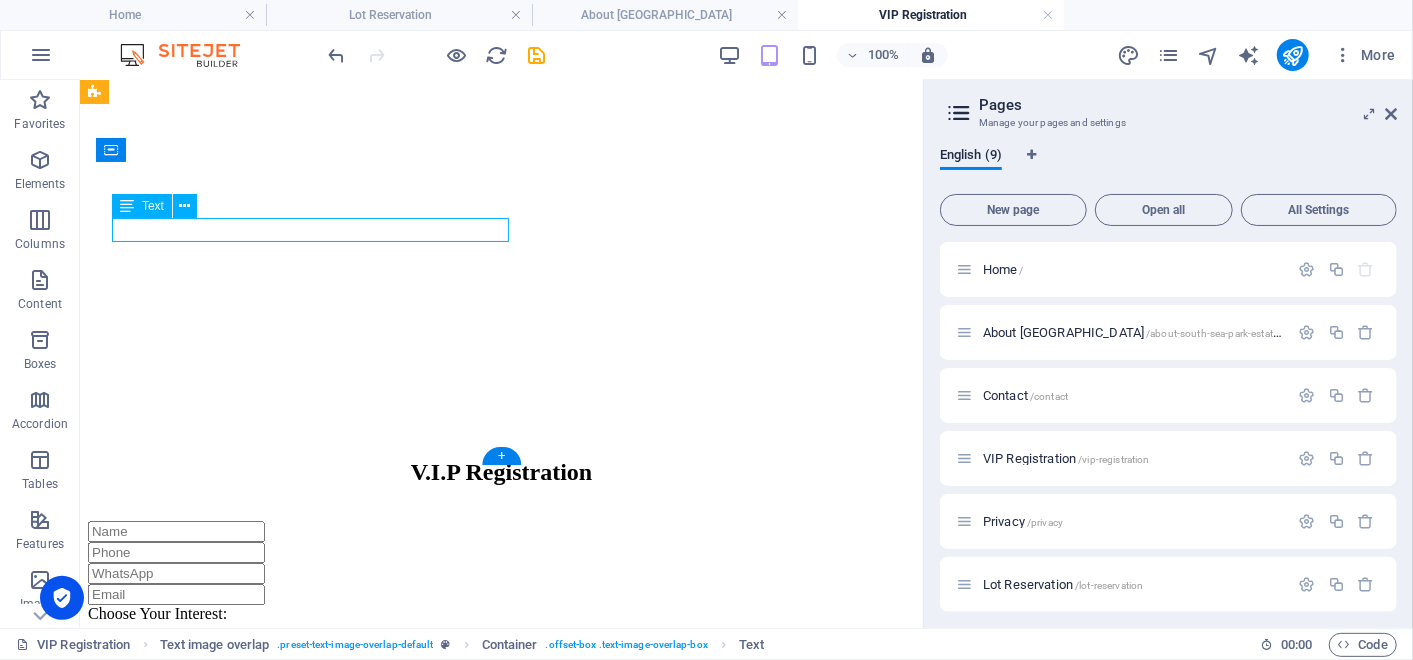 click on "Contact us to res" at bounding box center [500, 2759] 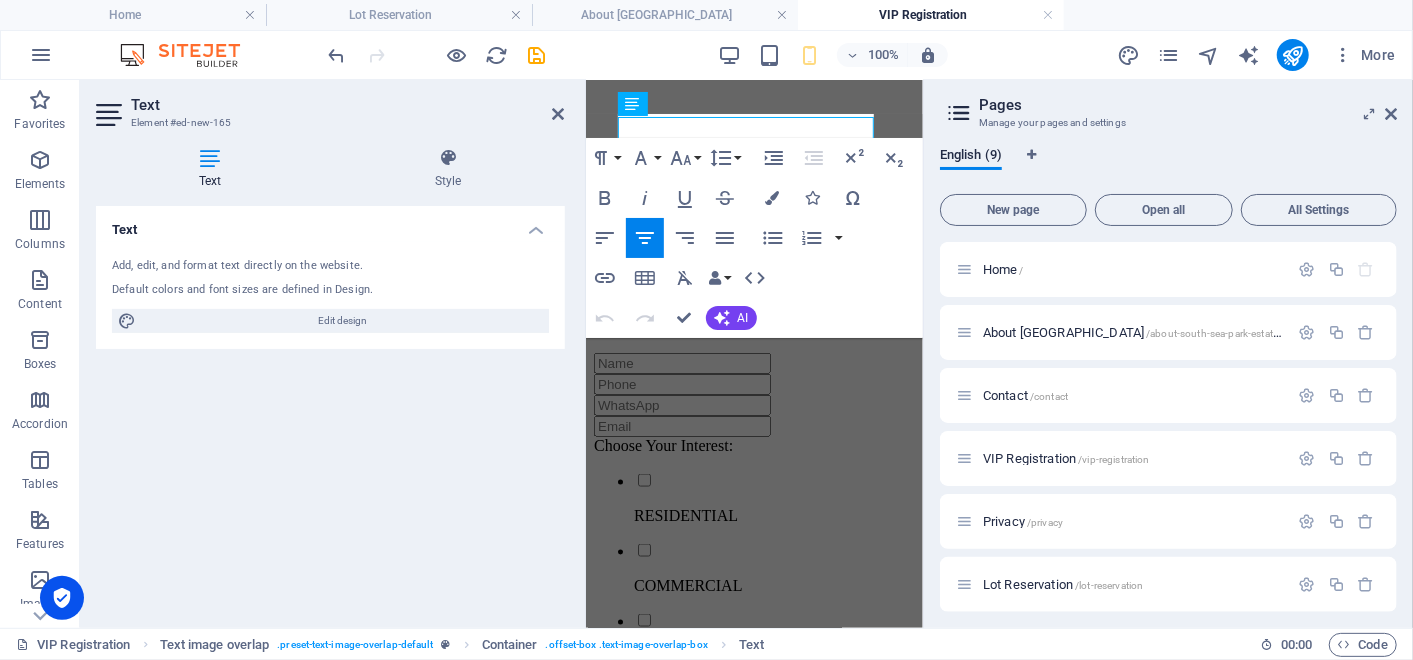 scroll, scrollTop: 1446, scrollLeft: 0, axis: vertical 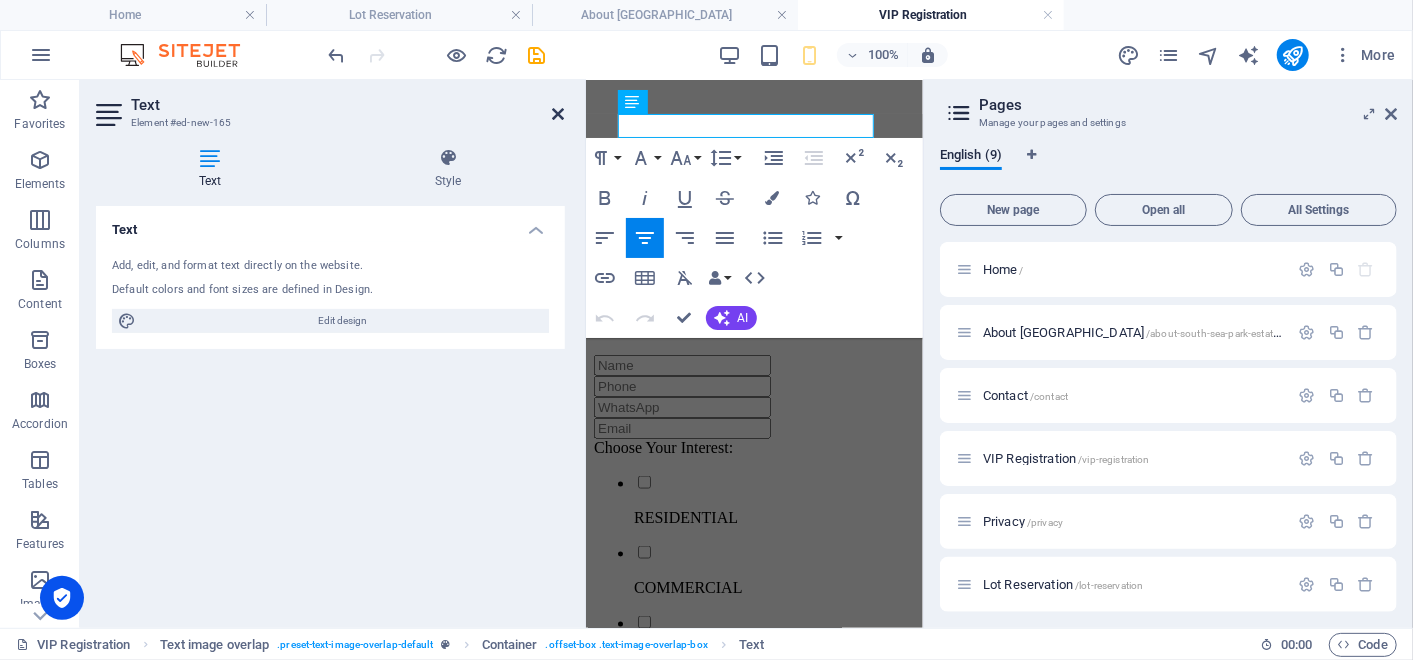 click at bounding box center [558, 114] 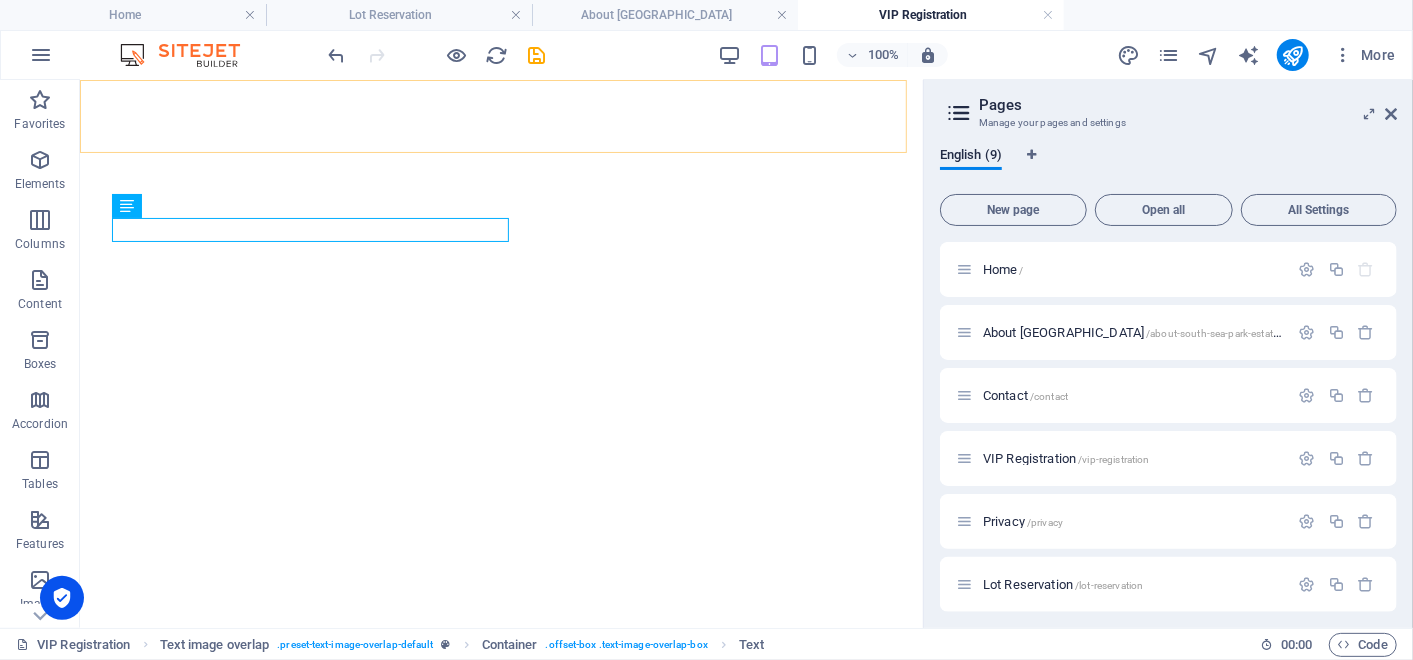 scroll, scrollTop: 1800, scrollLeft: 0, axis: vertical 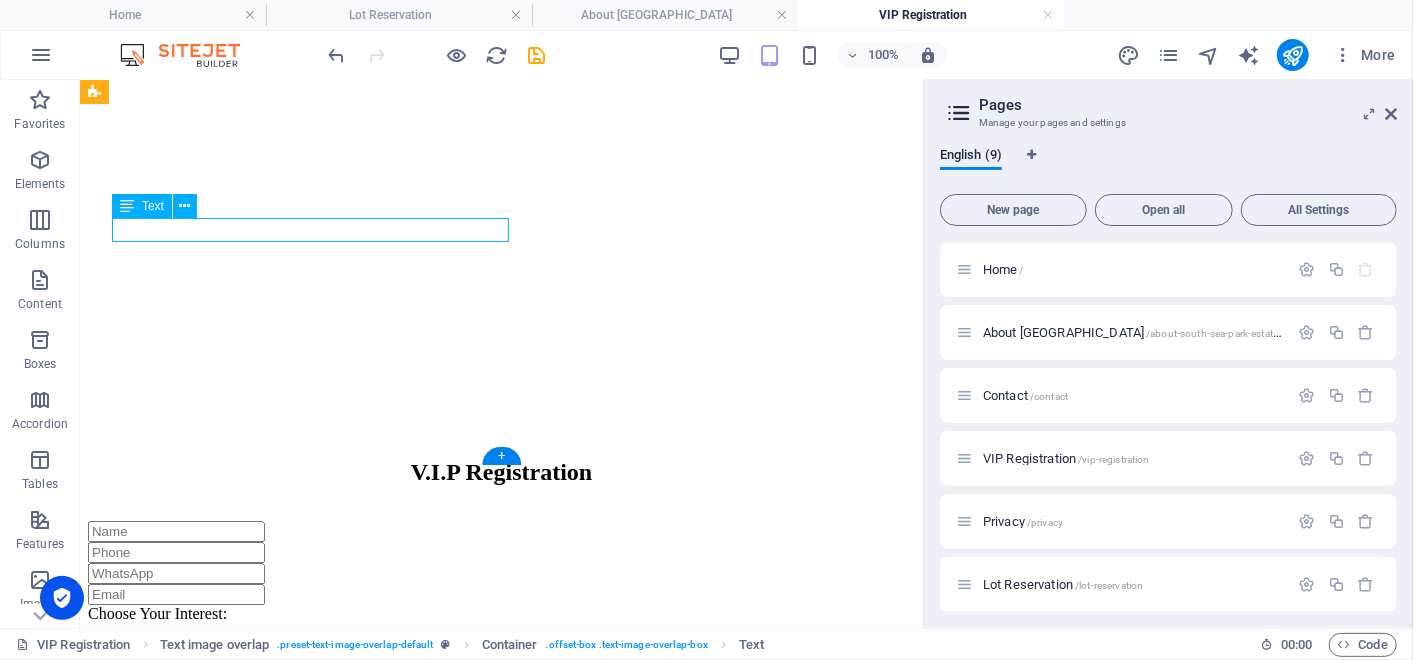 drag, startPoint x: 444, startPoint y: 230, endPoint x: 373, endPoint y: 231, distance: 71.00704 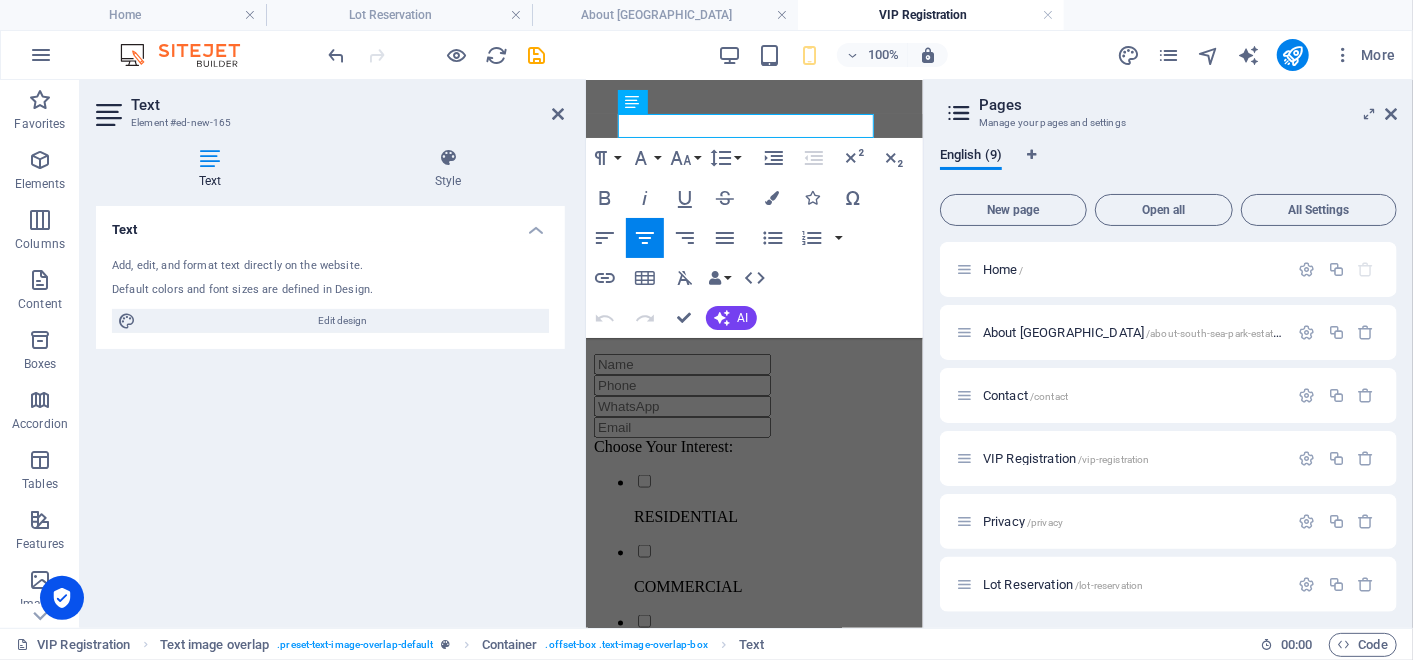 scroll, scrollTop: 1446, scrollLeft: 0, axis: vertical 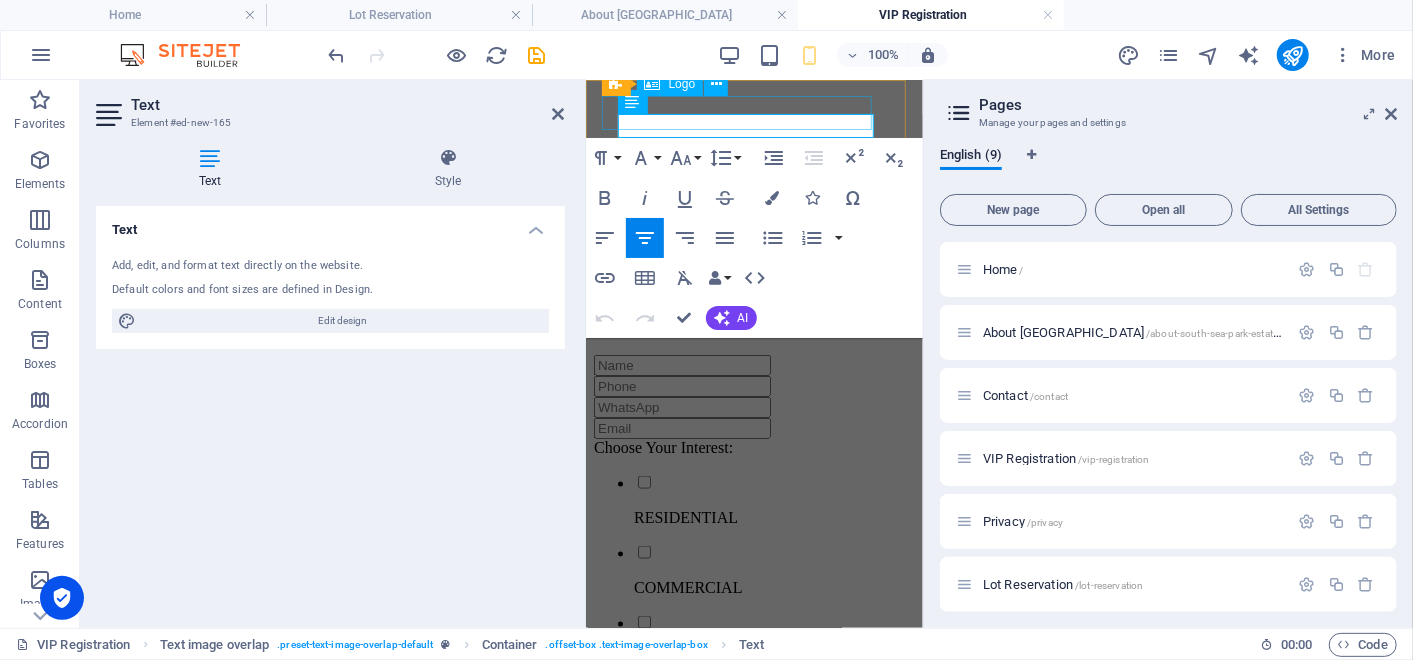 click on "[GEOGRAPHIC_DATA]" at bounding box center (753, -1302) 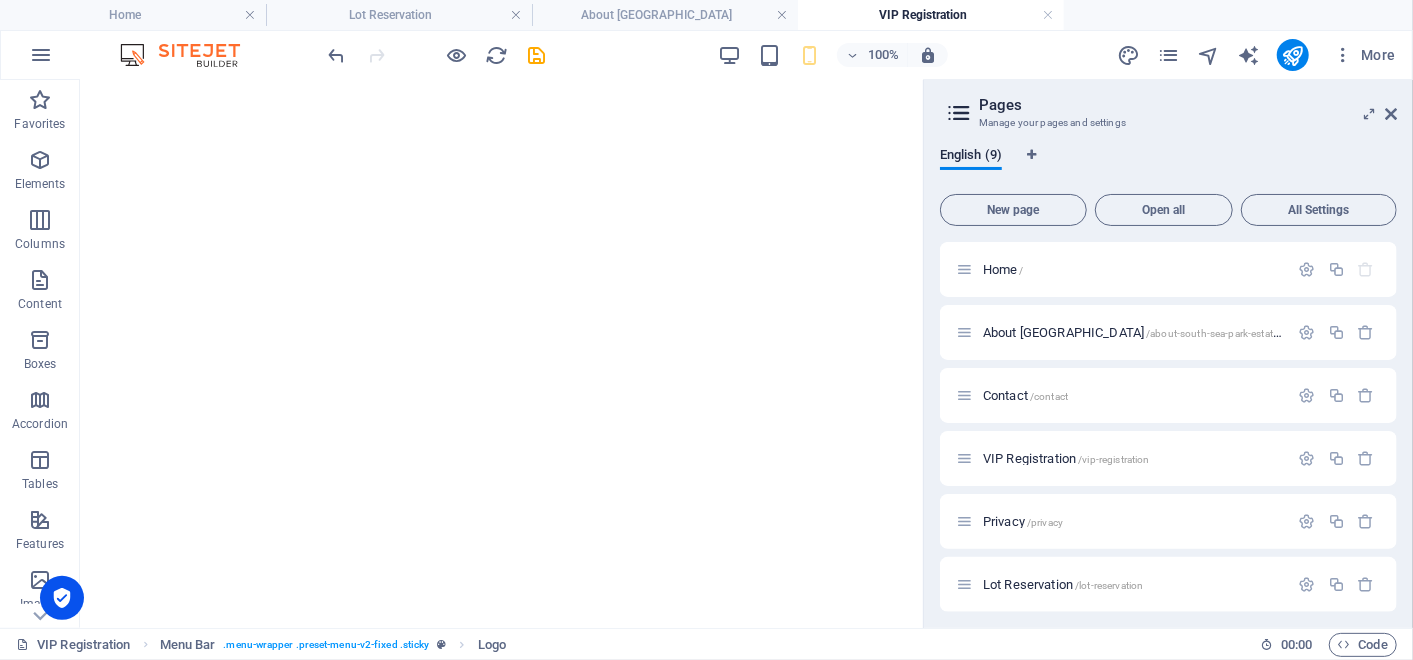 scroll, scrollTop: 1800, scrollLeft: 0, axis: vertical 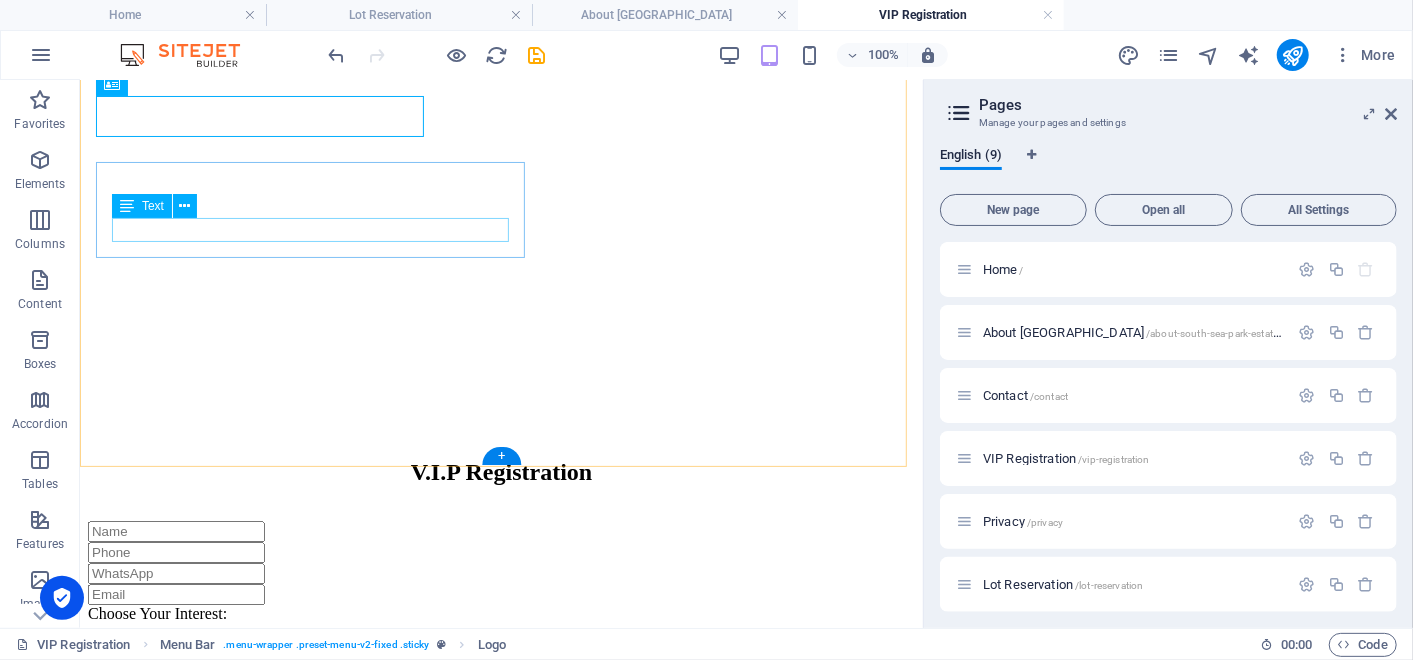 click on "Contact us to res" at bounding box center [500, 2759] 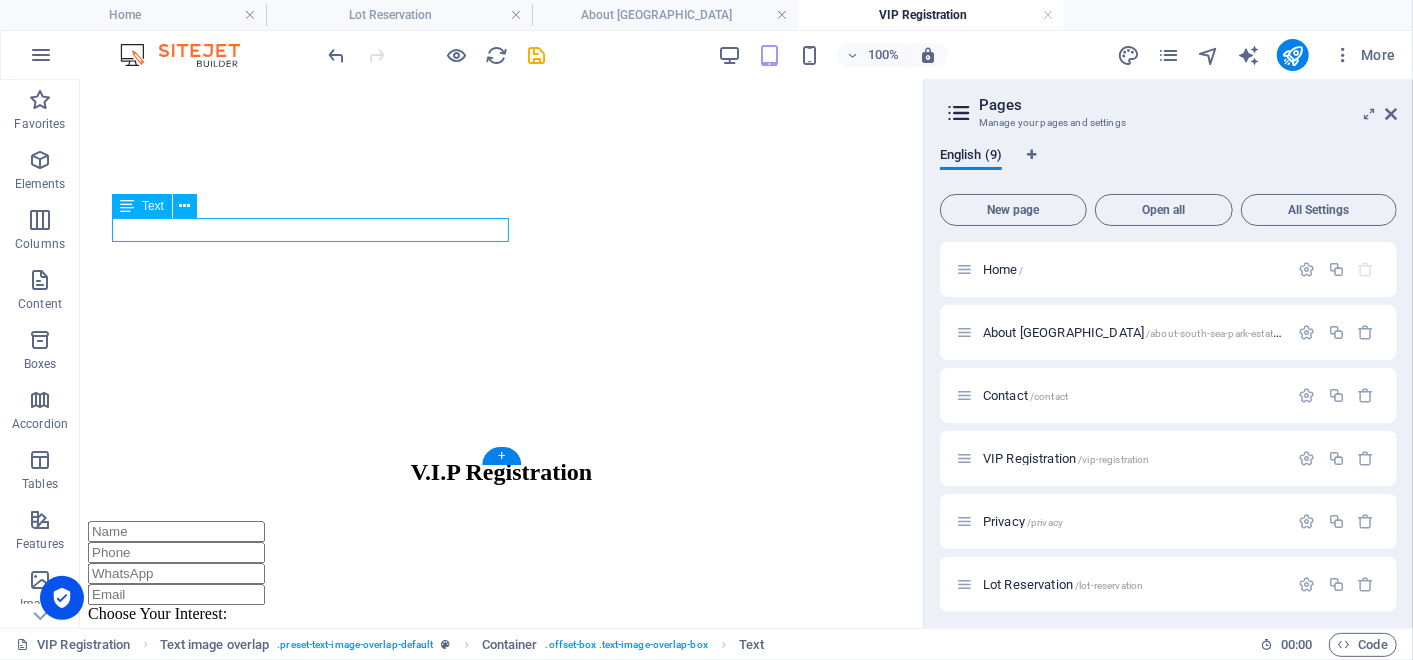 click on "Contact us to res" at bounding box center [500, 2759] 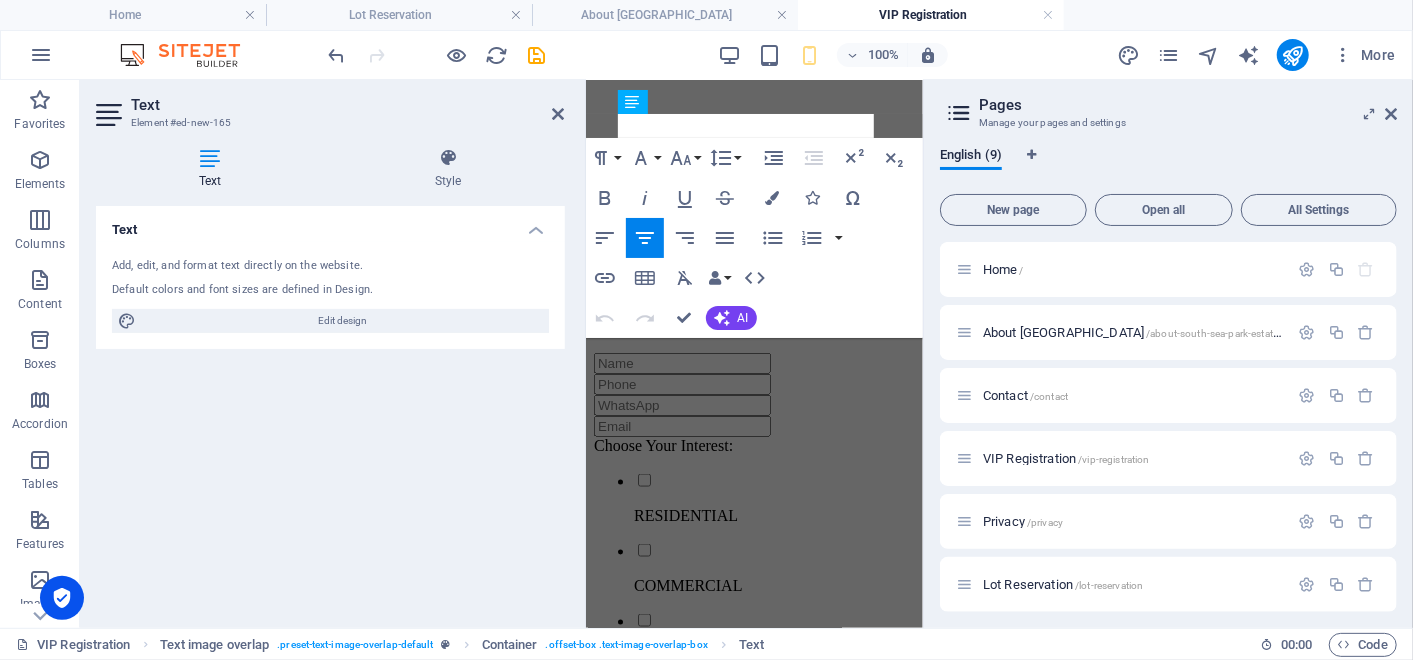 scroll, scrollTop: 1447, scrollLeft: 0, axis: vertical 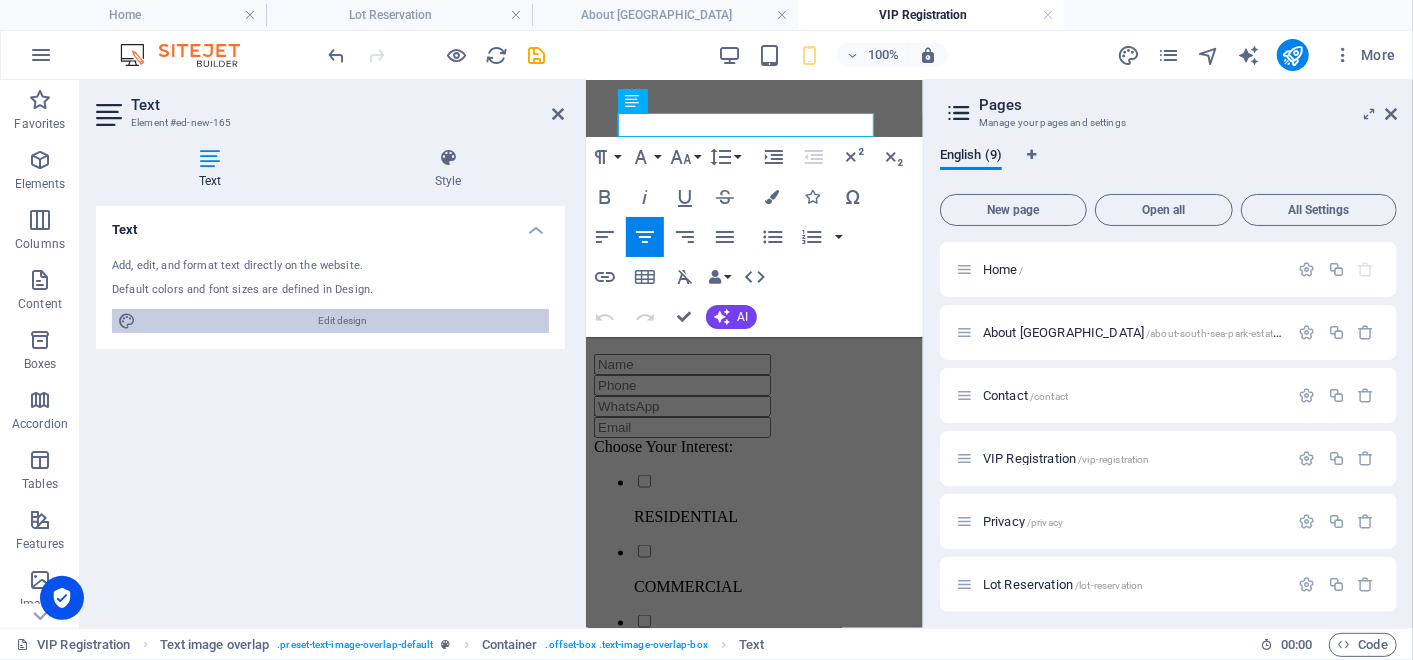 click on "Edit design" at bounding box center [342, 321] 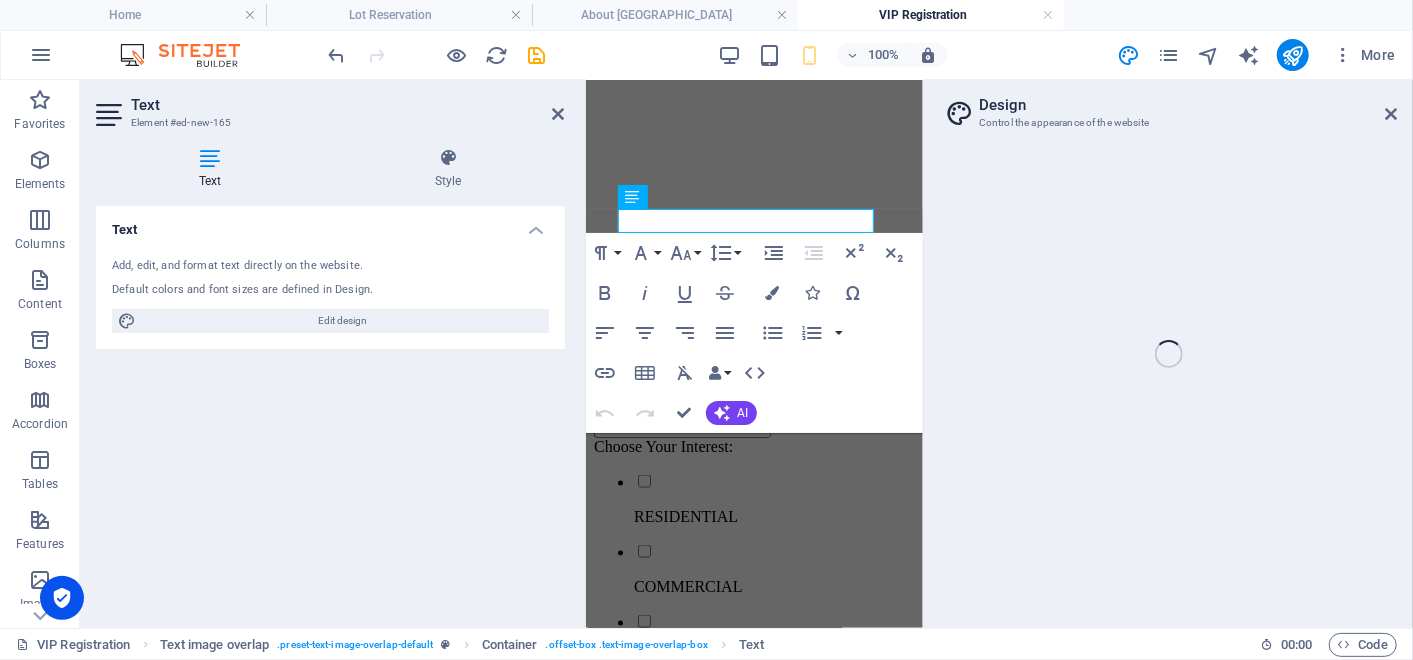 scroll, scrollTop: 1351, scrollLeft: 0, axis: vertical 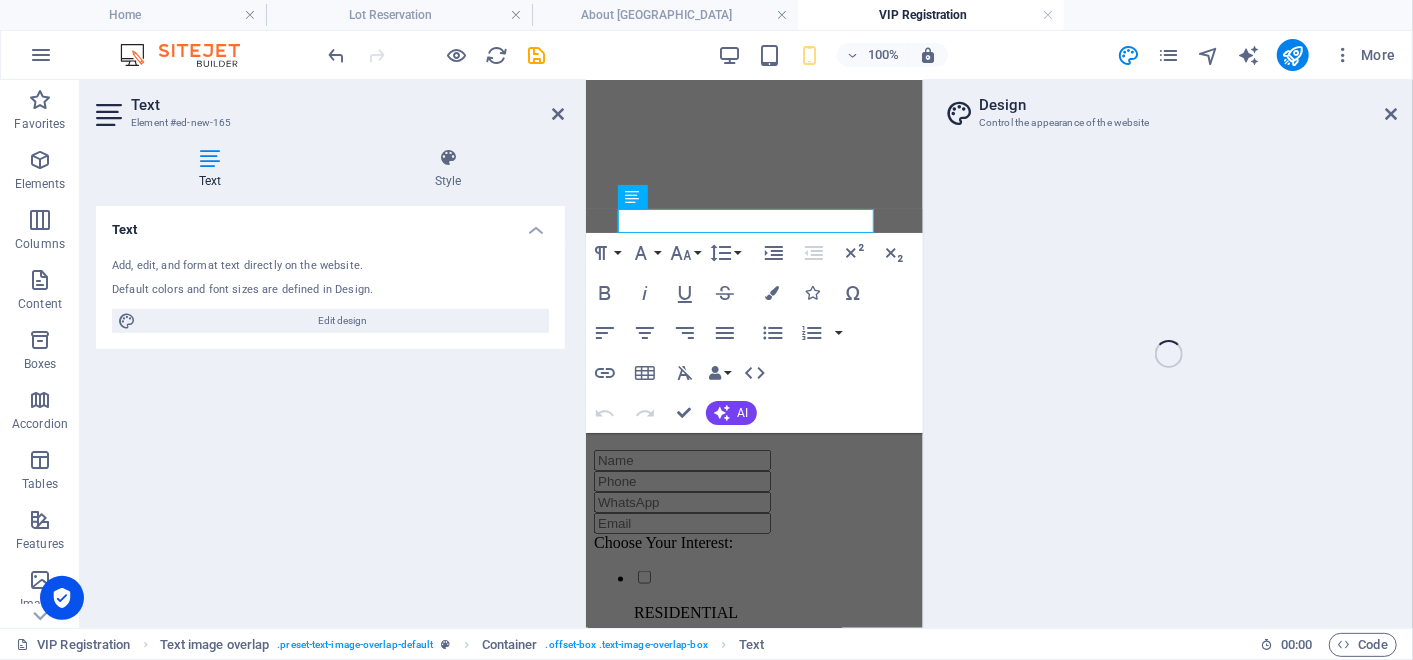select on "px" 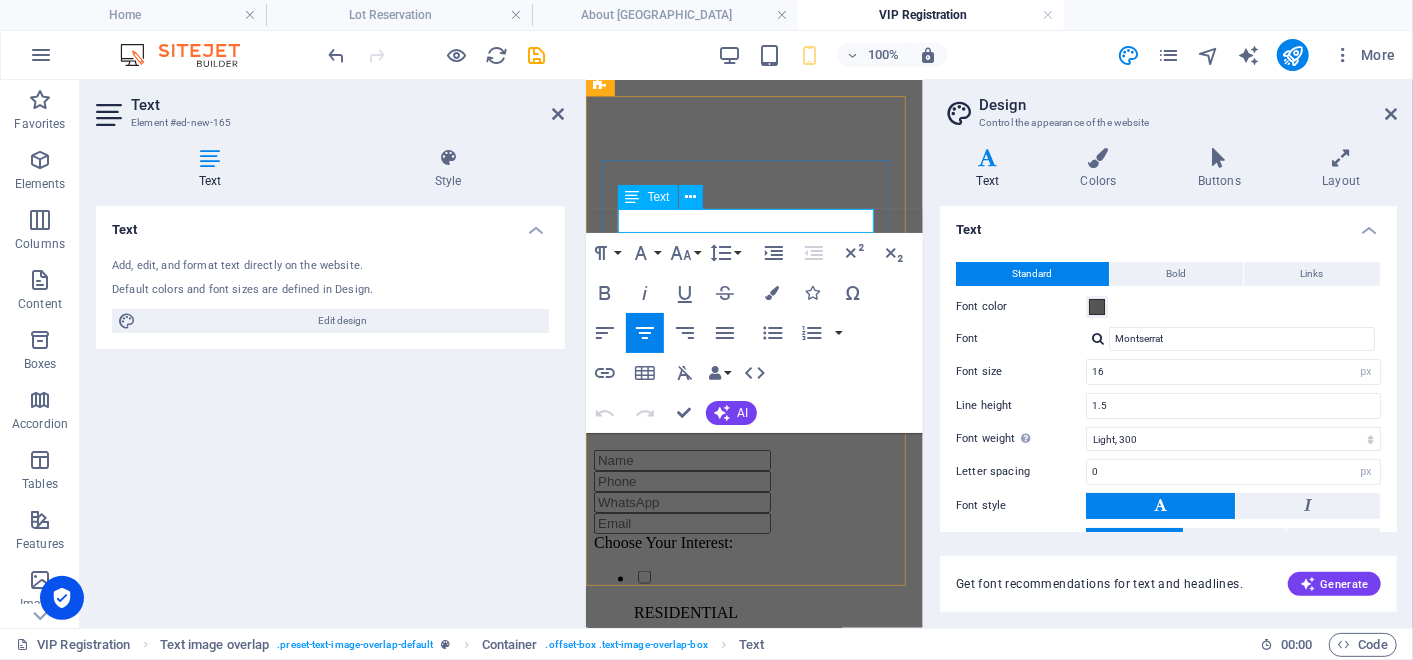 drag, startPoint x: 828, startPoint y: 212, endPoint x: 669, endPoint y: 224, distance: 159.4522 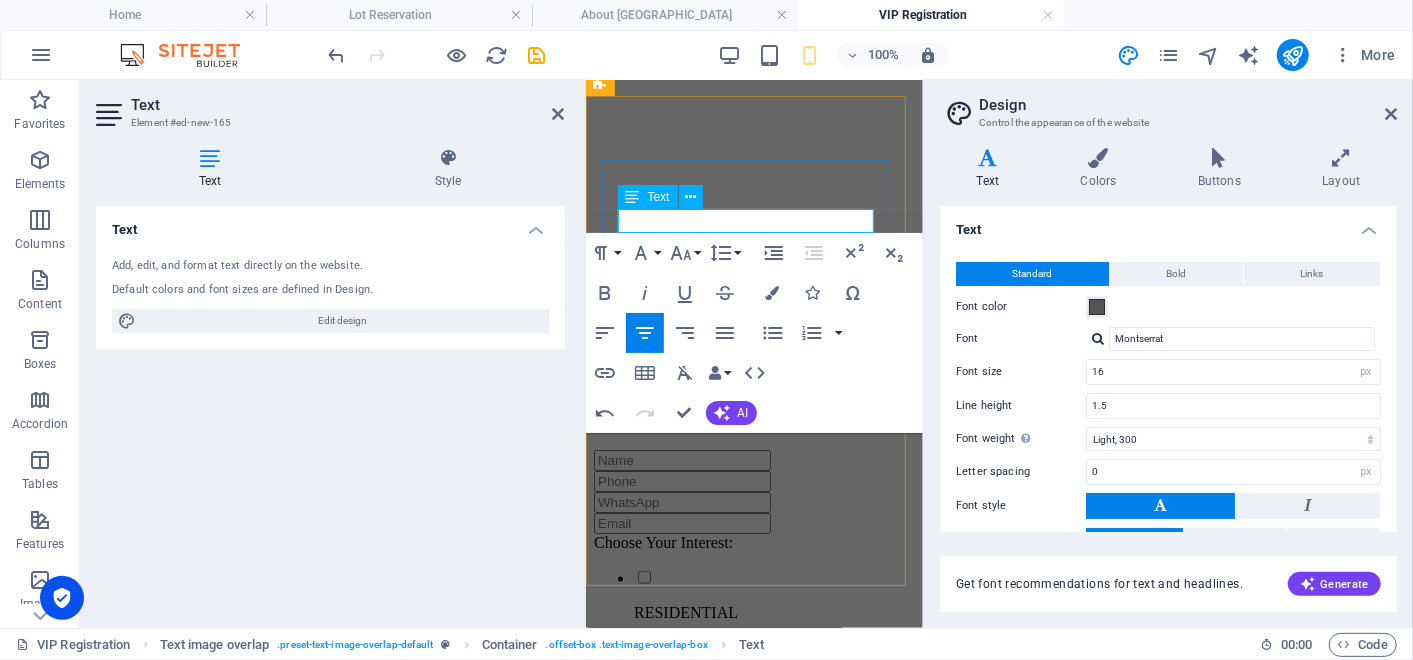 drag, startPoint x: 843, startPoint y: 218, endPoint x: 654, endPoint y: 224, distance: 189.09521 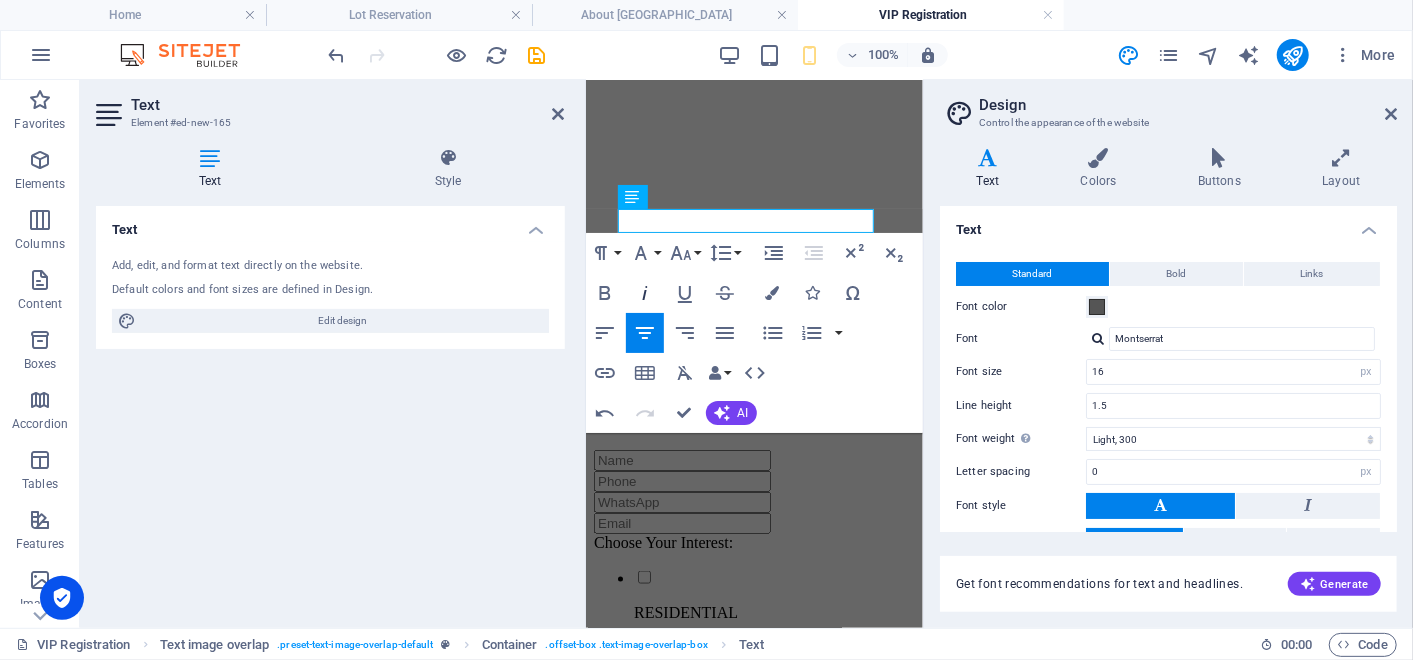 click 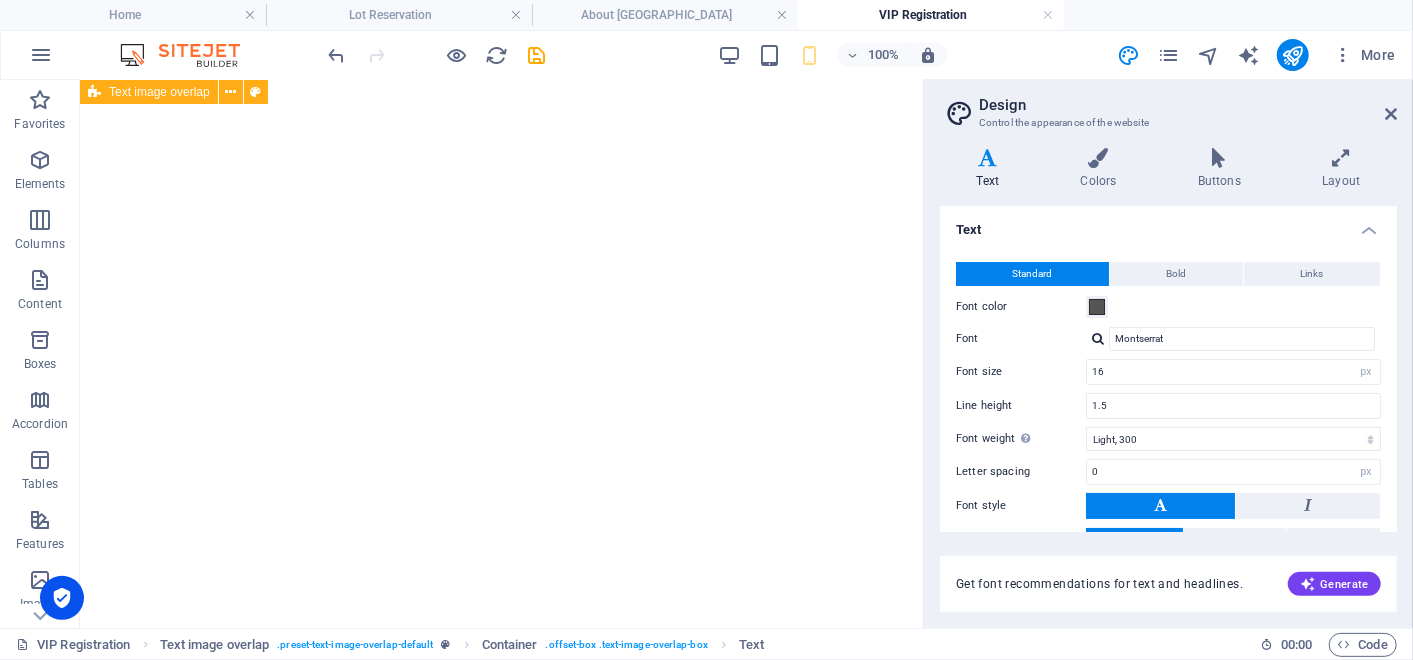 scroll, scrollTop: 1794, scrollLeft: 0, axis: vertical 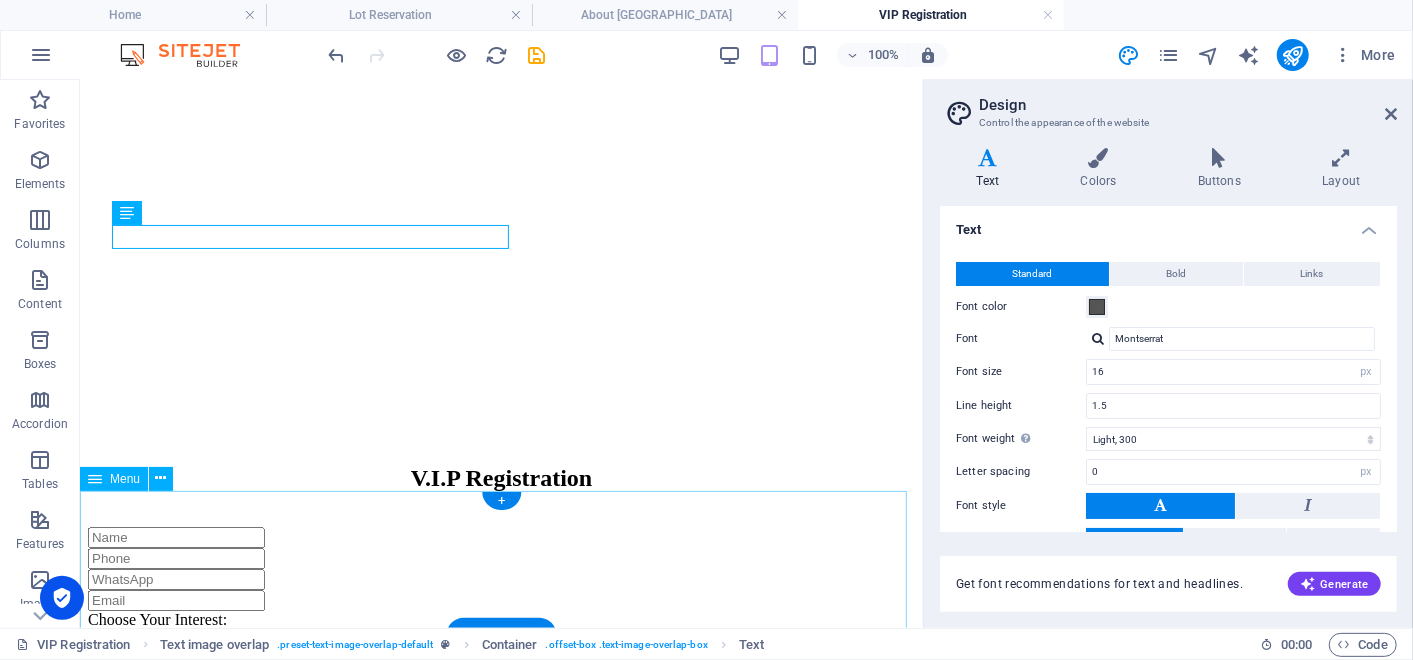 click on "Home About South Sea Park Estates Contact VIP Registration Lot Reservation test" at bounding box center [500, 3610] 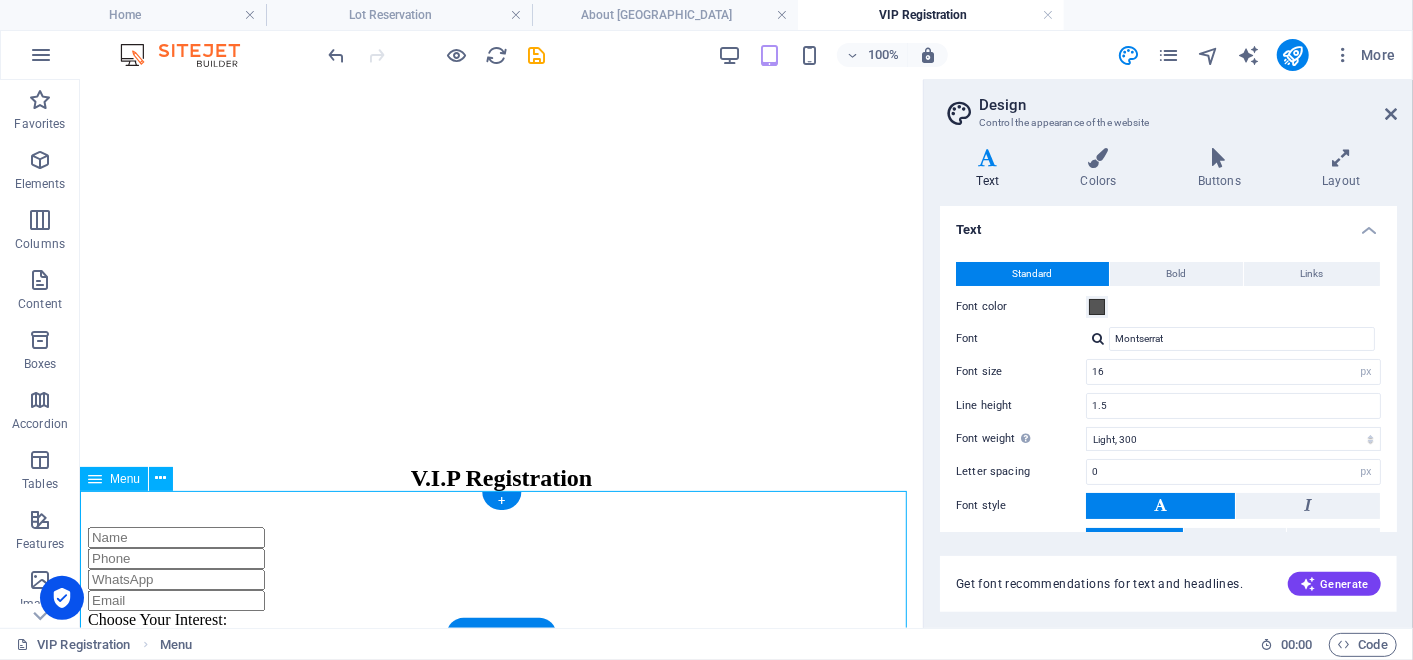 click on "Home About South Sea Park Estates Contact VIP Registration Lot Reservation test" at bounding box center [500, 3610] 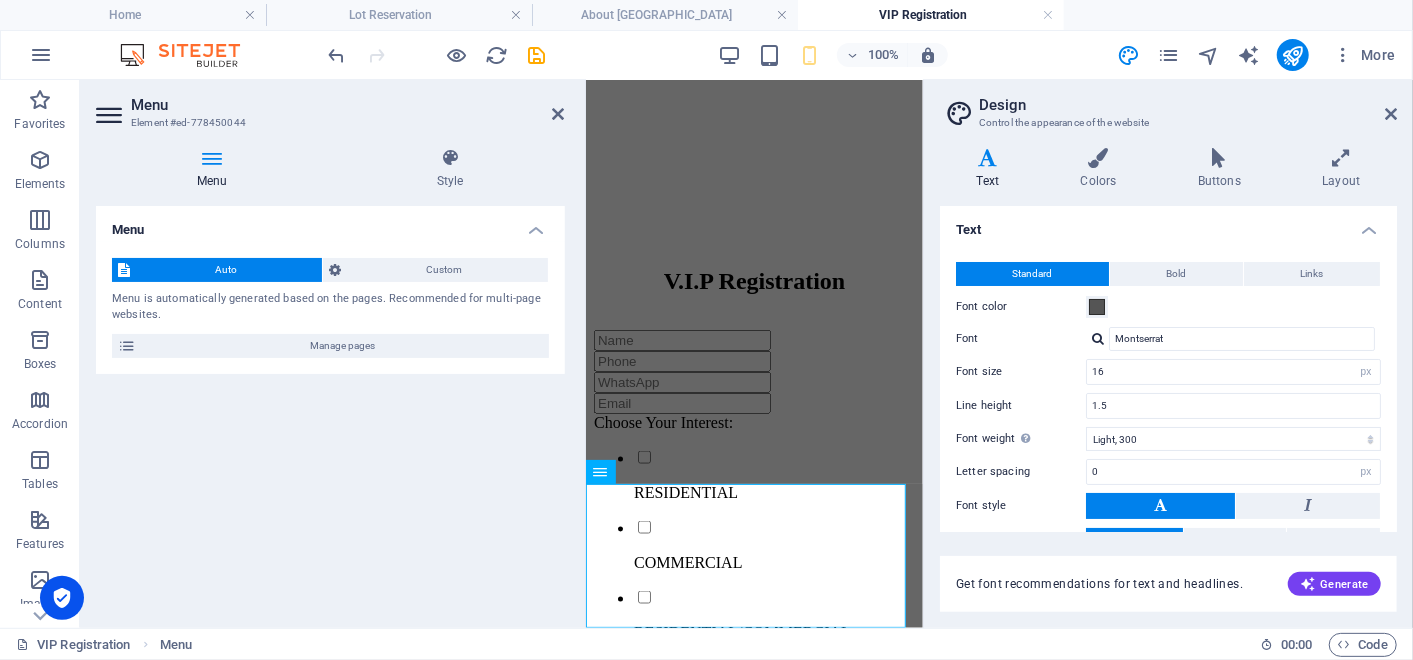 scroll, scrollTop: 1470, scrollLeft: 0, axis: vertical 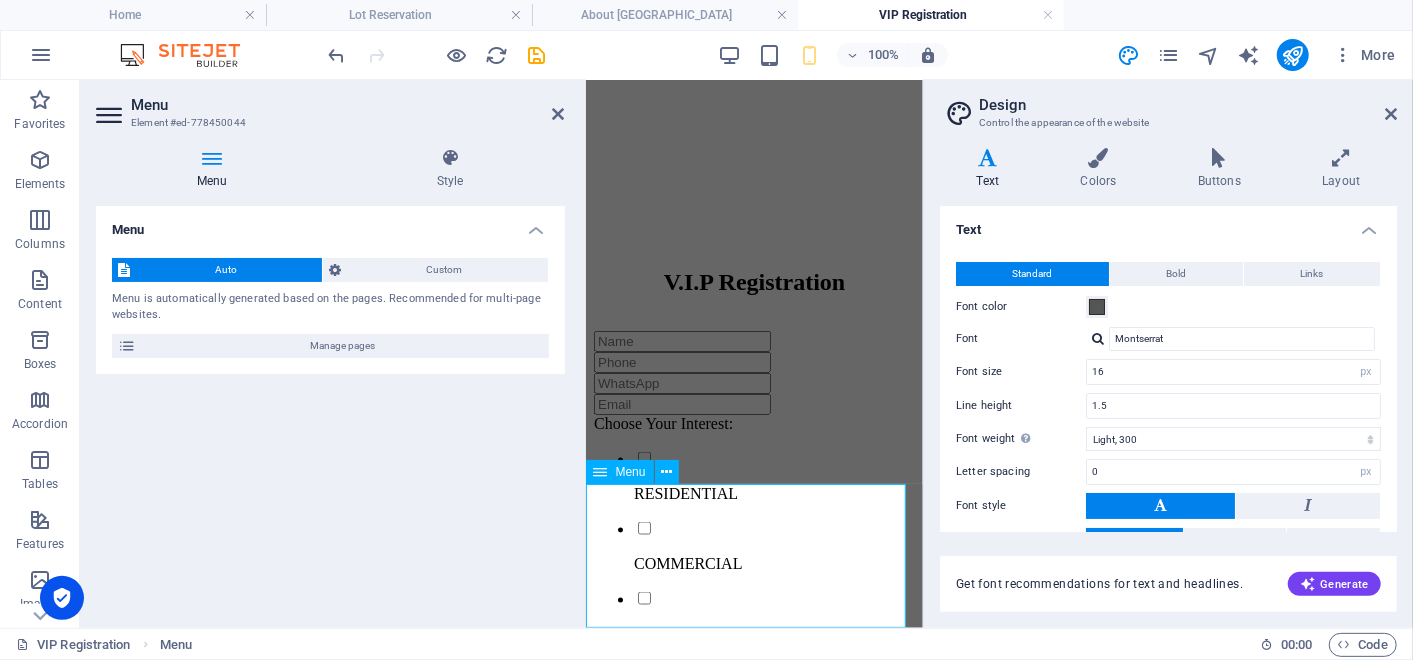 click on "Home About South Sea Park Estates Contact VIP Registration Lot Reservation test" at bounding box center [753, 2138] 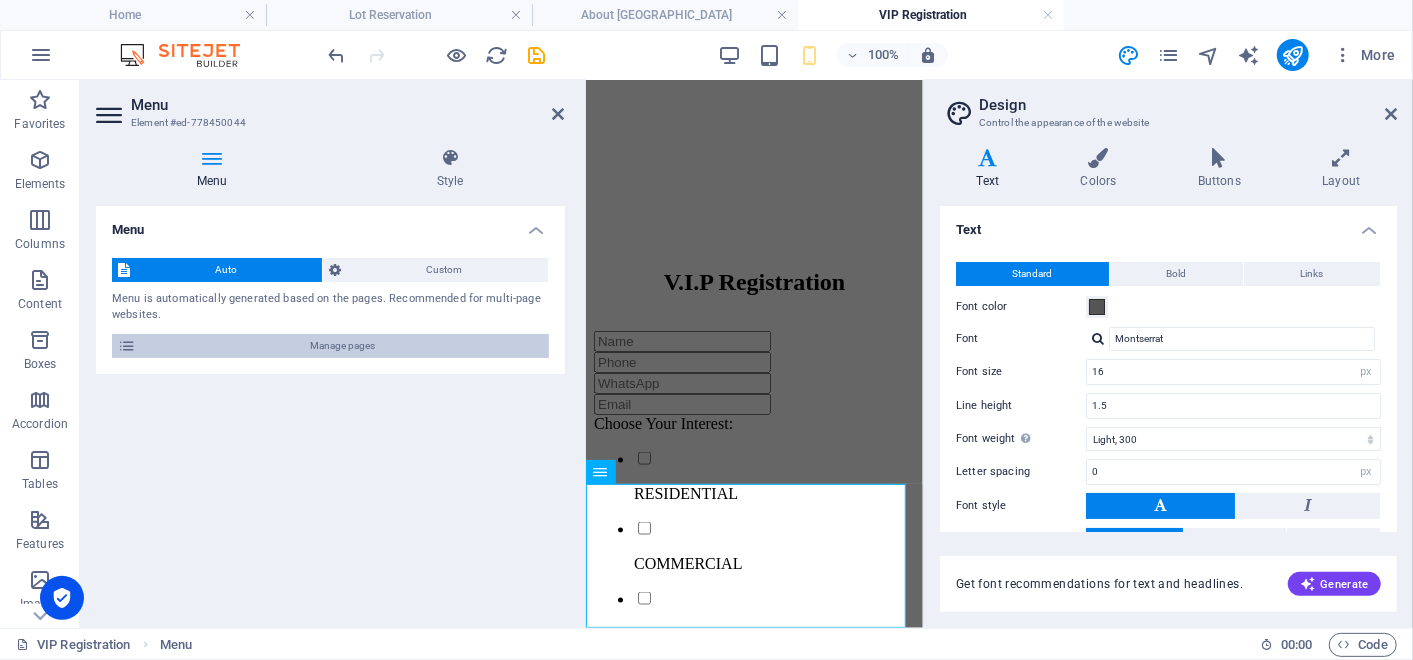 click on "Manage pages" at bounding box center (342, 346) 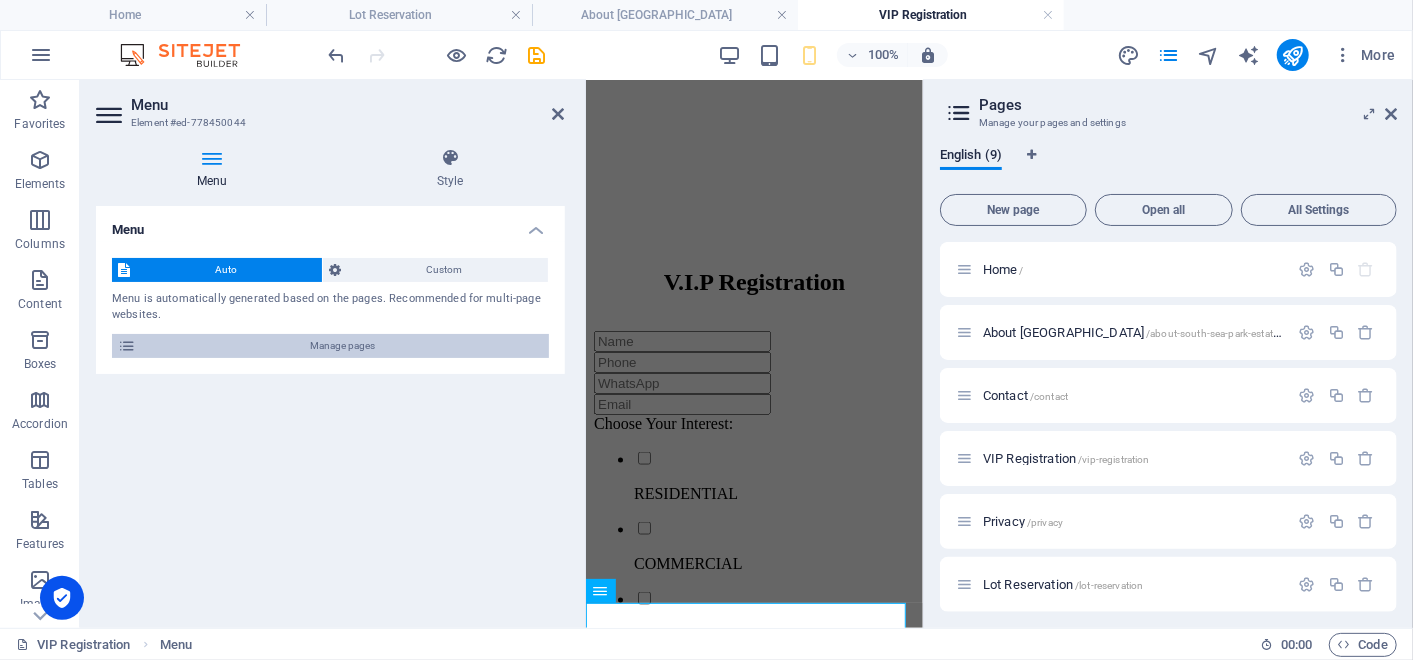 scroll, scrollTop: 1351, scrollLeft: 0, axis: vertical 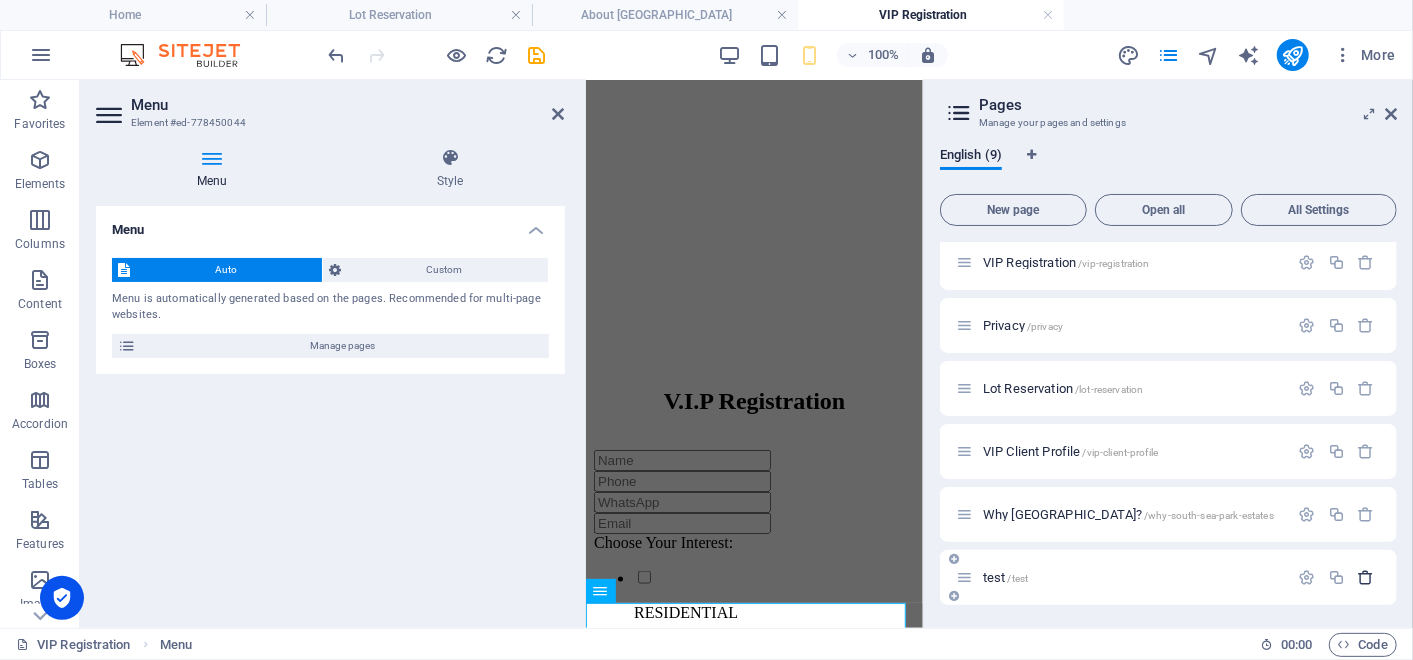 click at bounding box center [1366, 577] 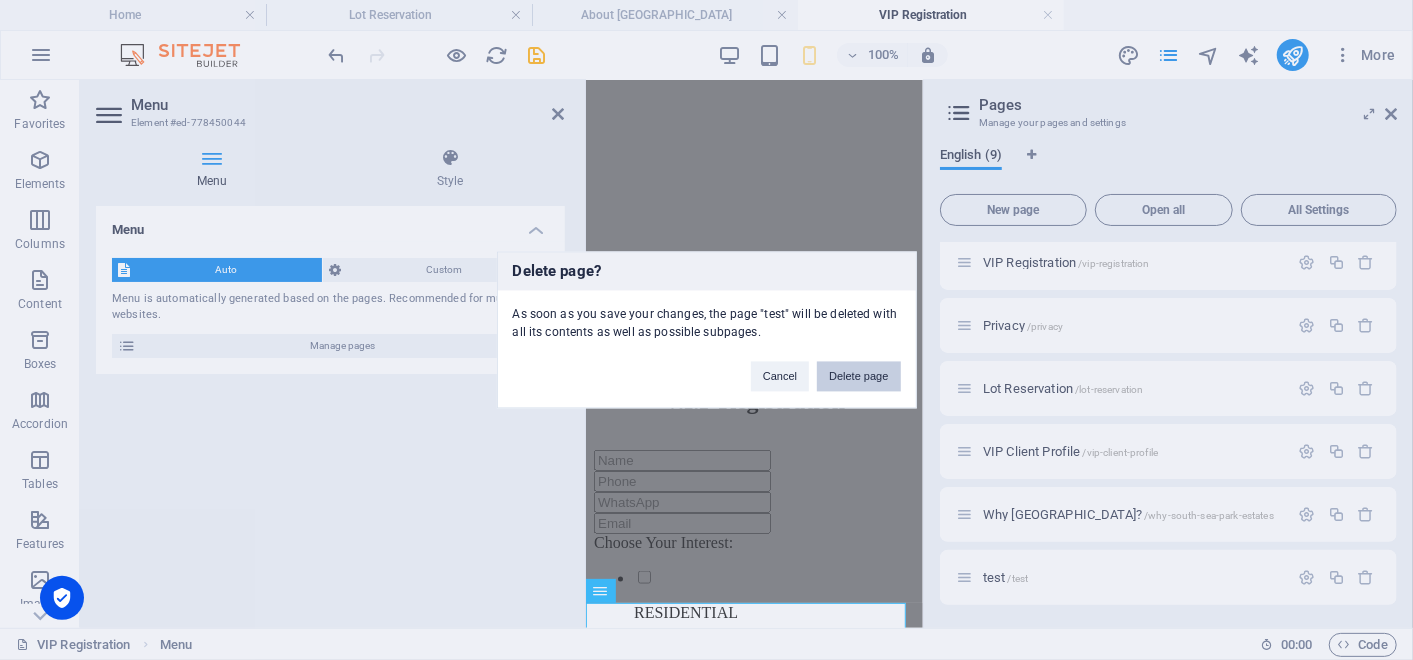 click on "Delete page" at bounding box center (858, 377) 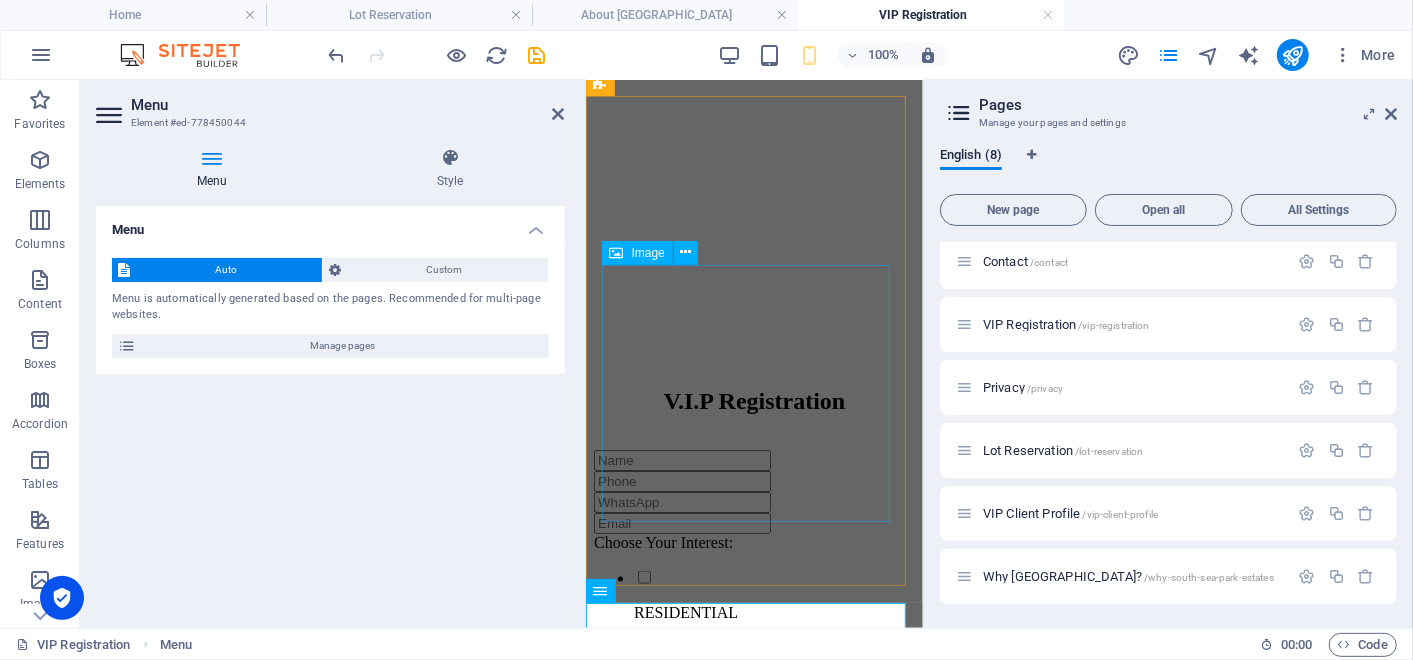 scroll, scrollTop: 133, scrollLeft: 0, axis: vertical 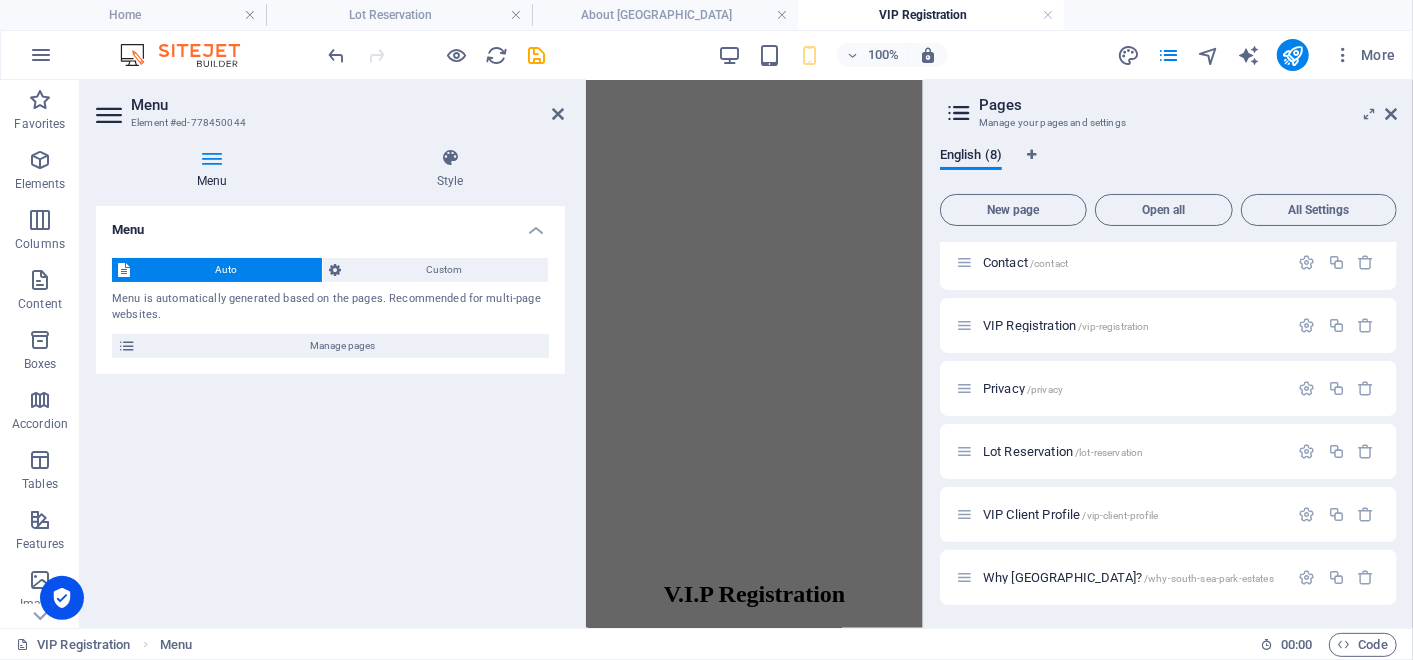 drag, startPoint x: 912, startPoint y: 456, endPoint x: 1525, endPoint y: 487, distance: 613.7833 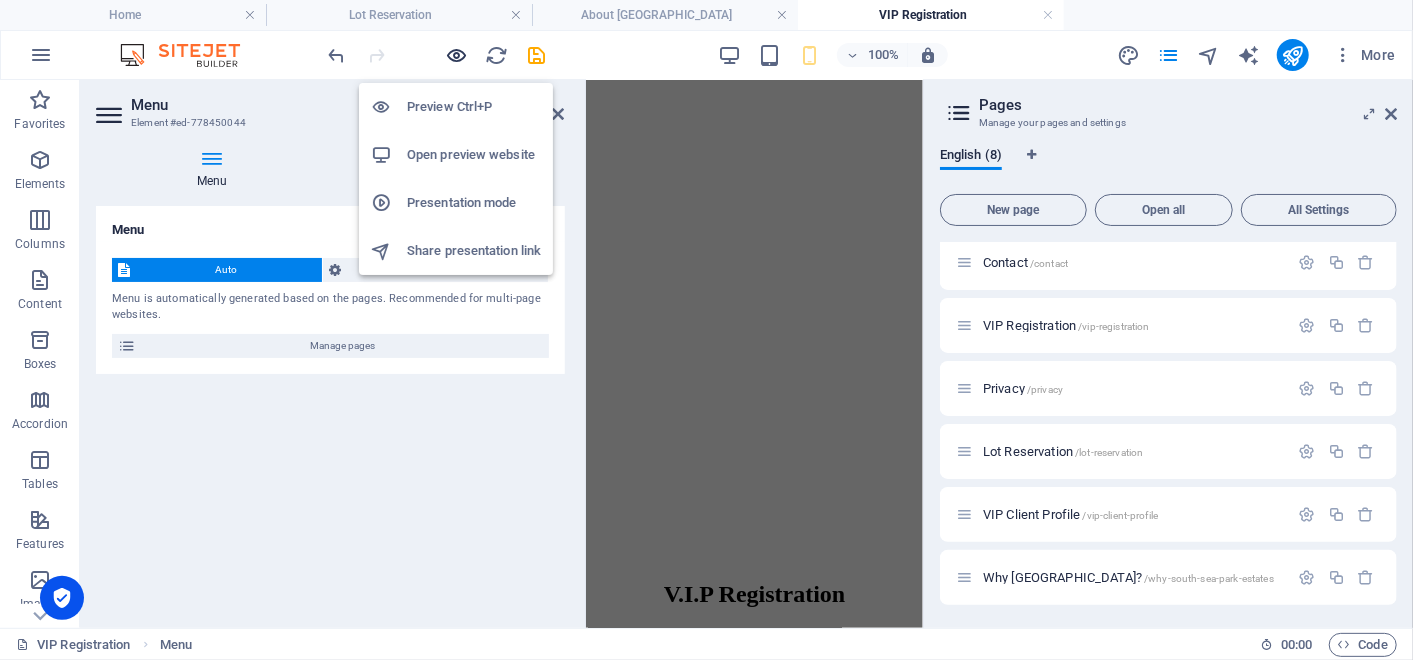click at bounding box center [457, 55] 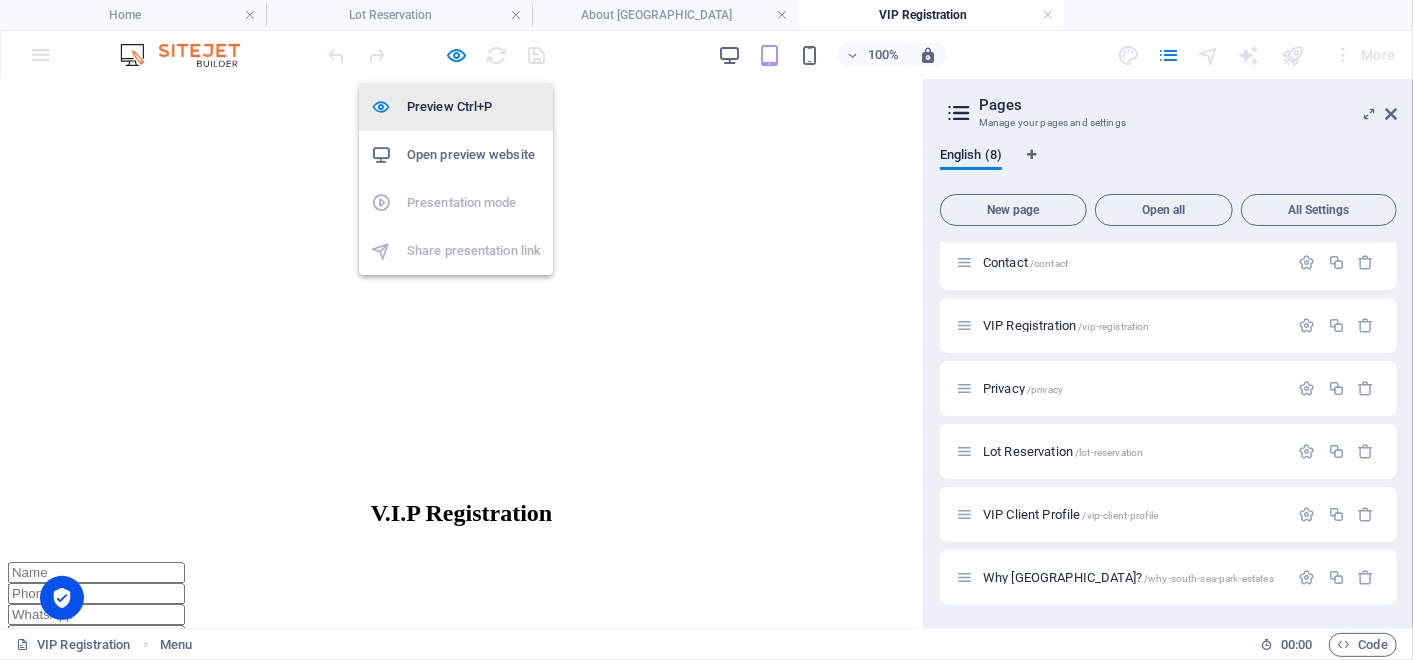 click on "Preview Ctrl+P" at bounding box center (474, 107) 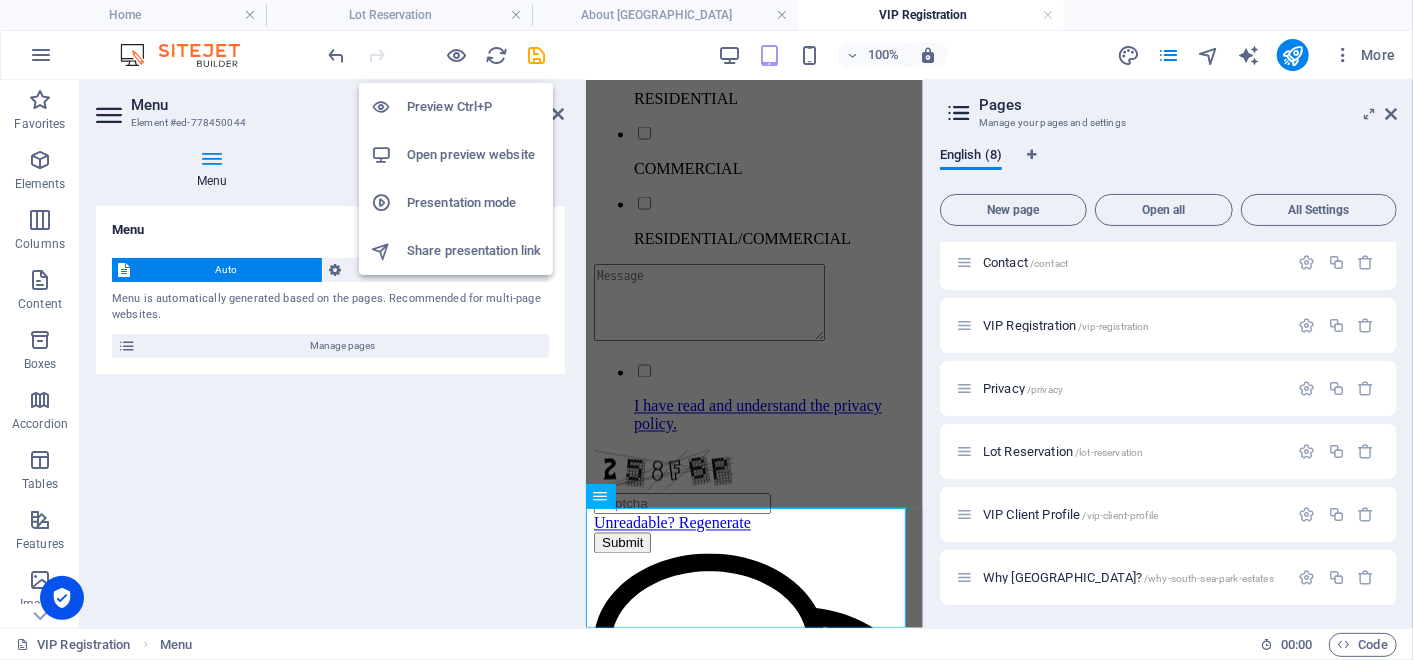 scroll, scrollTop: 1446, scrollLeft: 0, axis: vertical 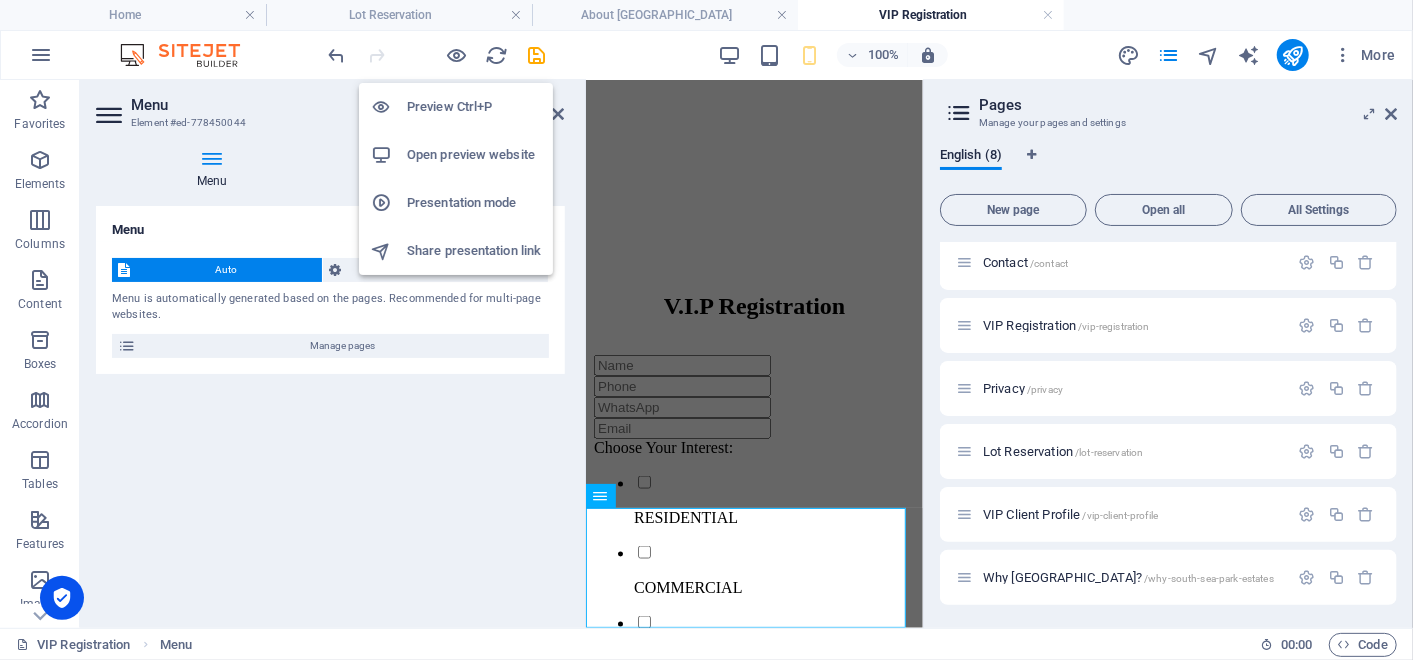 click on "Open preview website" at bounding box center (474, 155) 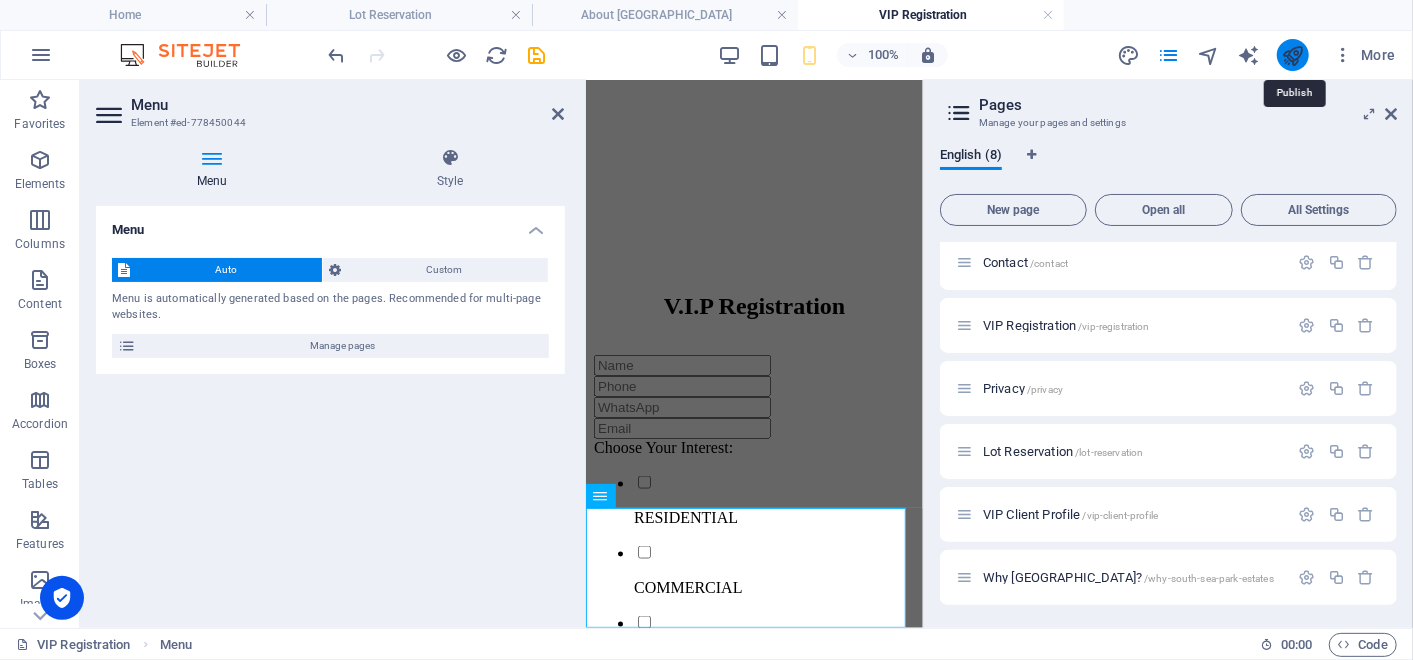click at bounding box center (1292, 55) 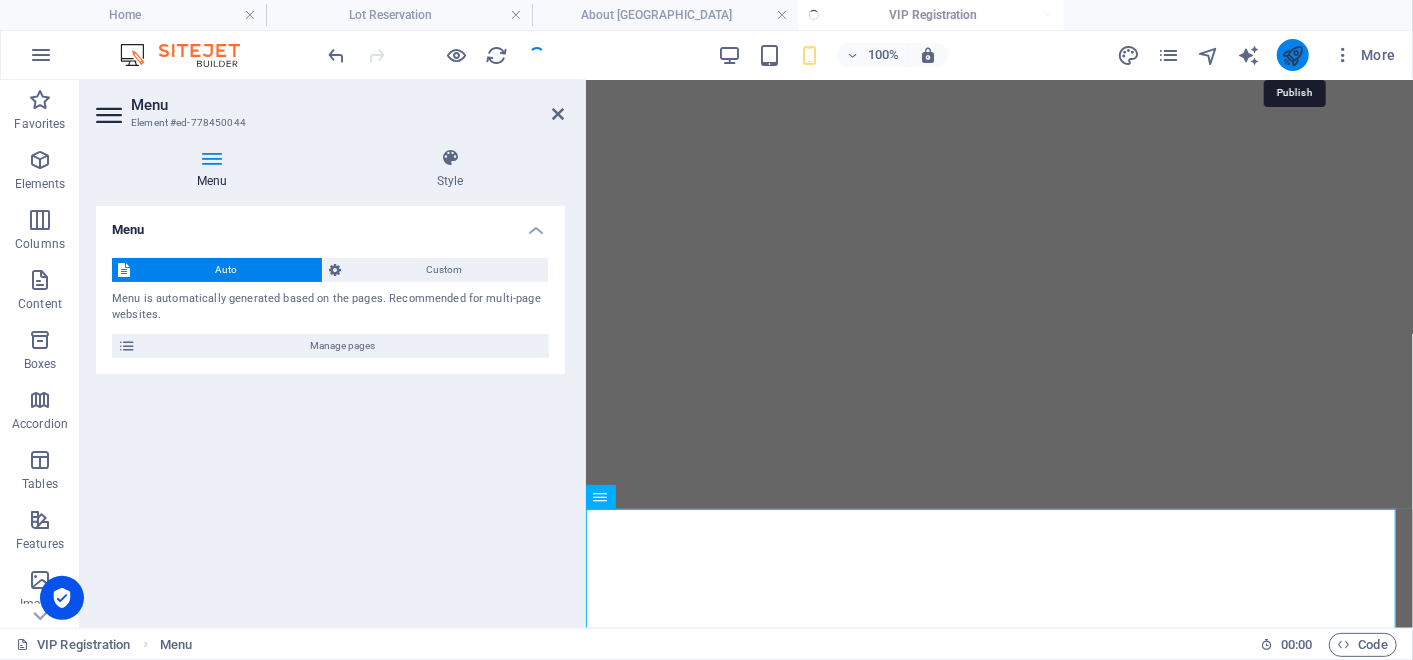 scroll, scrollTop: 1754, scrollLeft: 0, axis: vertical 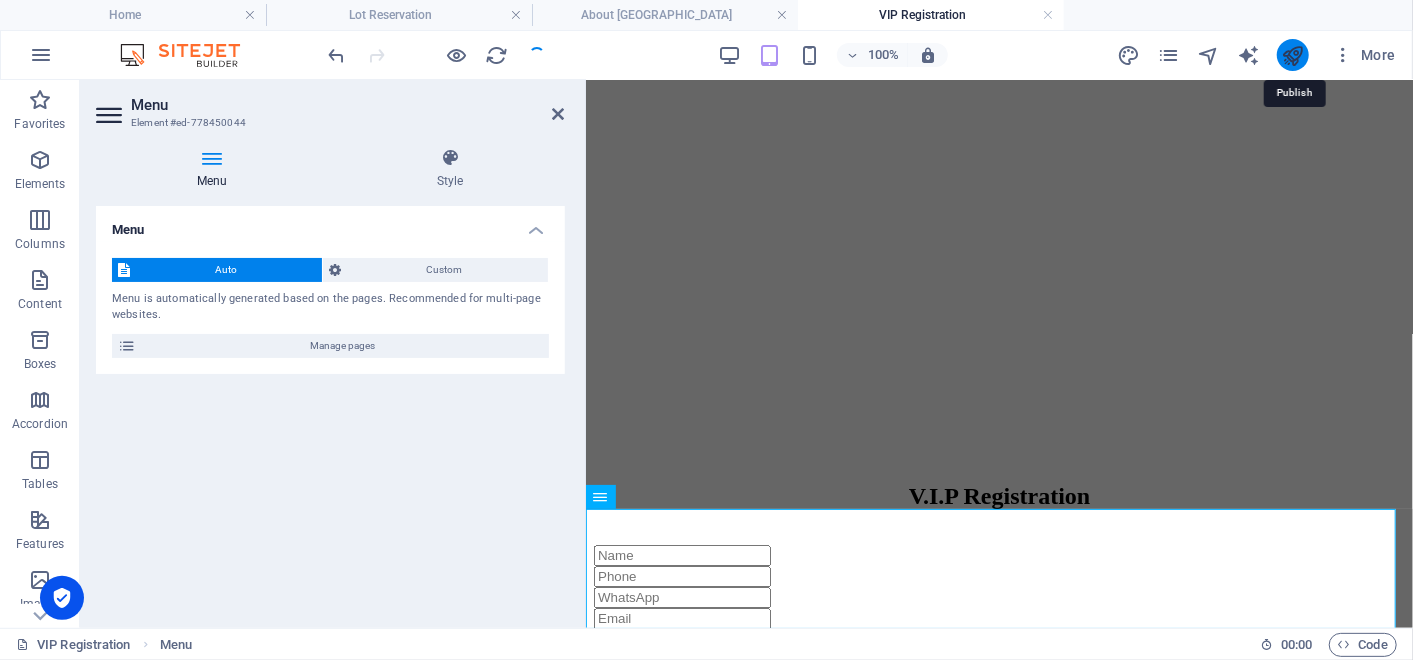 click at bounding box center [1292, 55] 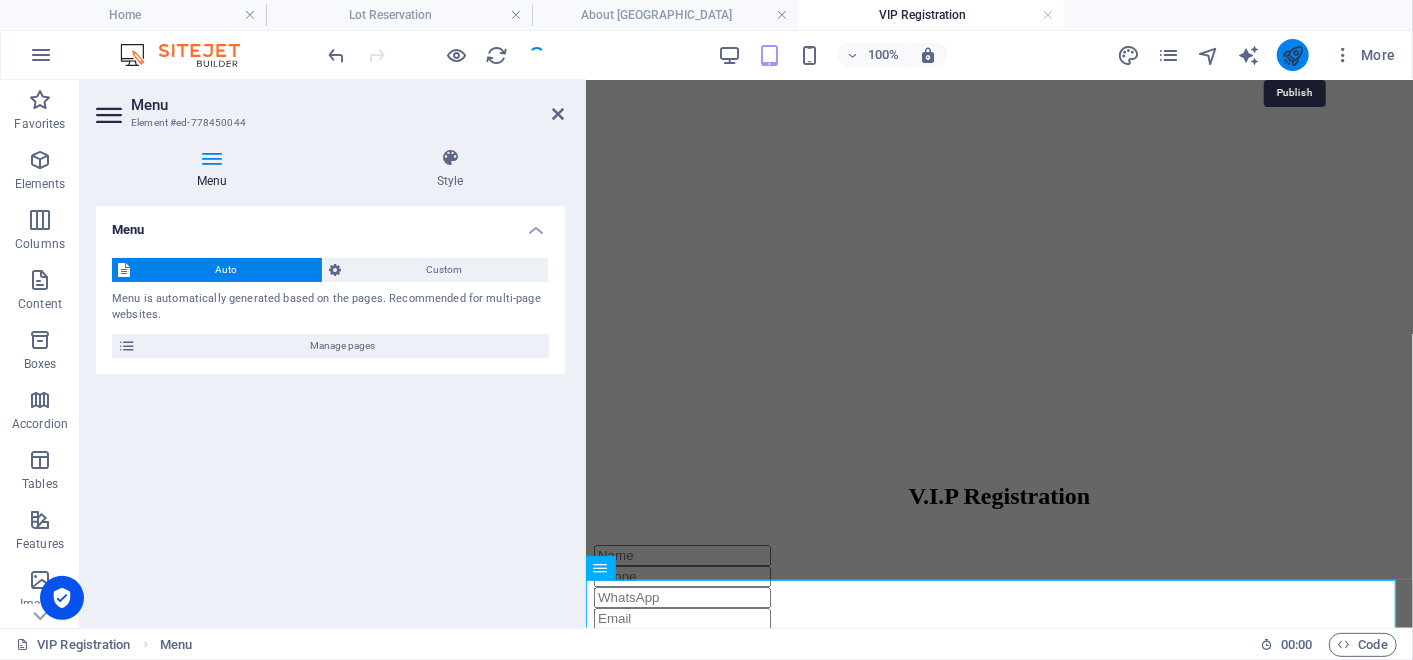 scroll, scrollTop: 1682, scrollLeft: 0, axis: vertical 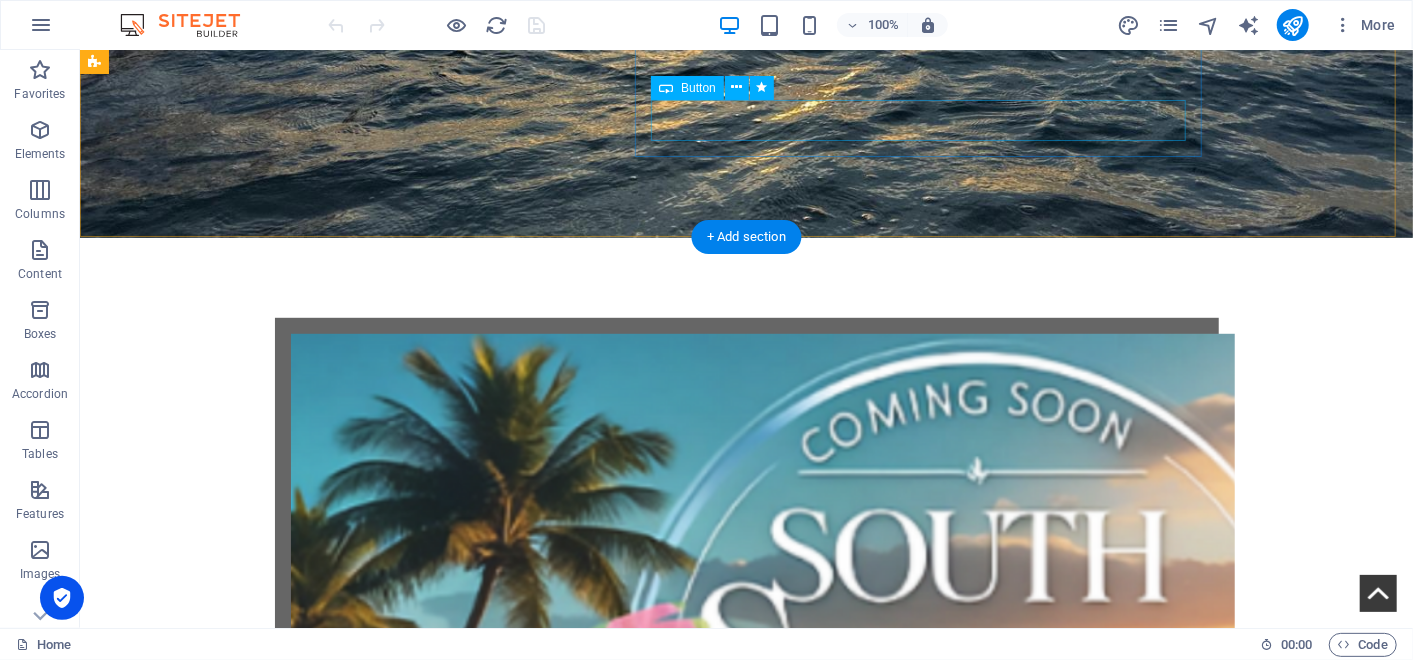 click on "Click Here to Learn More!" at bounding box center [746, 1506] 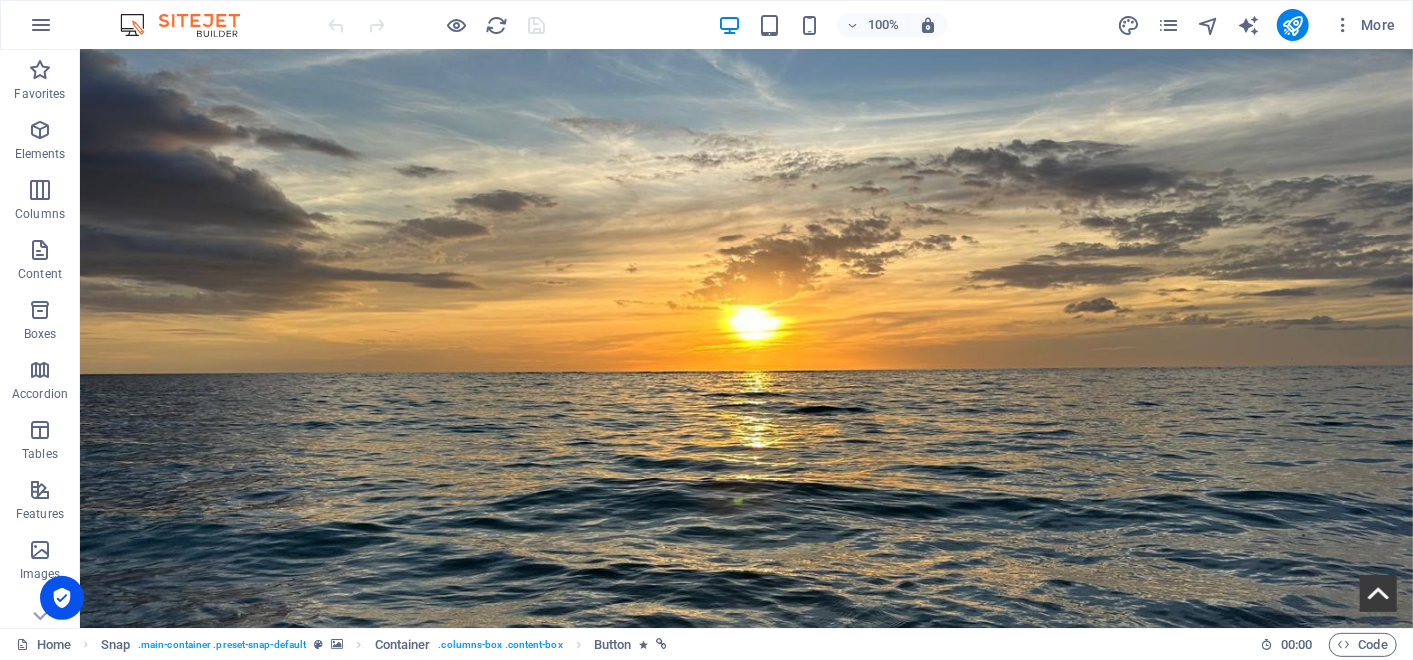 scroll, scrollTop: 0, scrollLeft: 0, axis: both 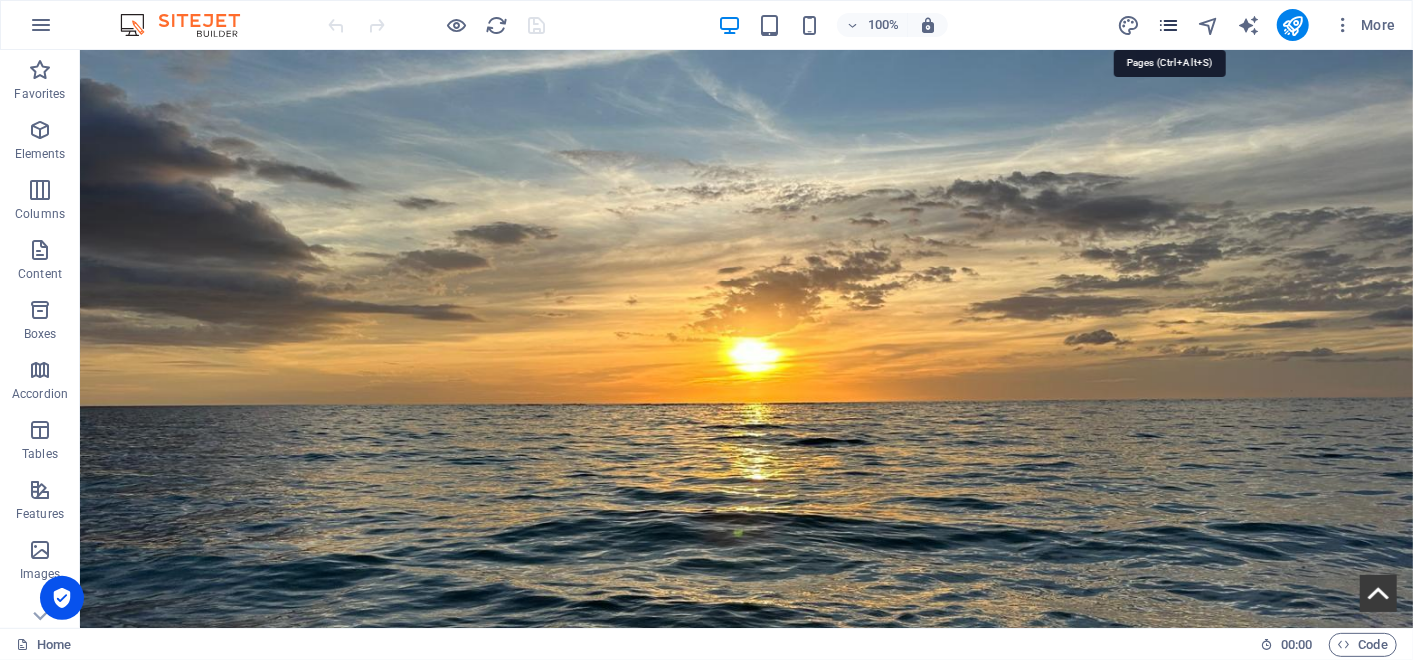 click at bounding box center [1168, 25] 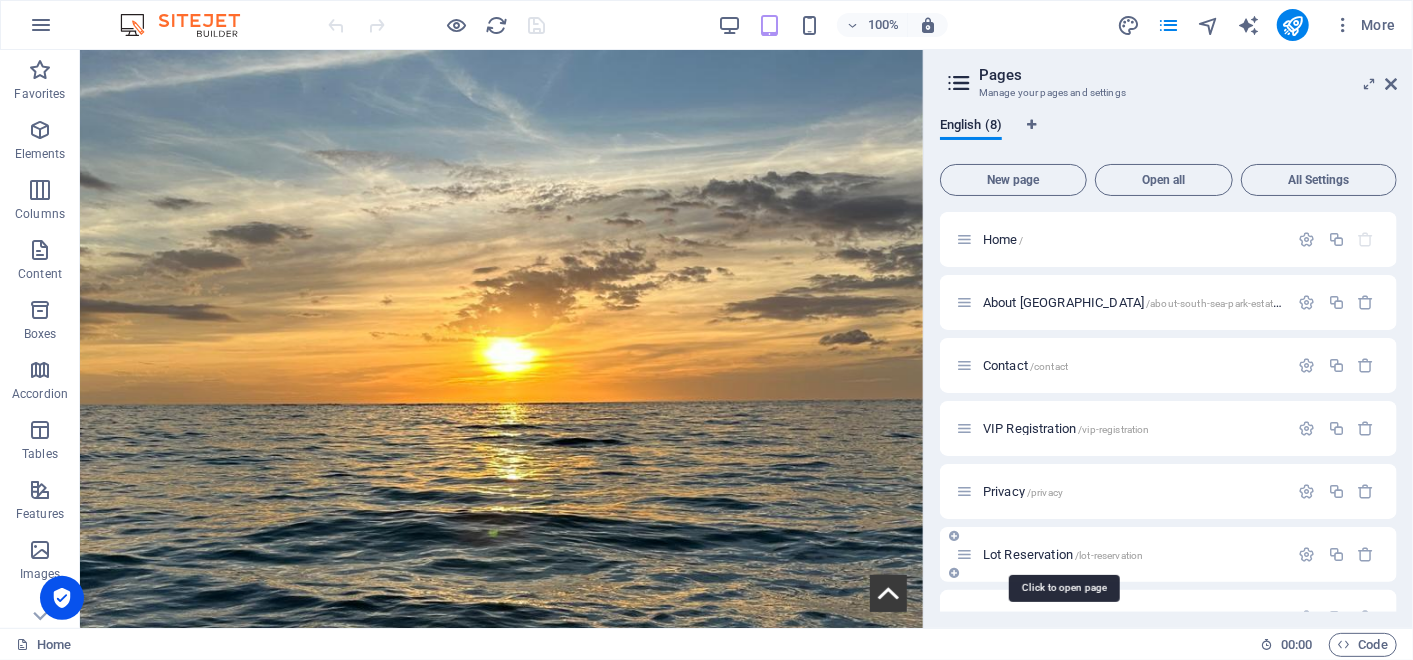click on "Lot Reservation /lot-reservation" at bounding box center (1063, 554) 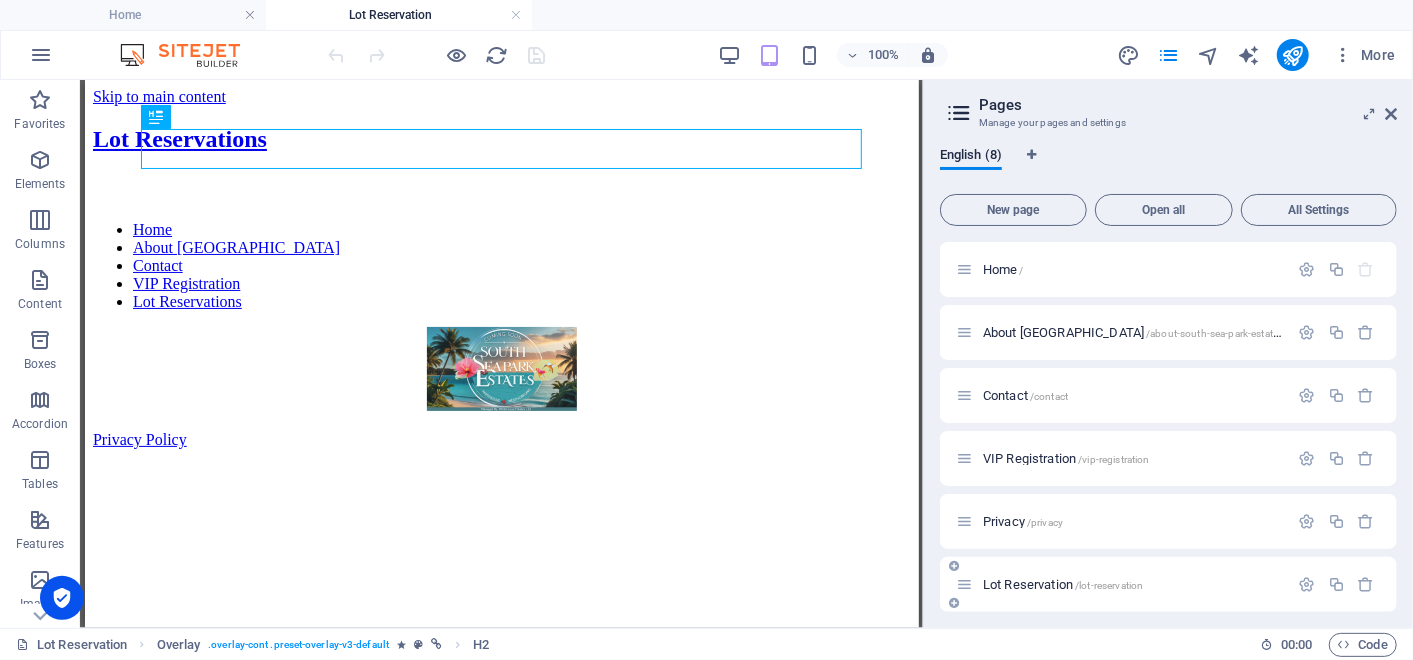 scroll, scrollTop: 0, scrollLeft: 0, axis: both 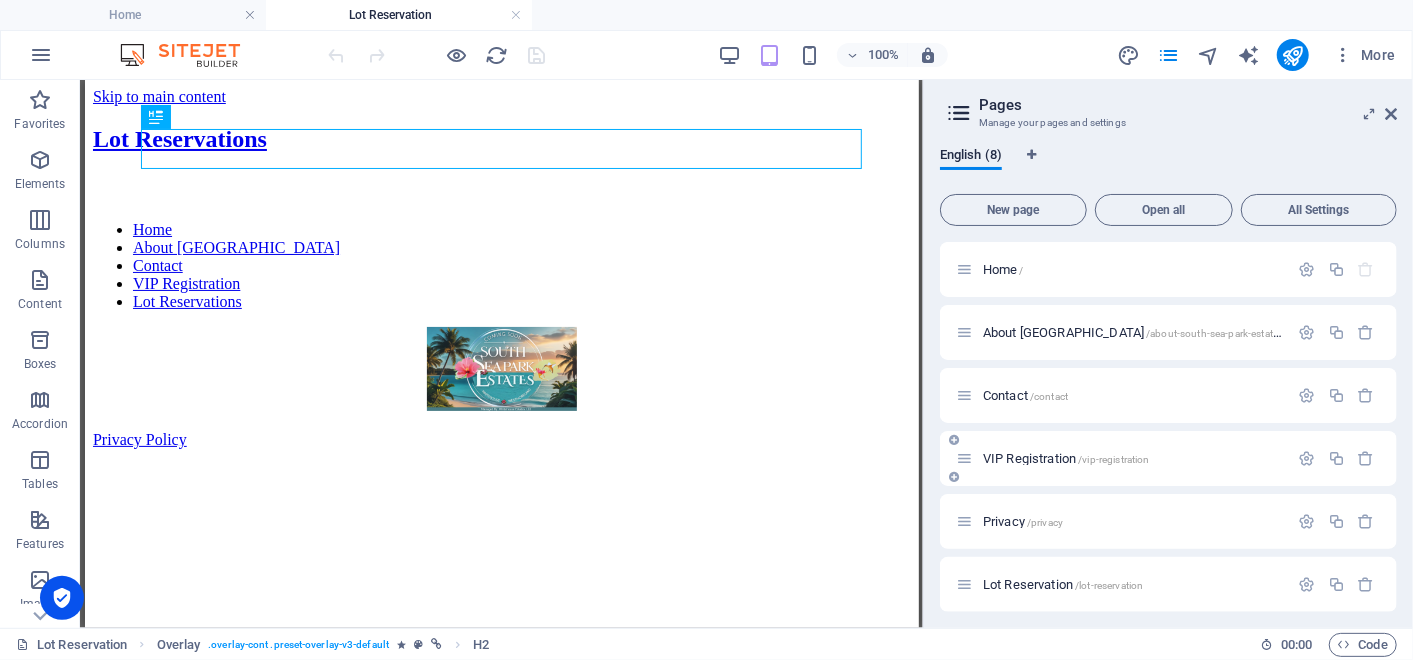 click on "VIP Registration /vip-registration" at bounding box center [1066, 458] 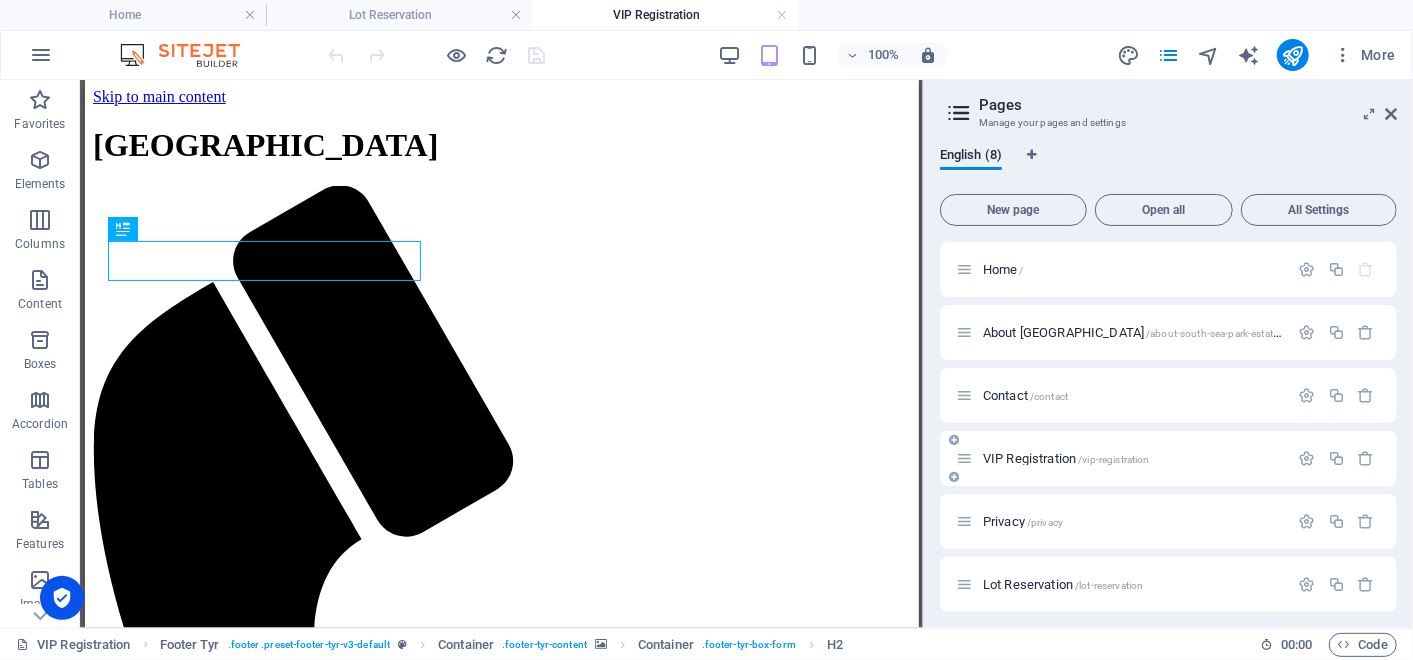 scroll, scrollTop: 0, scrollLeft: 0, axis: both 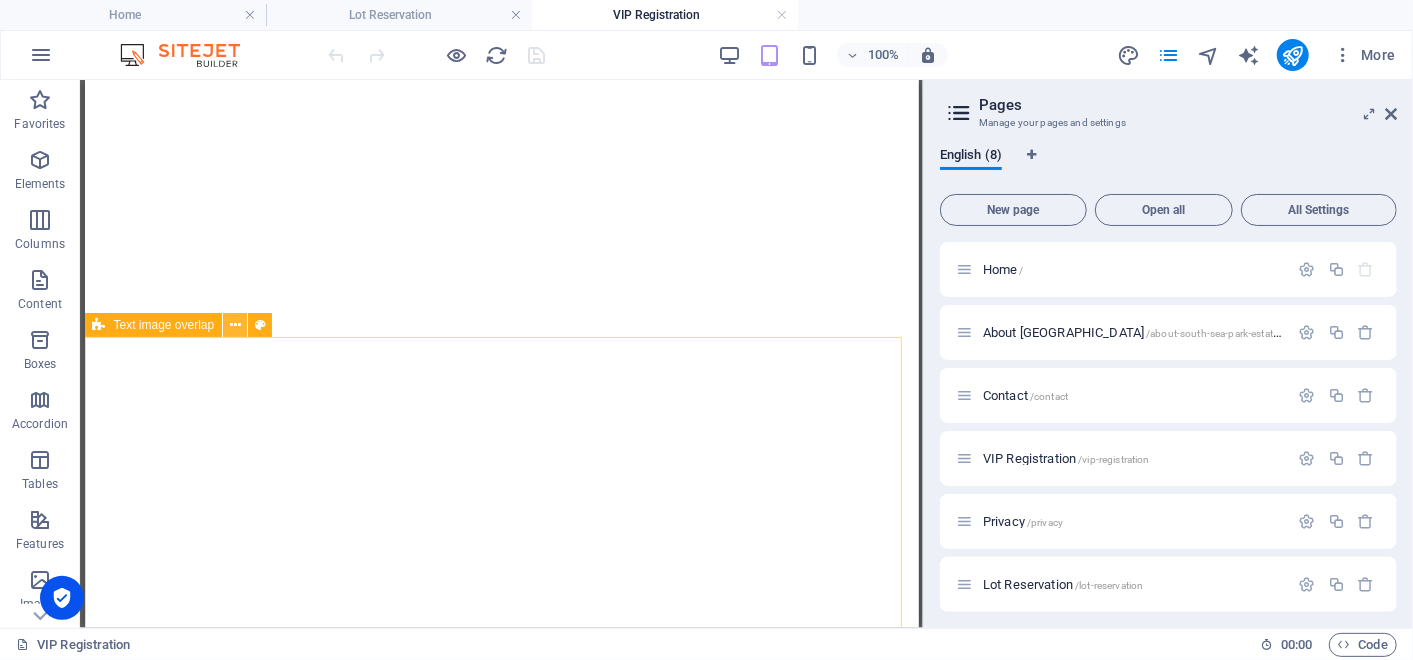 click at bounding box center (235, 325) 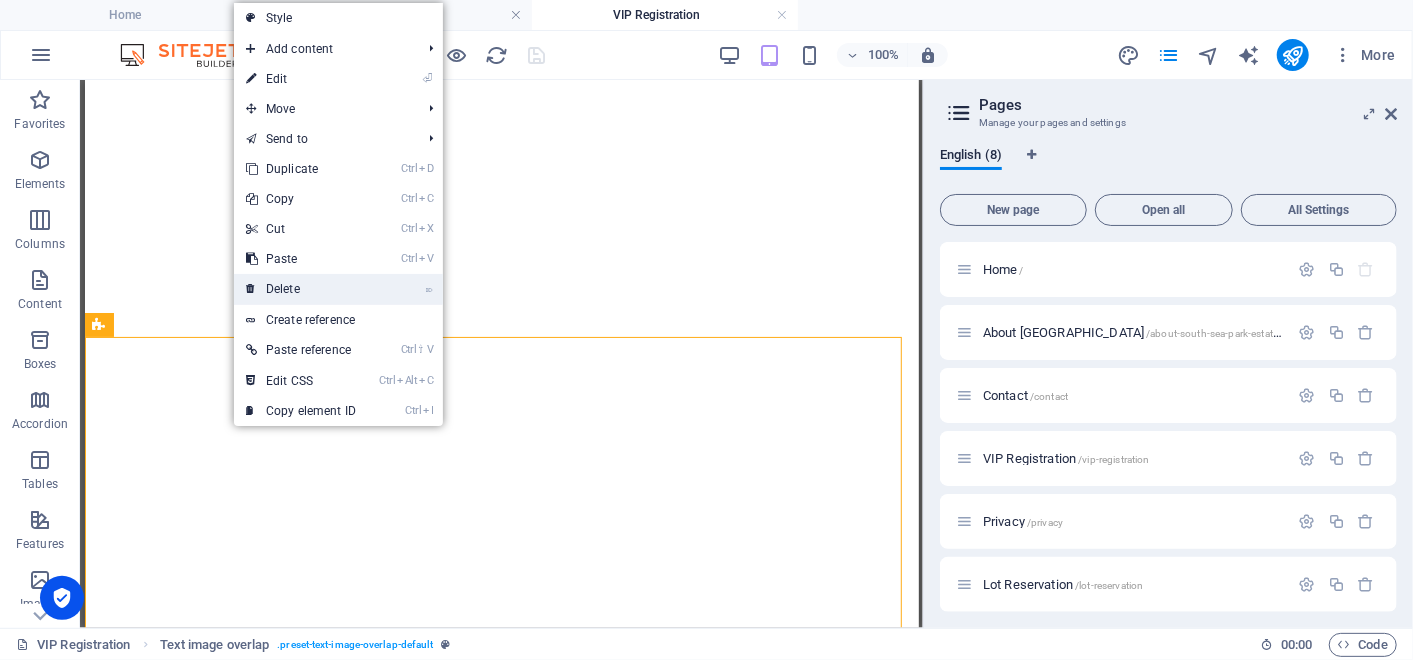 click on "⌦  Delete" at bounding box center [301, 289] 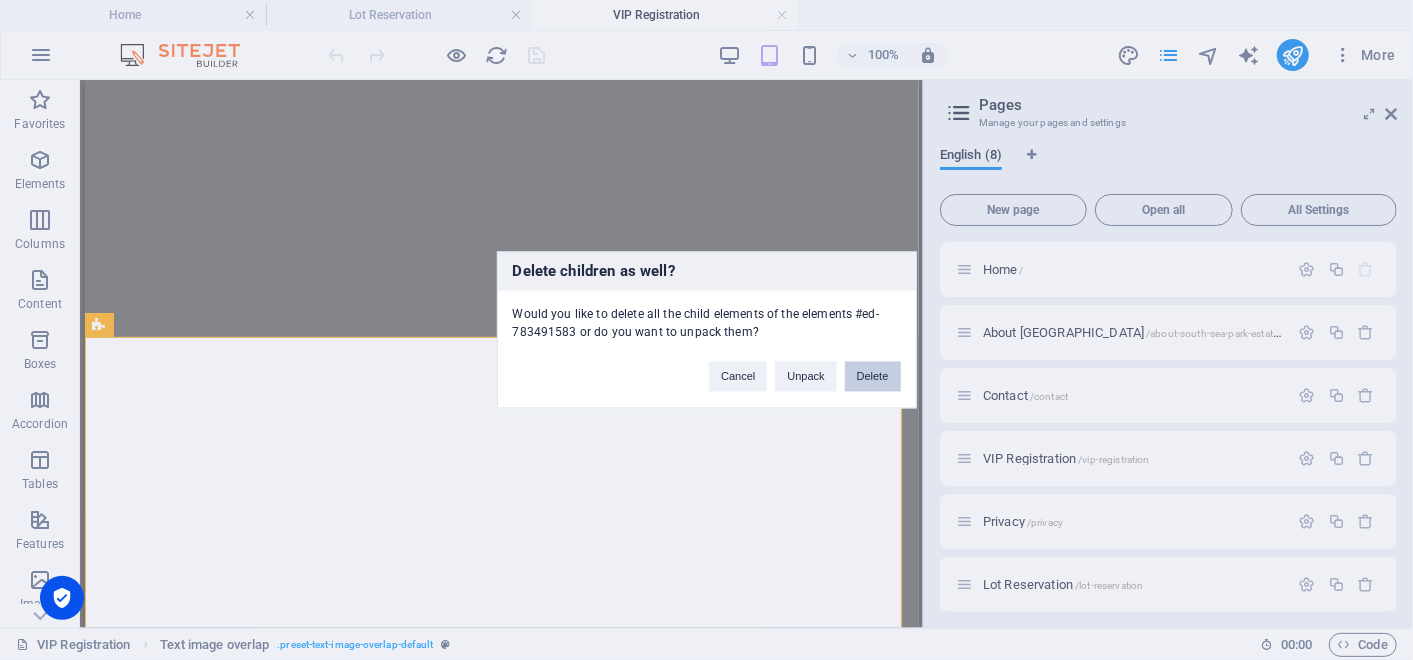 click on "Delete" at bounding box center [873, 377] 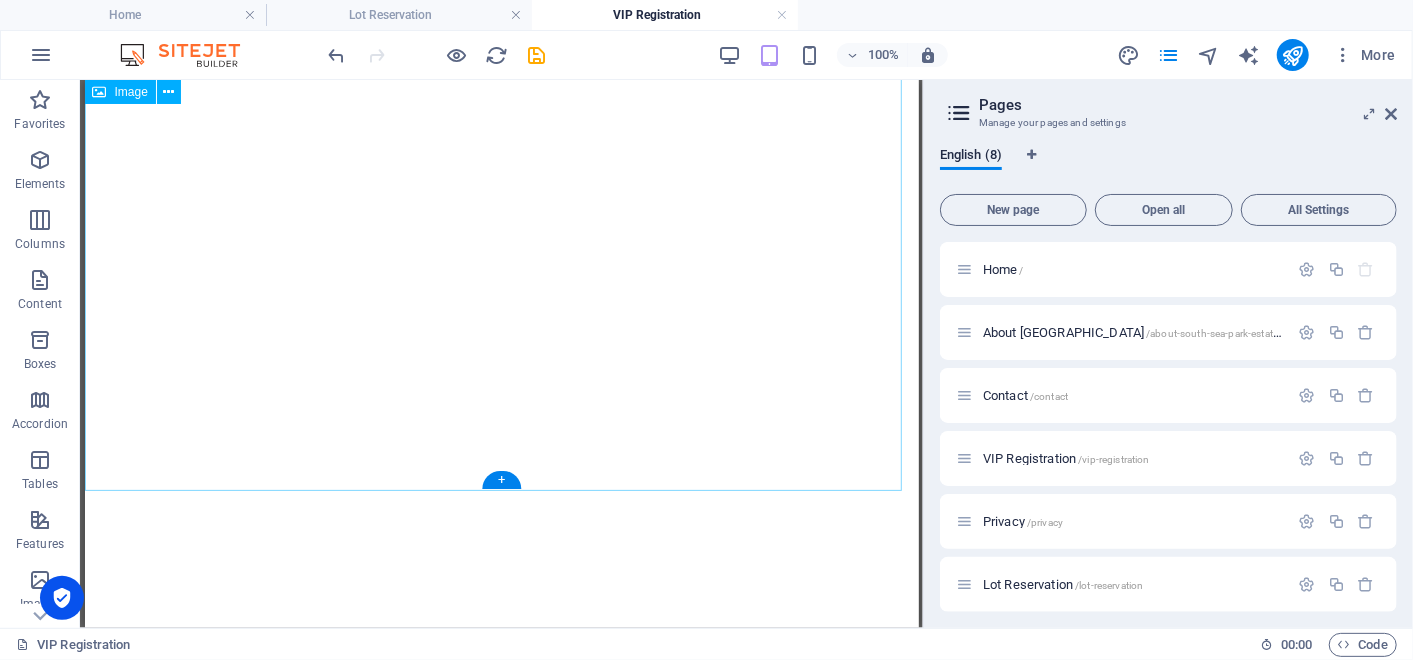 scroll, scrollTop: 1254, scrollLeft: 0, axis: vertical 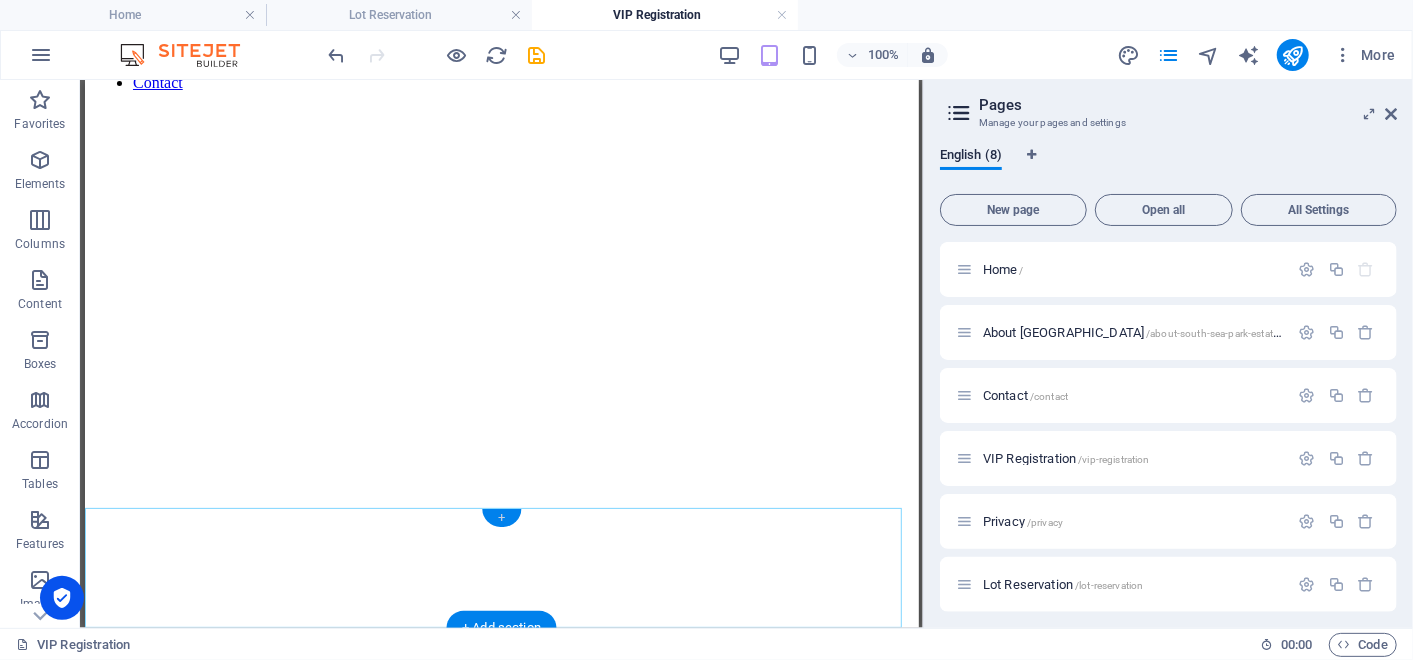 click on "+" at bounding box center [501, 518] 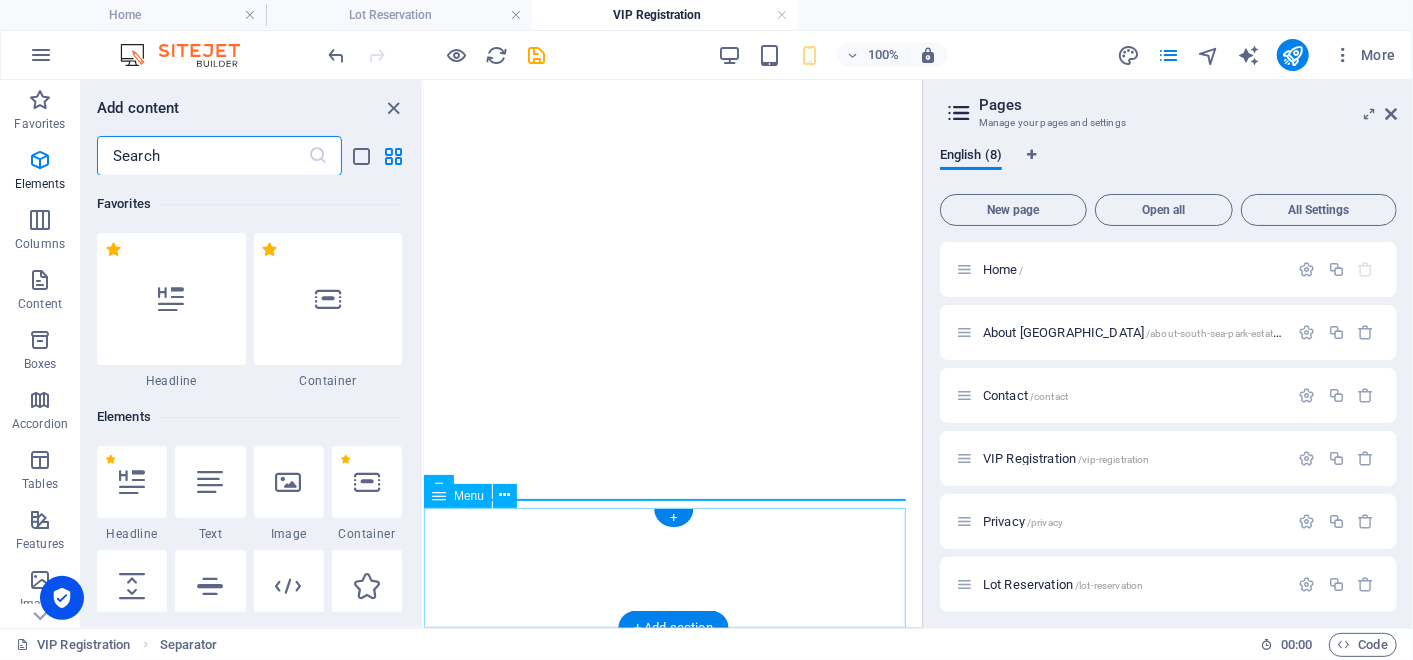 scroll, scrollTop: 1052, scrollLeft: 0, axis: vertical 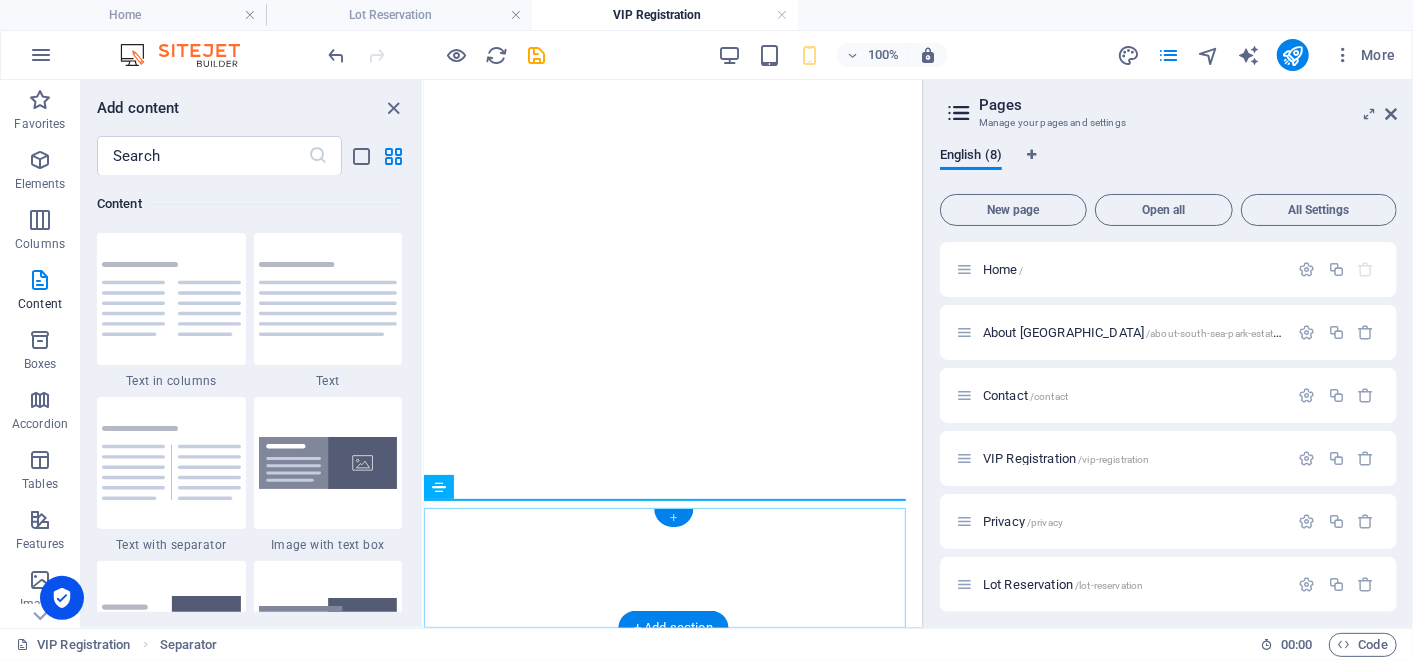 click on "+" at bounding box center (673, 518) 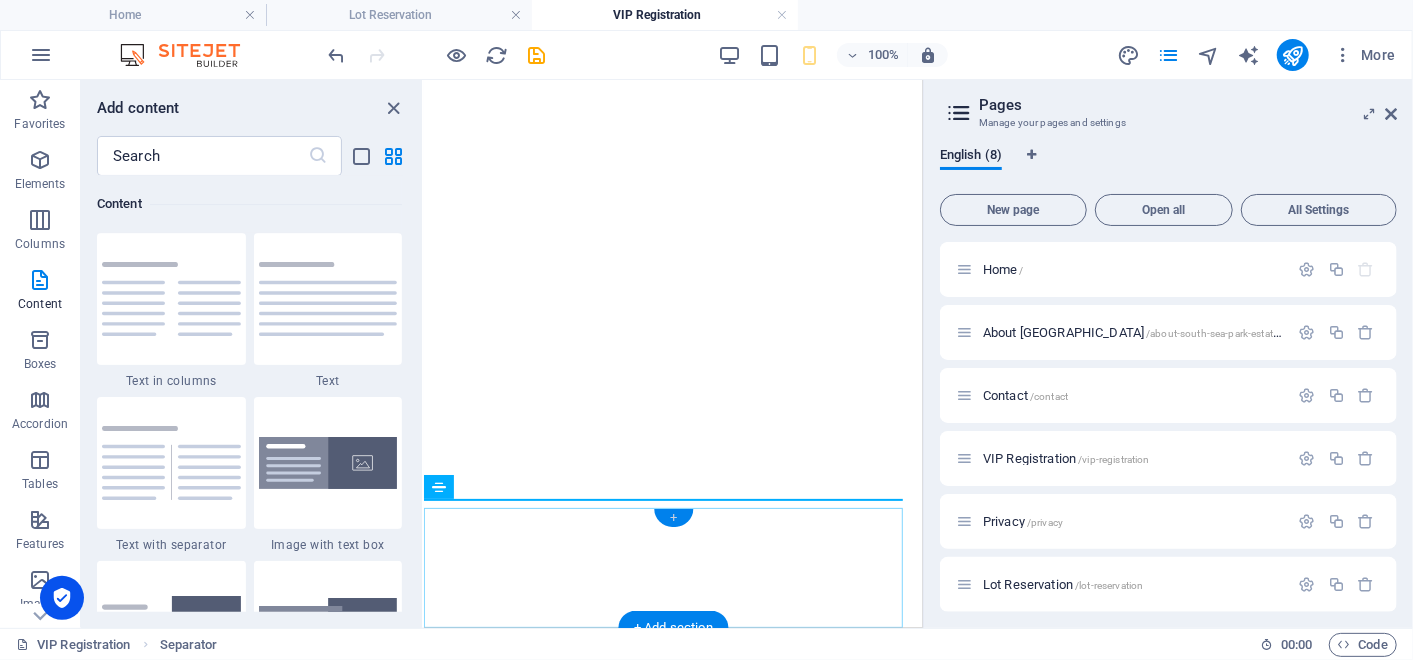 scroll, scrollTop: 1052, scrollLeft: 0, axis: vertical 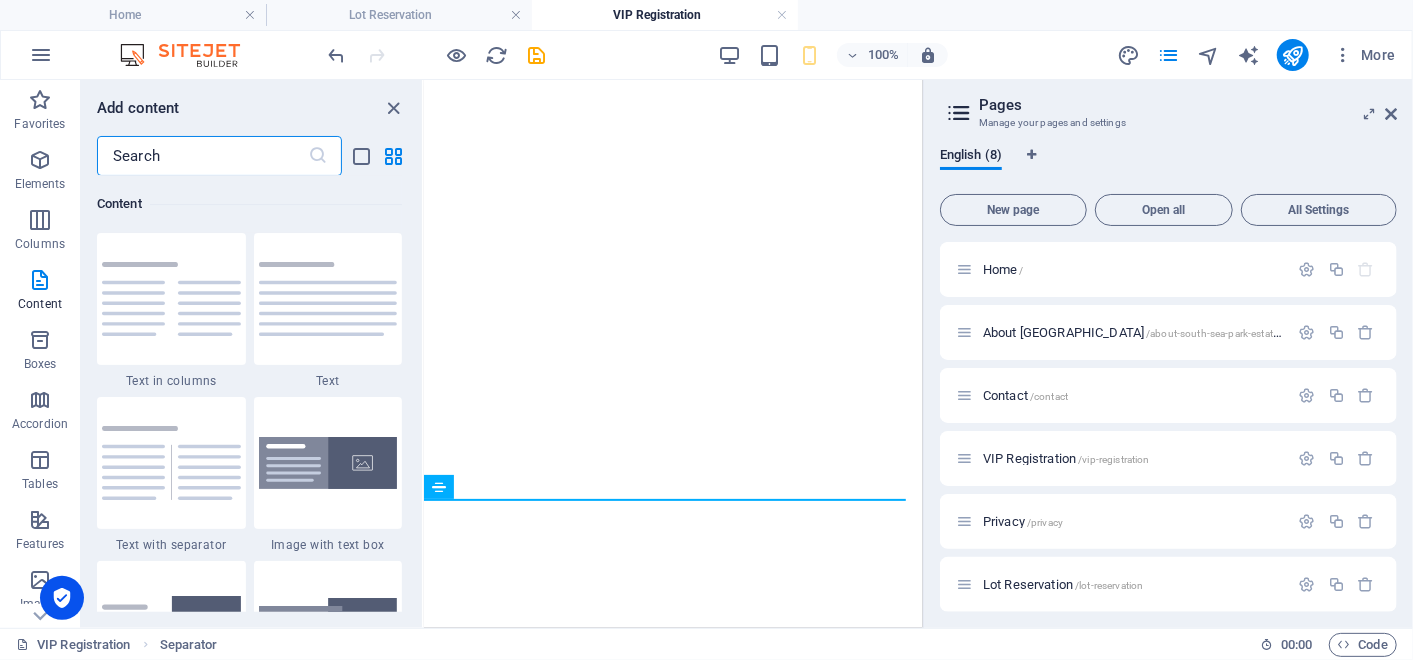 click at bounding box center (202, 156) 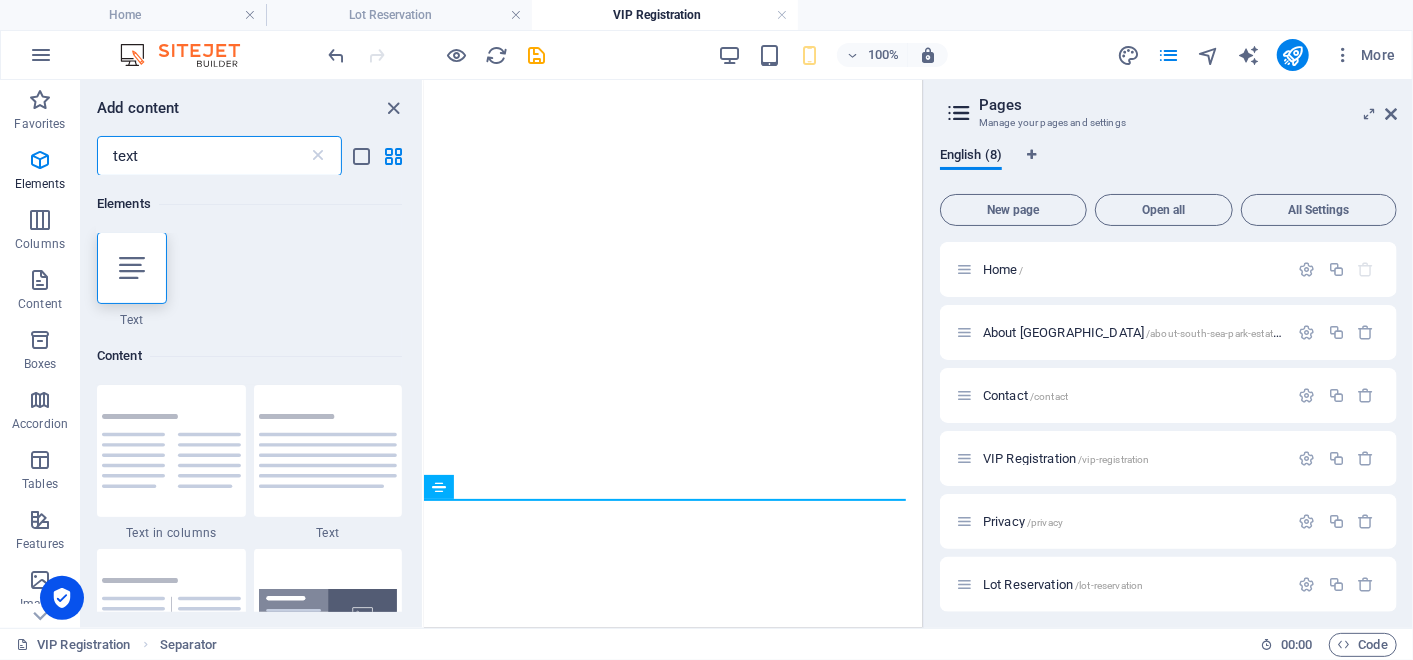 scroll, scrollTop: 0, scrollLeft: 0, axis: both 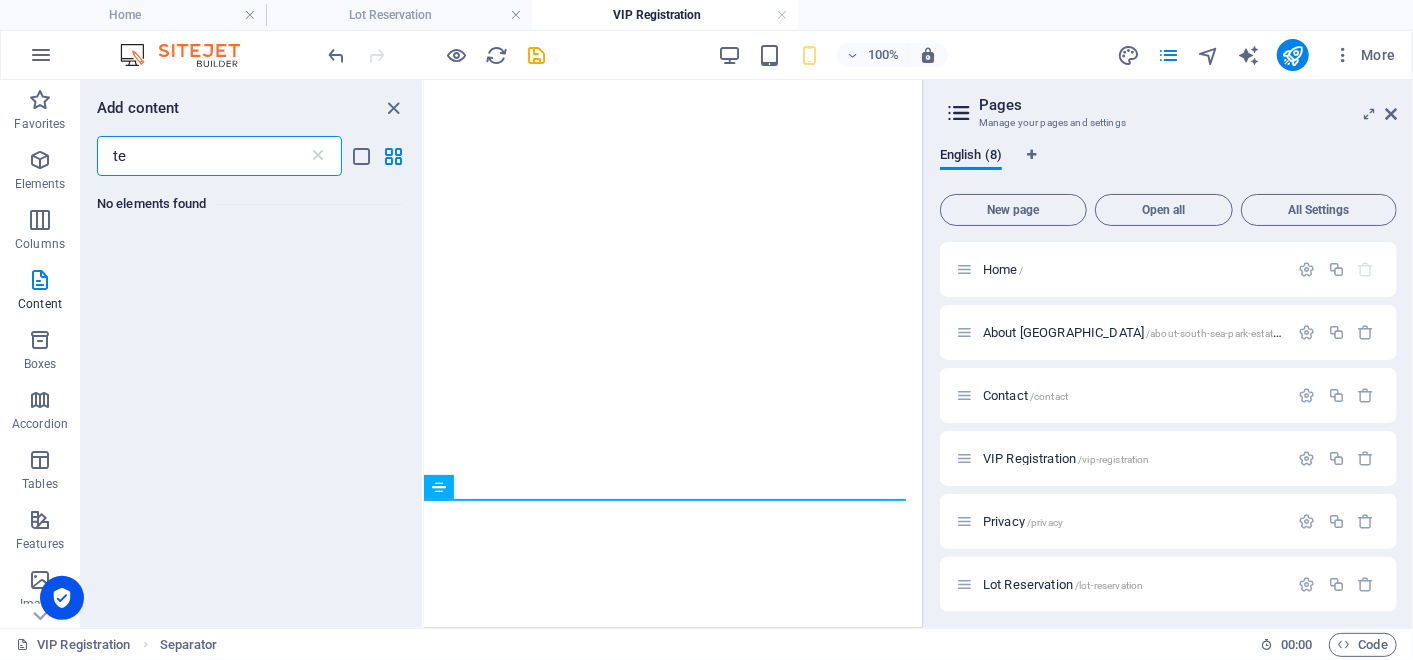 type on "t" 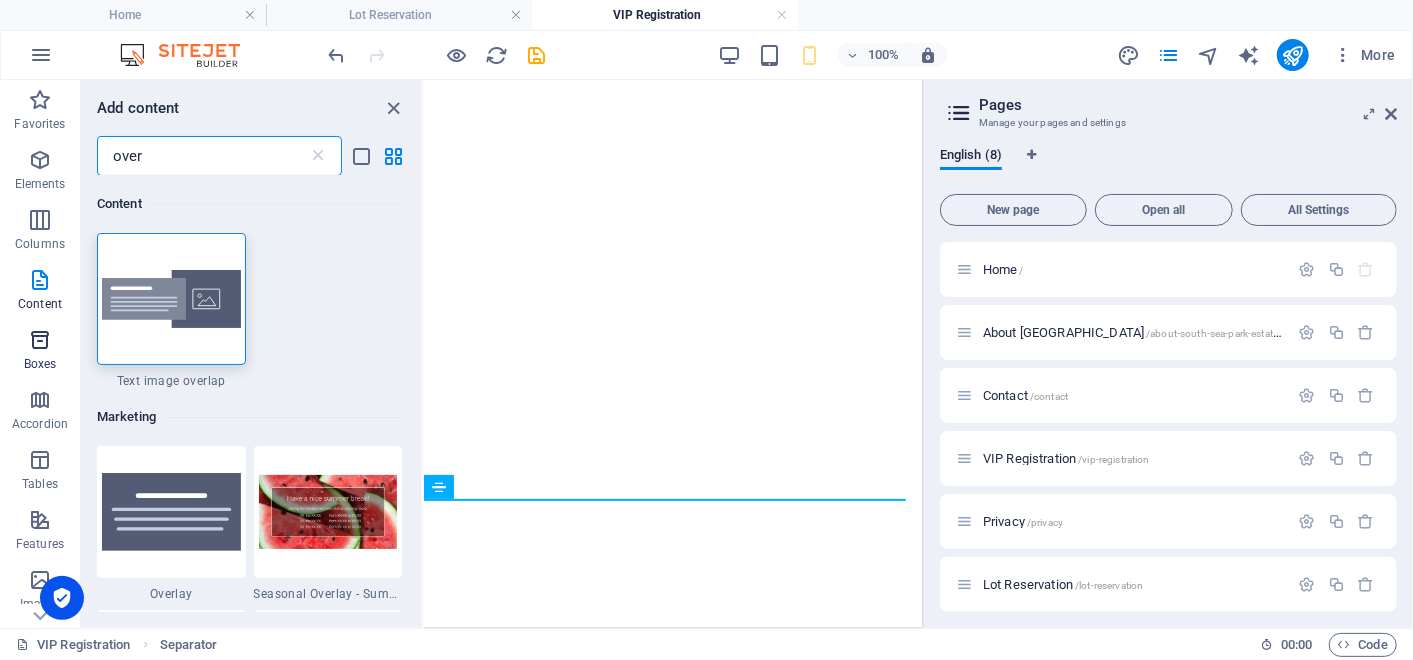 type on "over" 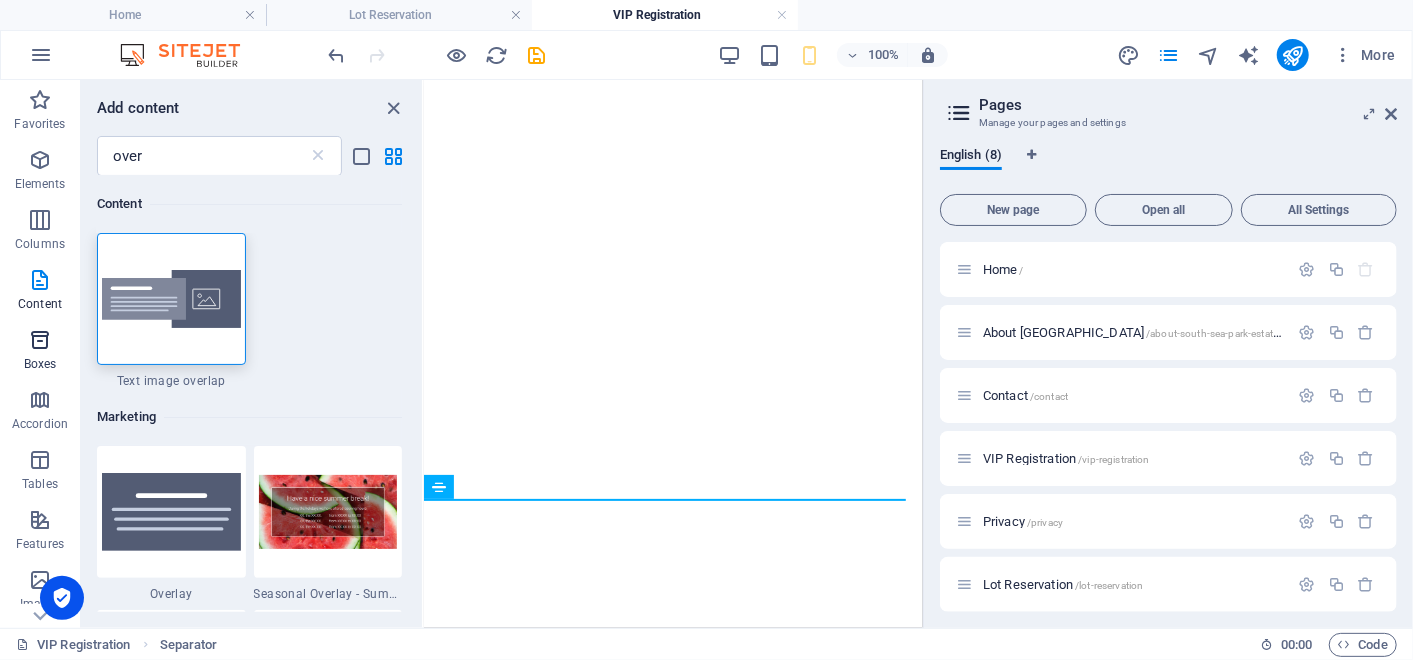 click at bounding box center (40, 340) 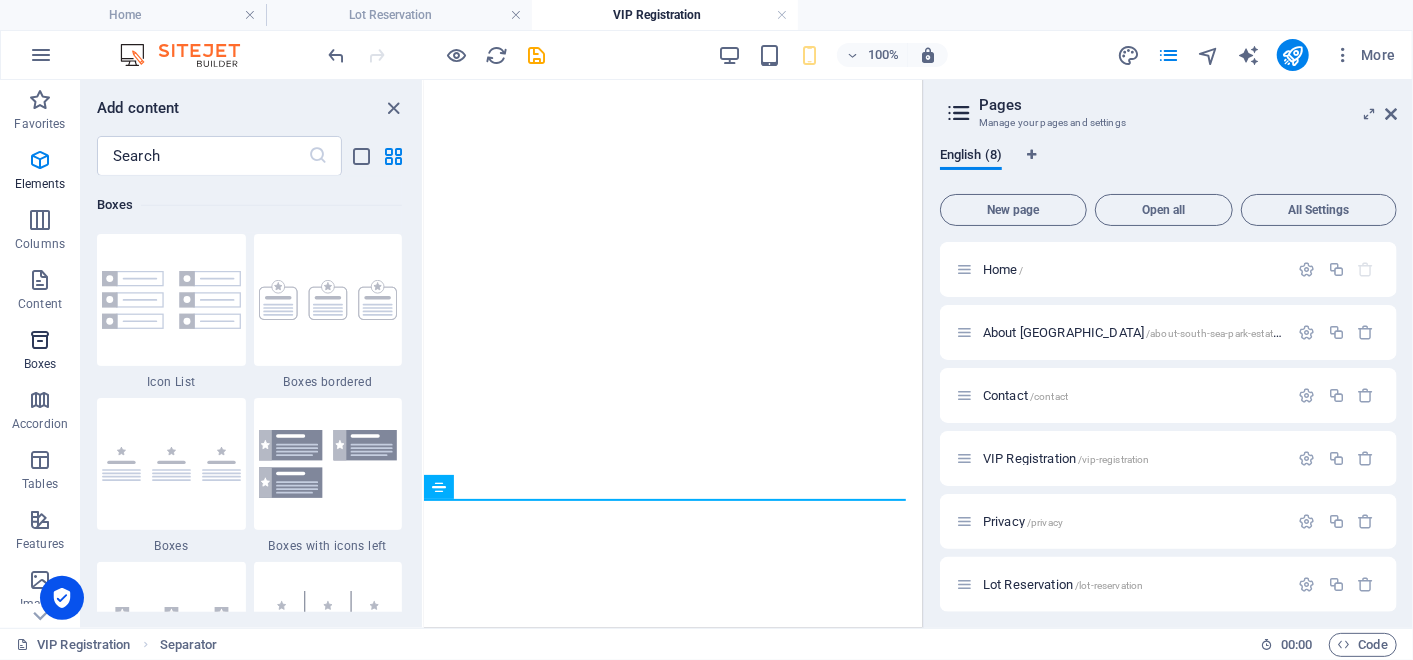 scroll, scrollTop: 5351, scrollLeft: 0, axis: vertical 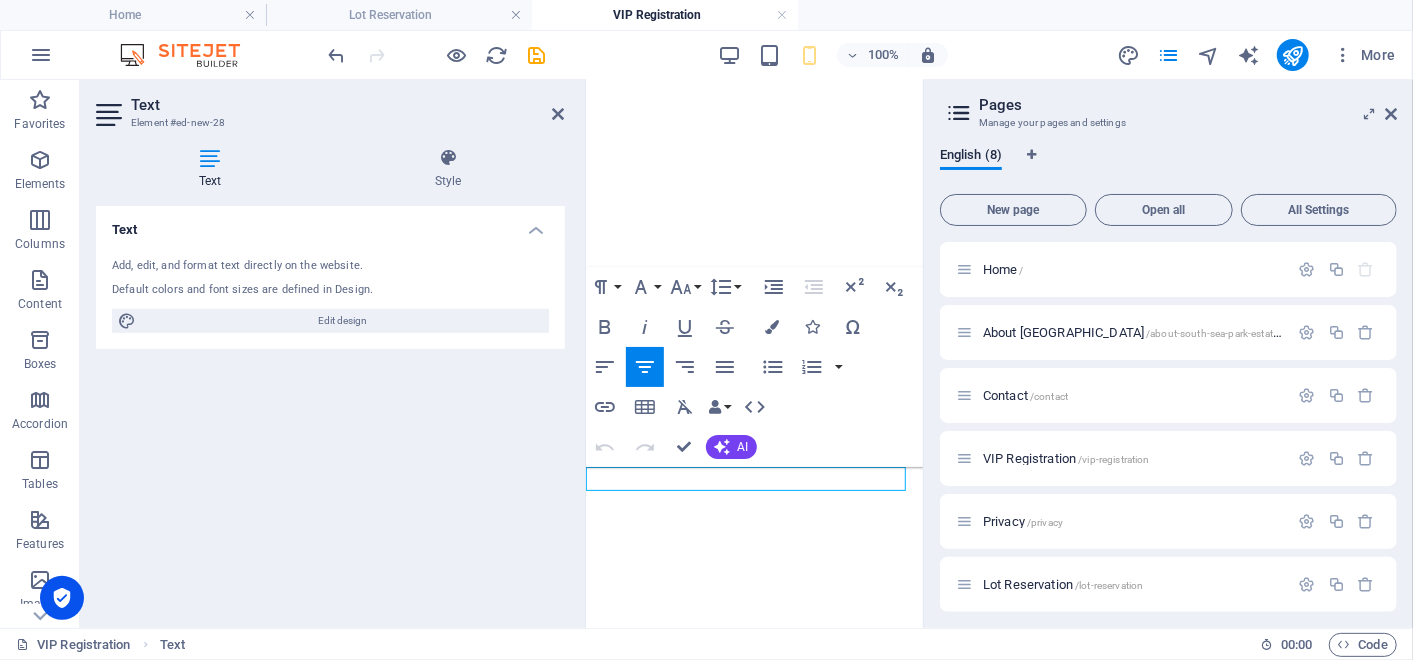 type 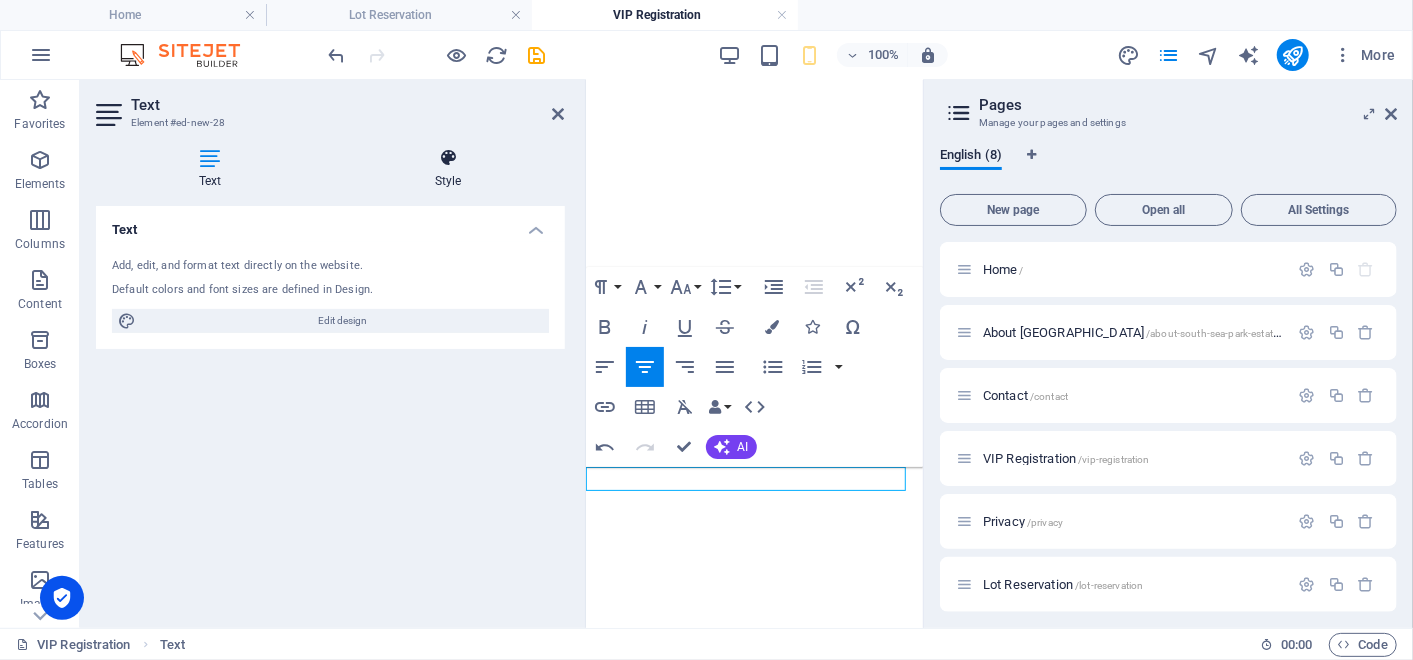 click at bounding box center (448, 158) 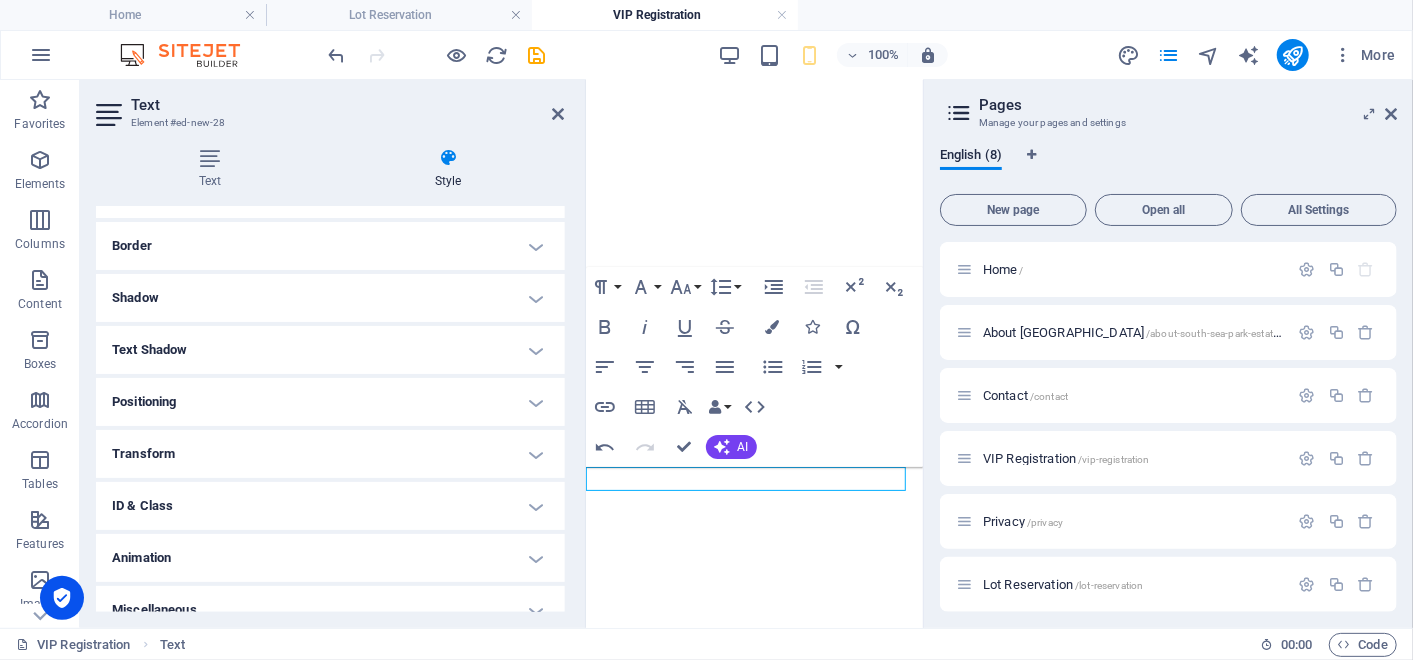 scroll, scrollTop: 228, scrollLeft: 0, axis: vertical 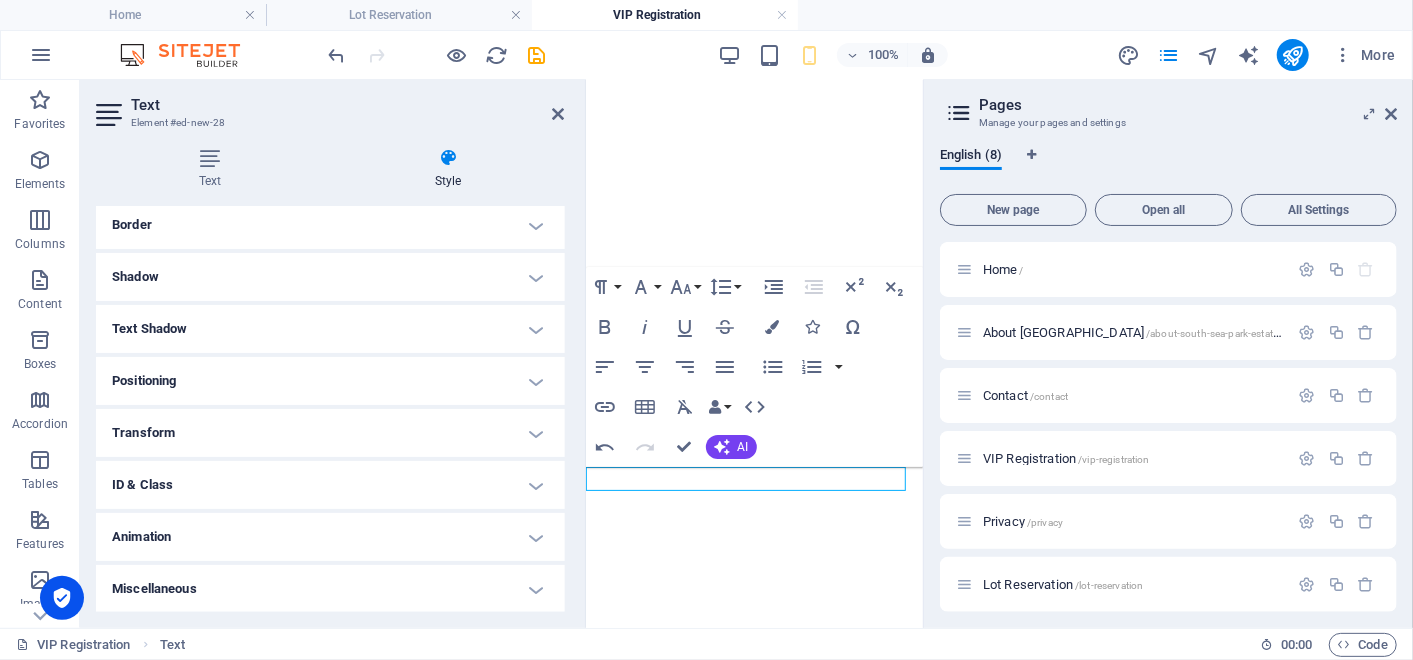 click on "Miscellaneous" at bounding box center (330, 589) 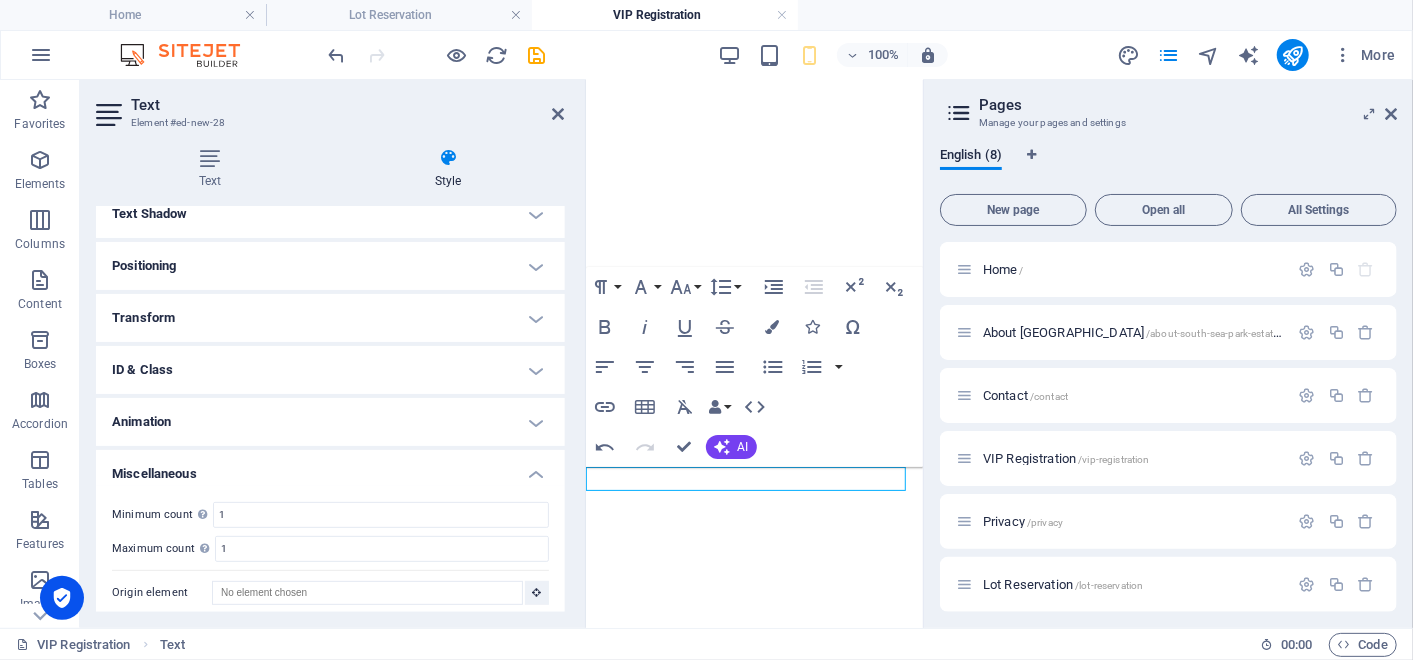 scroll, scrollTop: 351, scrollLeft: 0, axis: vertical 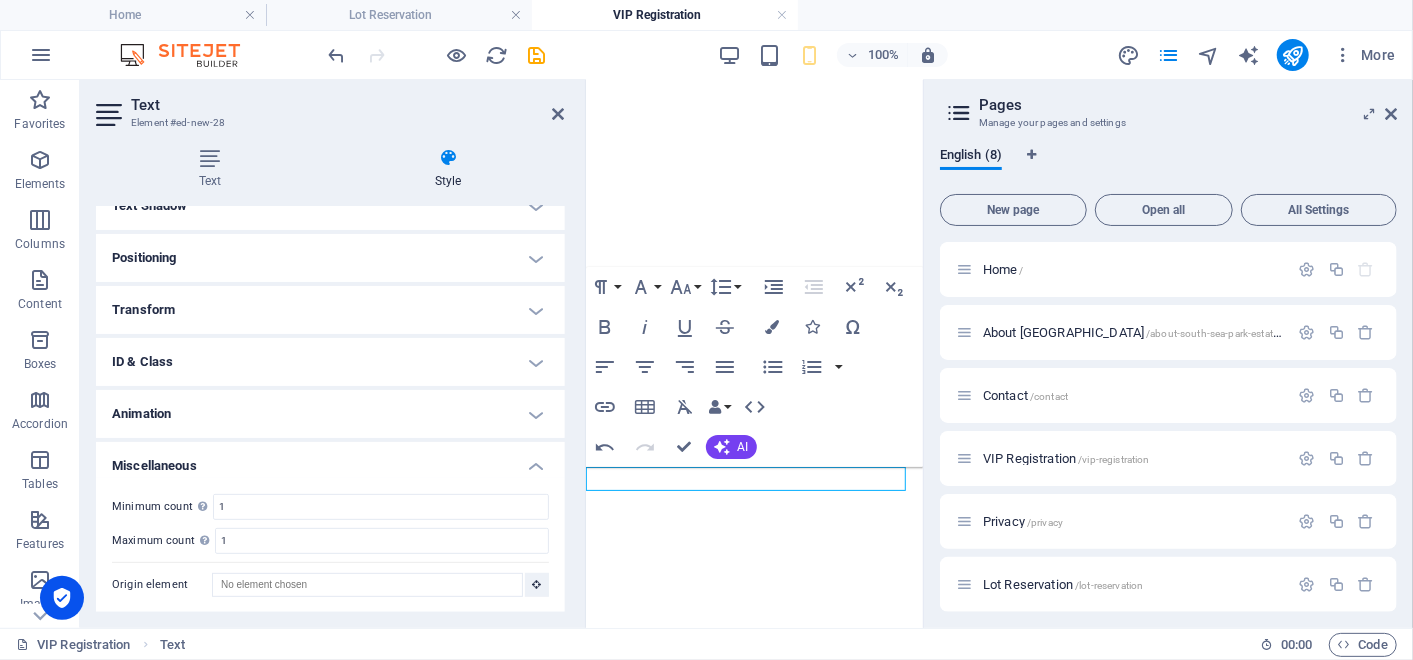 click on "Animation" at bounding box center (330, 414) 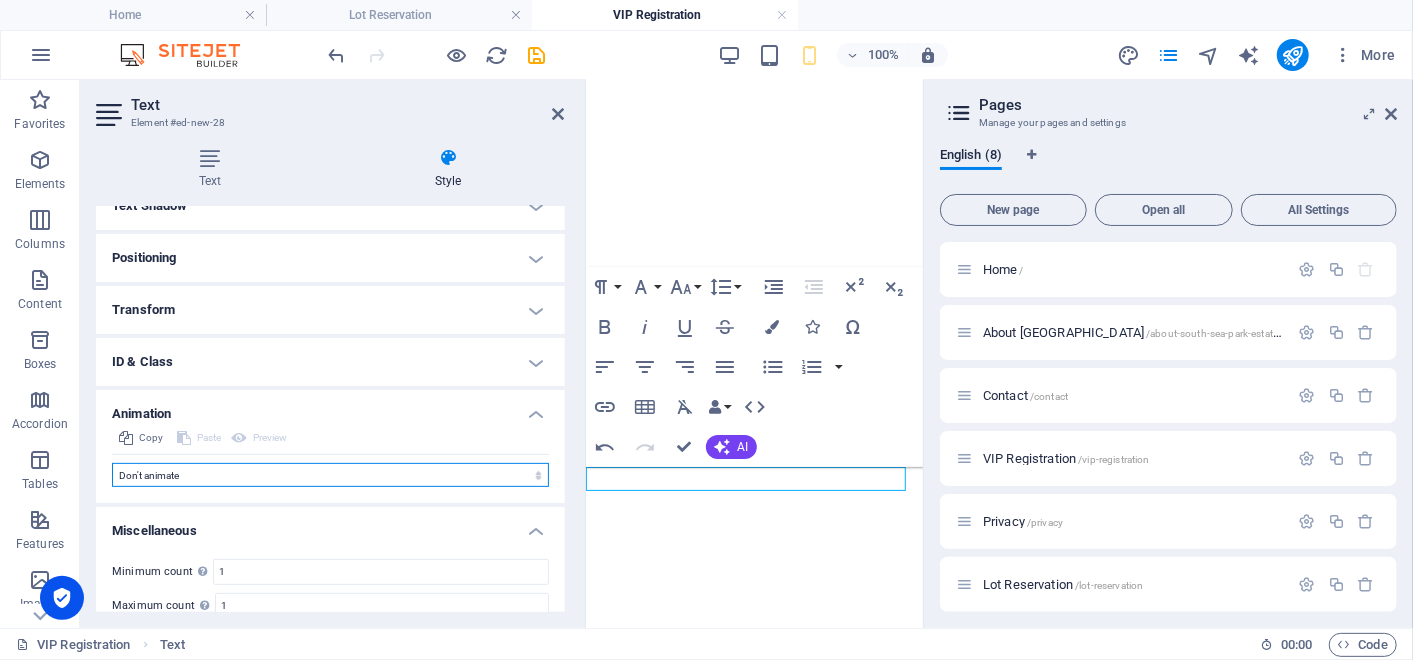 click on "Don't animate Show / Hide Slide up/down Zoom in/out Slide left to right Slide right to left Slide top to bottom Slide bottom to top Pulse Blink Open as overlay" at bounding box center [330, 475] 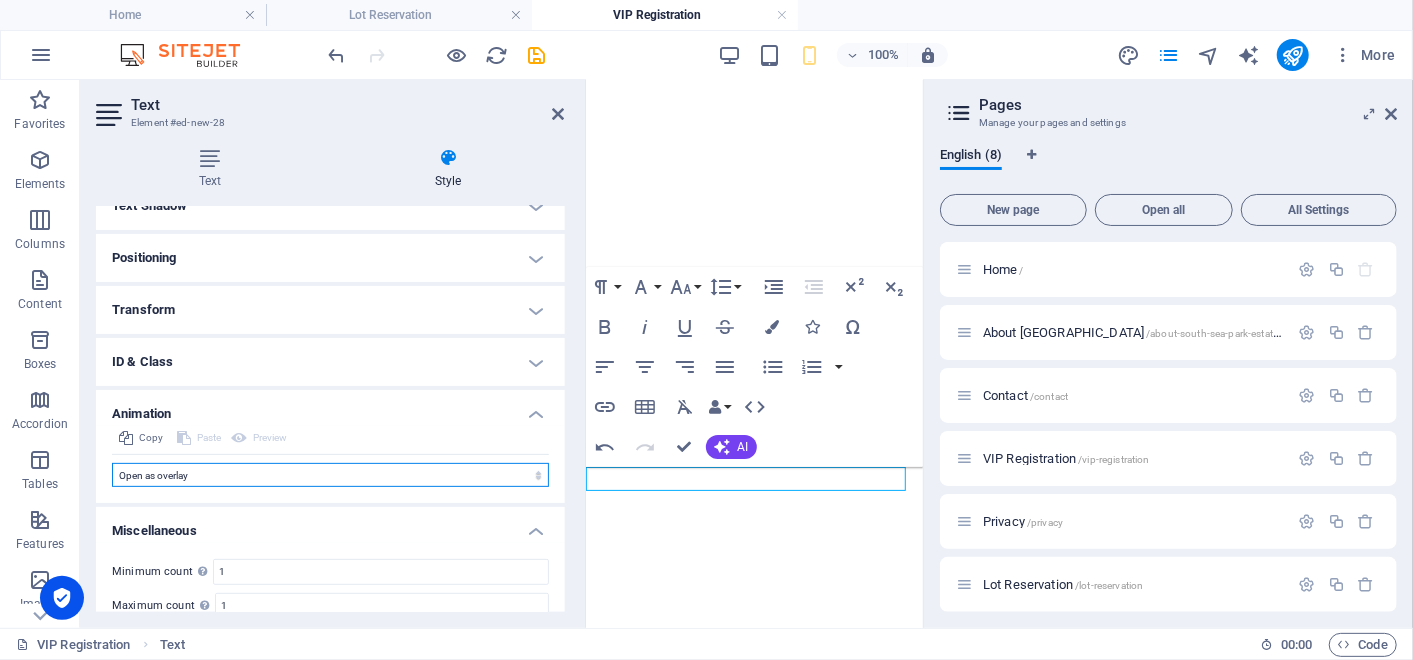 click on "Don't animate Show / Hide Slide up/down Zoom in/out Slide left to right Slide right to left Slide top to bottom Slide bottom to top Pulse Blink Open as overlay" at bounding box center (330, 475) 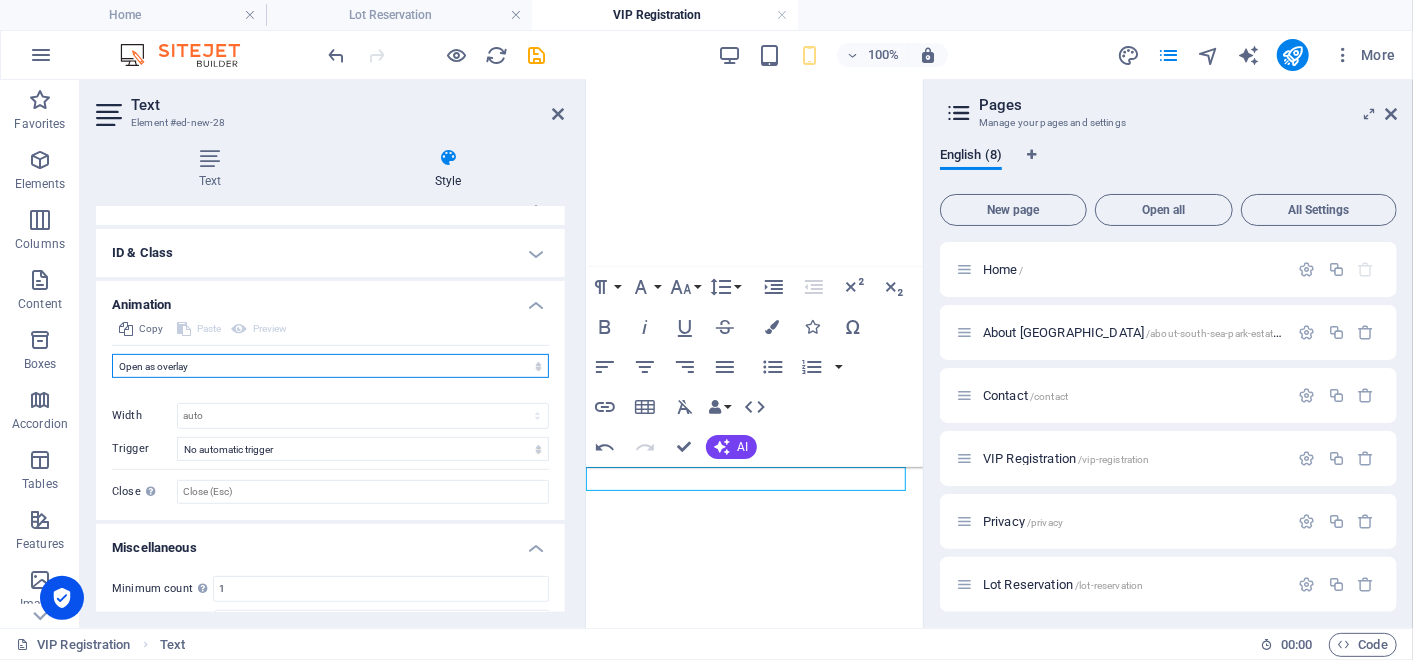 scroll, scrollTop: 456, scrollLeft: 0, axis: vertical 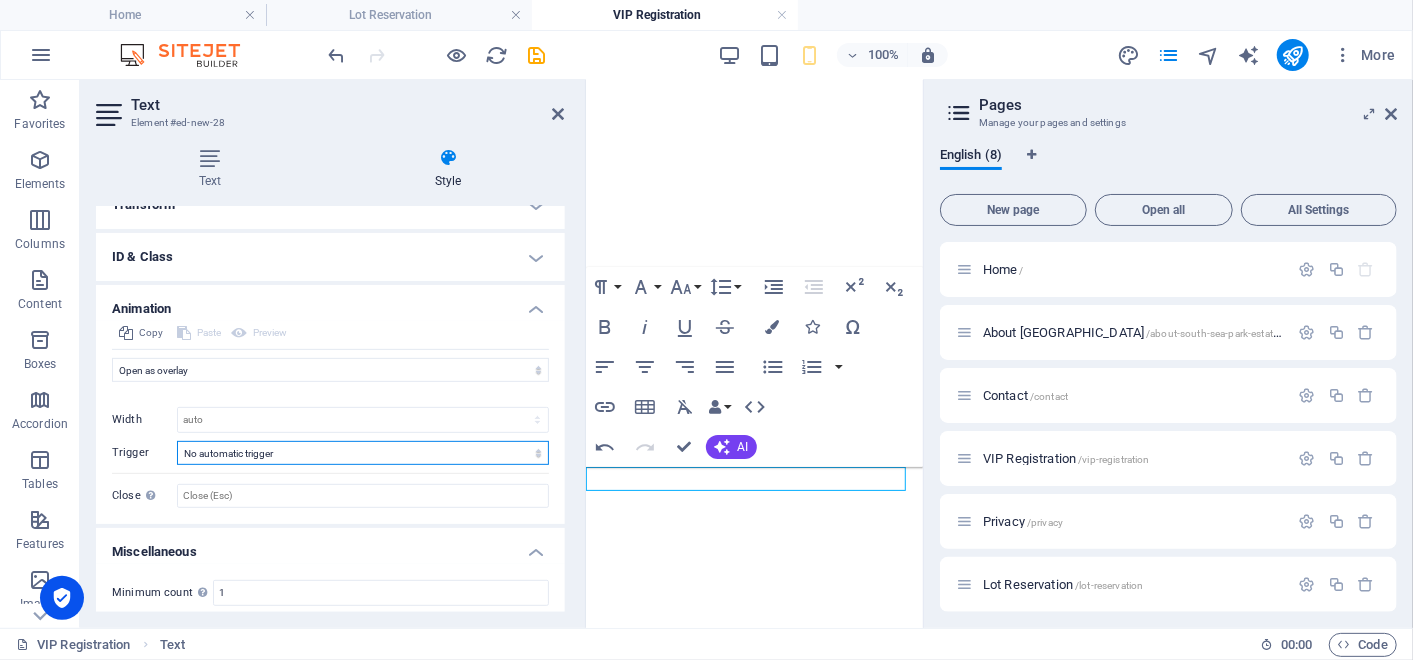 click on "No automatic trigger On page load Element scrolled into view" at bounding box center [363, 453] 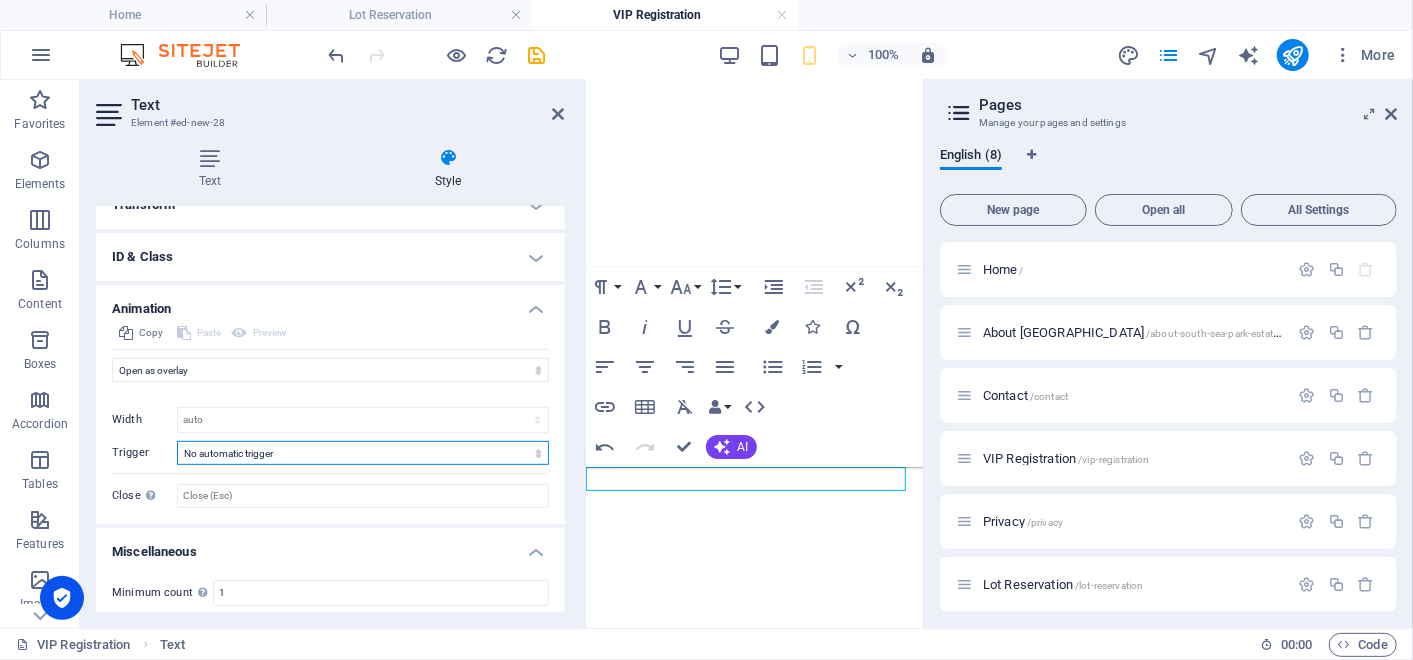 select on "scroll" 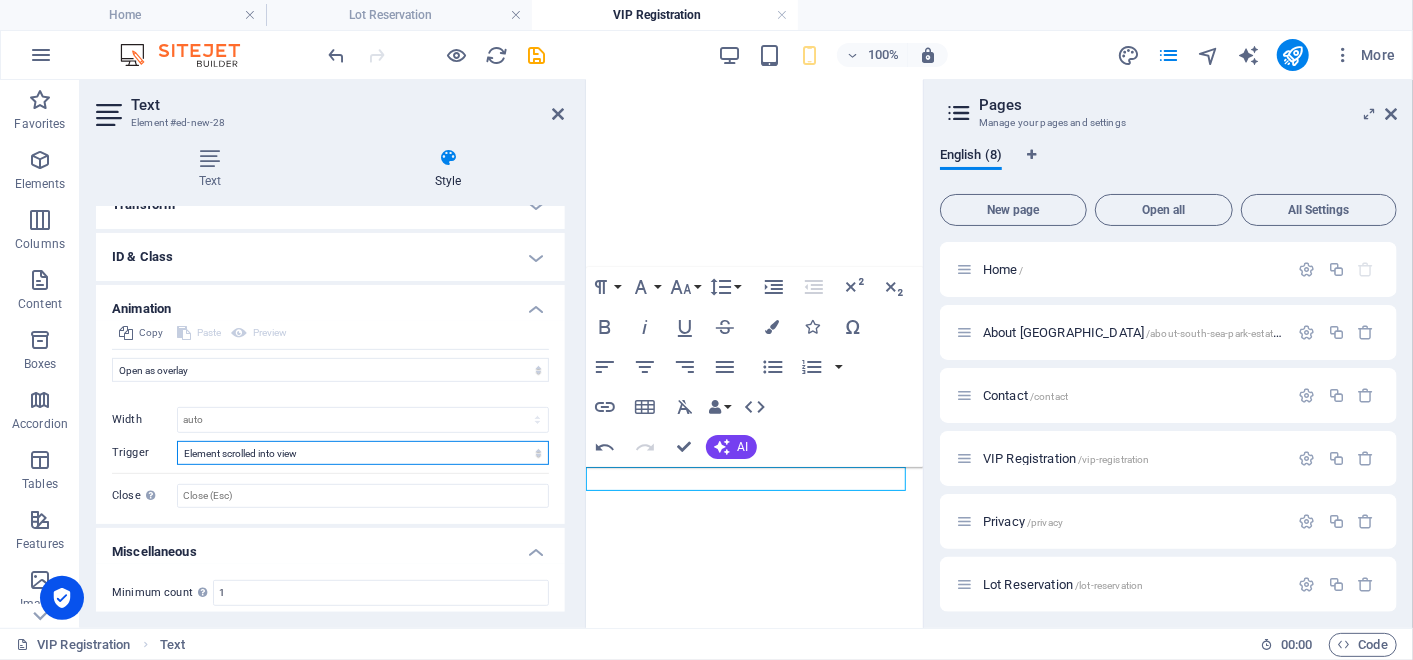 click on "No automatic trigger On page load Element scrolled into view" at bounding box center [363, 453] 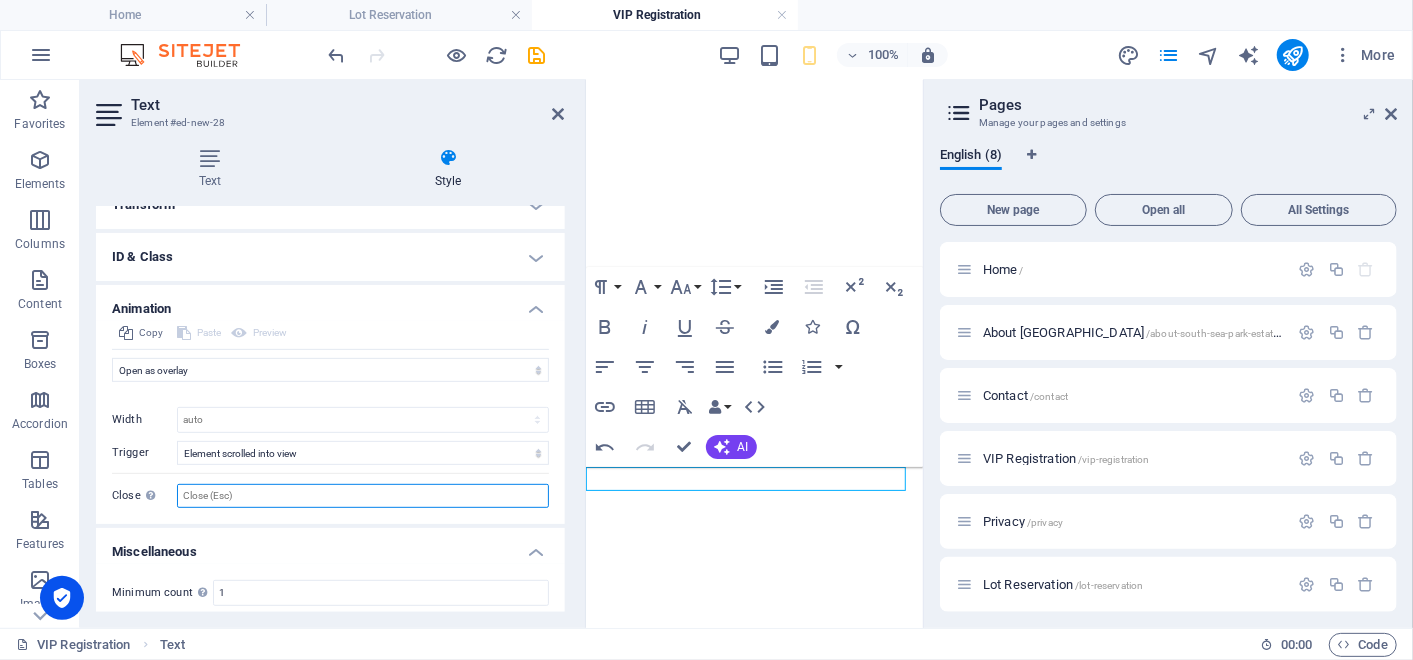click on "Close This label appears when hovering over the close button, indicating its function." at bounding box center [363, 496] 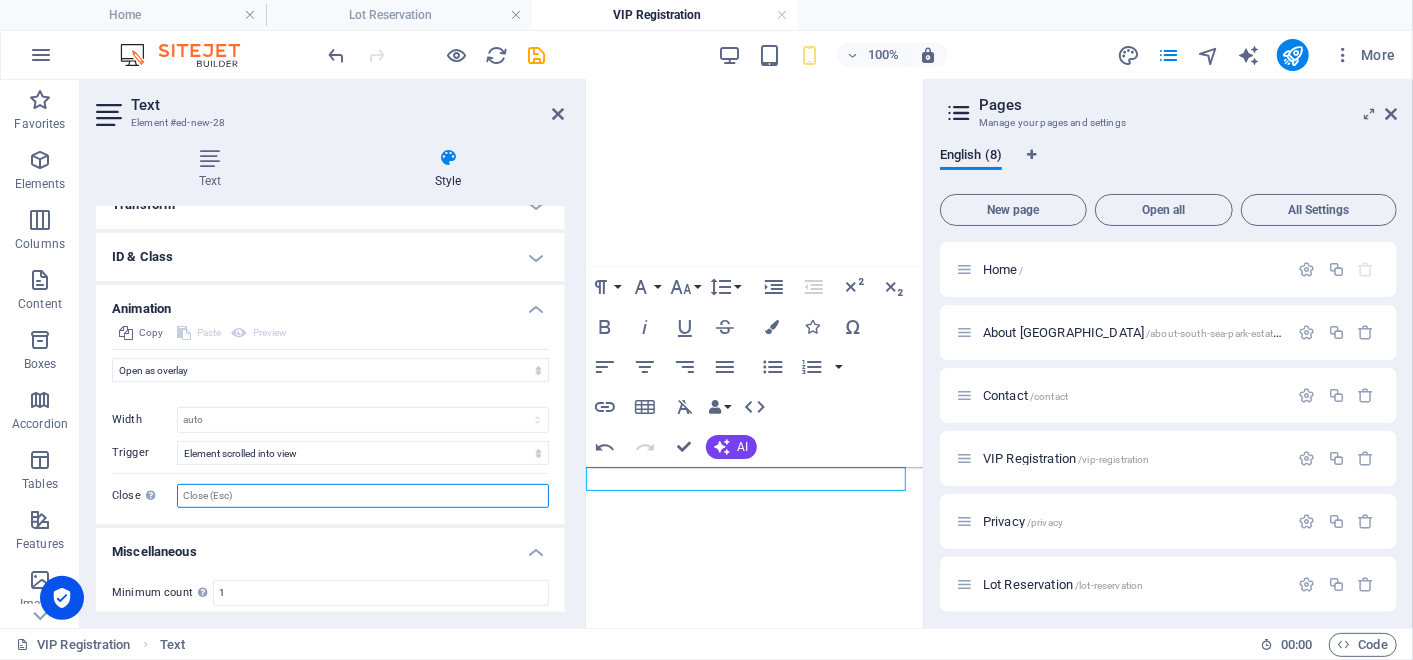click on "Close This label appears when hovering over the close button, indicating its function." at bounding box center (363, 496) 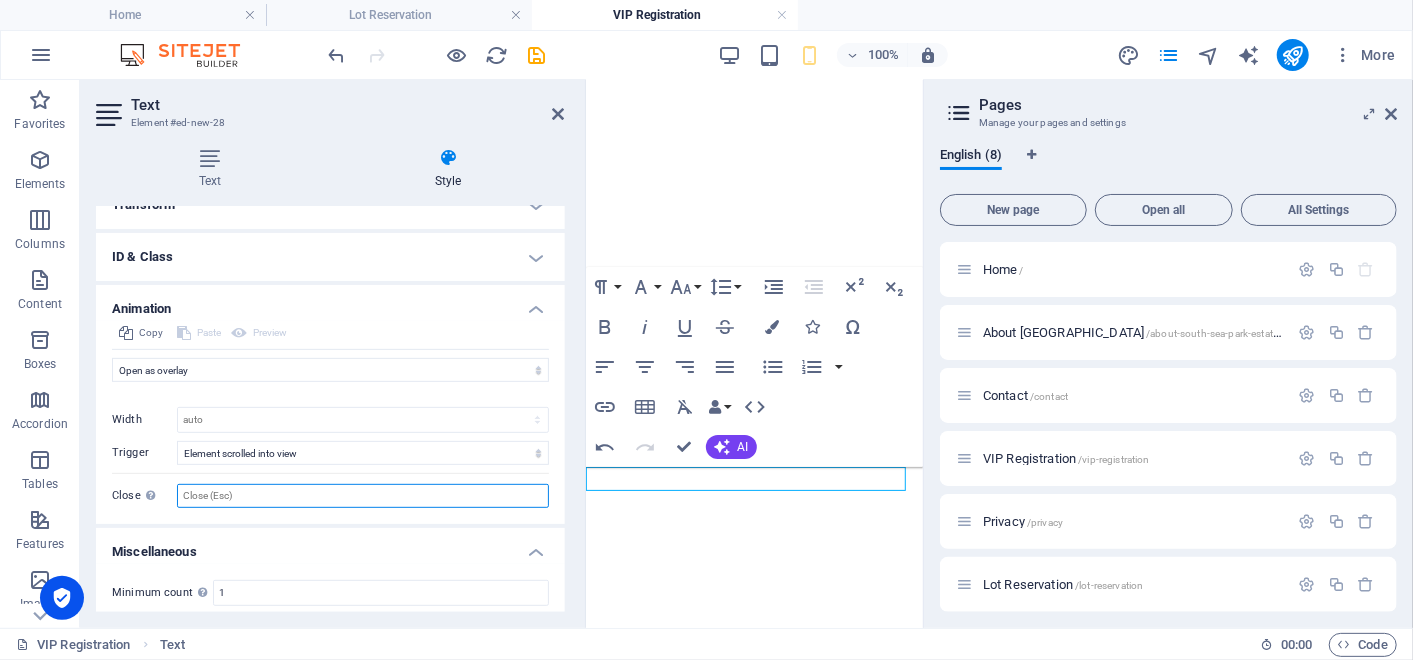 type on "S" 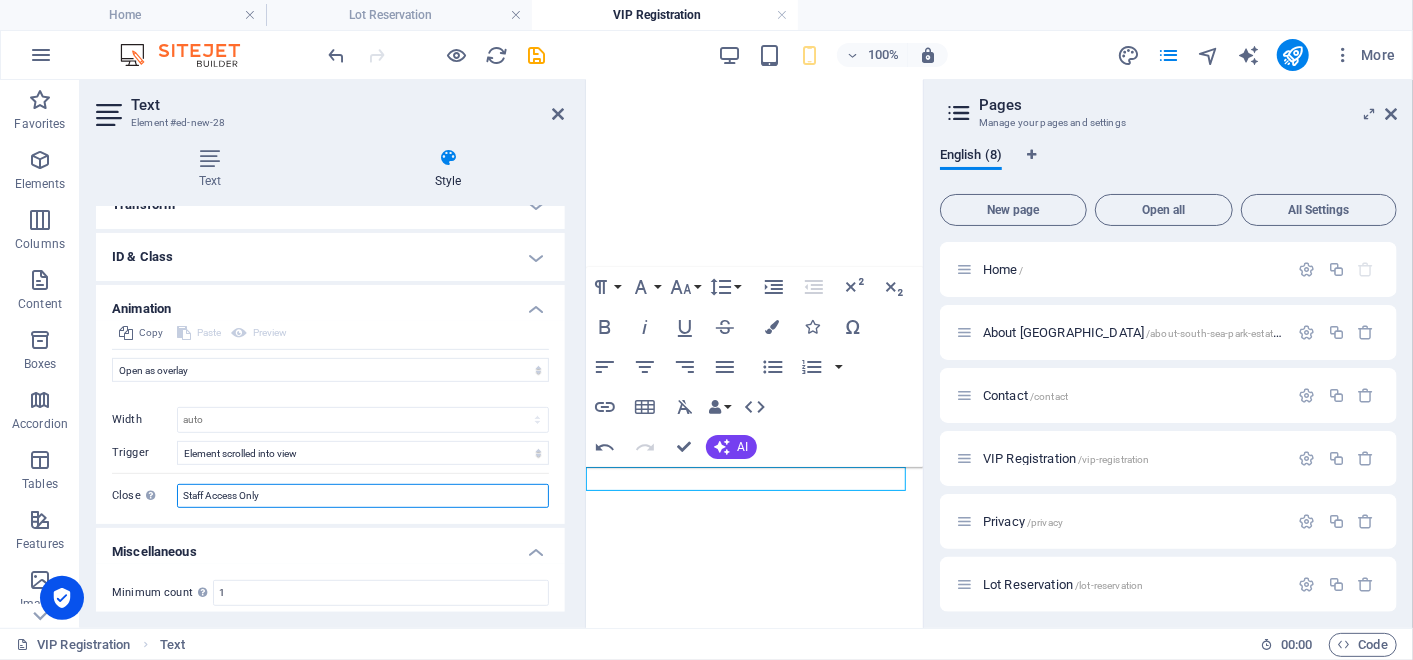 type on "Staff Access Only" 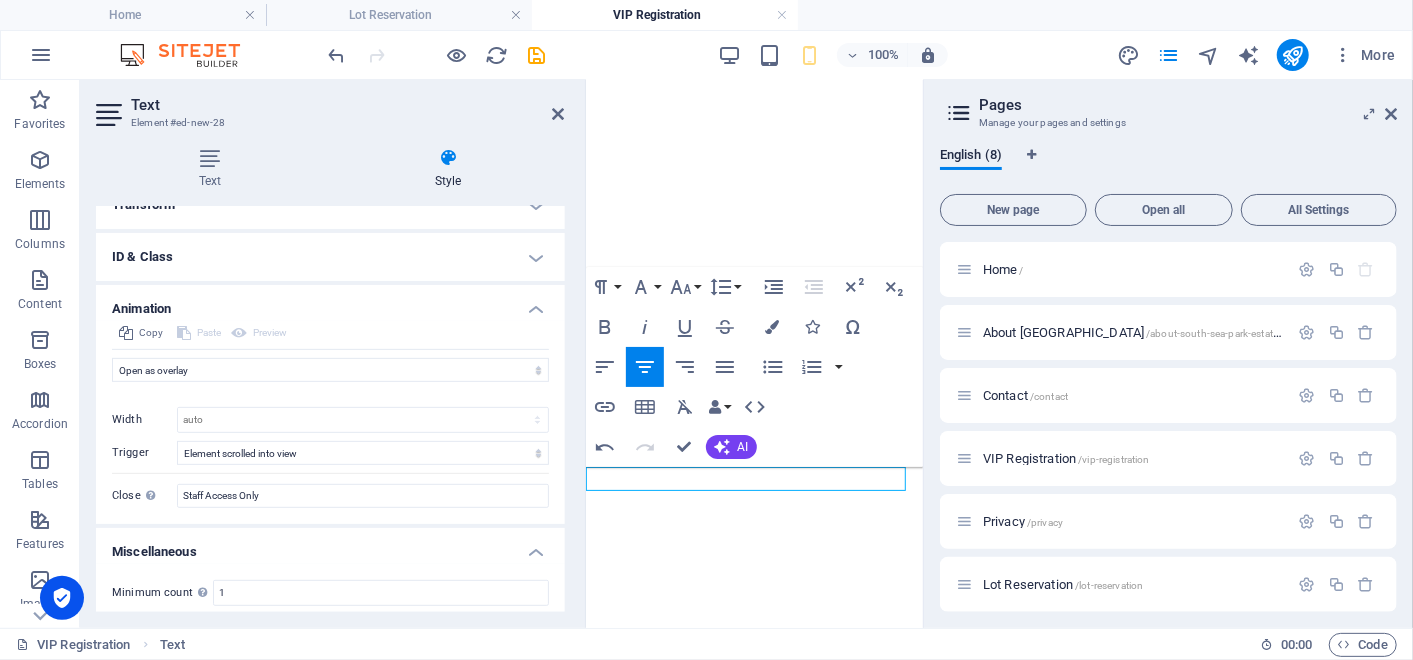 drag, startPoint x: 827, startPoint y: 479, endPoint x: 663, endPoint y: 475, distance: 164.04877 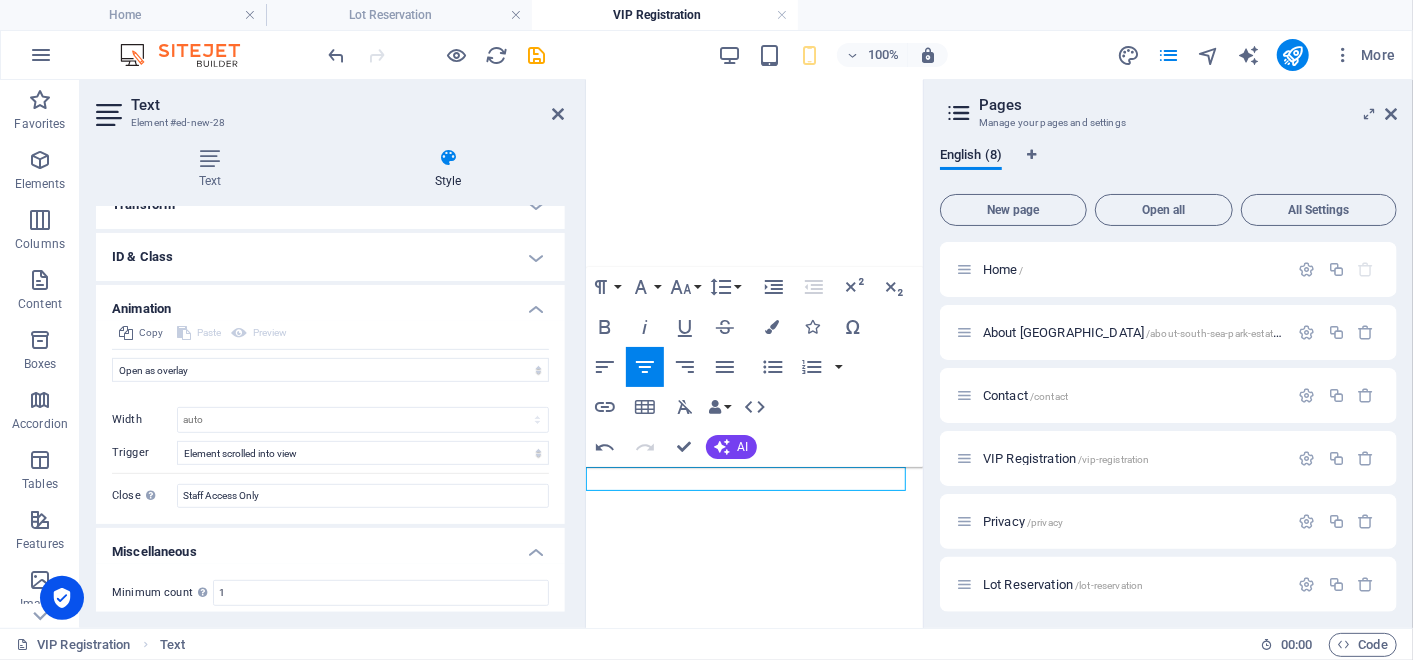 click on "Lot Reservations" at bounding box center [753, 2181] 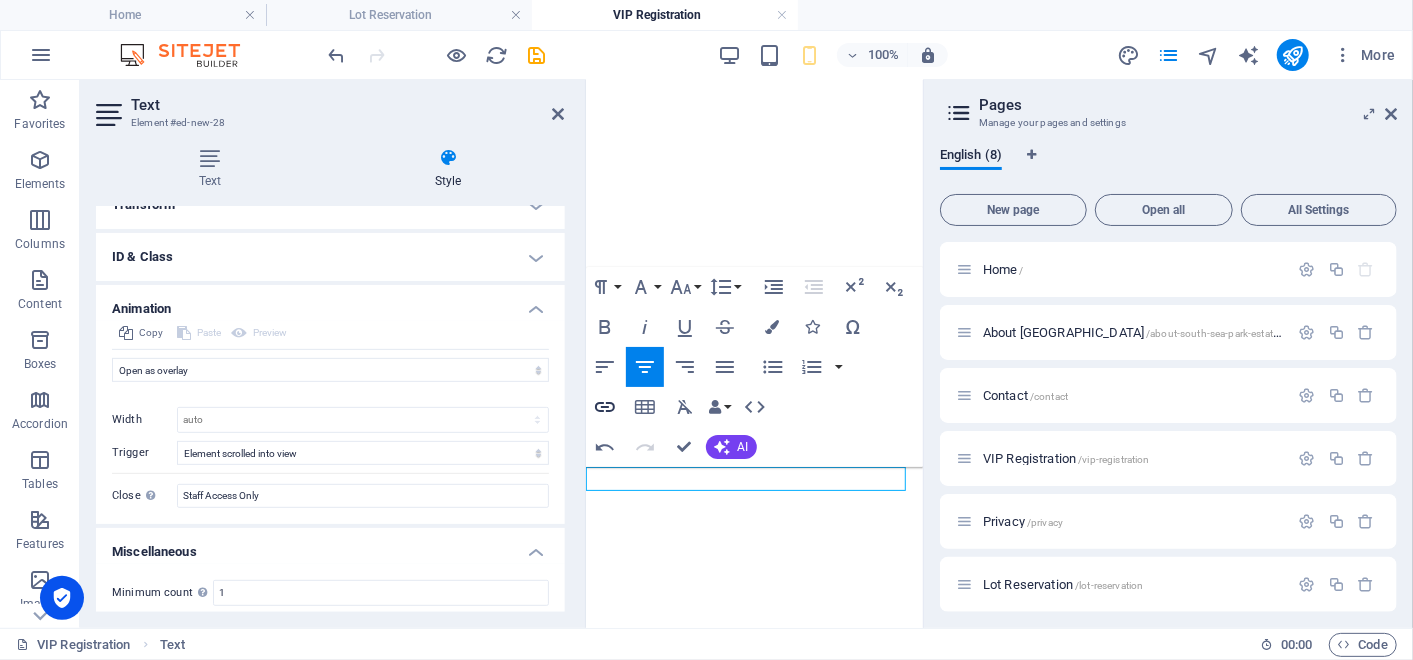 click 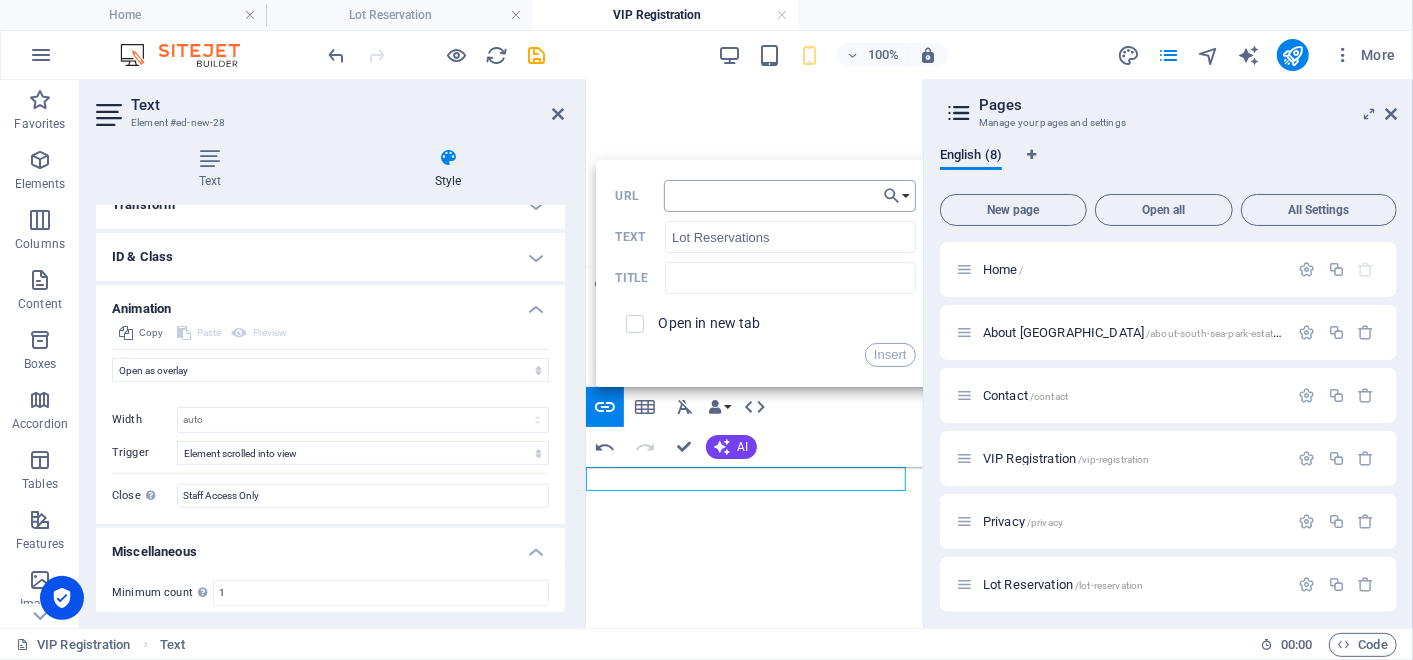 click on "URL" at bounding box center [790, 196] 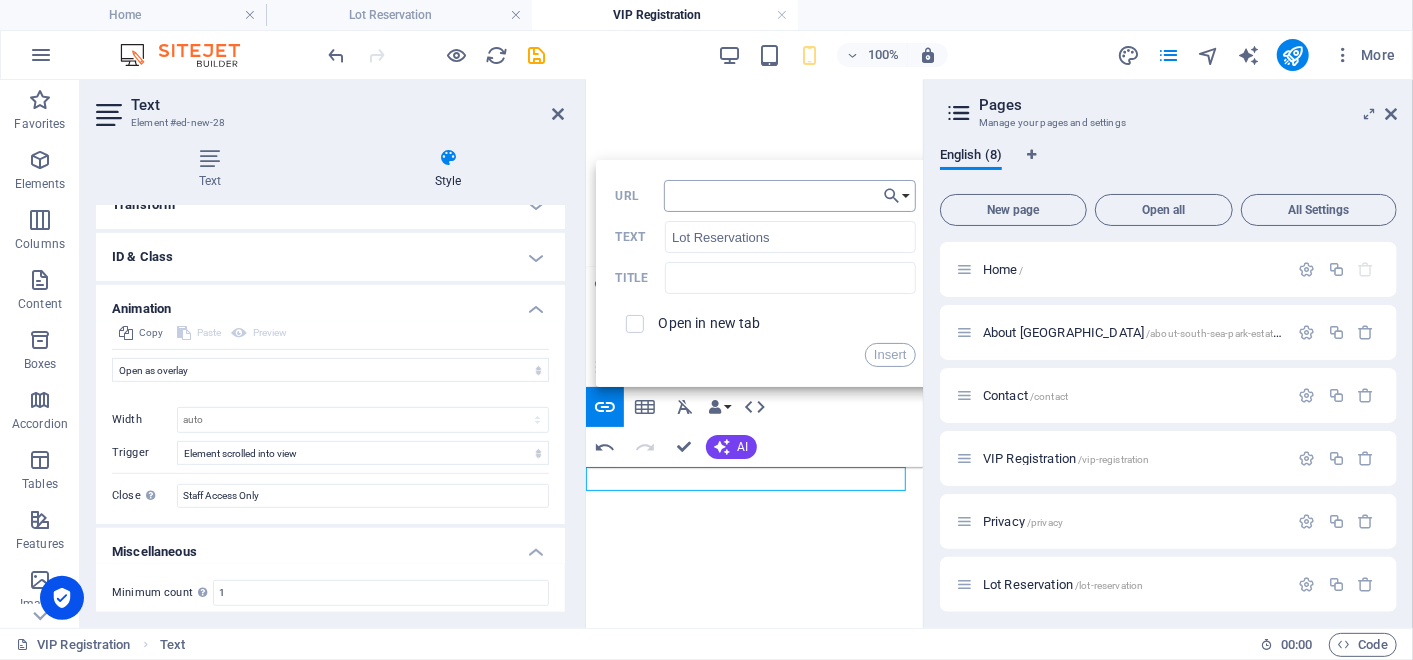 click on "URL" at bounding box center (790, 196) 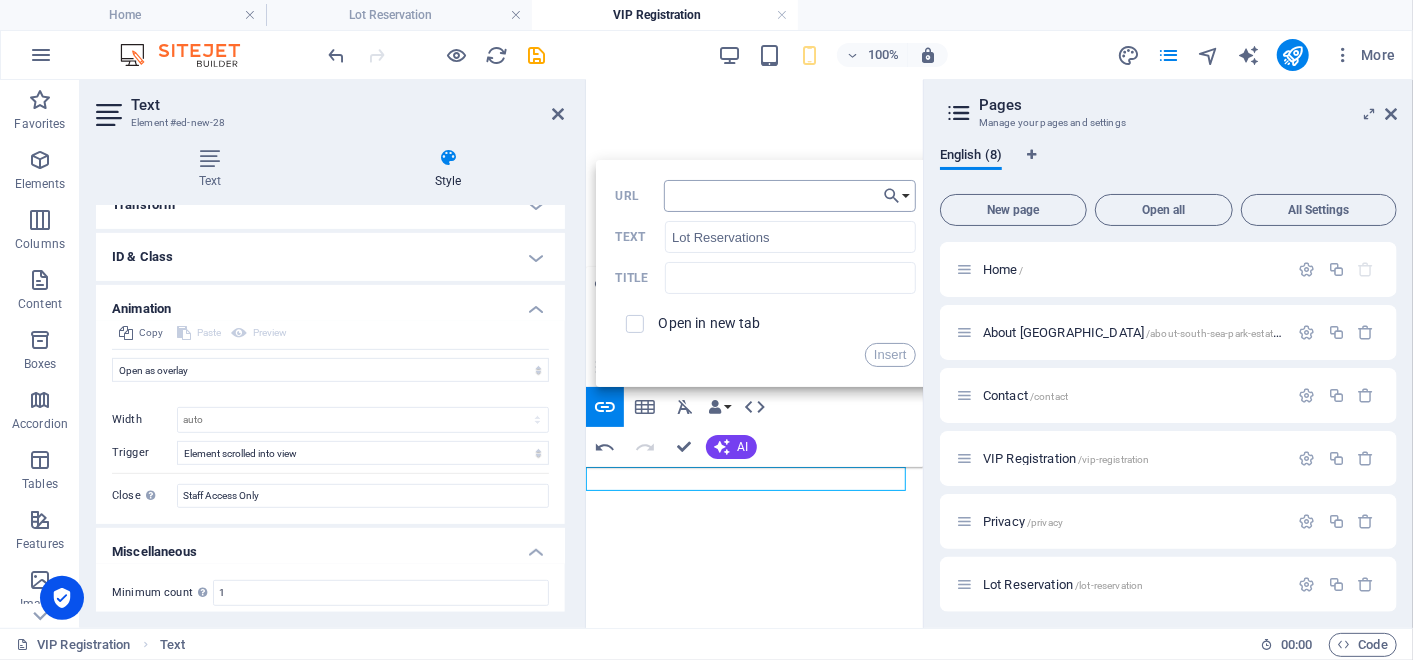 click on "URL" at bounding box center (790, 196) 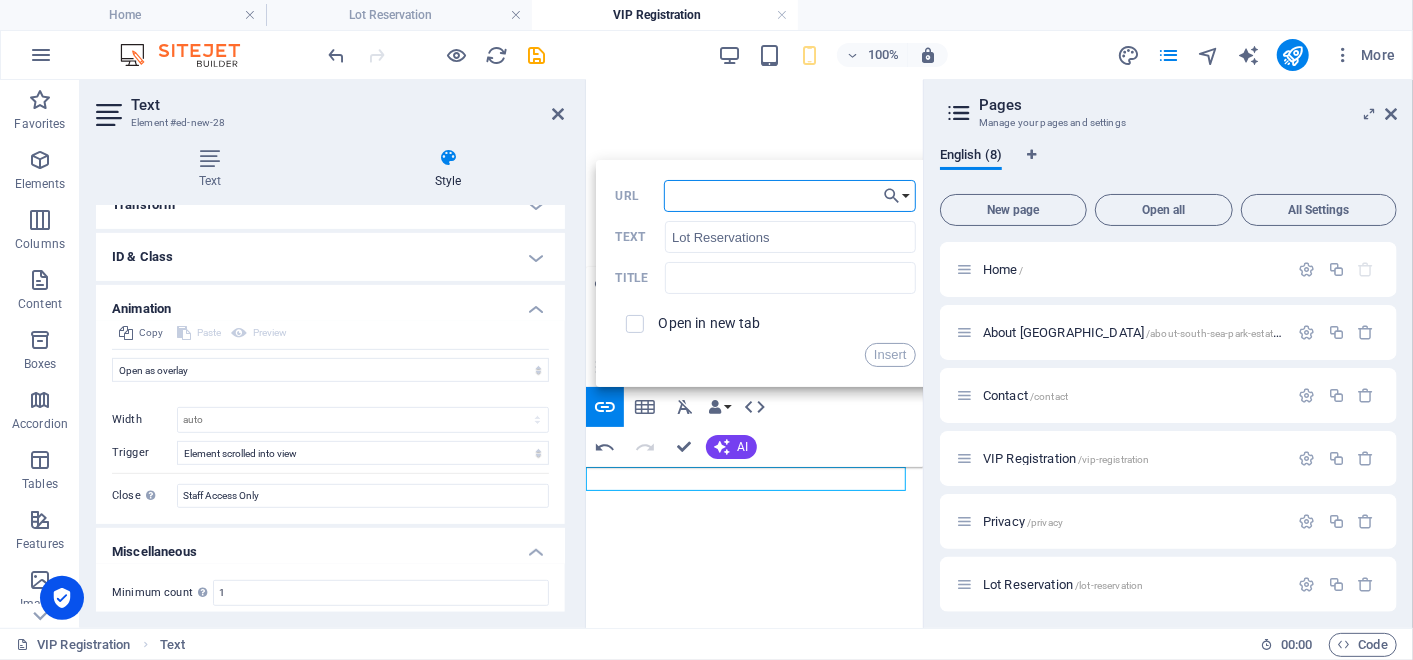click on "URL" at bounding box center (790, 196) 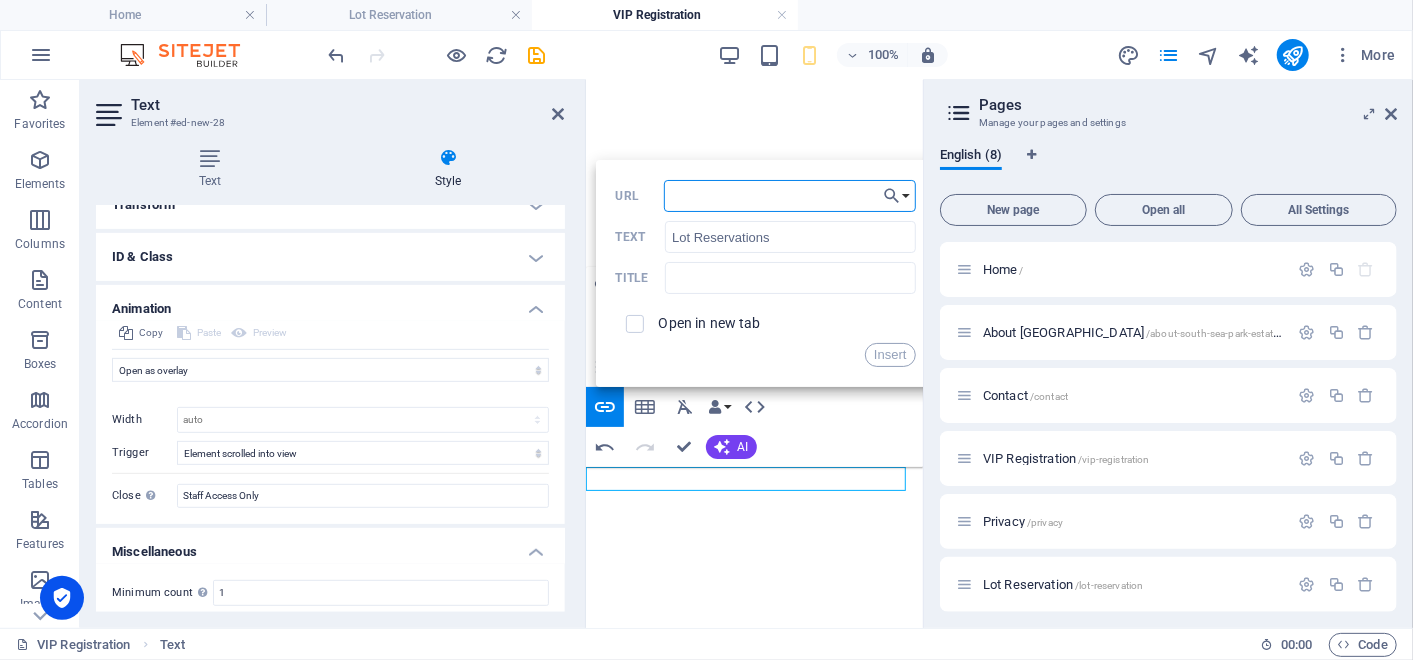 paste on "[URL][DOMAIN_NAME]" 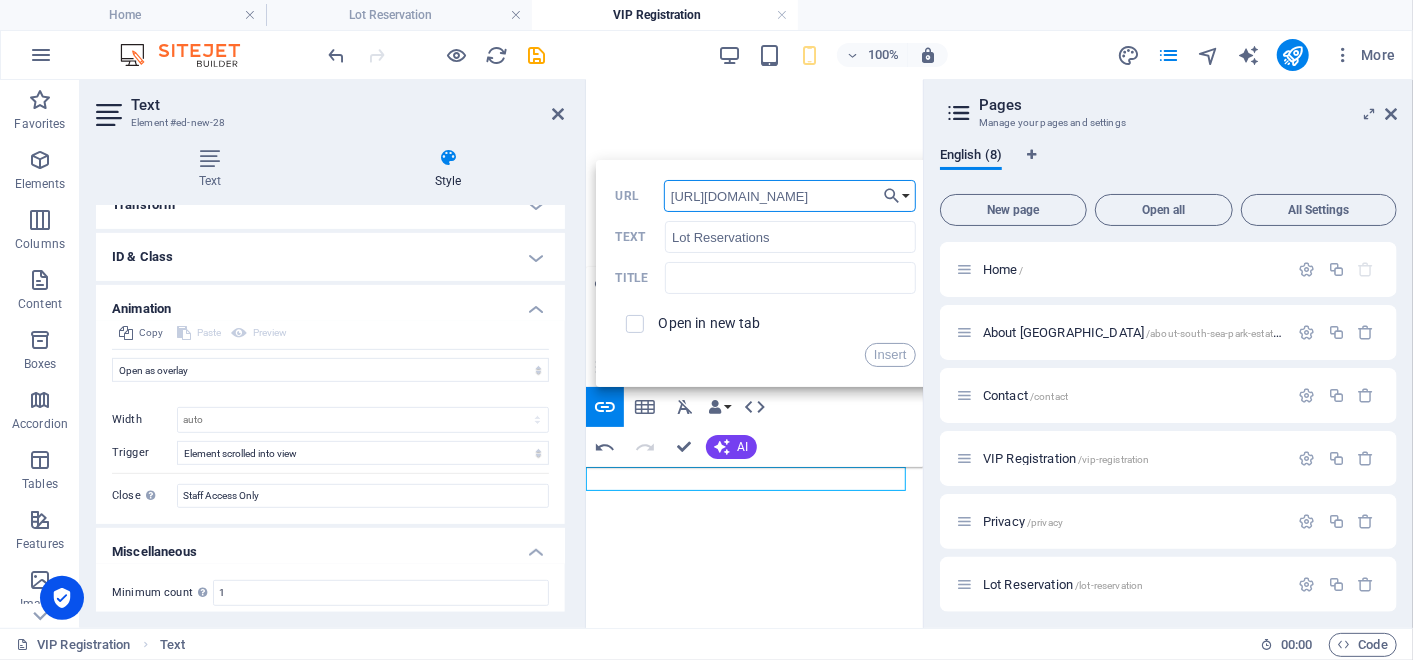 scroll, scrollTop: 0, scrollLeft: 437, axis: horizontal 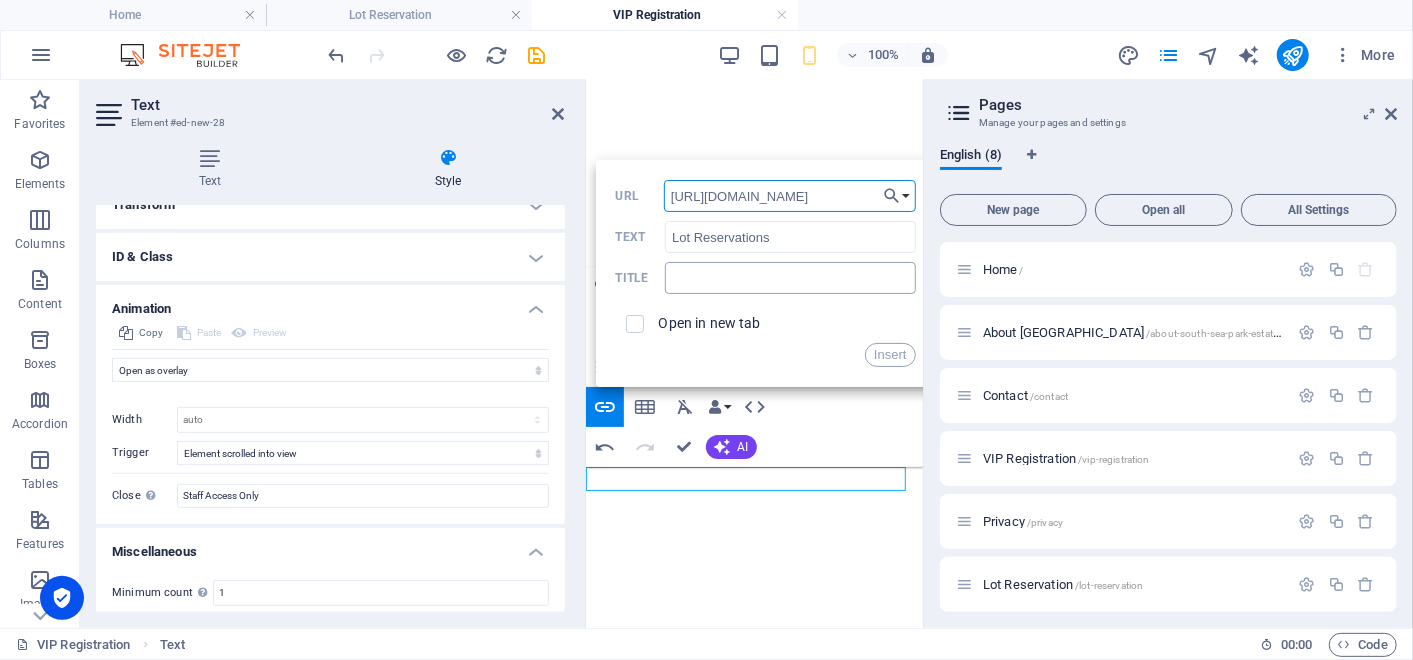 type on "[URL][DOMAIN_NAME]" 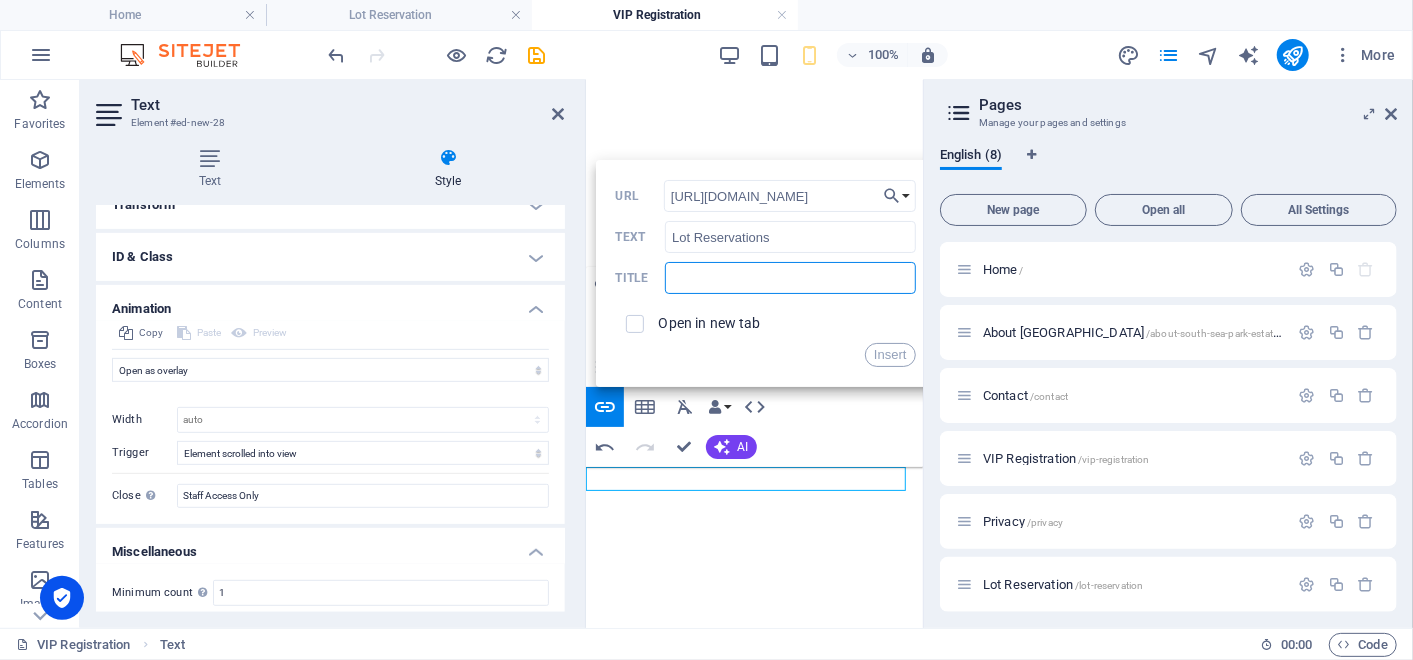 click at bounding box center (790, 278) 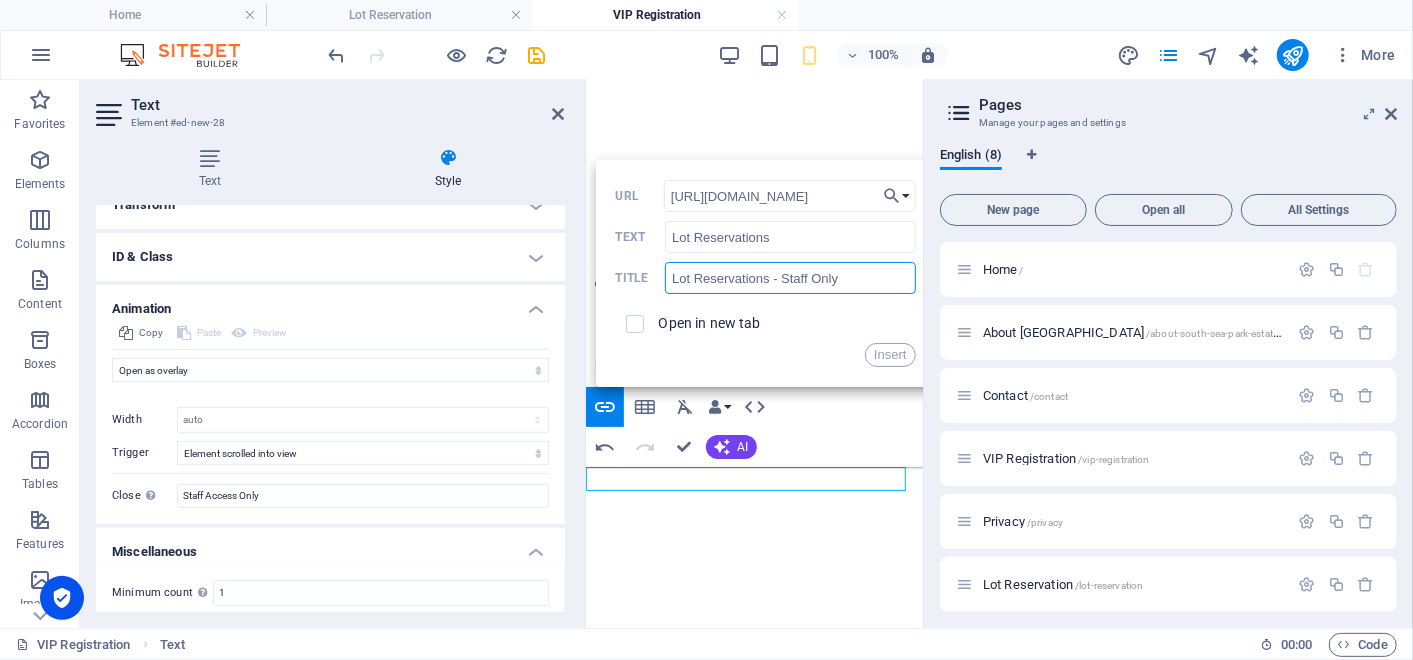 click on "Lot Reservations - Staff Only" at bounding box center [790, 278] 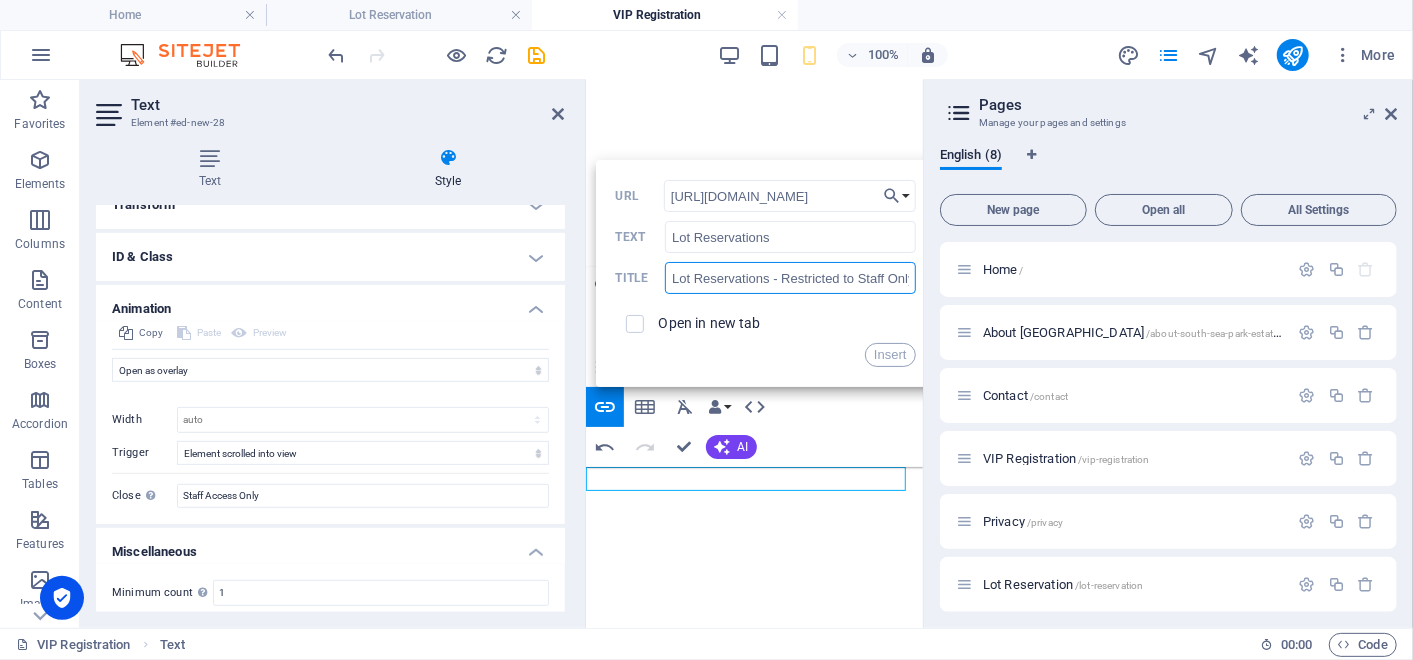 type on "Lot Reservations - Restricted to Staff Only" 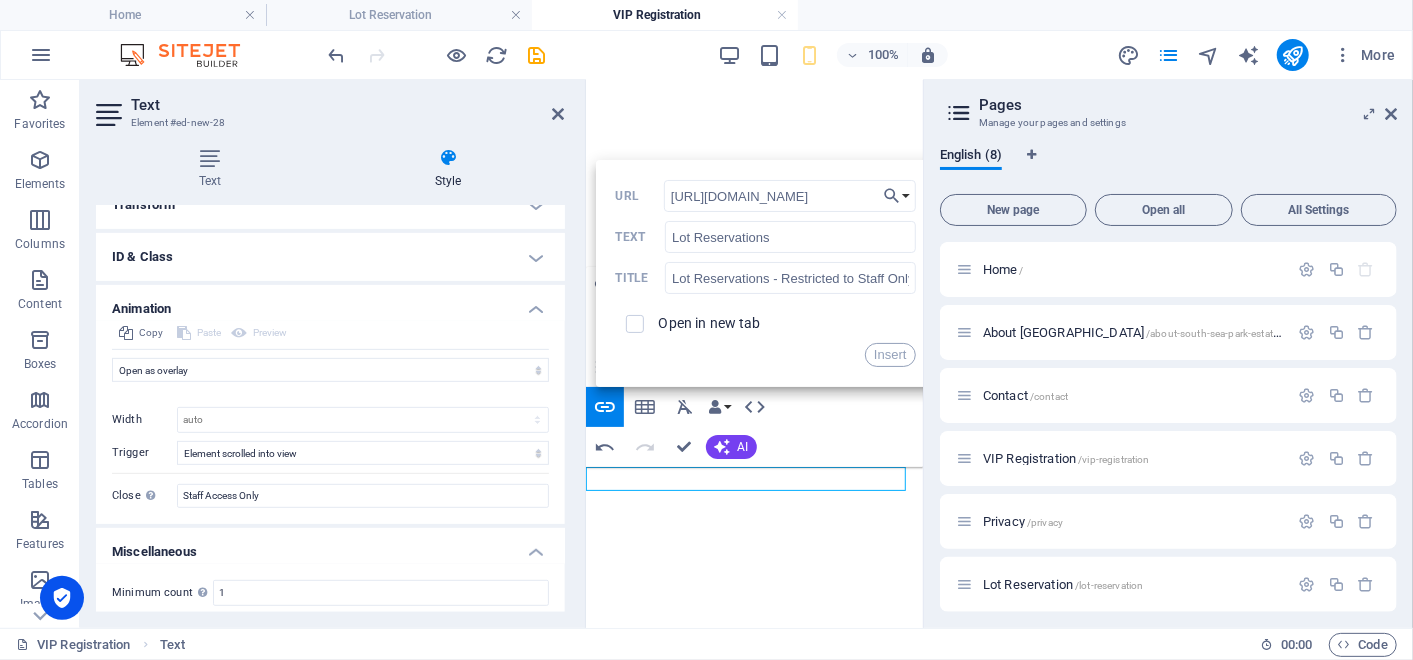 click at bounding box center [635, 324] 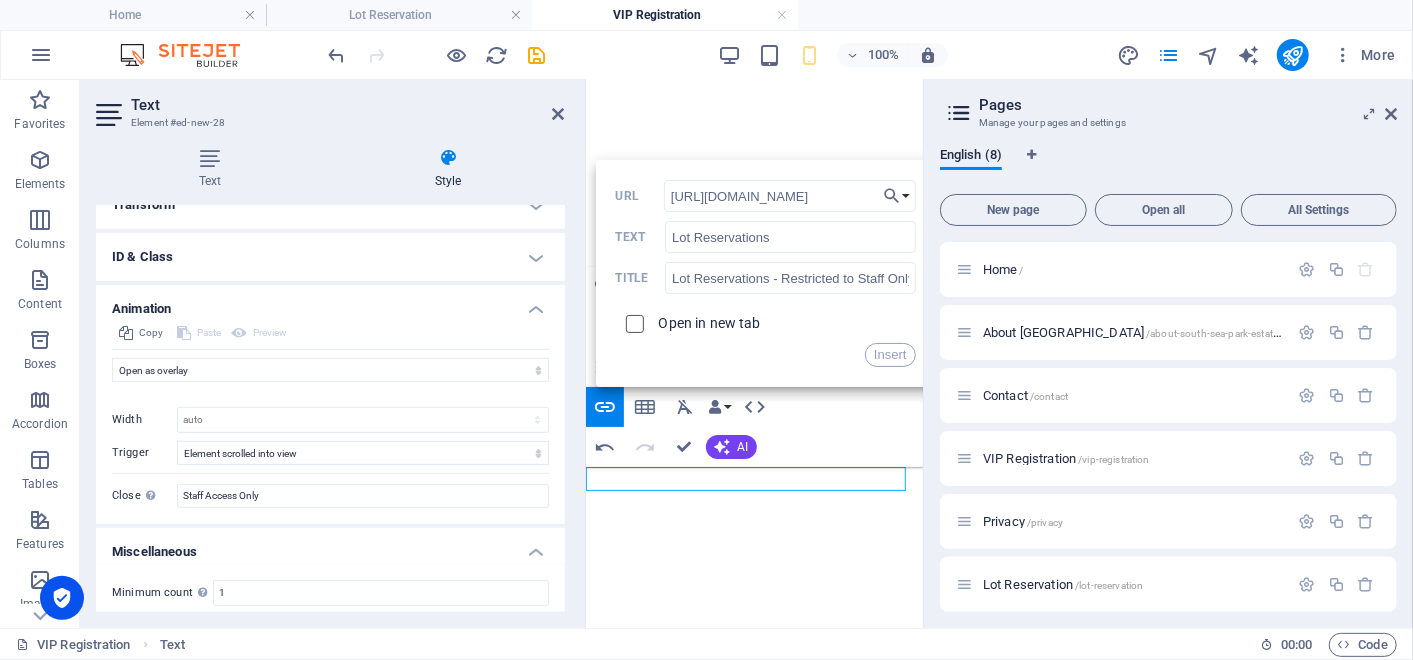 click at bounding box center (632, 321) 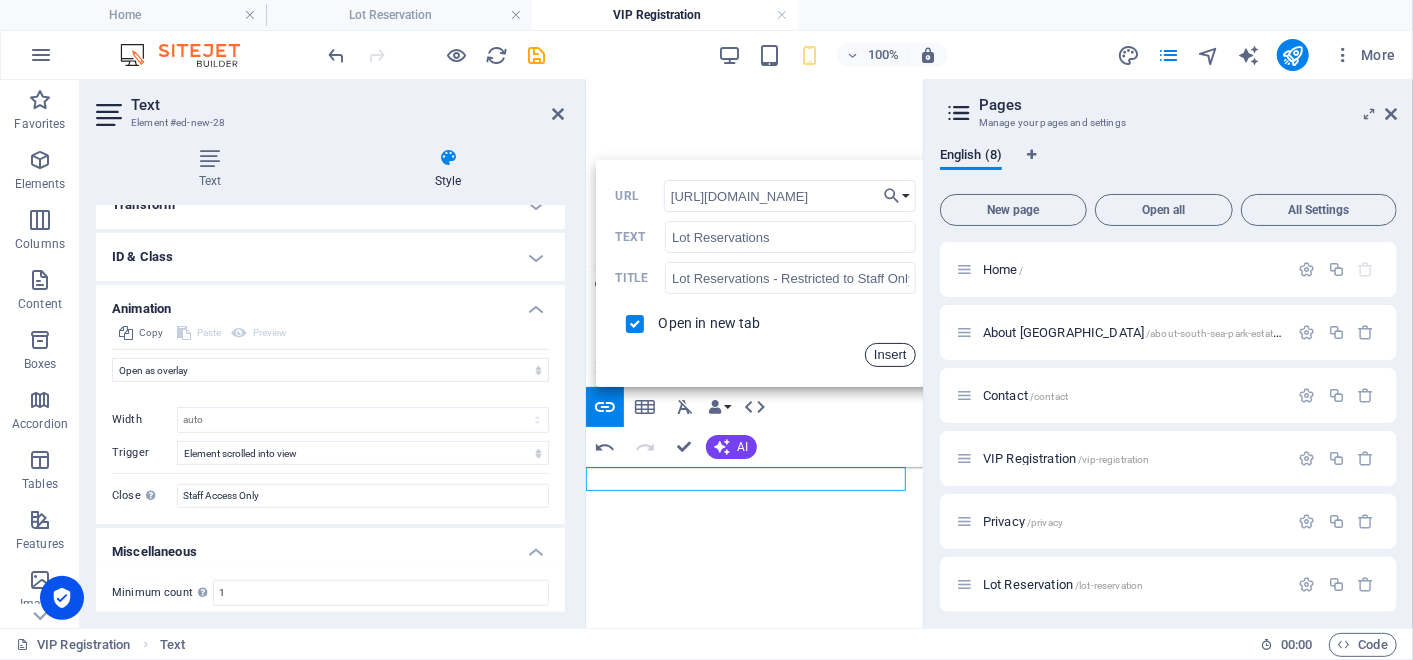 click on "Insert" at bounding box center (890, 355) 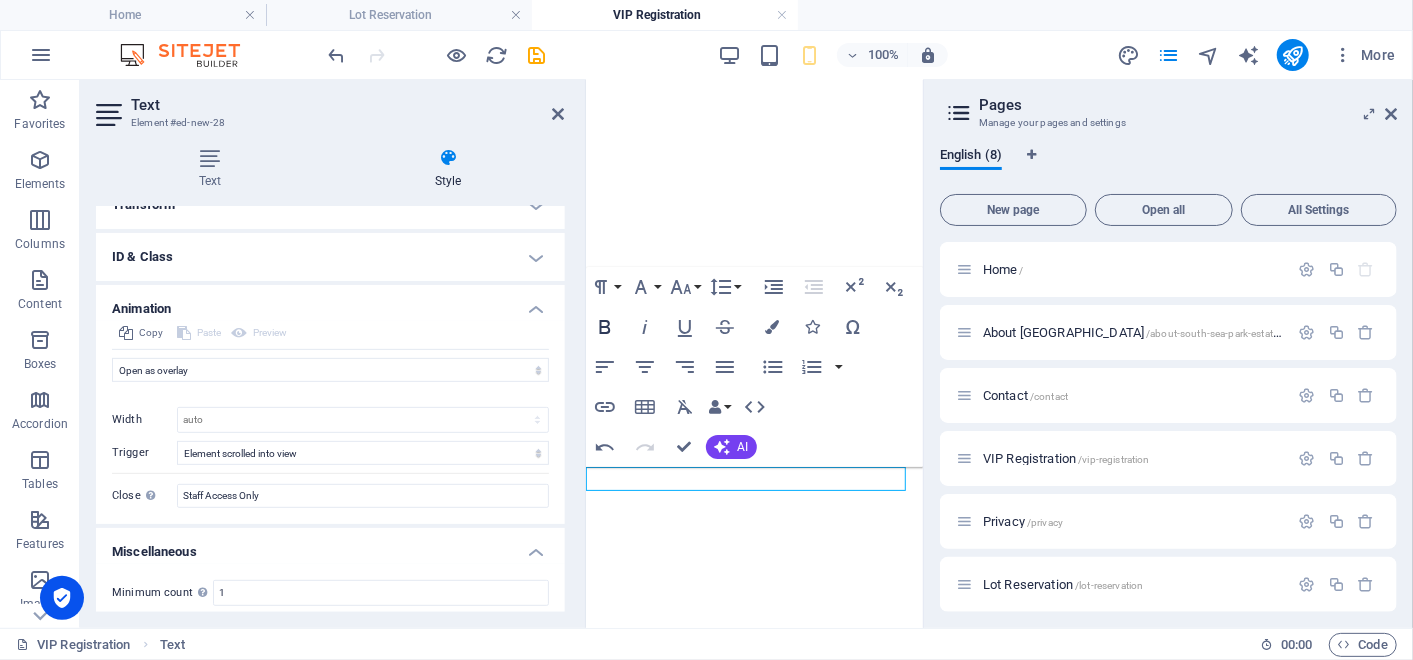 click 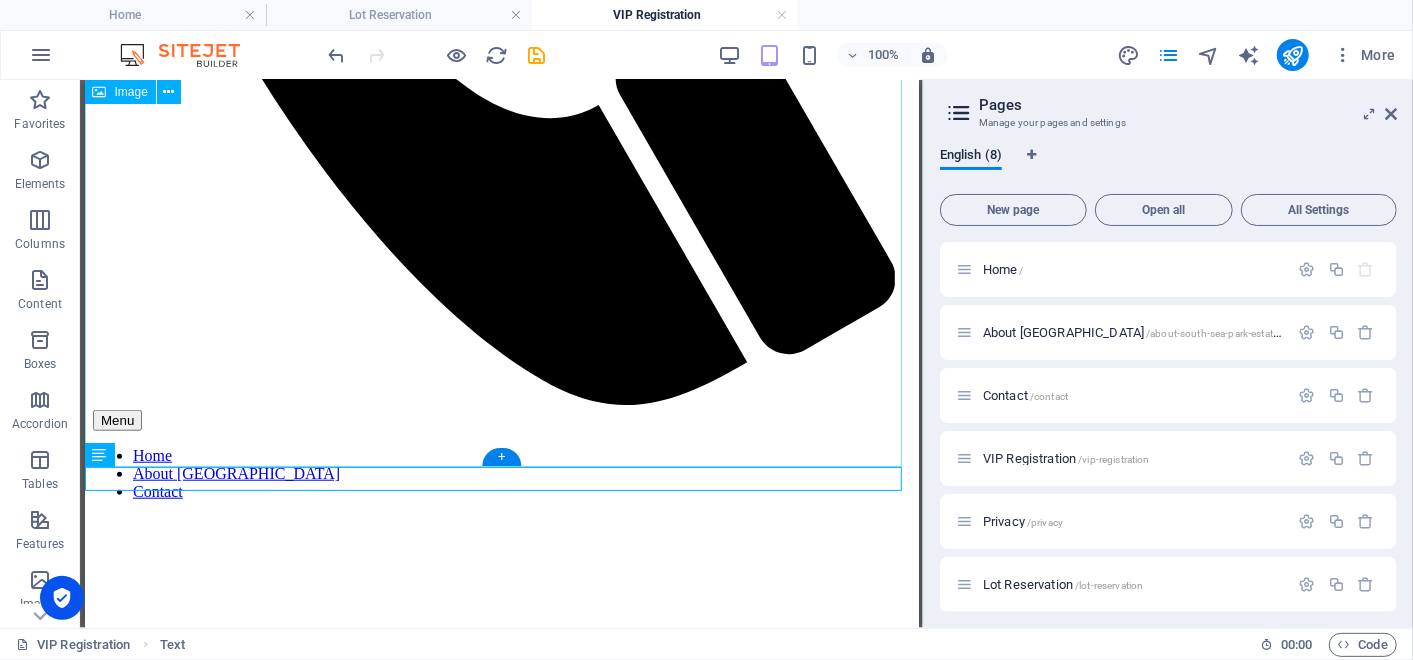 scroll, scrollTop: 1278, scrollLeft: 0, axis: vertical 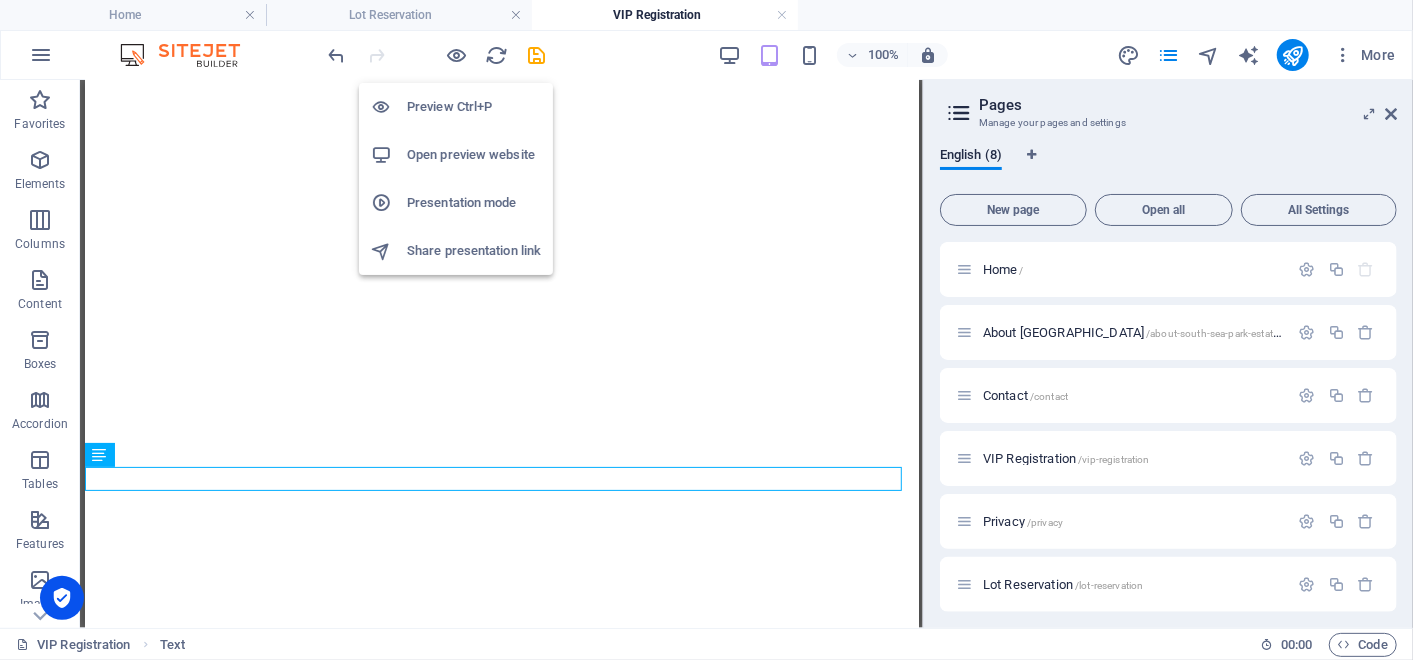 click on "Preview Ctrl+P" at bounding box center (474, 107) 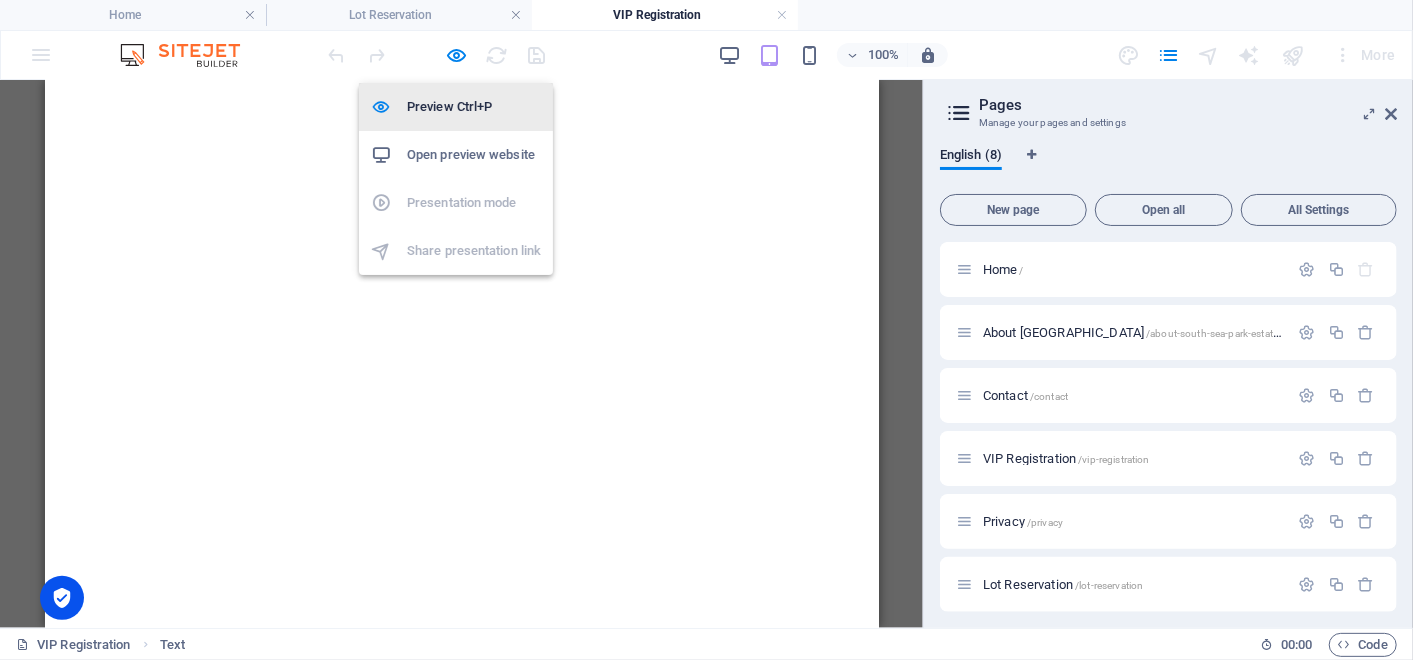 scroll, scrollTop: 1254, scrollLeft: 0, axis: vertical 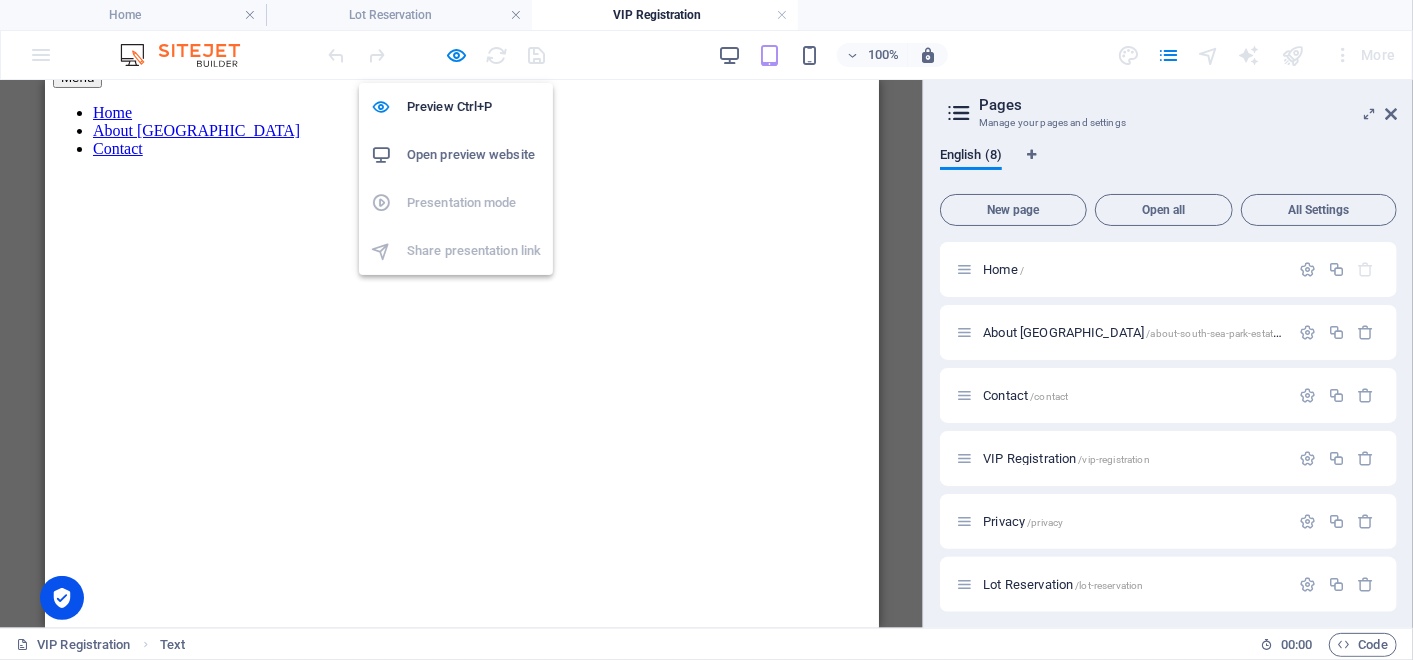 click on "Open preview website" at bounding box center [474, 155] 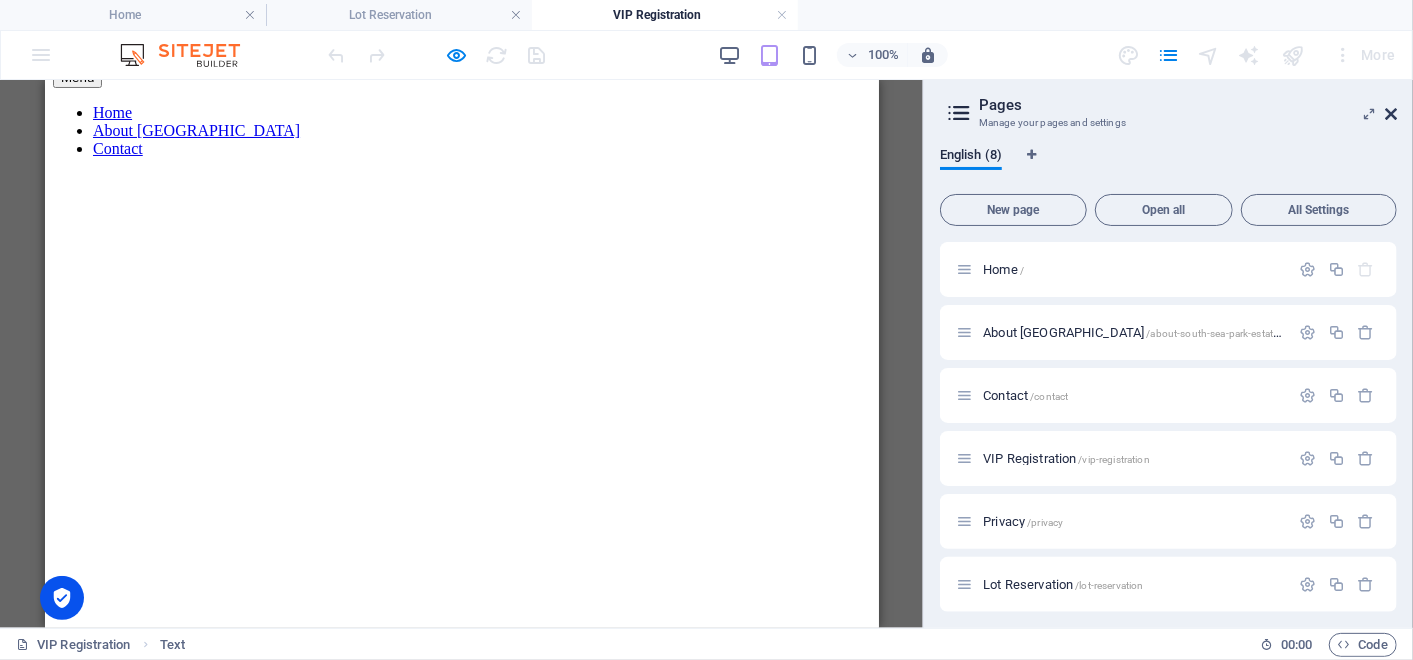 click at bounding box center (1391, 114) 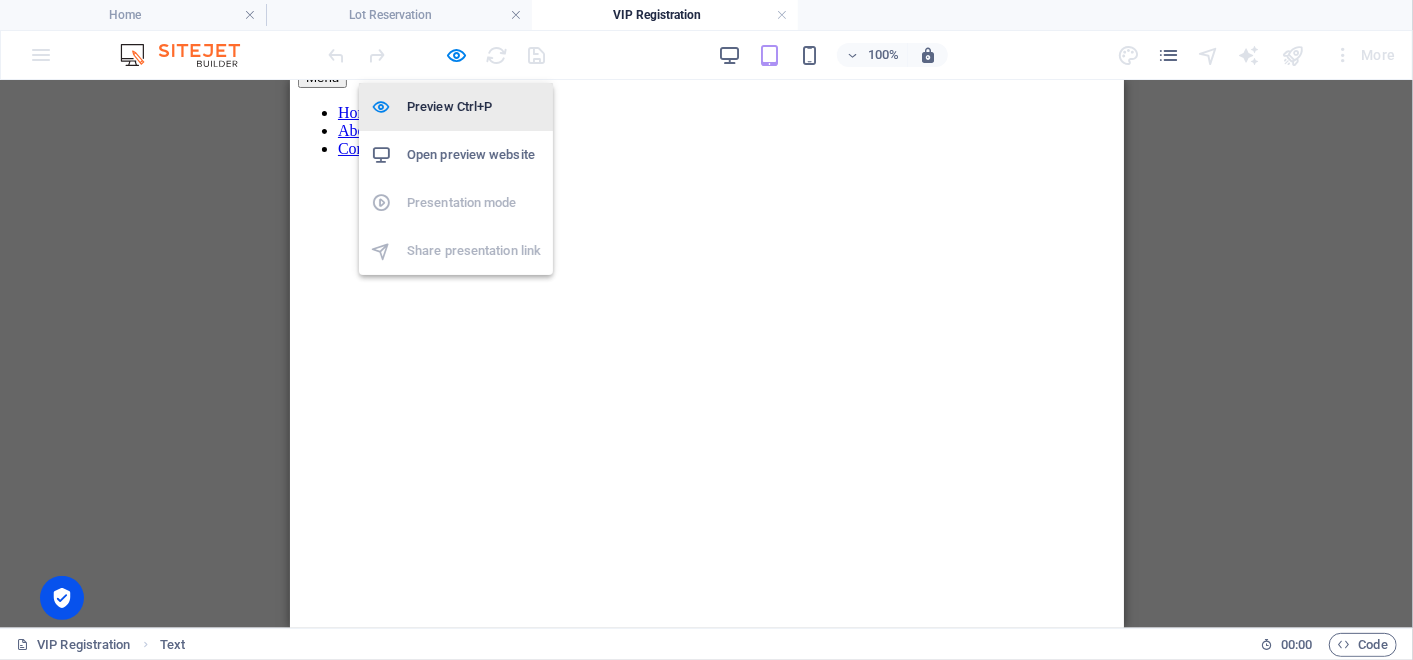 click on "Preview Ctrl+P" at bounding box center (474, 107) 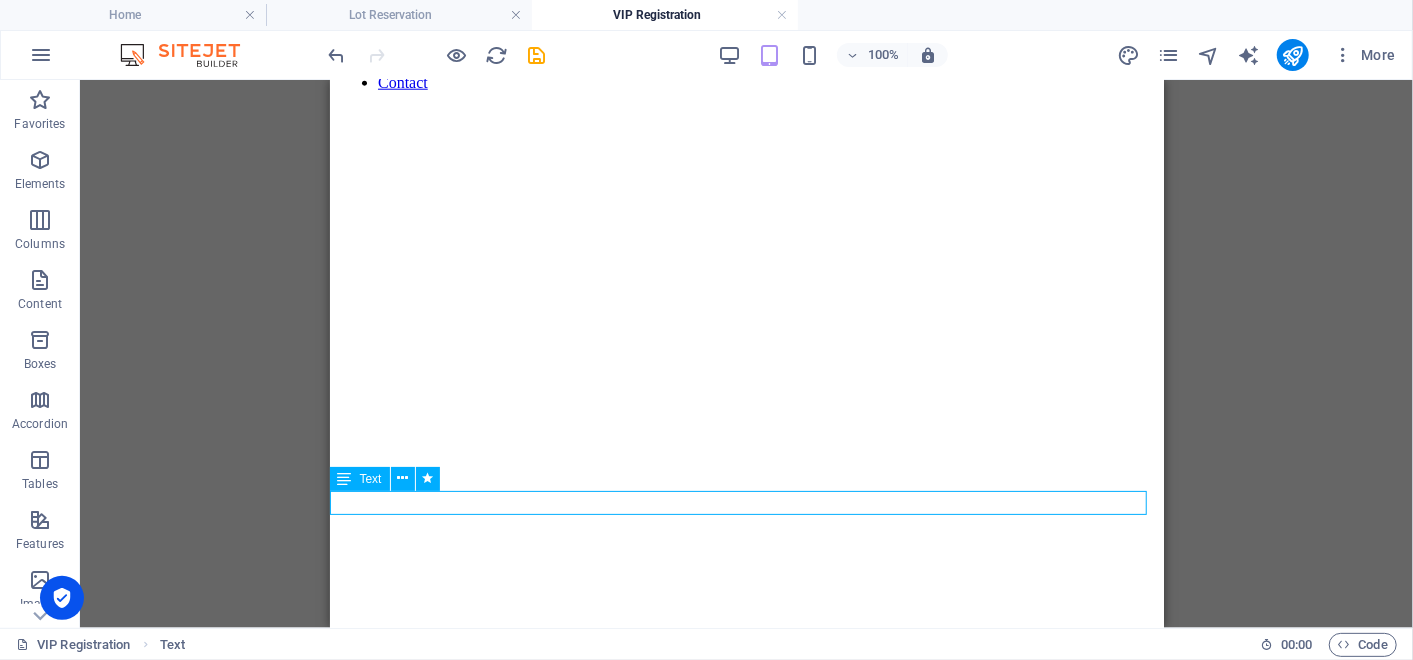 click on "Lot Reservations" at bounding box center [746, 3227] 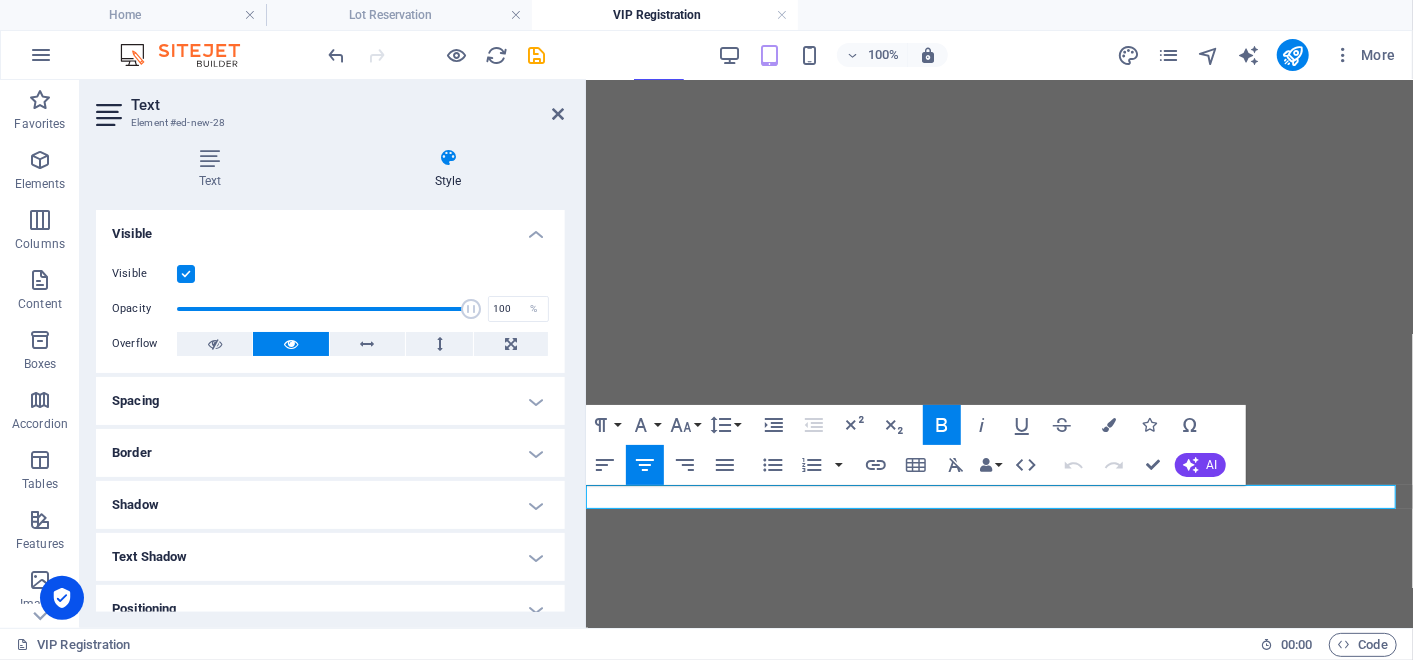drag, startPoint x: 1063, startPoint y: 491, endPoint x: 923, endPoint y: 493, distance: 140.01428 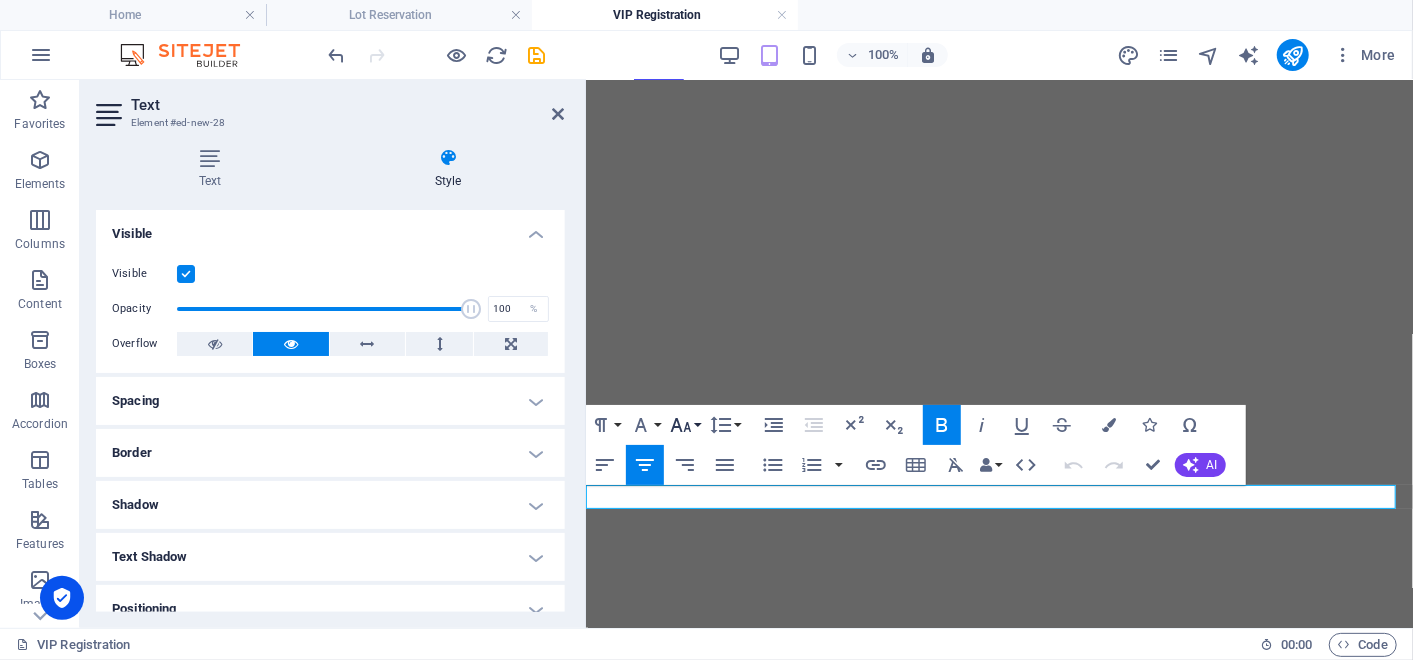 click on "Font Size" at bounding box center (685, 425) 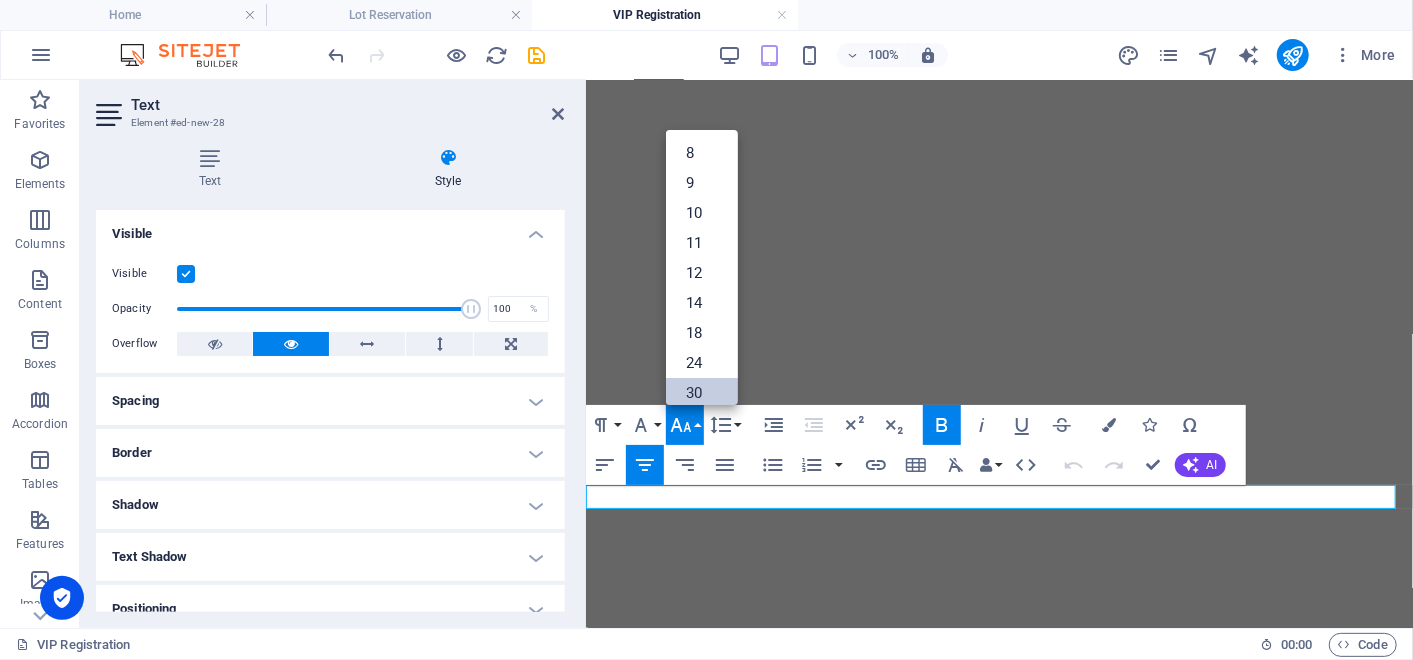 click on "30" at bounding box center (702, 393) 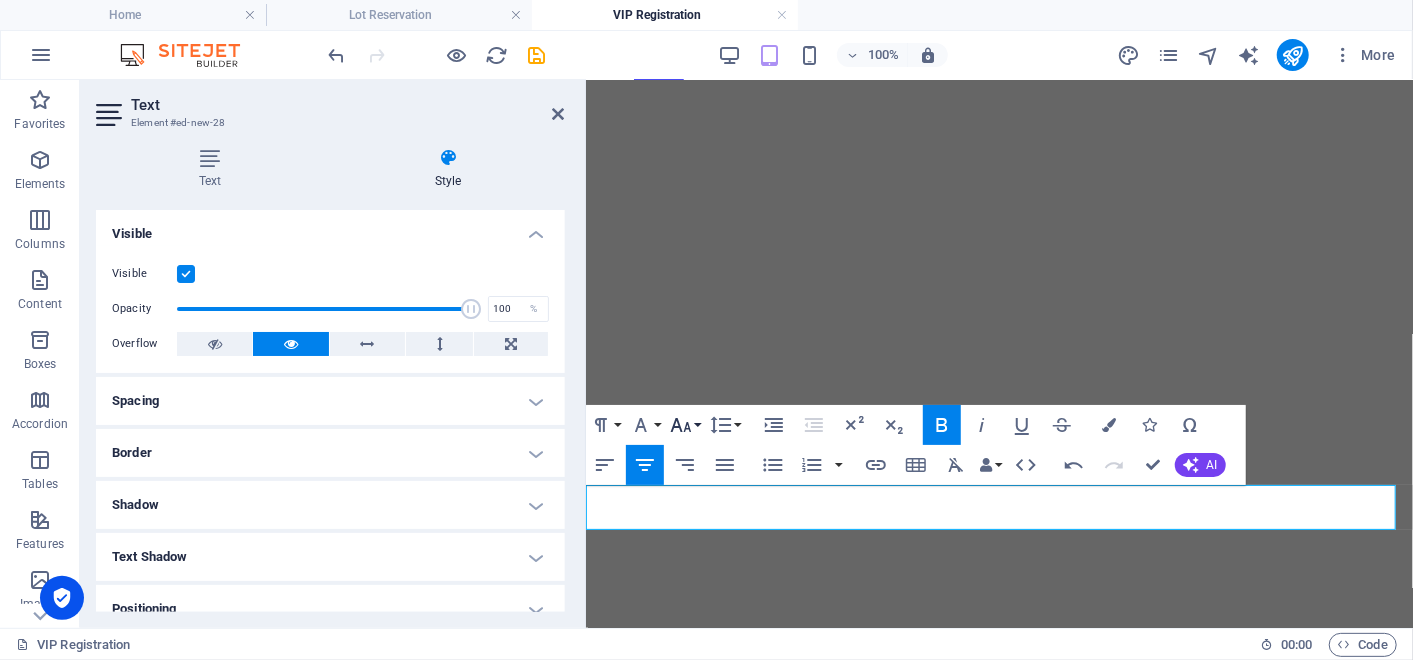 click on "Font Size" at bounding box center (685, 425) 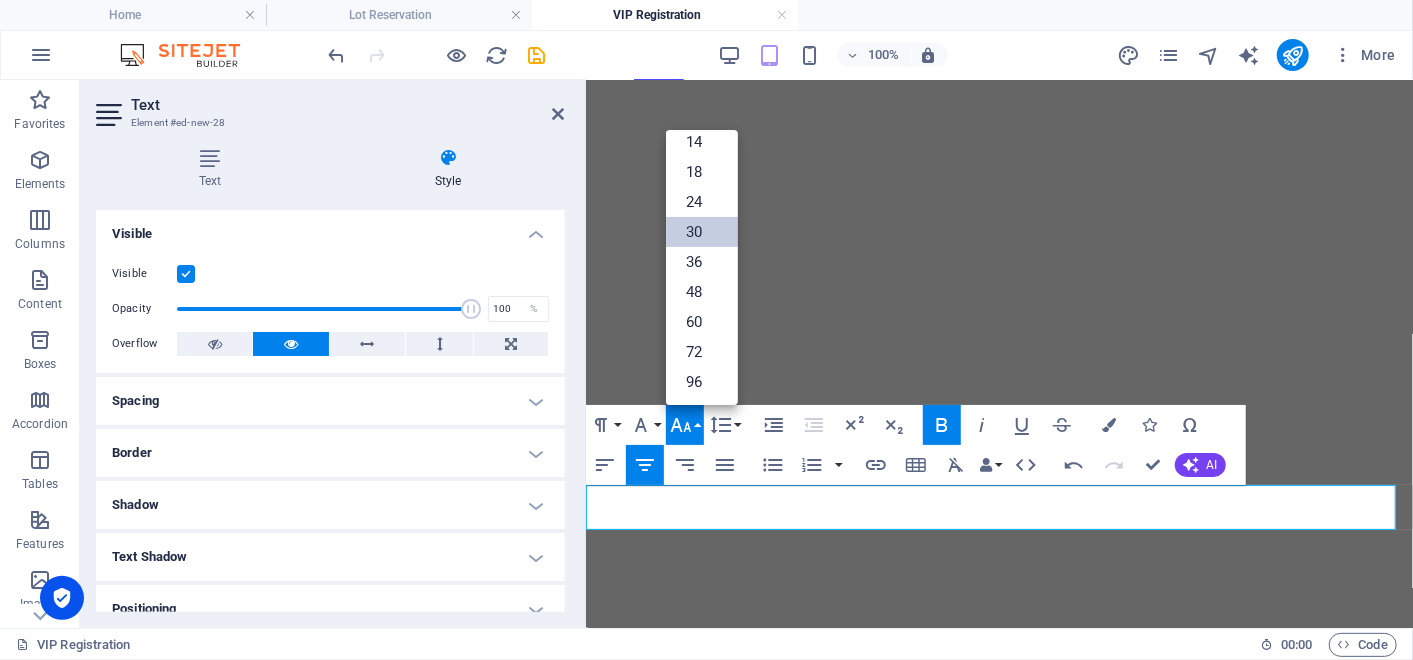 scroll, scrollTop: 161, scrollLeft: 0, axis: vertical 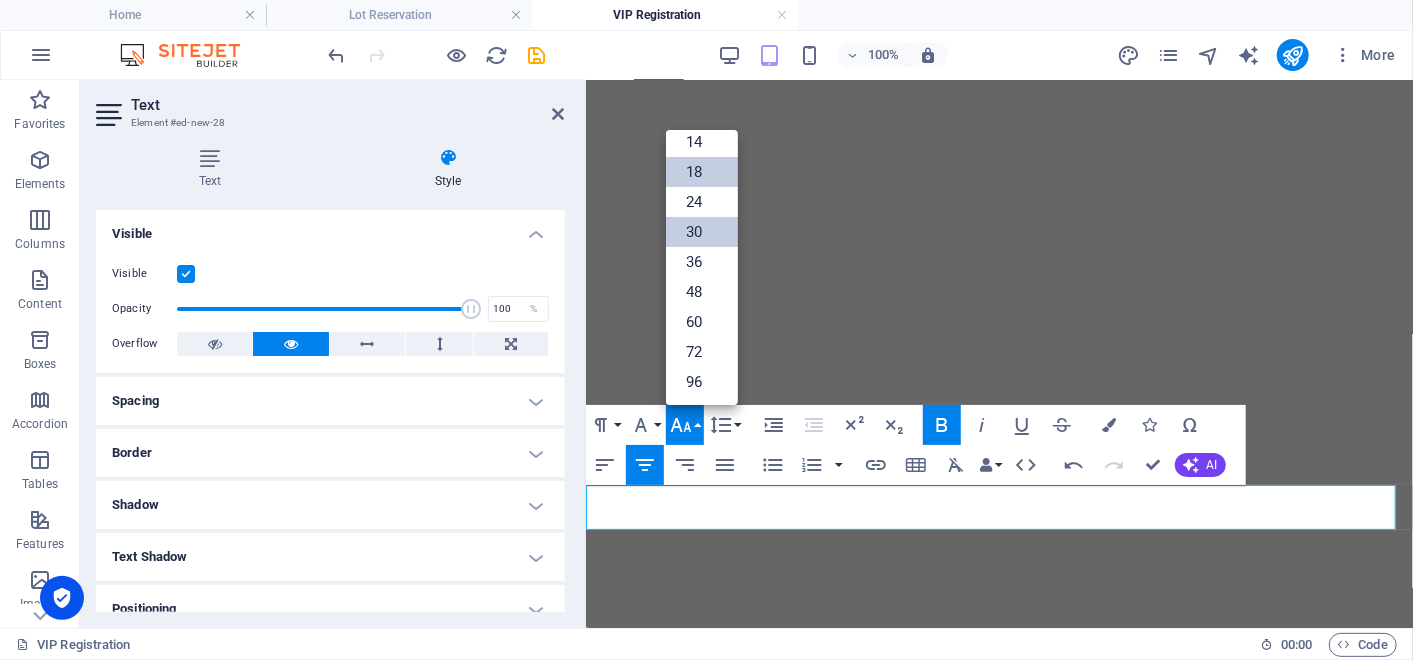 click on "18" at bounding box center (702, 172) 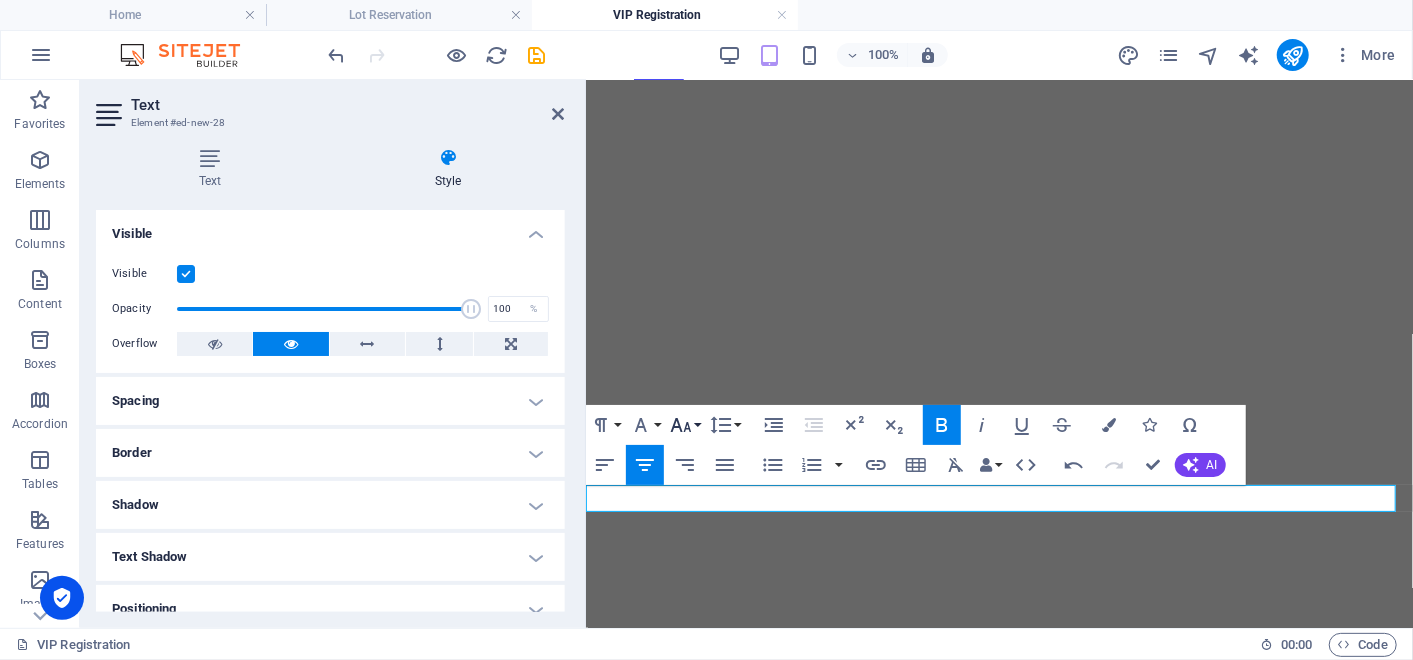 click on "Font Size" at bounding box center [685, 425] 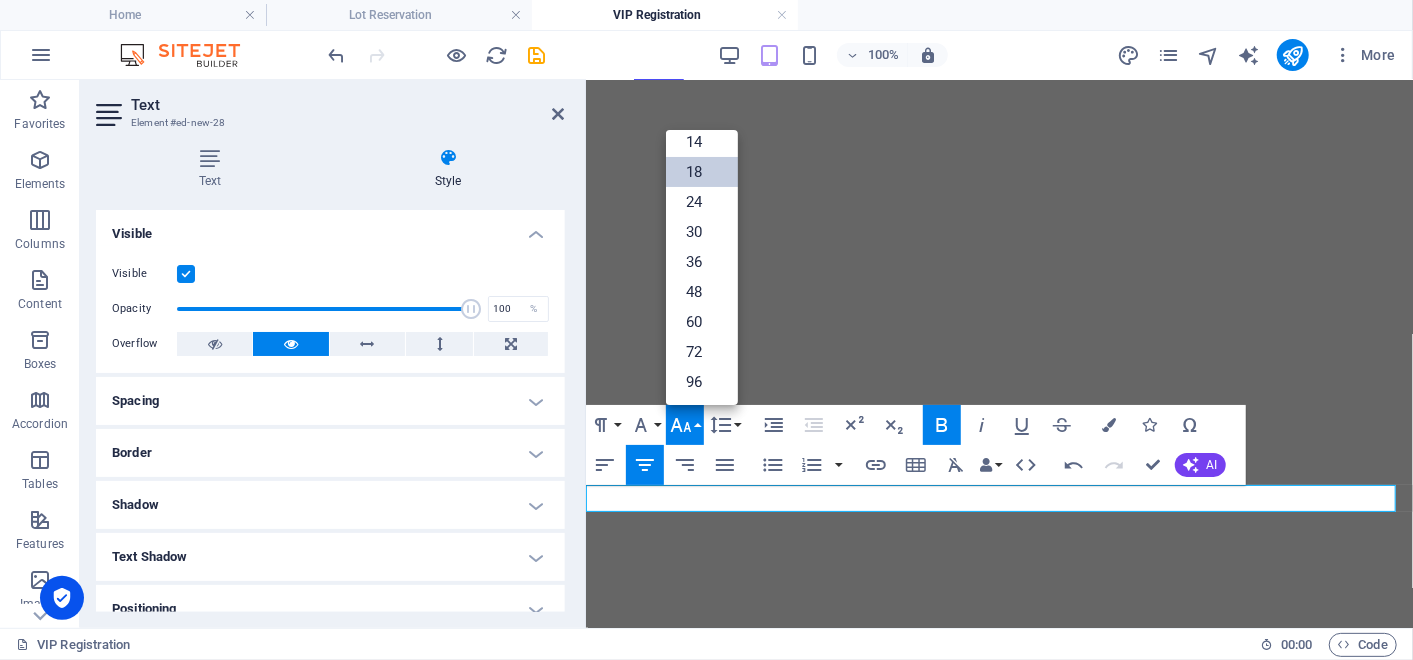 scroll, scrollTop: 161, scrollLeft: 0, axis: vertical 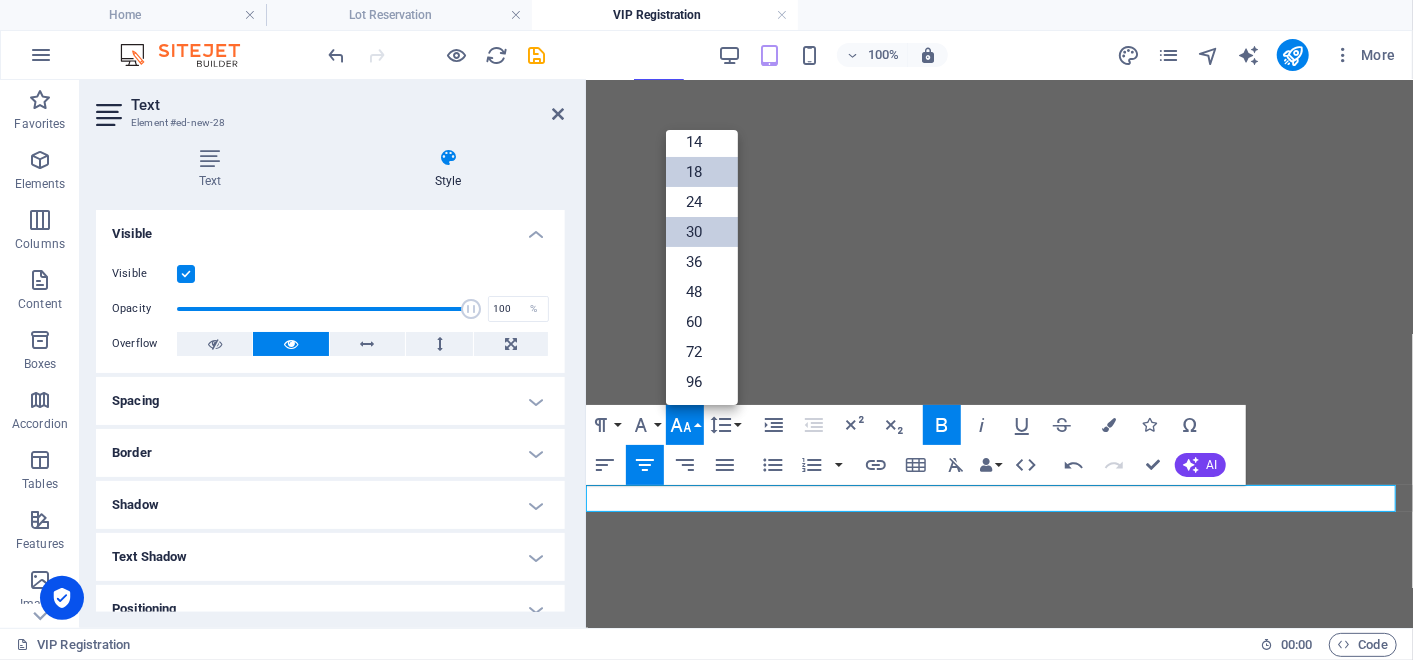 click on "30" at bounding box center (702, 232) 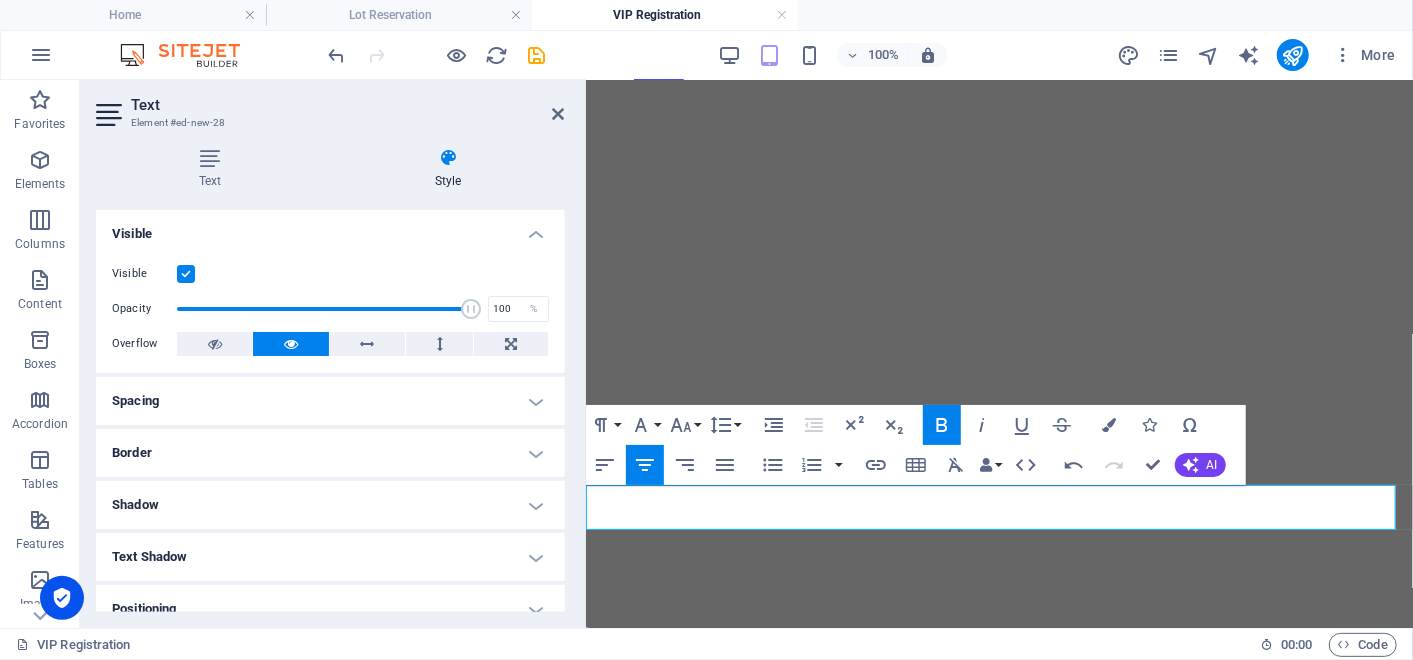 click on "Border" at bounding box center [330, 453] 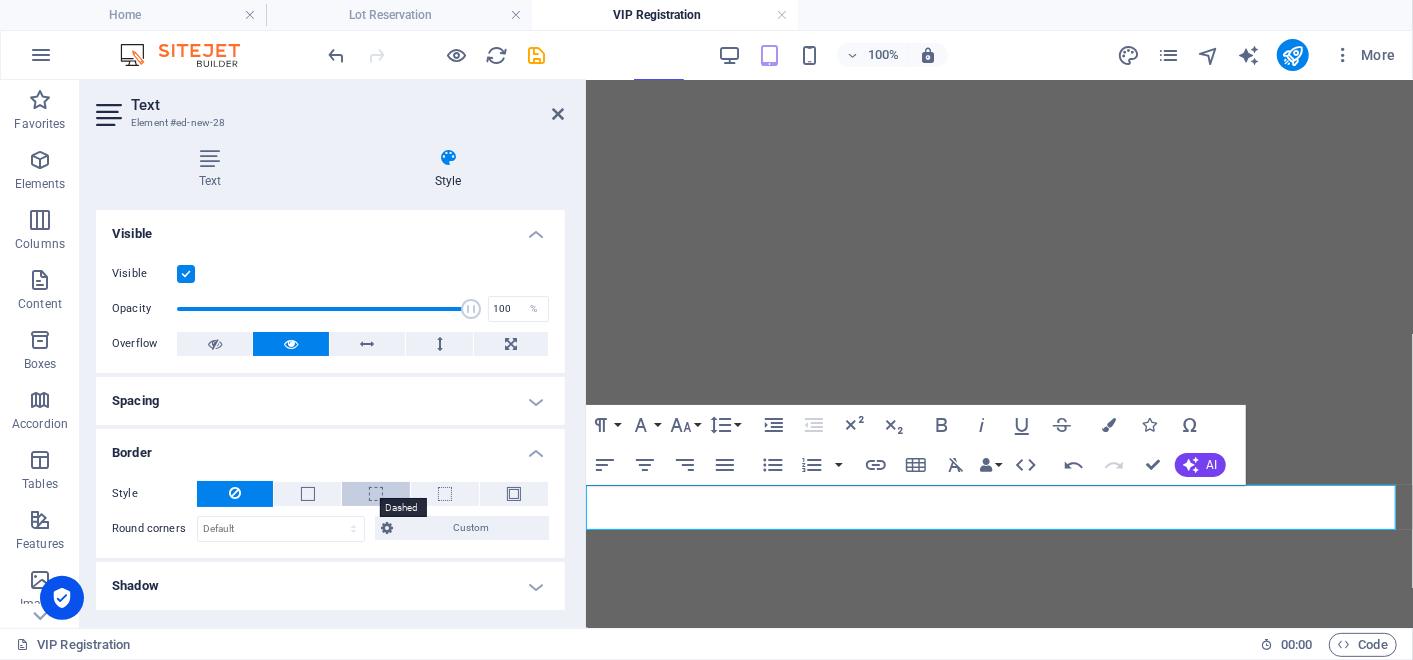 click at bounding box center (376, 494) 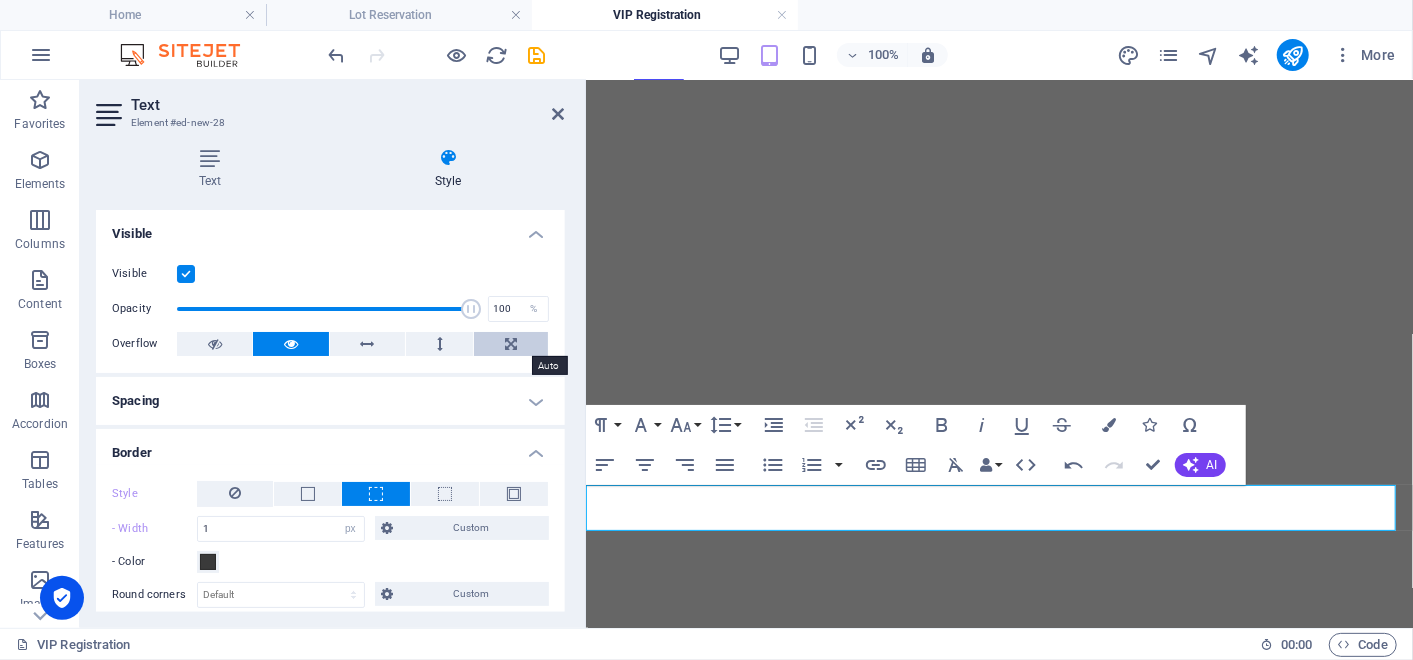 click at bounding box center [511, 344] 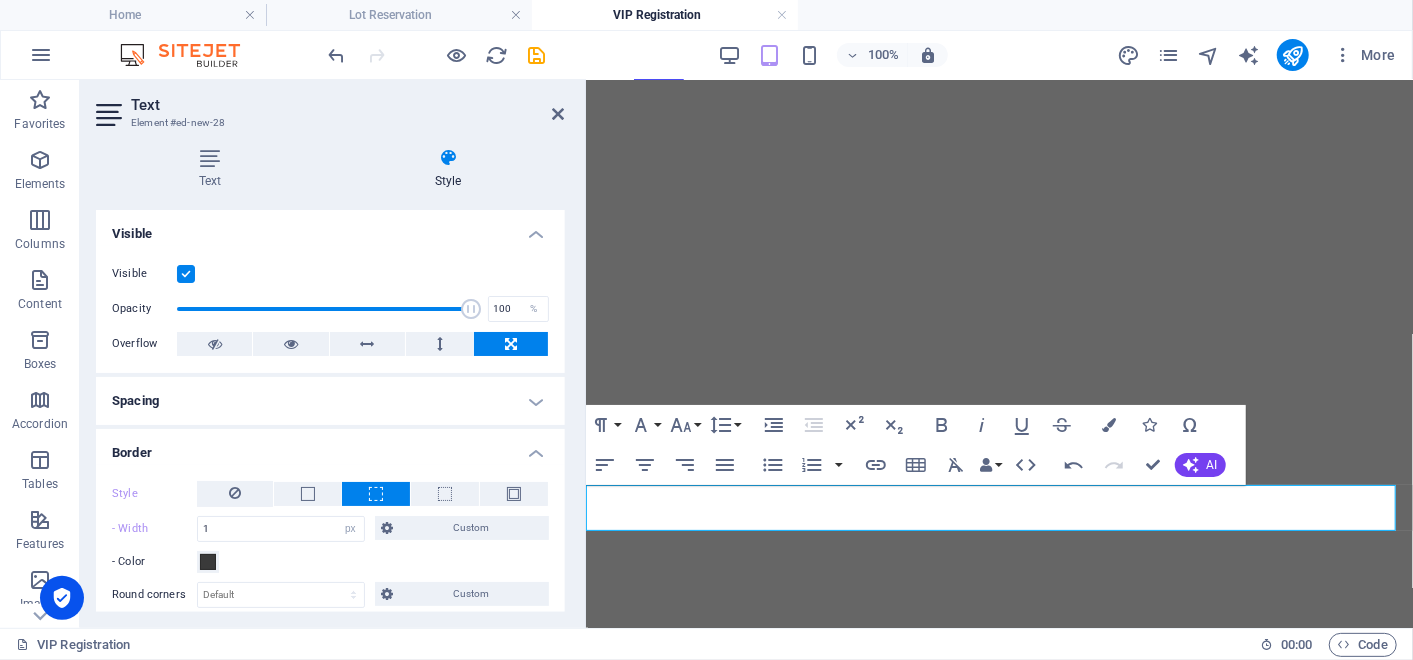 click on "Spacing" at bounding box center (330, 401) 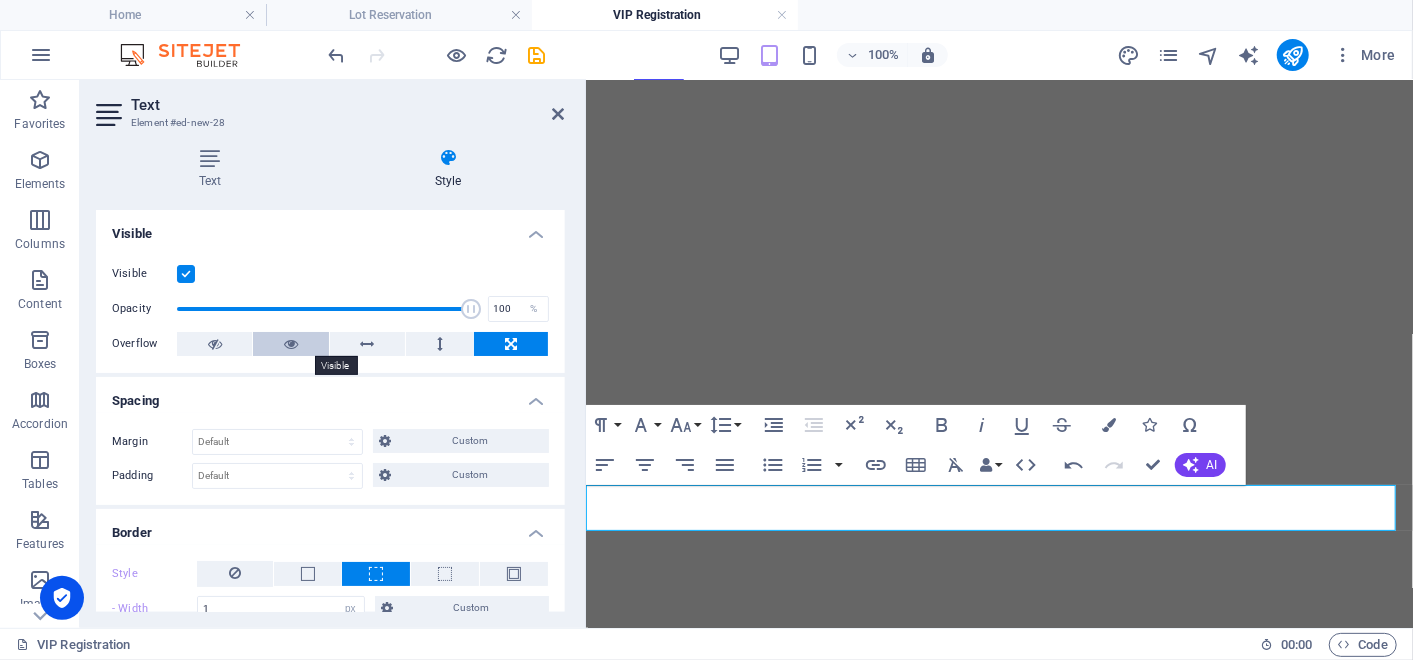 click at bounding box center [291, 344] 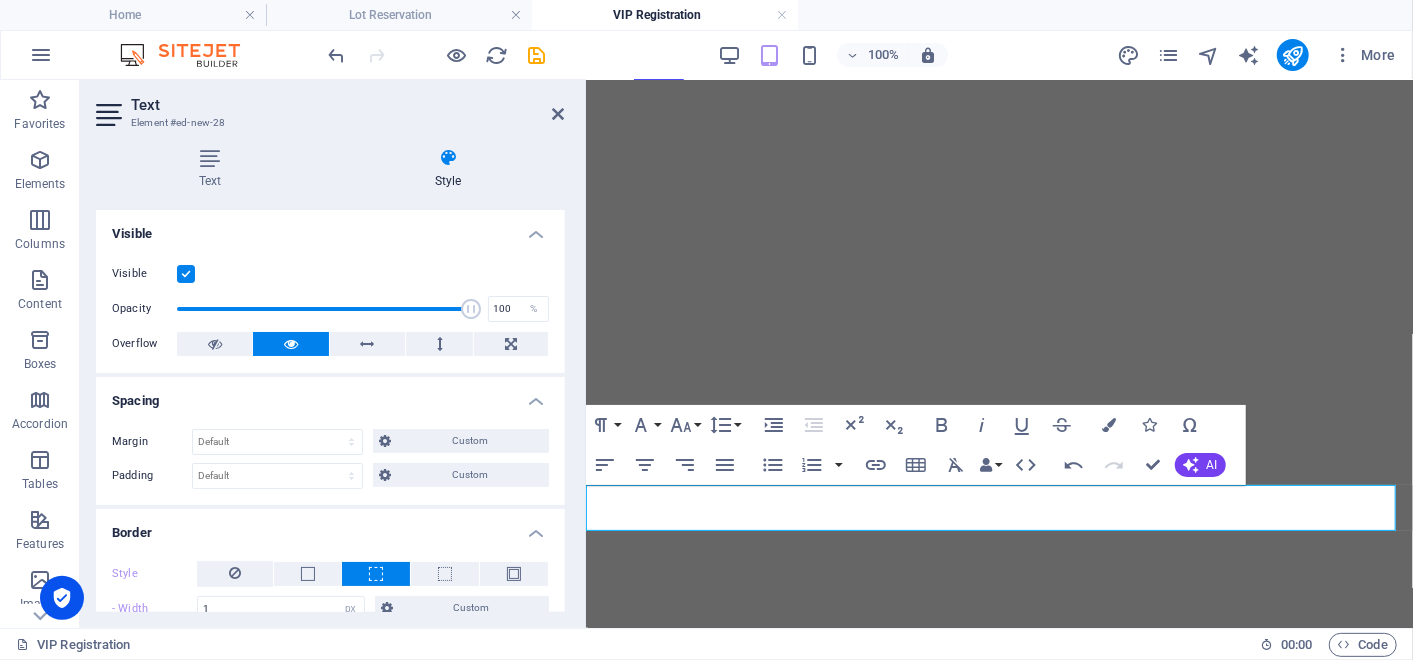 click at bounding box center [448, 158] 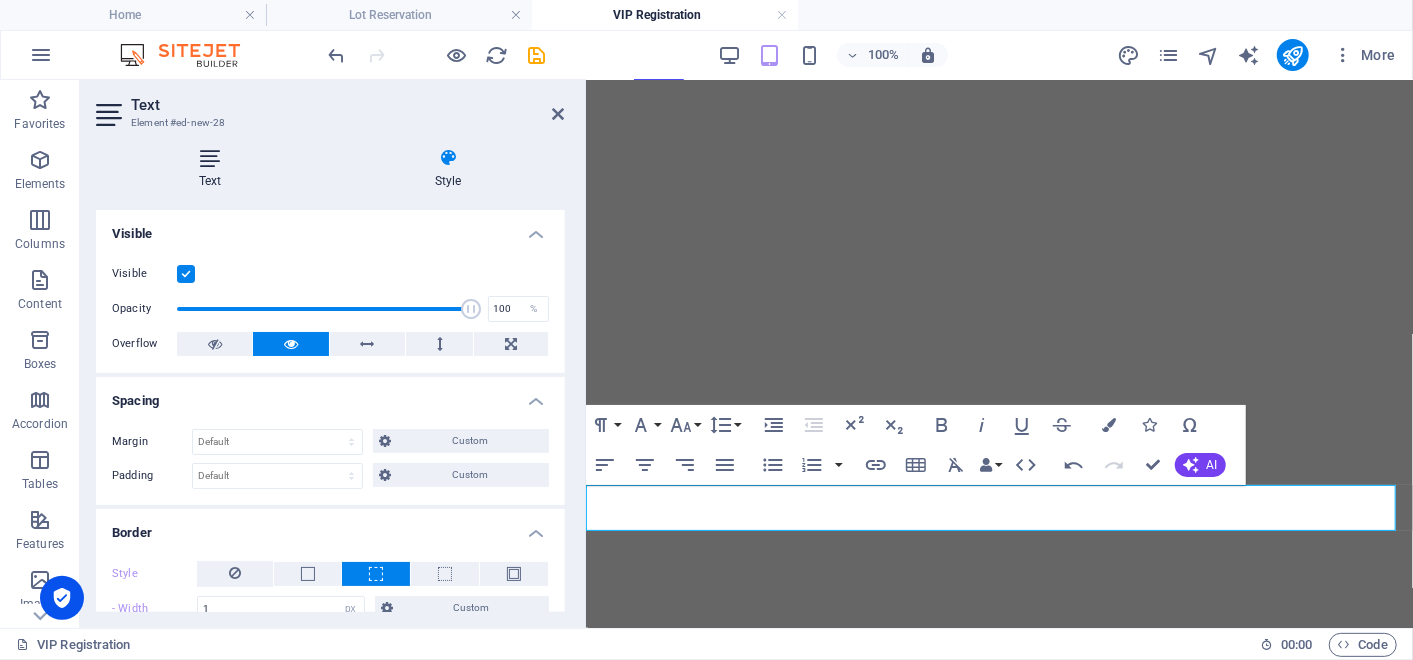 click at bounding box center (210, 158) 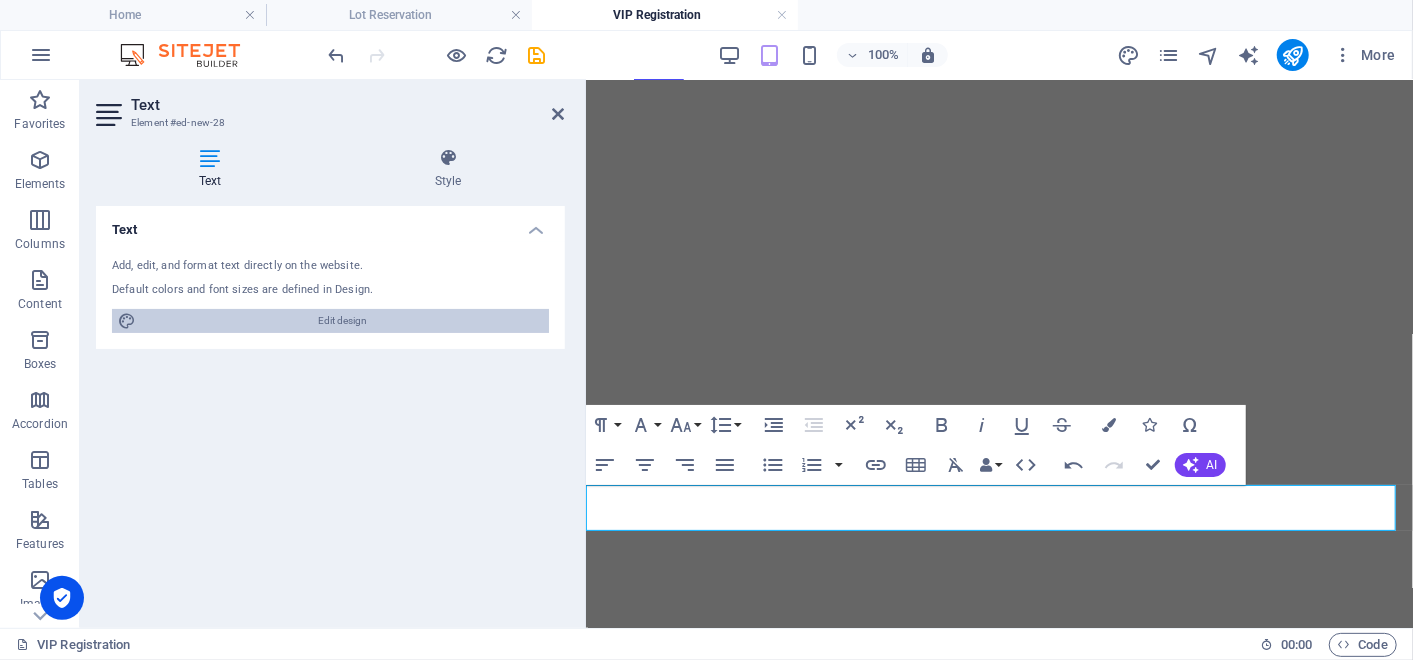 click on "Edit design" at bounding box center (342, 321) 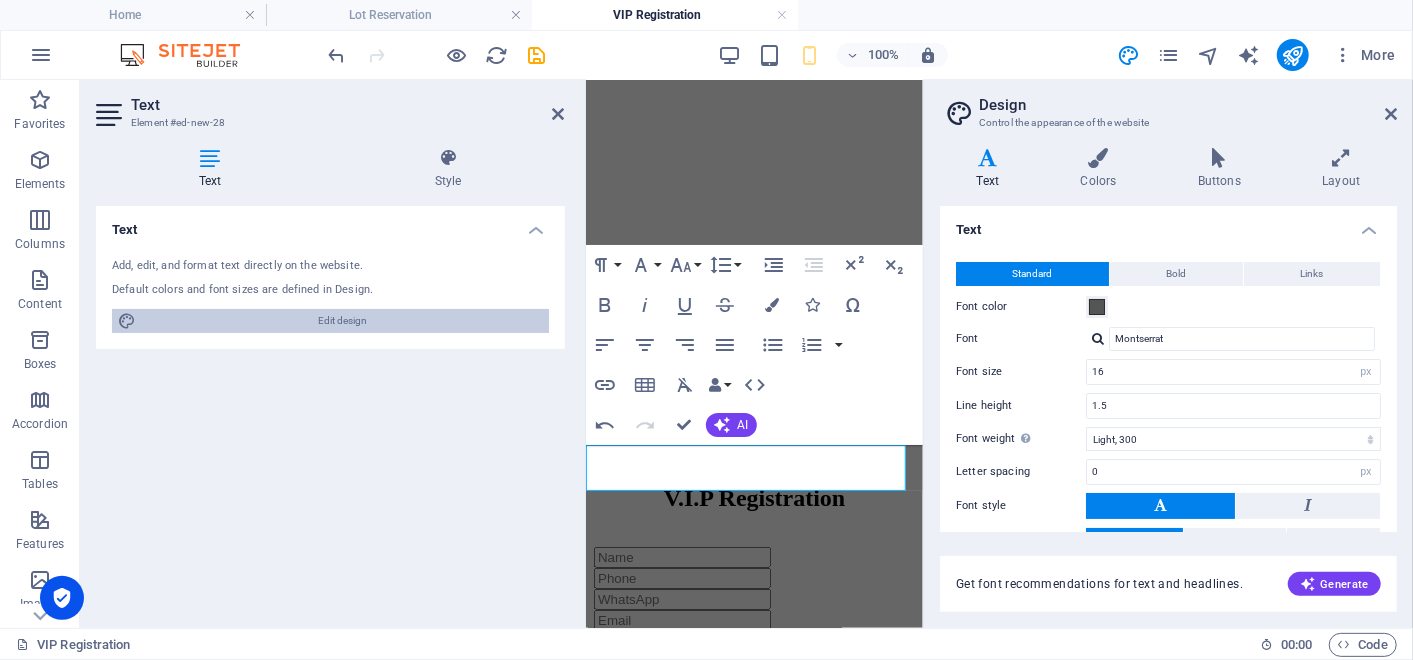 scroll, scrollTop: 1002, scrollLeft: 0, axis: vertical 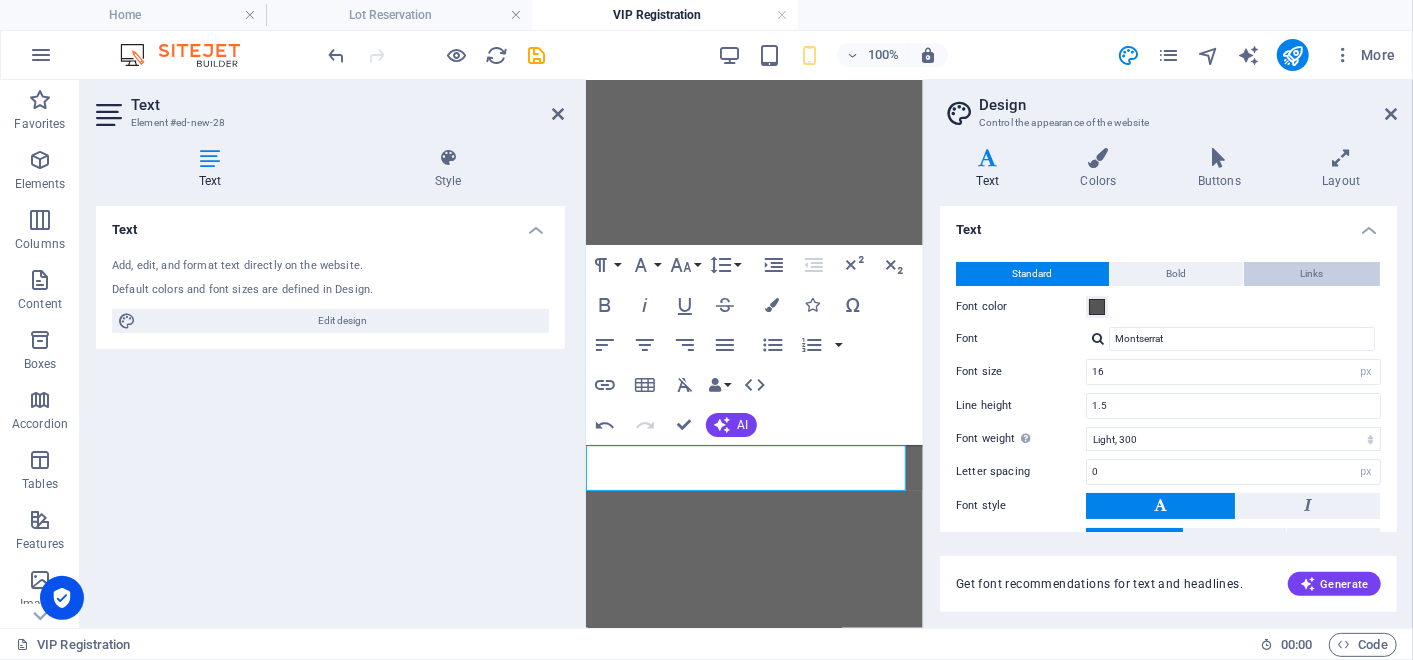 click on "Links" at bounding box center [1312, 274] 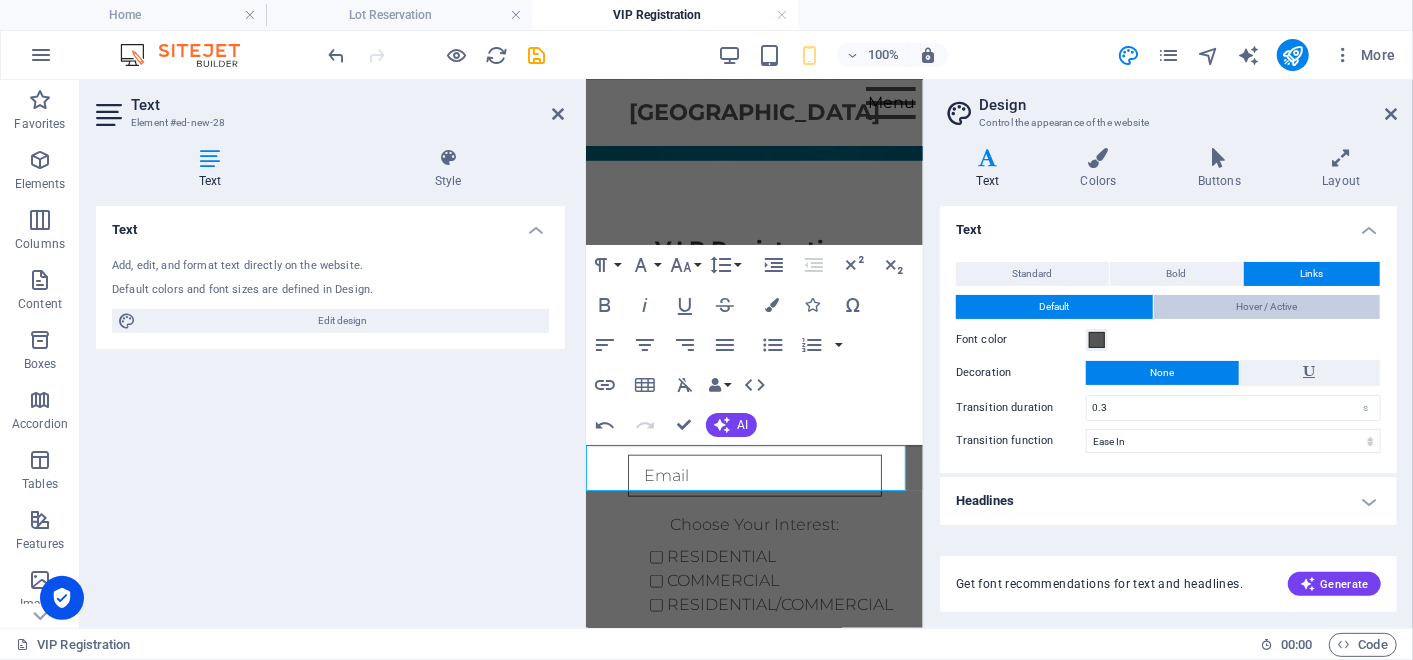 click on "Hover / Active" at bounding box center [1266, 307] 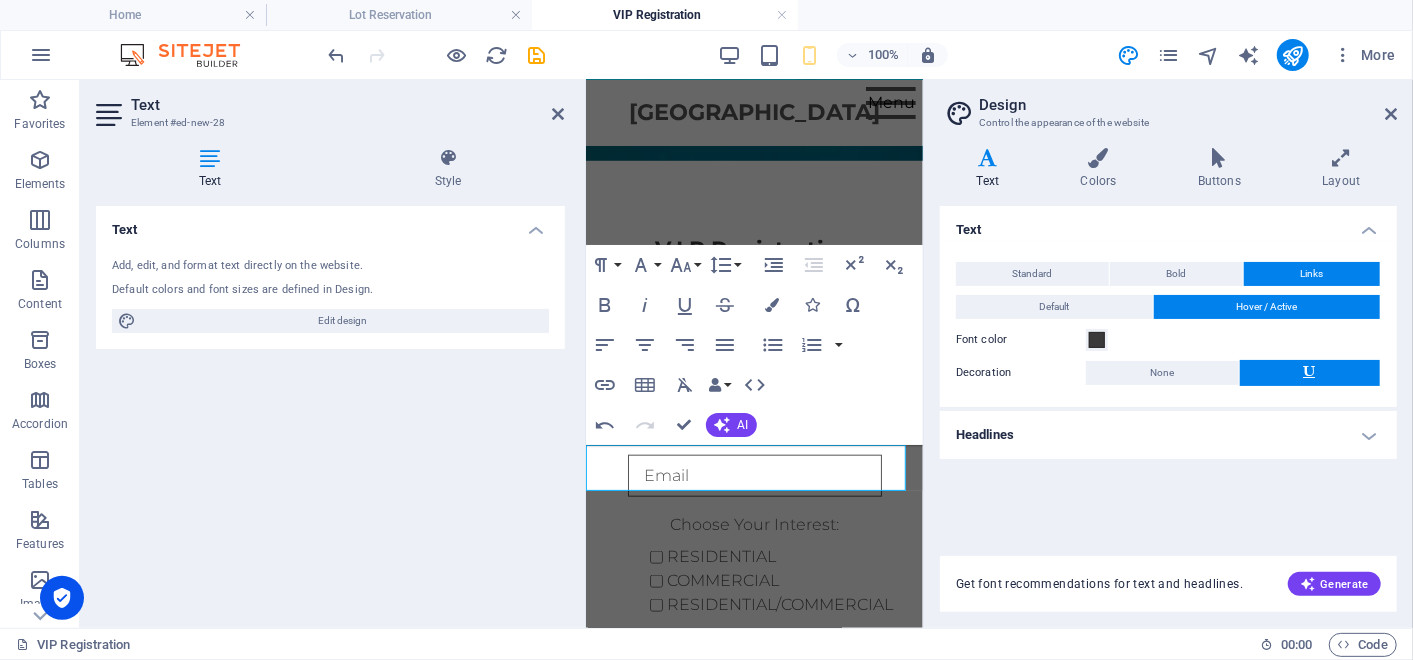 click on "Headlines" at bounding box center (1168, 435) 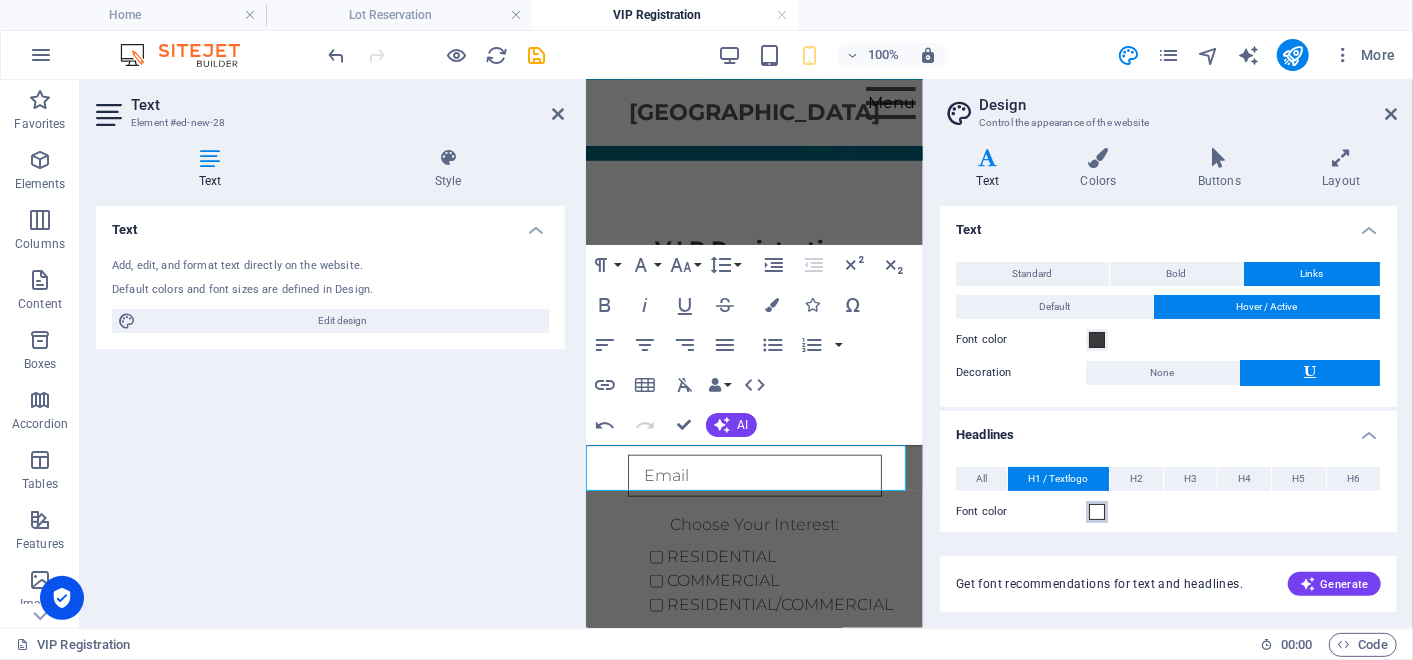 click at bounding box center [1097, 512] 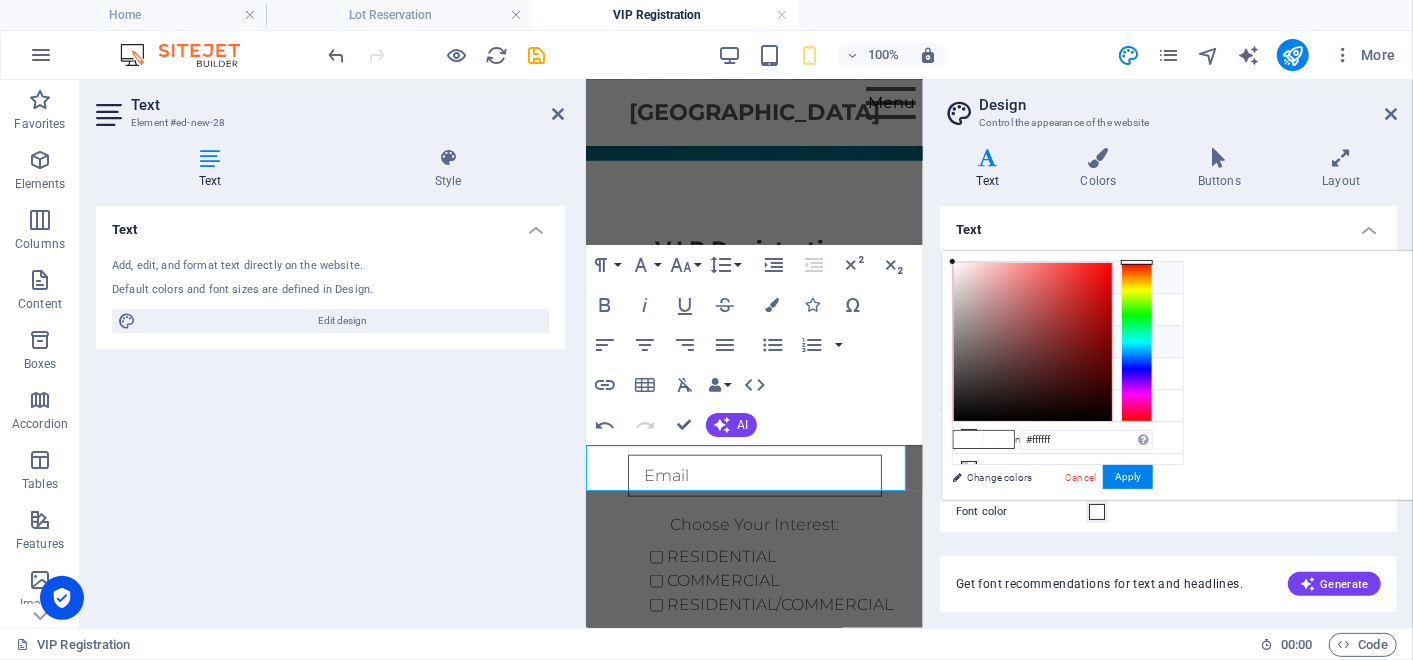 click at bounding box center [969, 341] 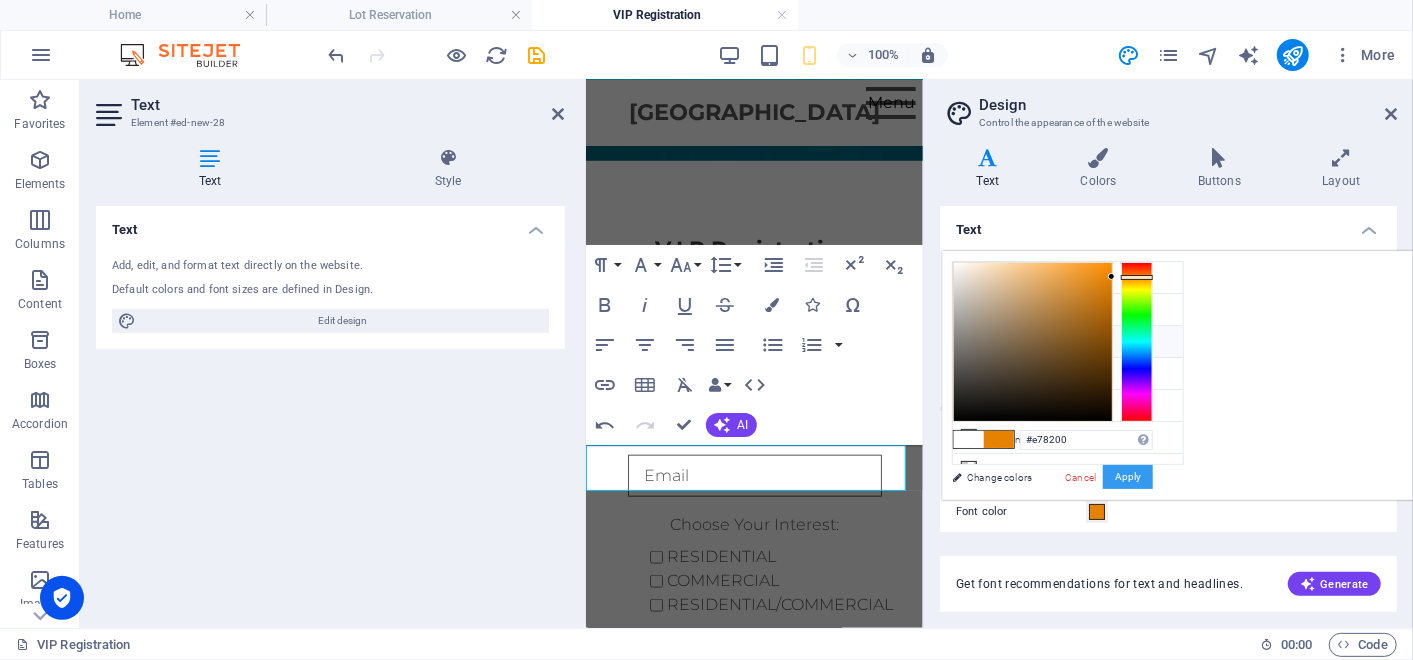 click on "Apply" at bounding box center (1128, 477) 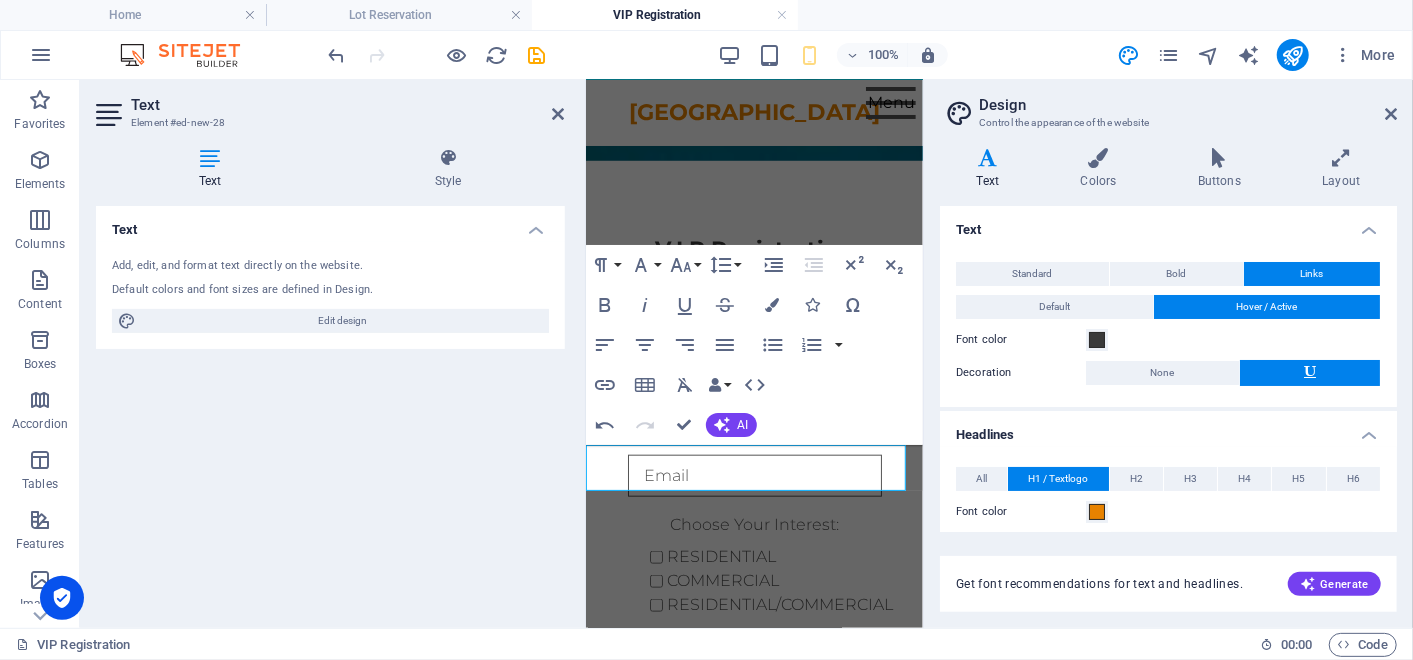 click on "Standard Bold Links Font color Font Montserrat Font size 16 rem px Line height 1.5 Font weight To display the font weight correctly, it may need to be enabled.  Manage Fonts Thin, 100 Extra-light, 200 Light, 300 Regular, 400 Medium, 500 Semi-bold, 600 Bold, 700 Extra-bold, 800 Black, 900 Letter spacing 0 rem px Font style Text transform Tt TT tt Text align Font weight To display the font weight correctly, it may need to be enabled.  Manage Fonts Thin, 100 Extra-light, 200 Light, 300 Regular, 400 Medium, 500 Semi-bold, 600 Bold, 700 Extra-bold, 800 Black, 900 Default Hover / Active Font color Font color Decoration None Decoration None Transition duration 0.3 s Transition function Ease Ease In Ease Out Ease In/Ease Out Linear" at bounding box center (1168, 324) 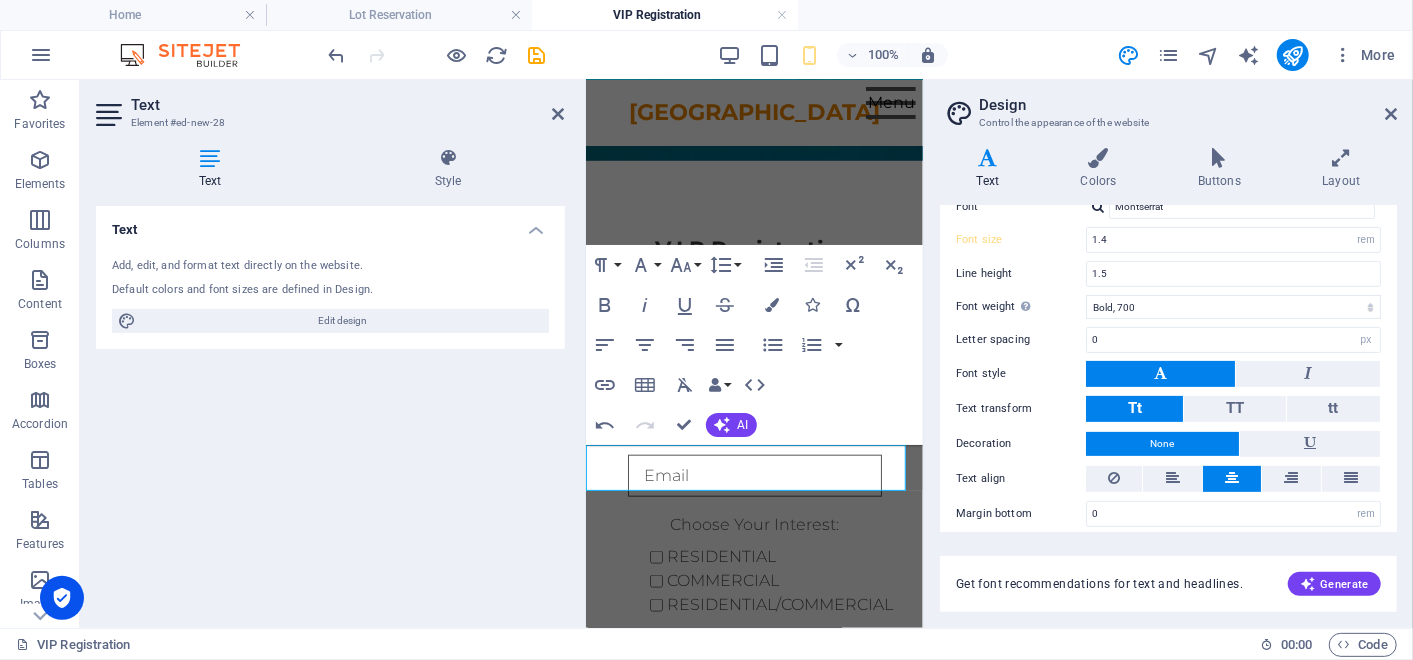 scroll, scrollTop: 343, scrollLeft: 0, axis: vertical 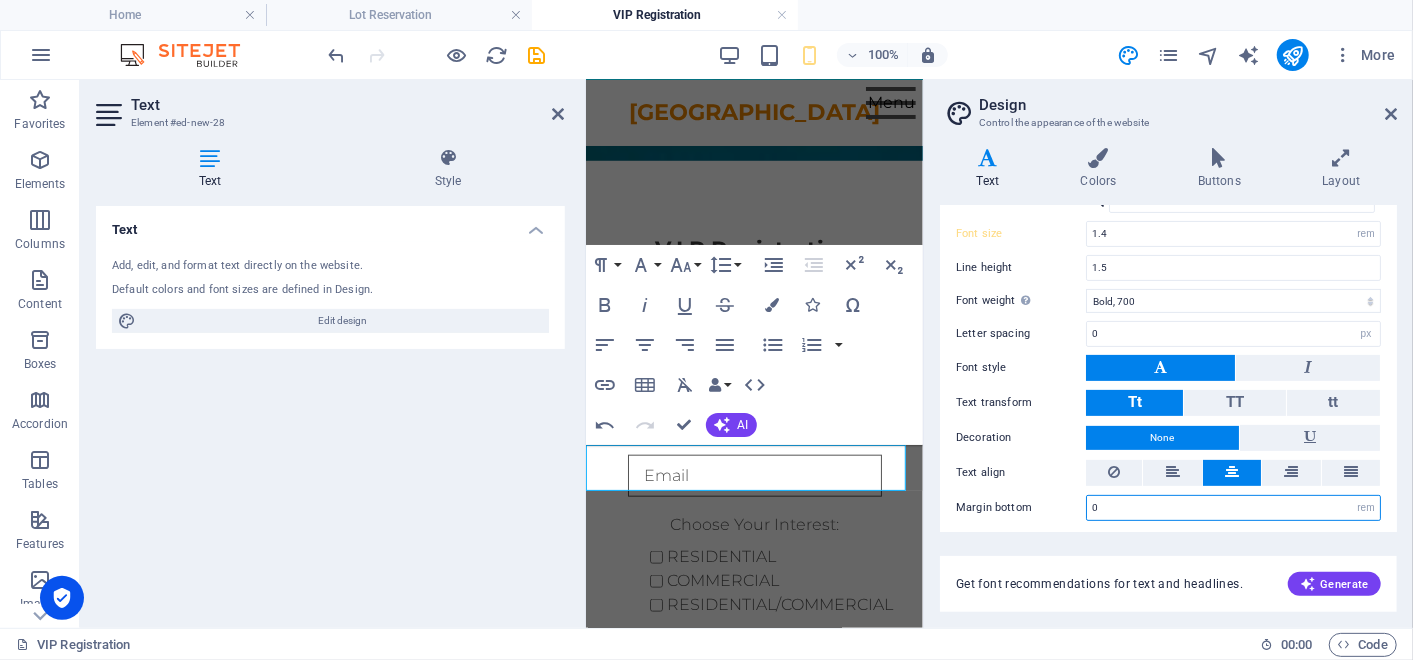 drag, startPoint x: 1108, startPoint y: 502, endPoint x: 1089, endPoint y: 502, distance: 19 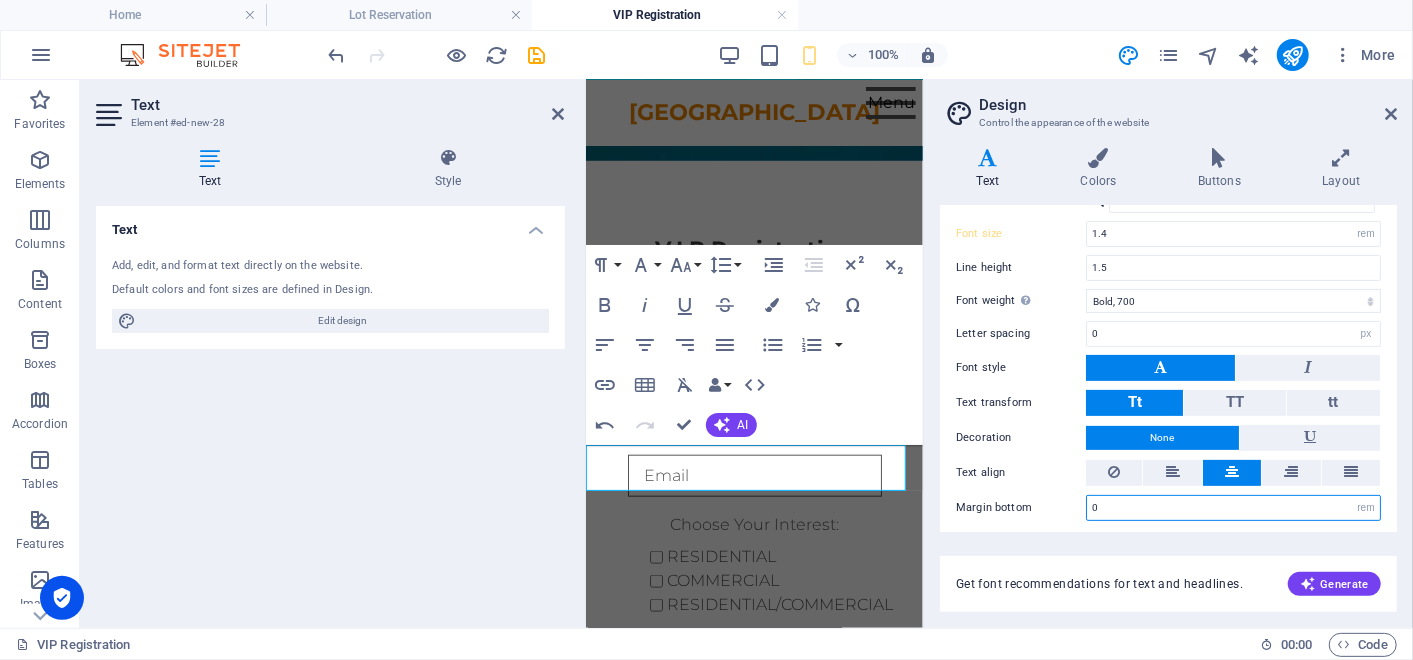 click on "0" at bounding box center (1233, 508) 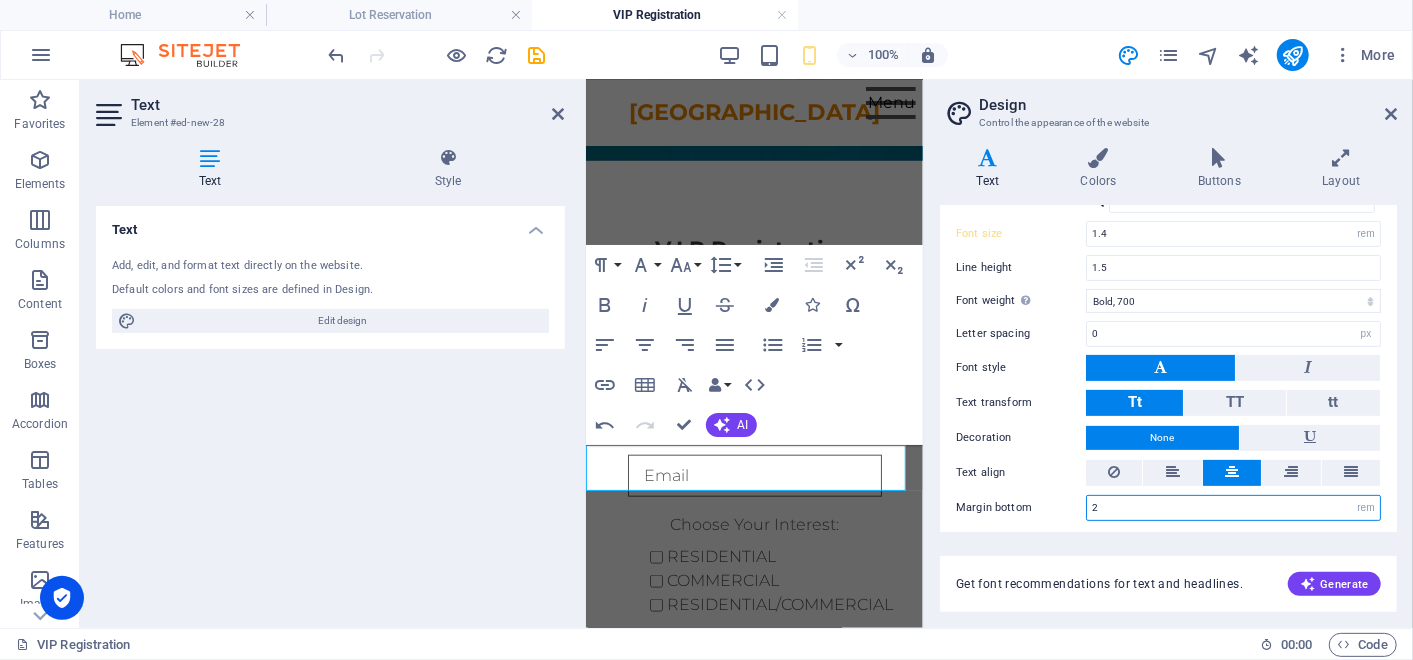 type on "2" 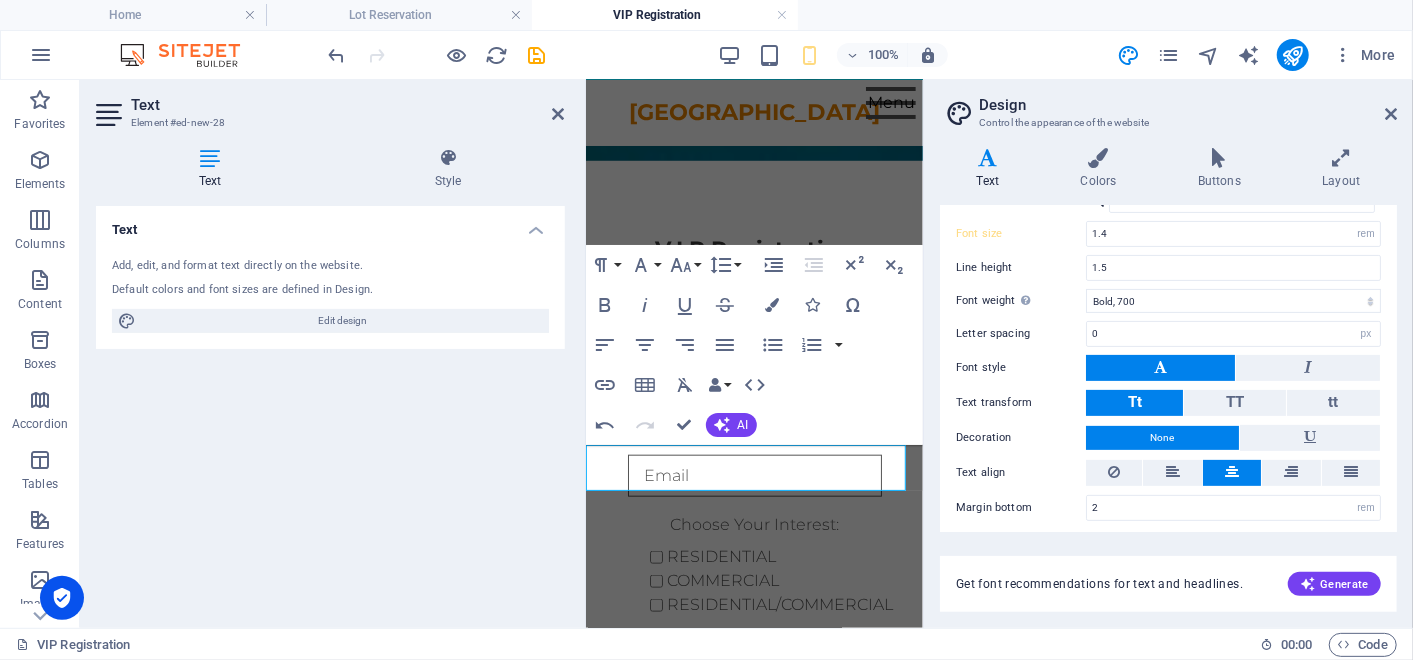 click on "Get font recommendations for text and headlines. Generate" at bounding box center [1168, 572] 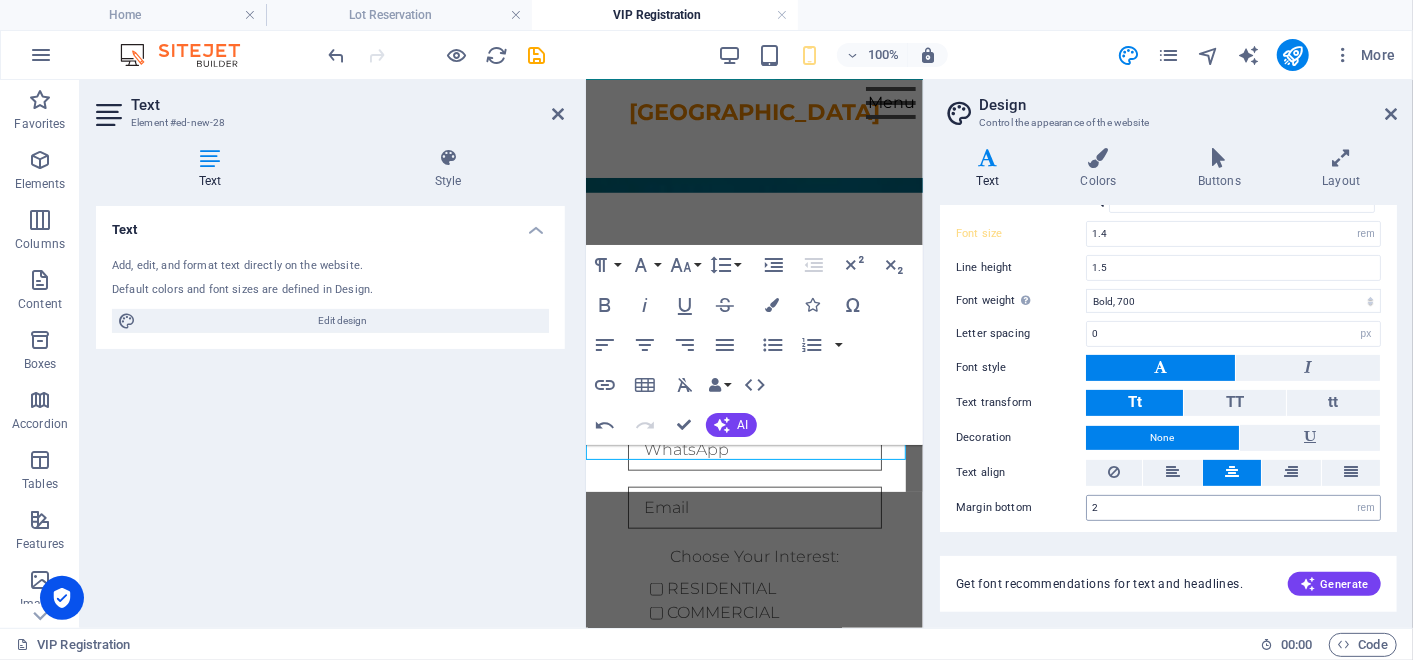 scroll, scrollTop: 1034, scrollLeft: 0, axis: vertical 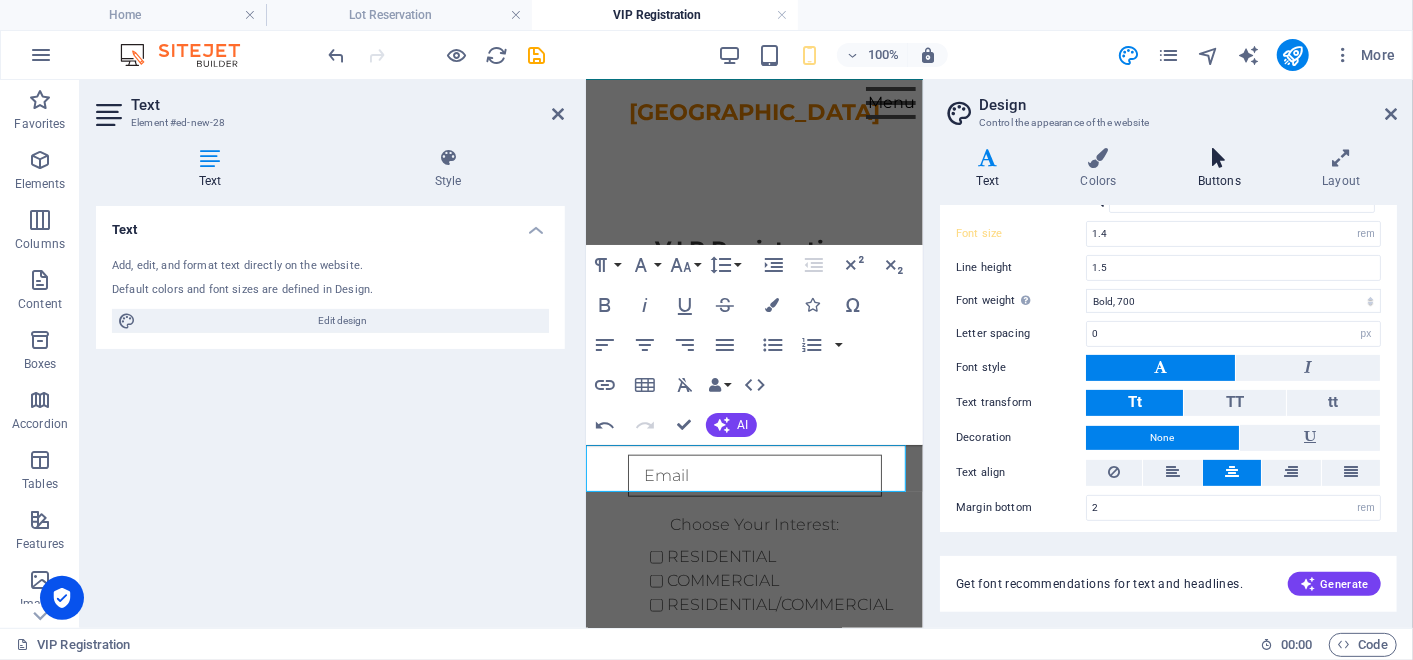 click at bounding box center (1219, 158) 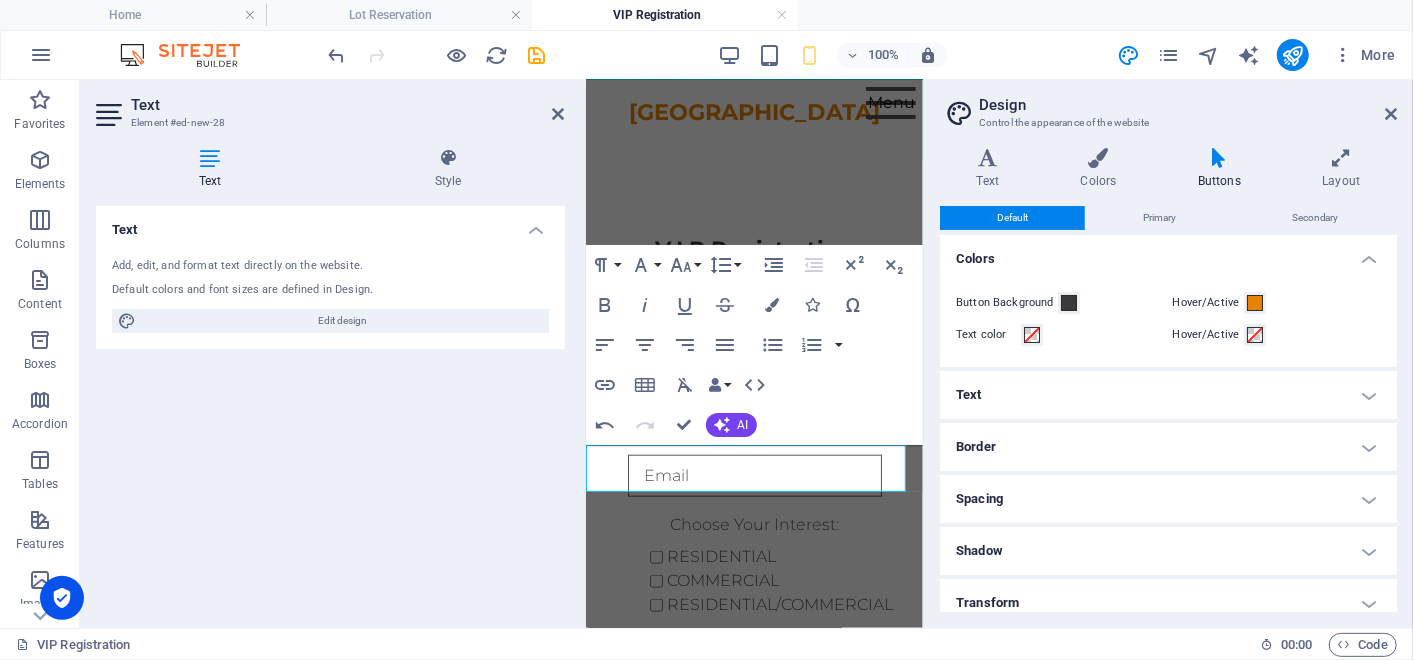 click on "Shadow" at bounding box center [1168, 551] 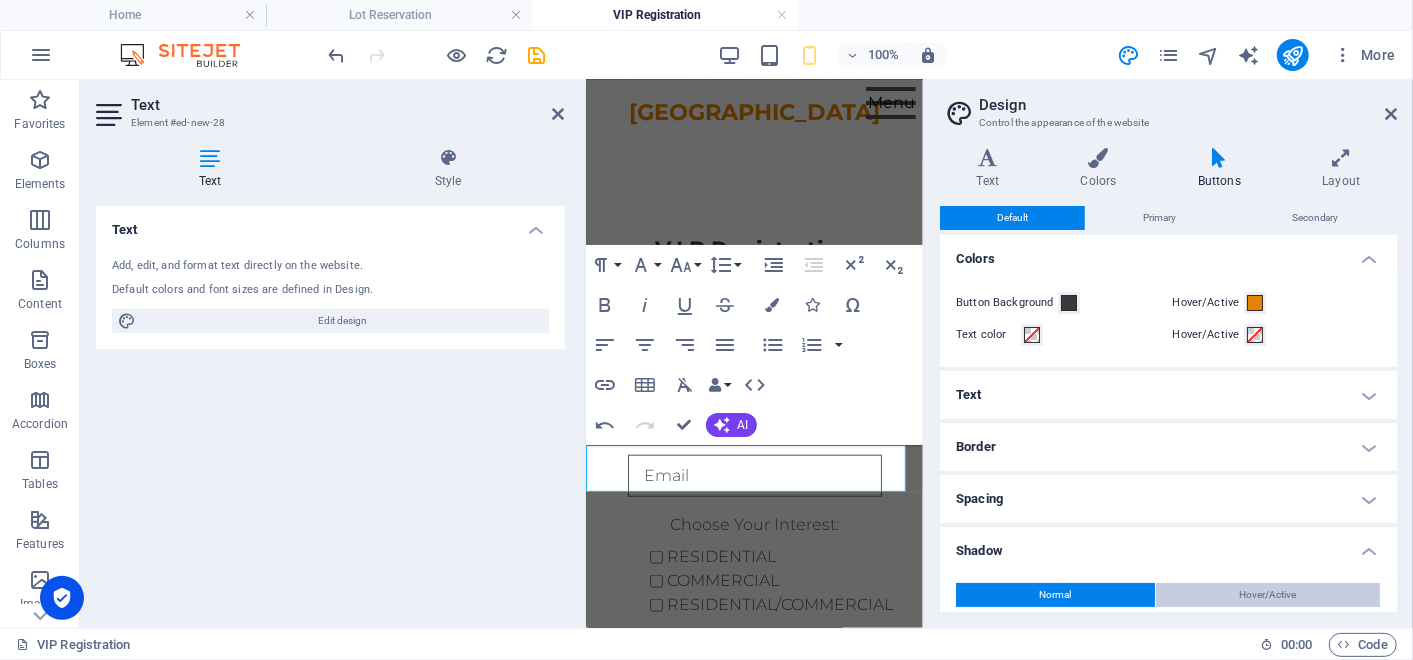 click on "Hover/Active" at bounding box center [1268, 595] 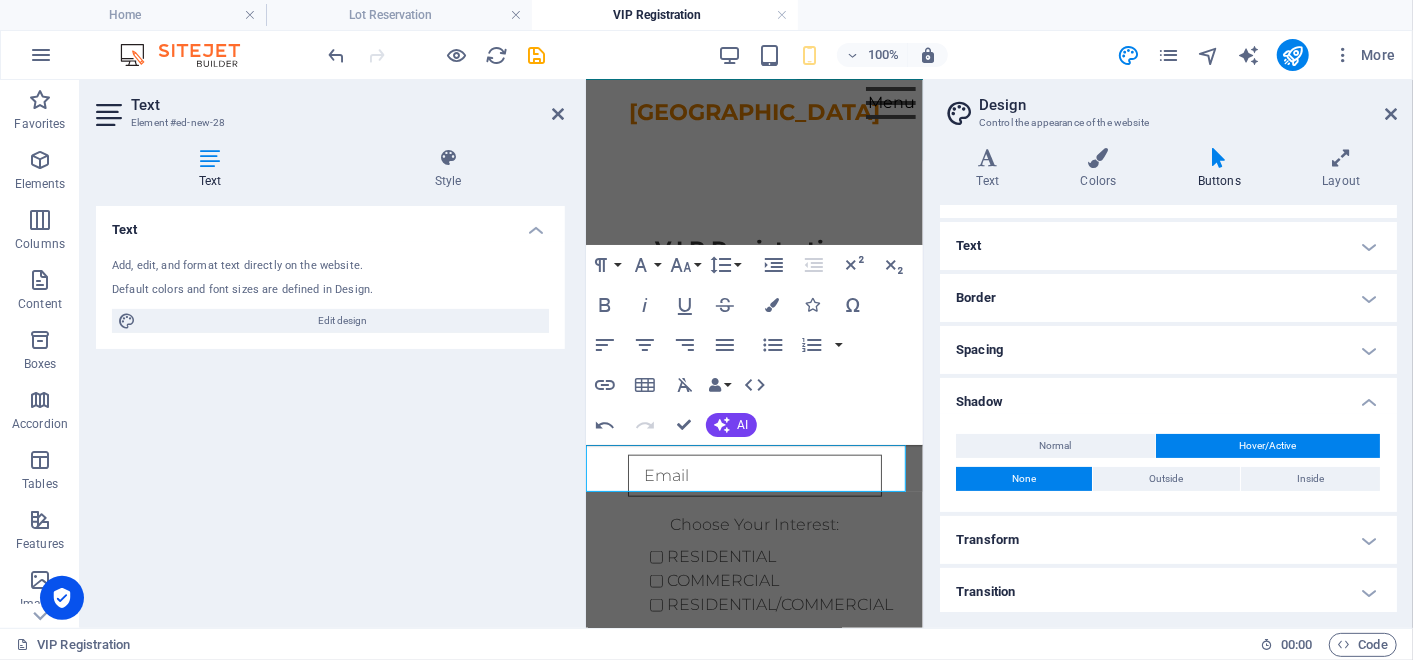 scroll, scrollTop: 151, scrollLeft: 0, axis: vertical 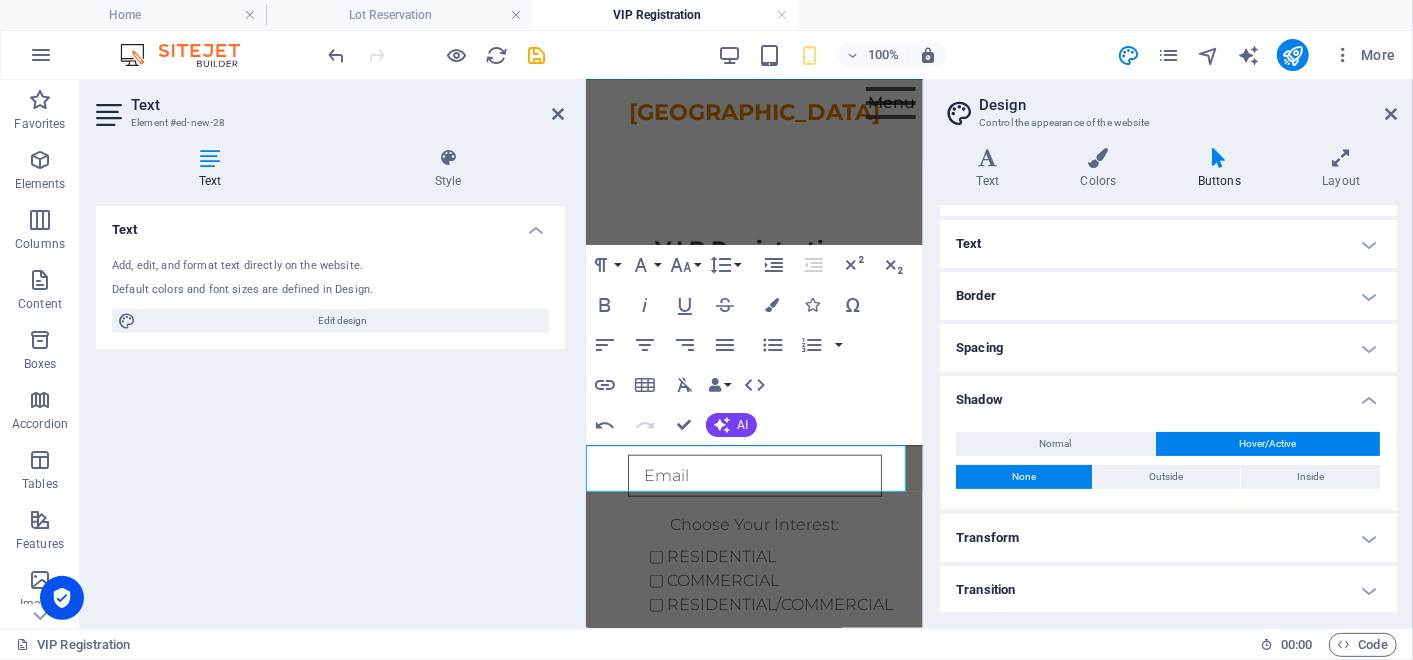 click on "Transition" at bounding box center [1168, 590] 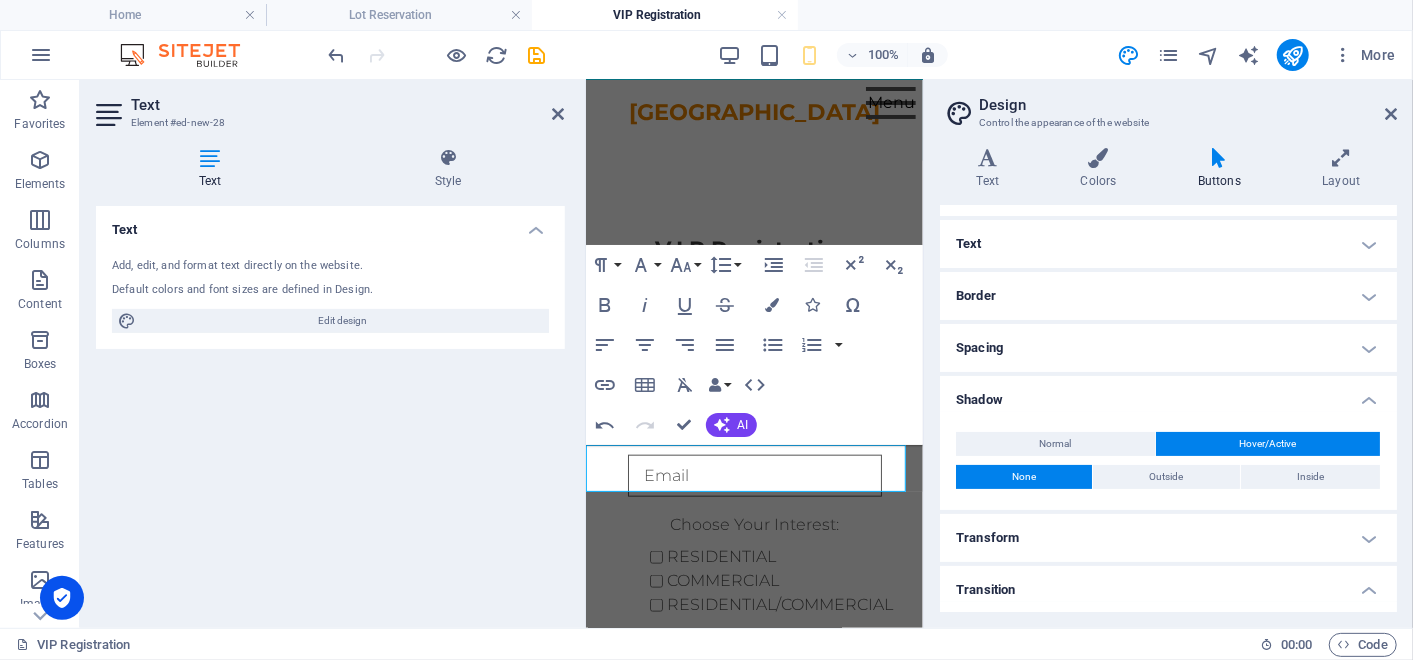 drag, startPoint x: 1392, startPoint y: 460, endPoint x: 1413, endPoint y: 589, distance: 130.69812 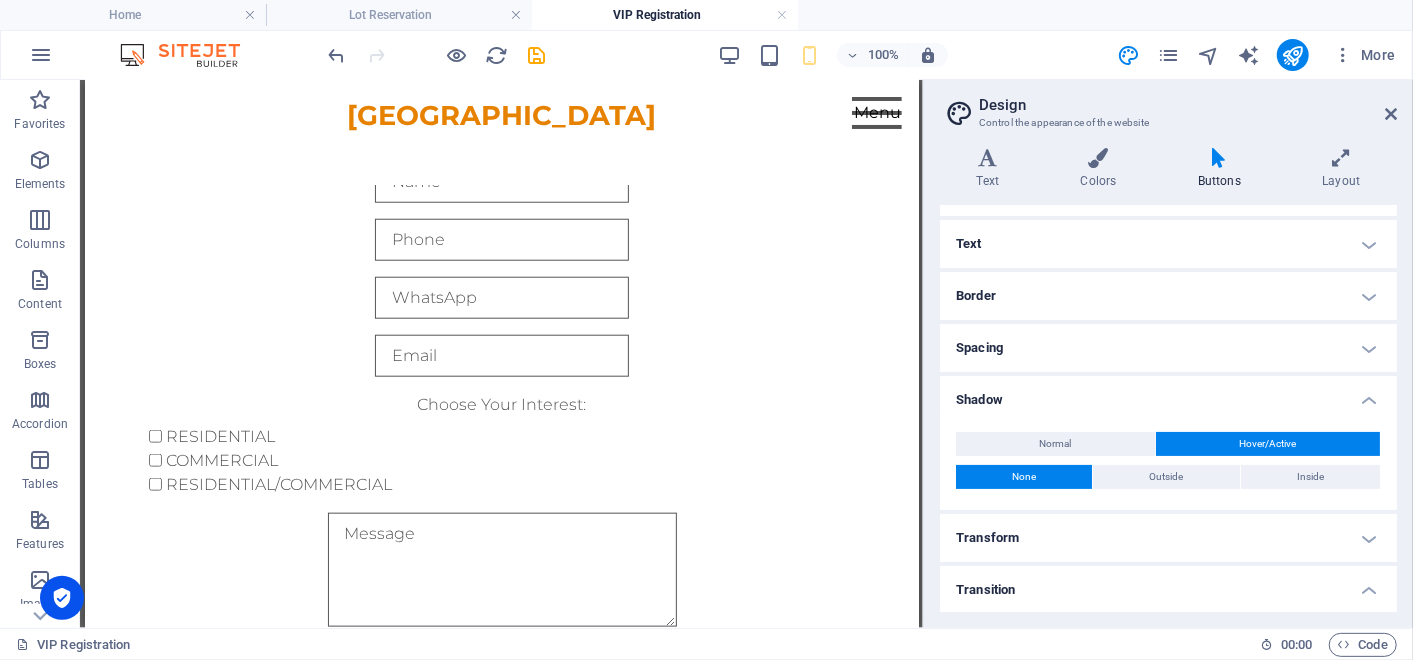 scroll, scrollTop: 1286, scrollLeft: 0, axis: vertical 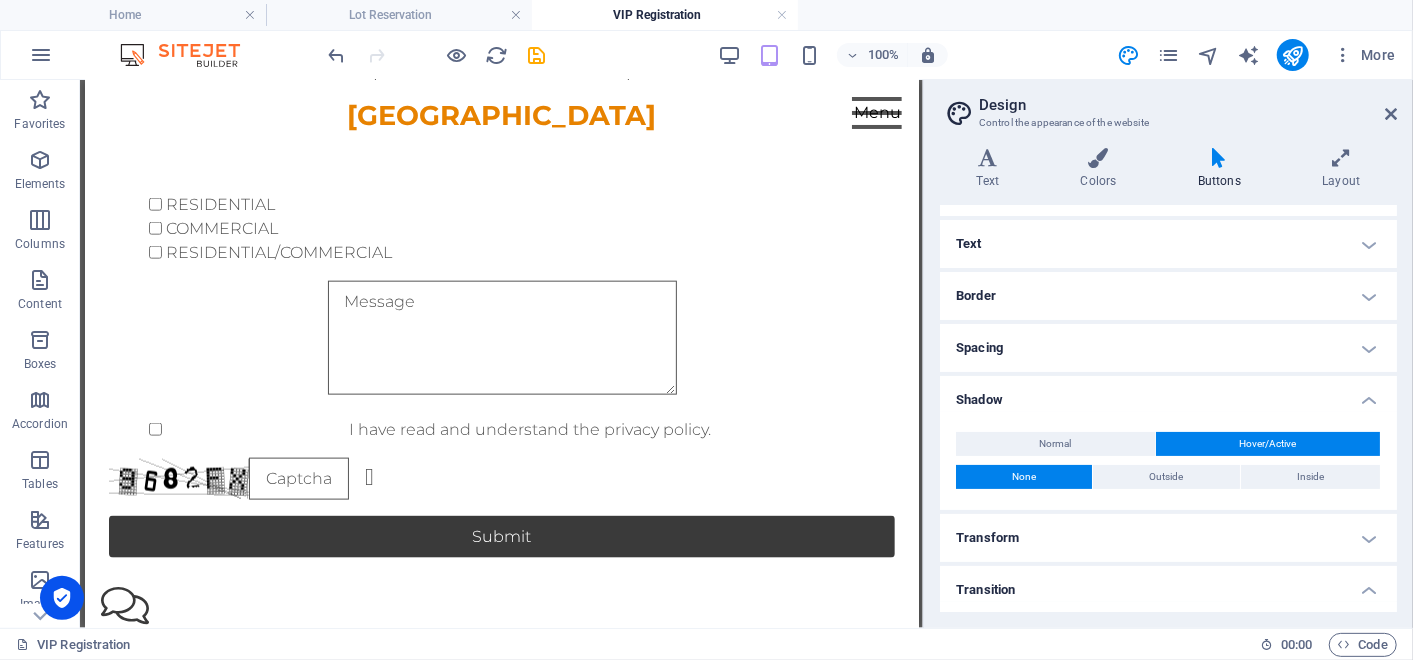 drag, startPoint x: 909, startPoint y: 497, endPoint x: 1015, endPoint y: 572, distance: 129.84991 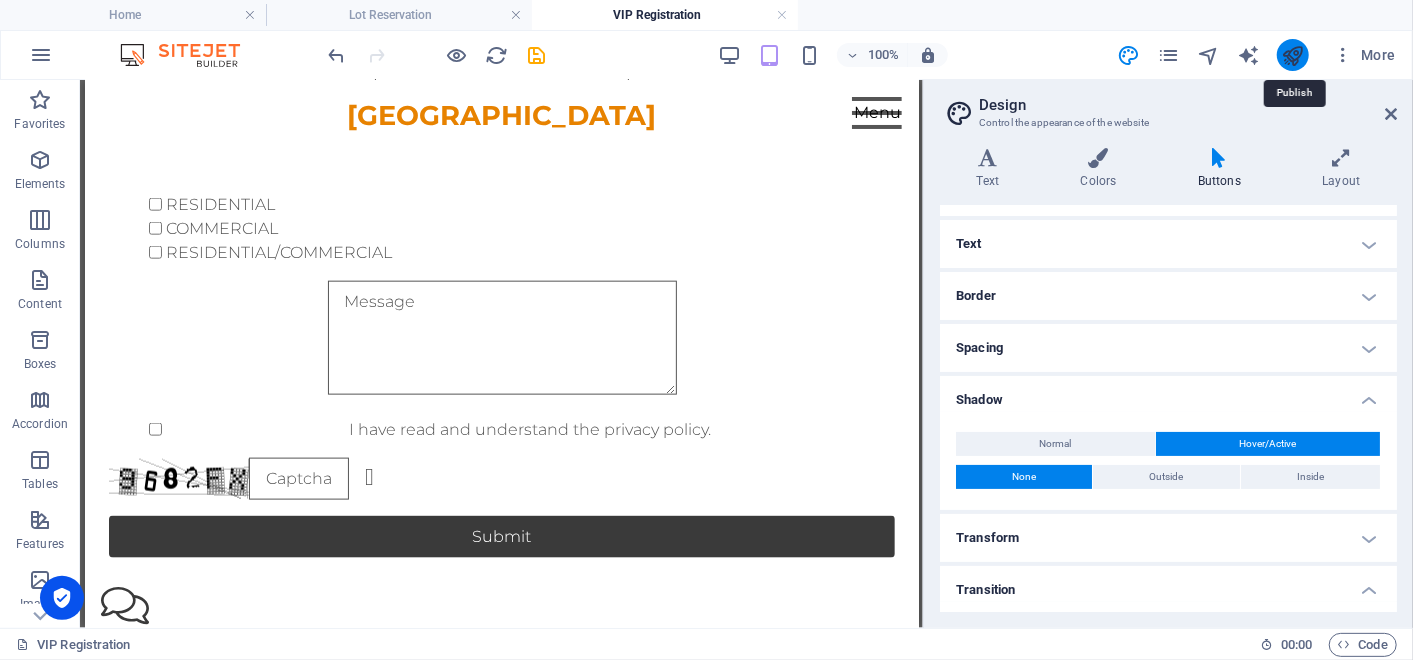 click at bounding box center [1292, 55] 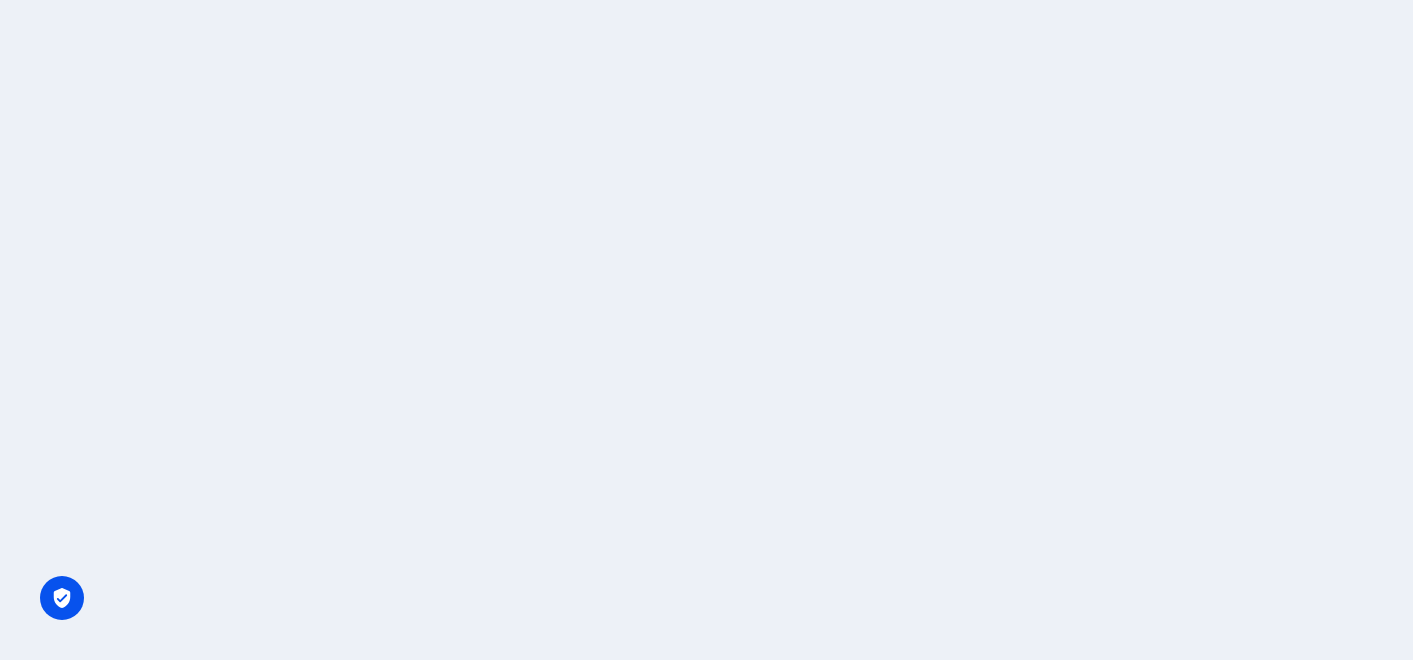 scroll, scrollTop: 0, scrollLeft: 0, axis: both 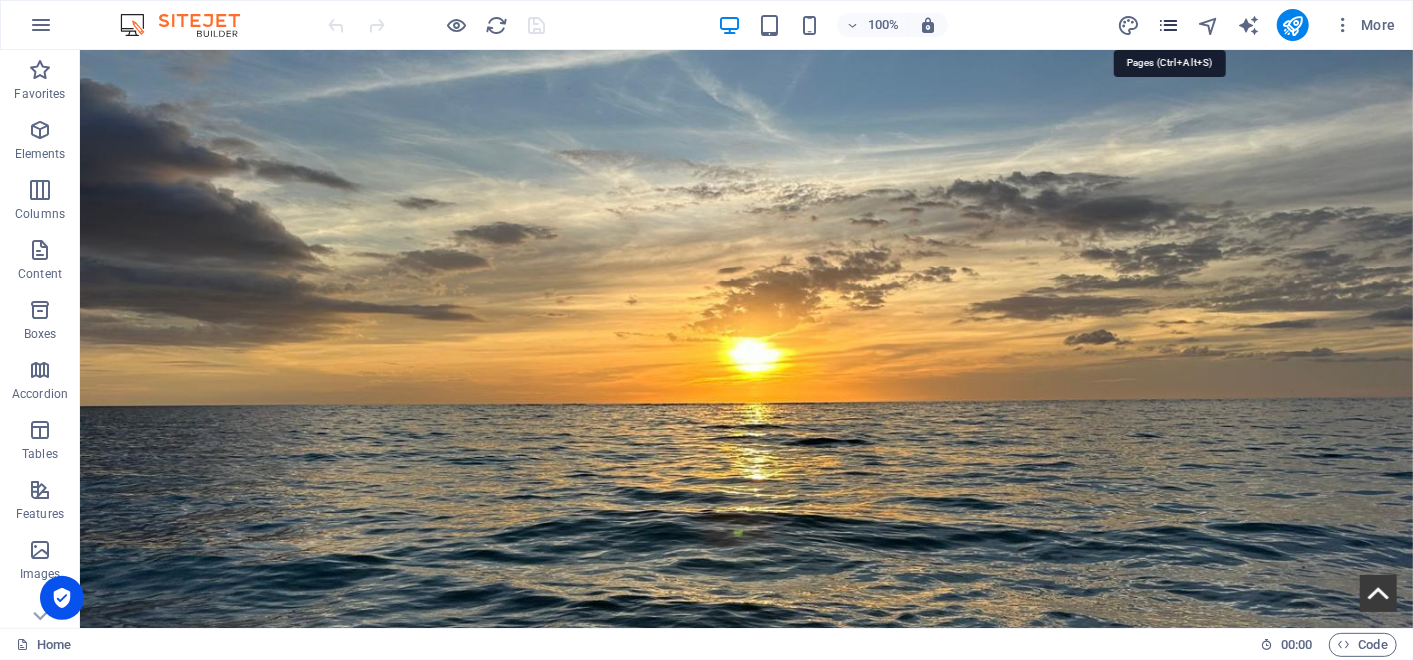 click at bounding box center [1168, 25] 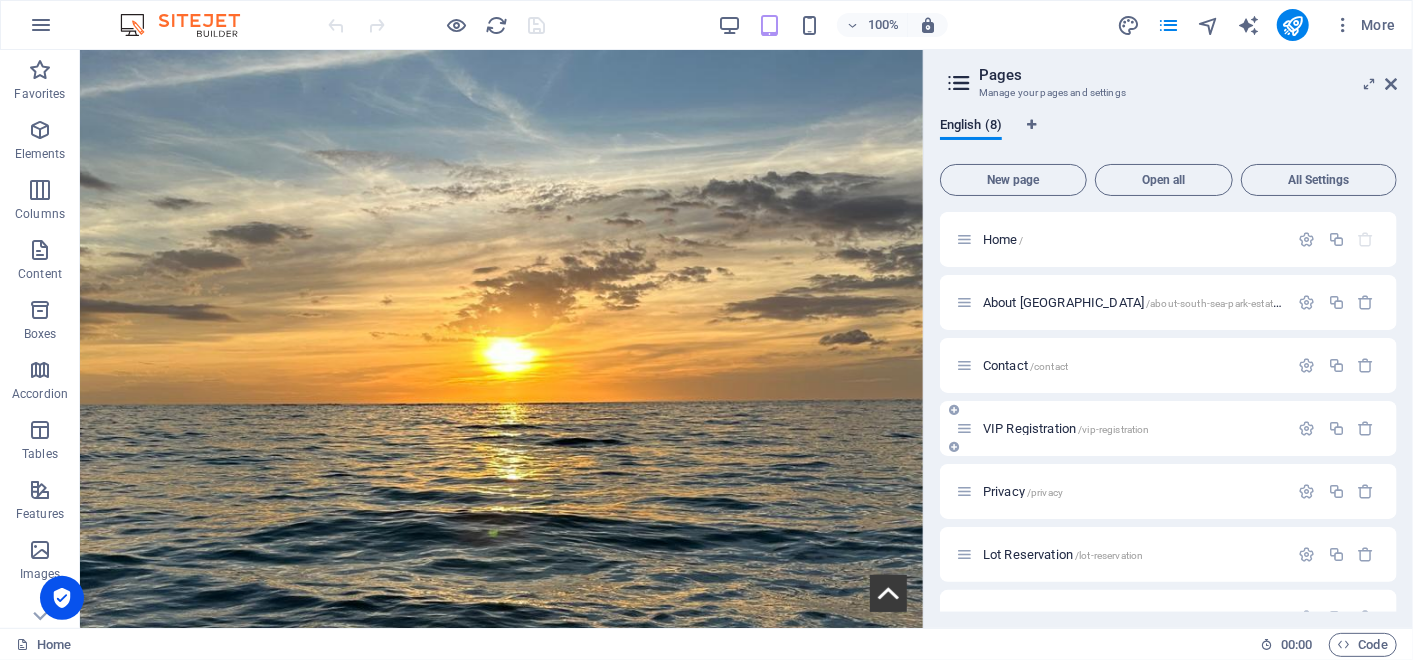 click on "VIP Registration /vip-registration" at bounding box center [1066, 428] 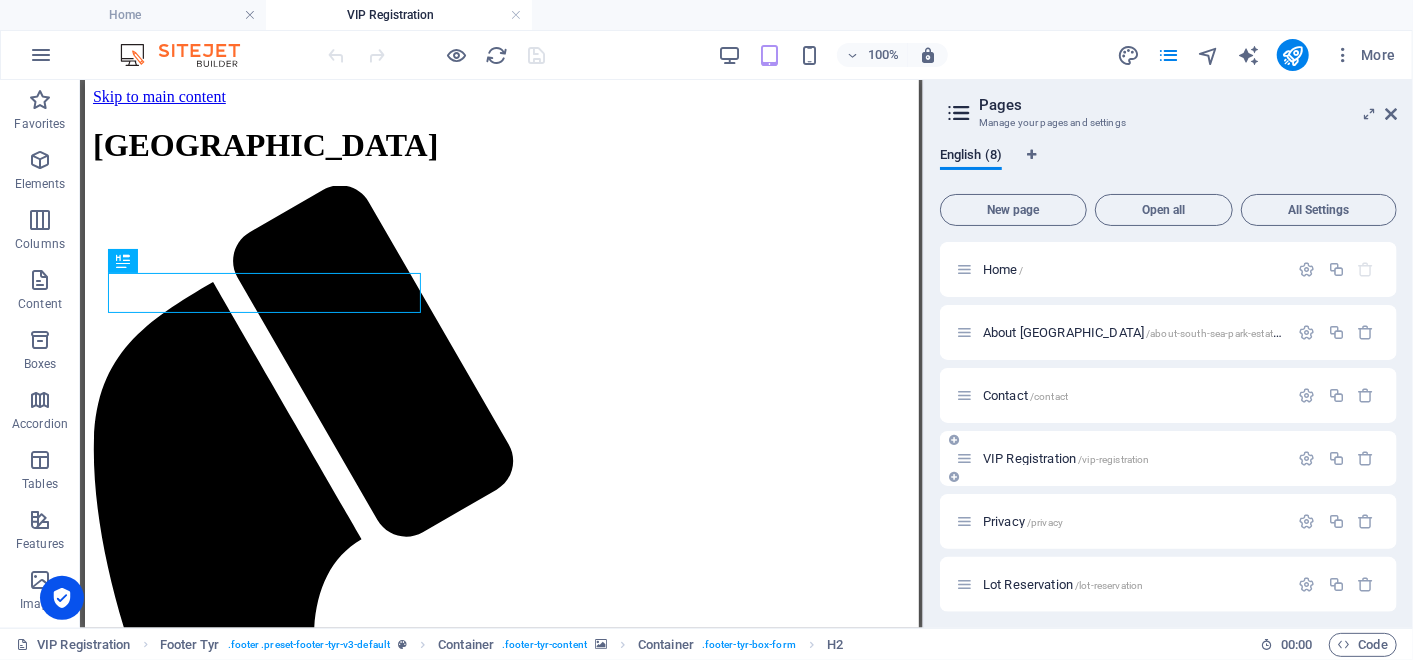 scroll, scrollTop: 0, scrollLeft: 0, axis: both 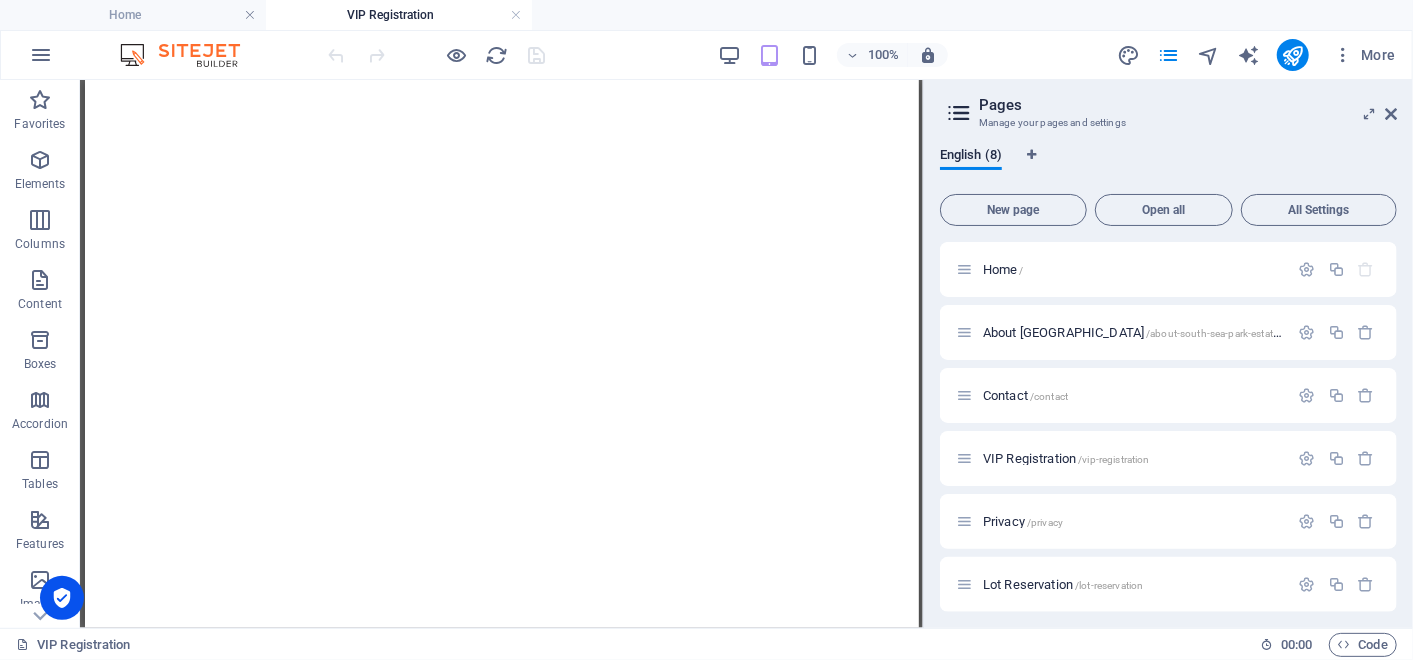 drag, startPoint x: 908, startPoint y: 219, endPoint x: 1092, endPoint y: 713, distance: 527.1546 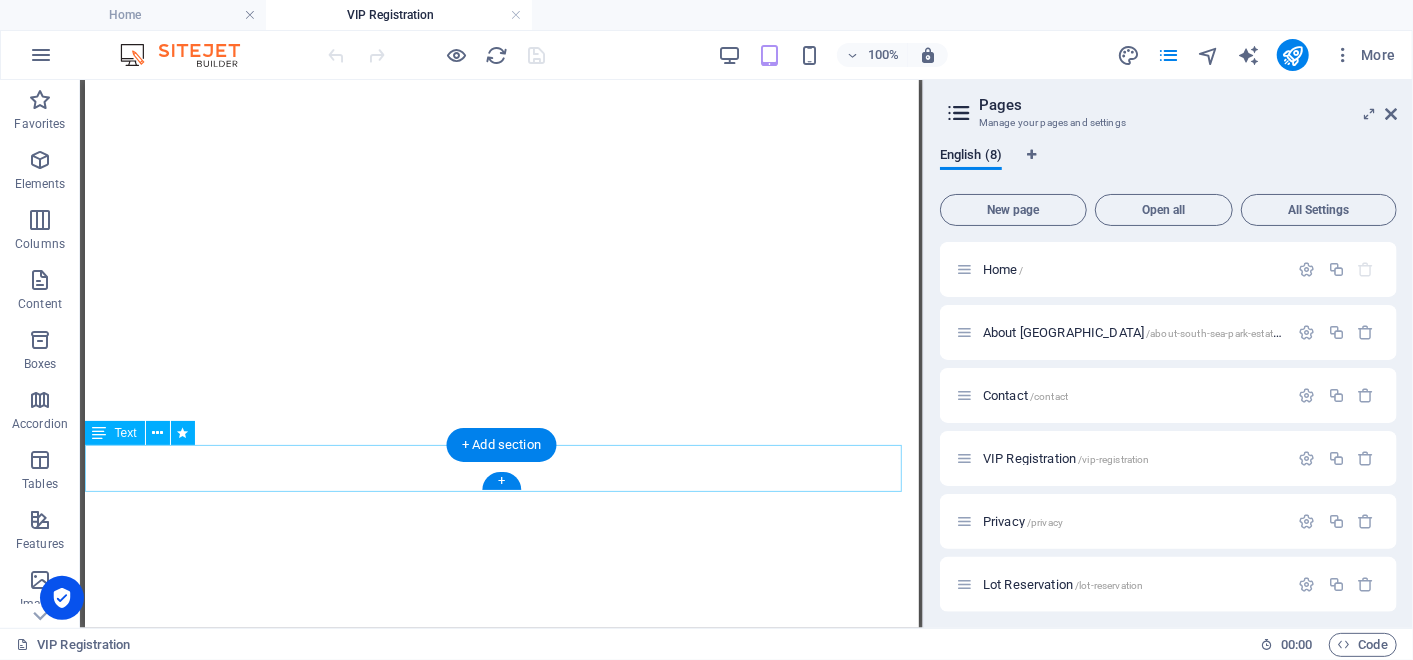 click on "Lot Reservations" at bounding box center [501, 3158] 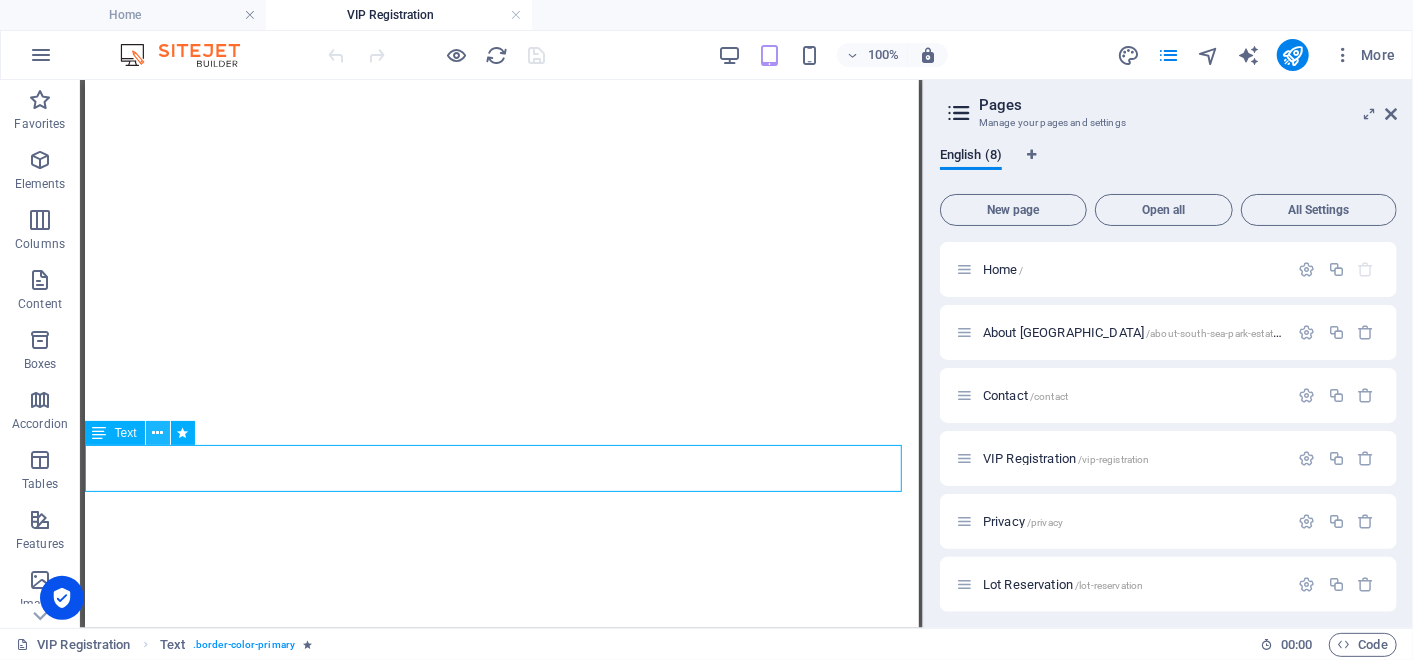 click at bounding box center [157, 433] 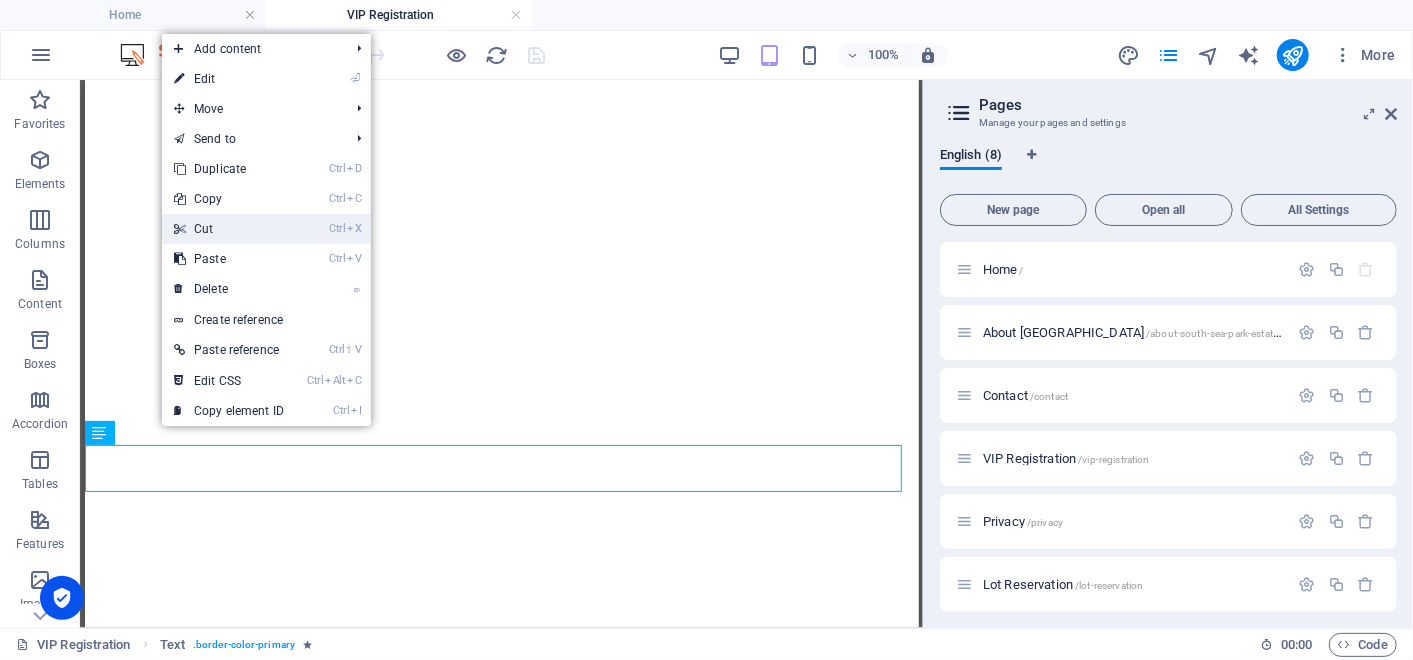 click on "Ctrl X  Cut" at bounding box center [229, 229] 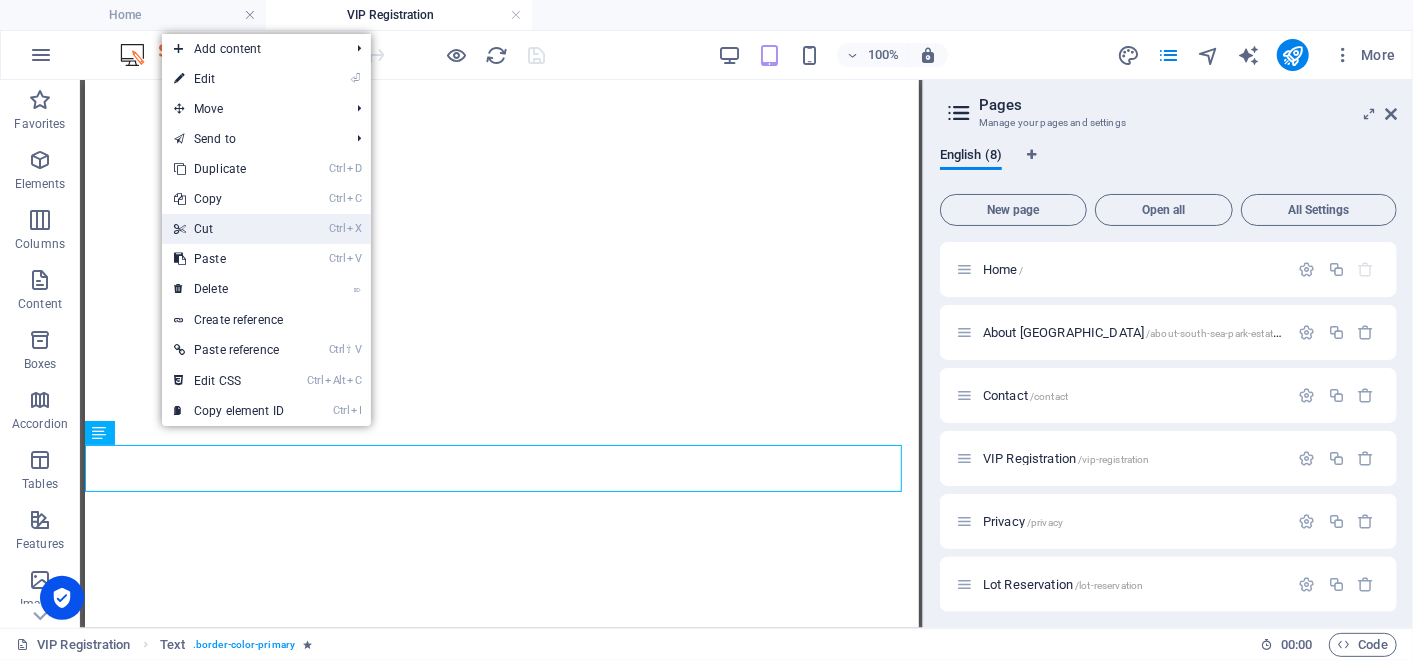 scroll, scrollTop: 1286, scrollLeft: 0, axis: vertical 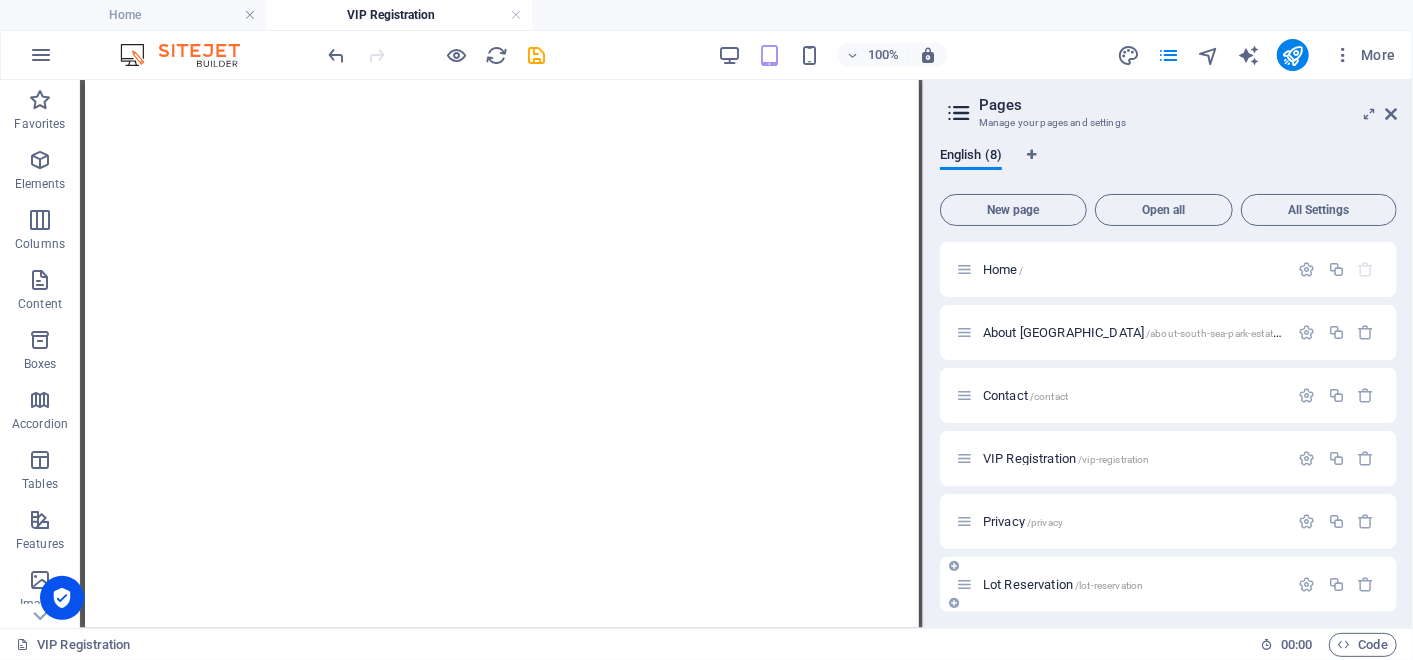 click on "Lot Reservation /lot-reservation" at bounding box center [1063, 584] 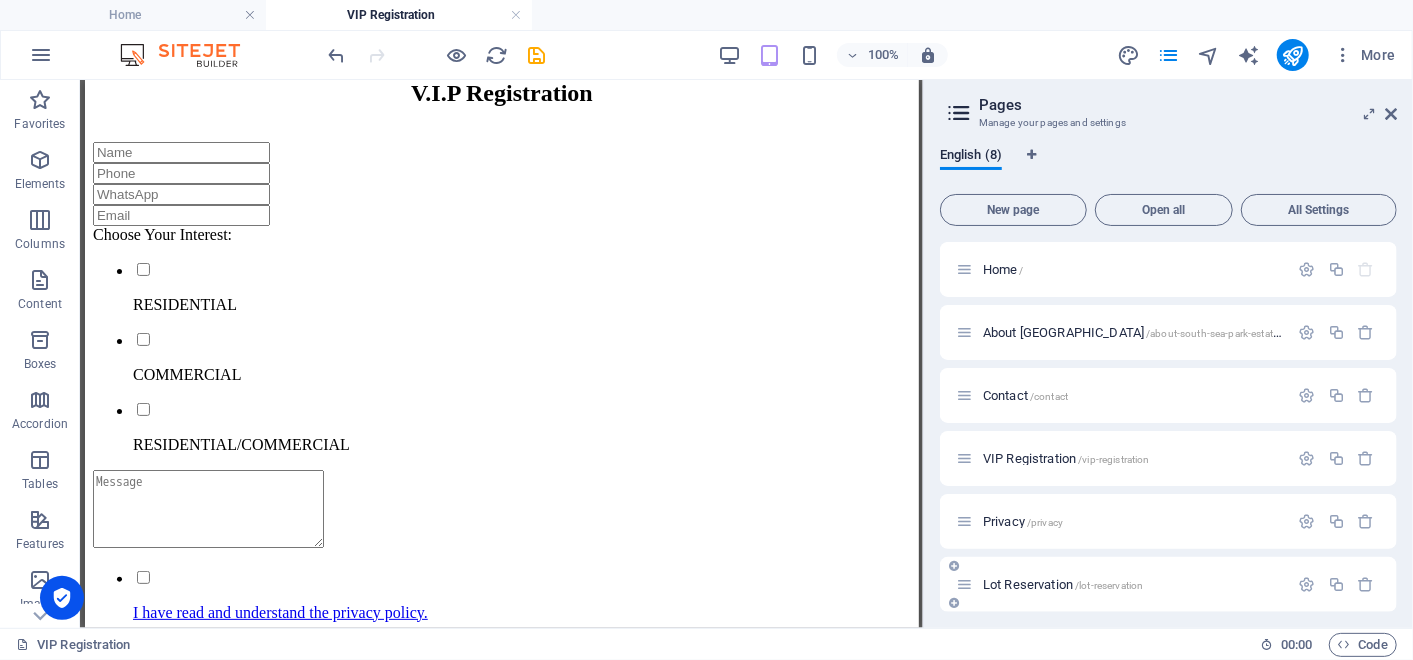 scroll, scrollTop: 0, scrollLeft: 0, axis: both 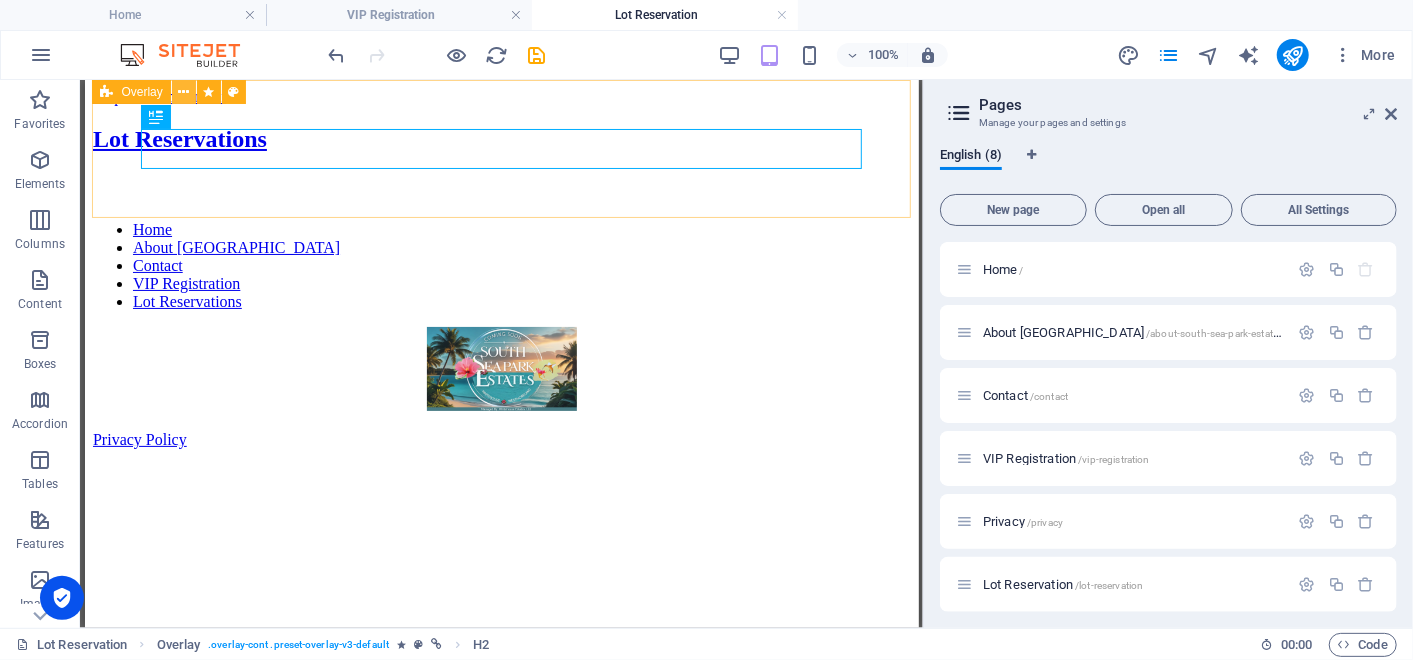 click at bounding box center [183, 92] 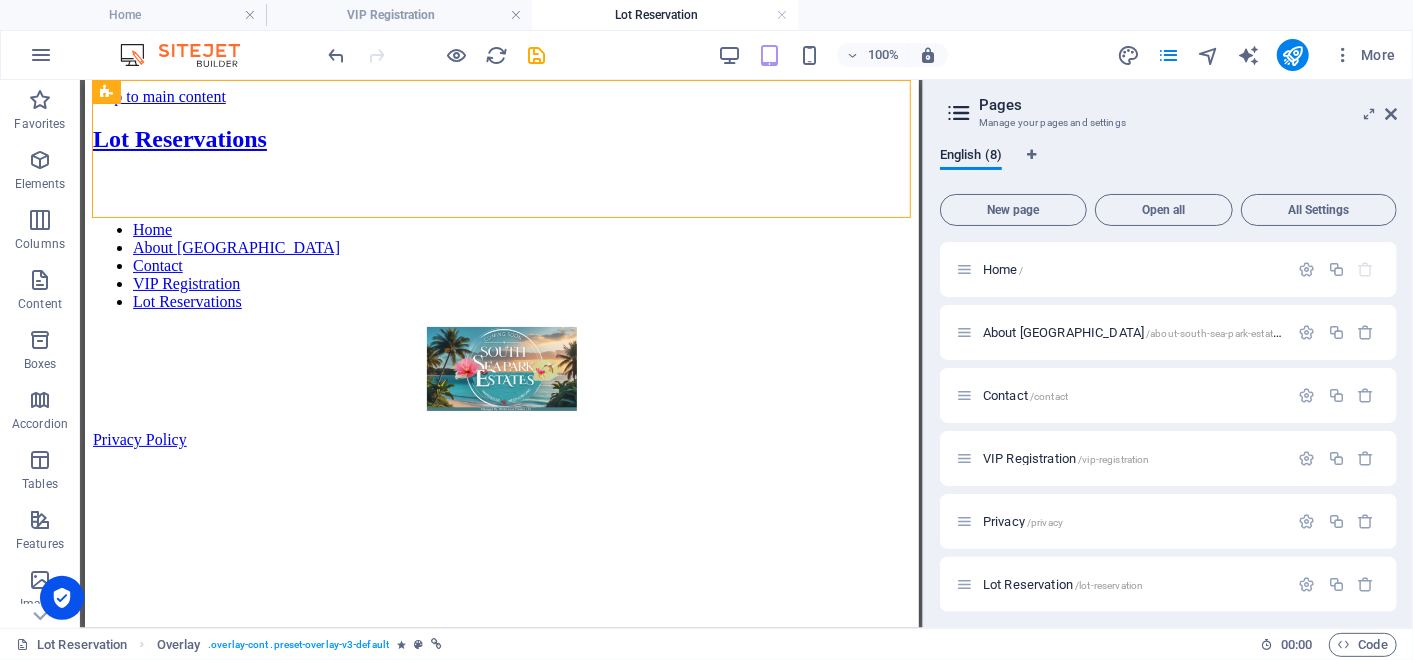 click on "Skip to main content
Lot Reservations   Home About South Sea Park Estates Contact VIP Registration Lot Reservations Privacy Policy" at bounding box center [501, 291] 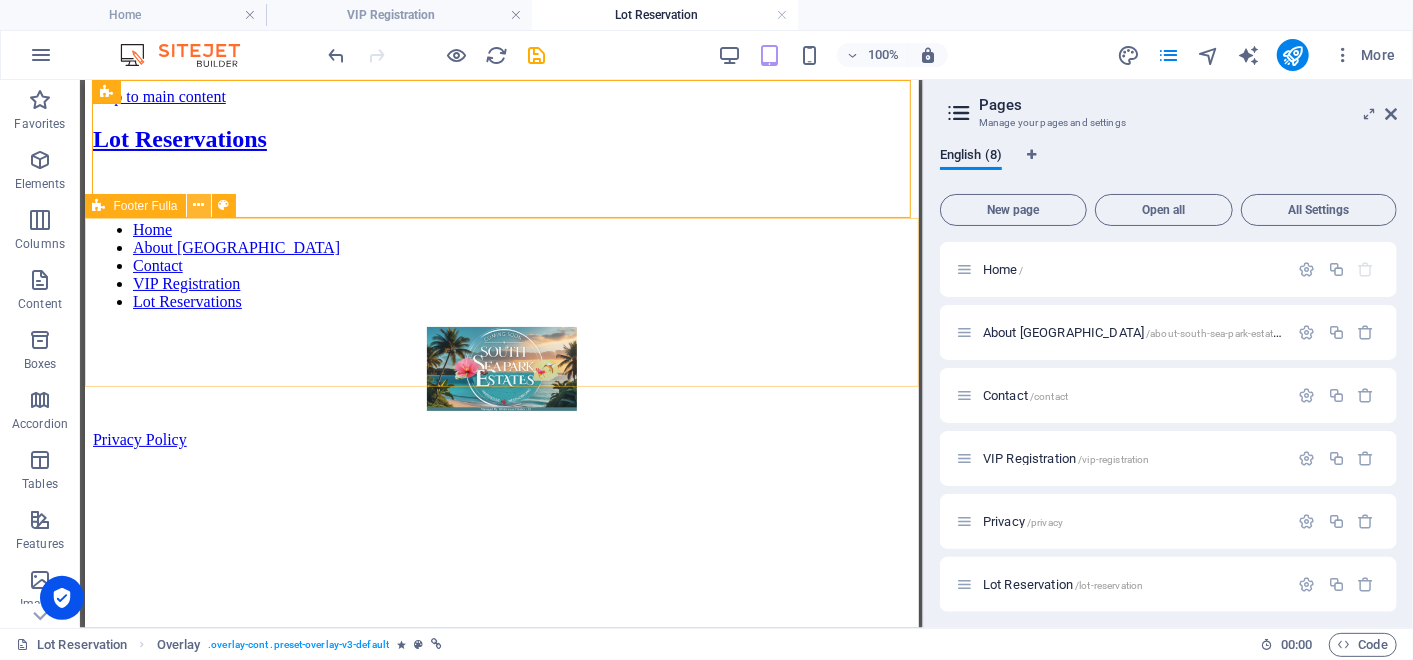 click at bounding box center [198, 205] 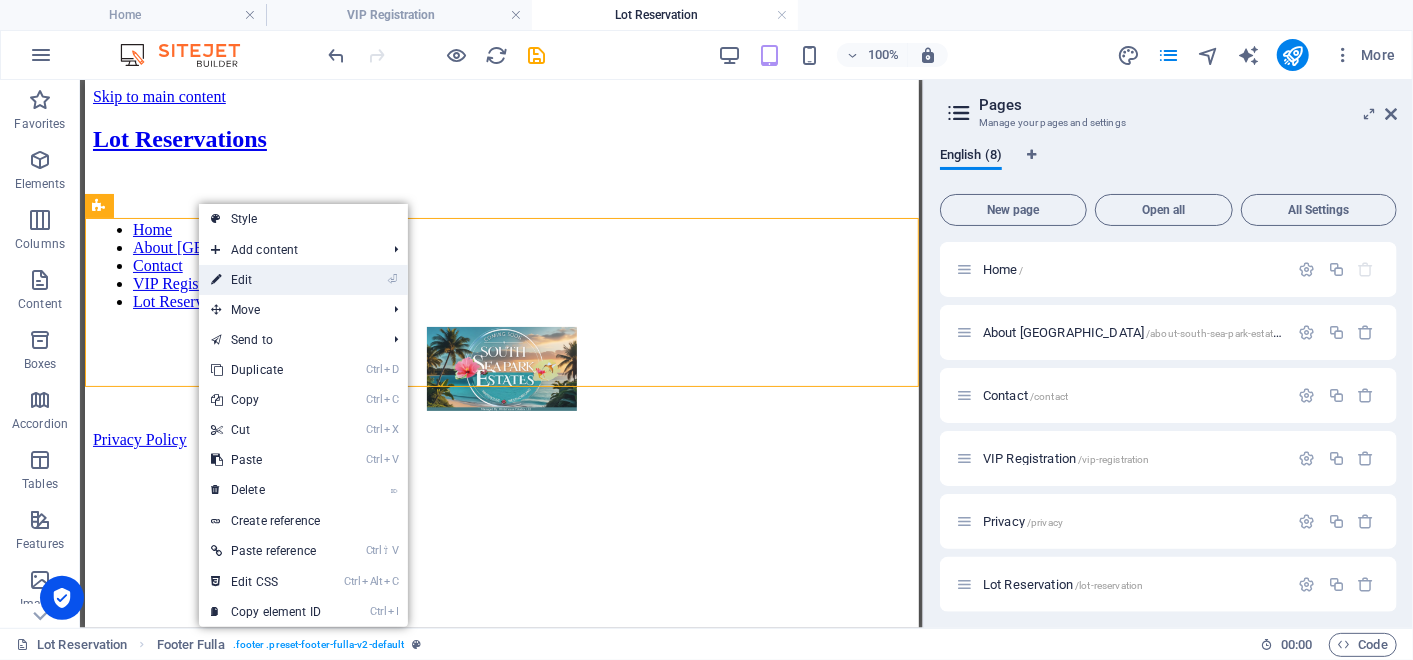 click on "⏎  Edit" at bounding box center [266, 280] 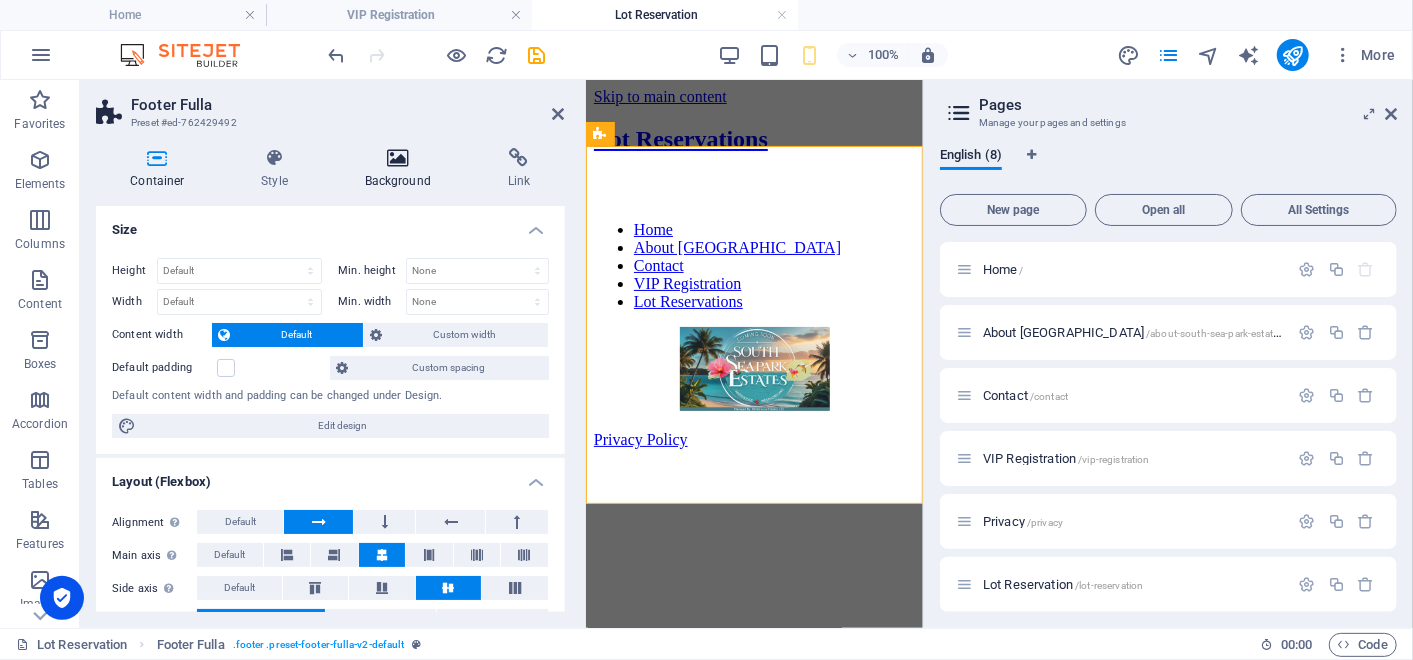 click at bounding box center (397, 158) 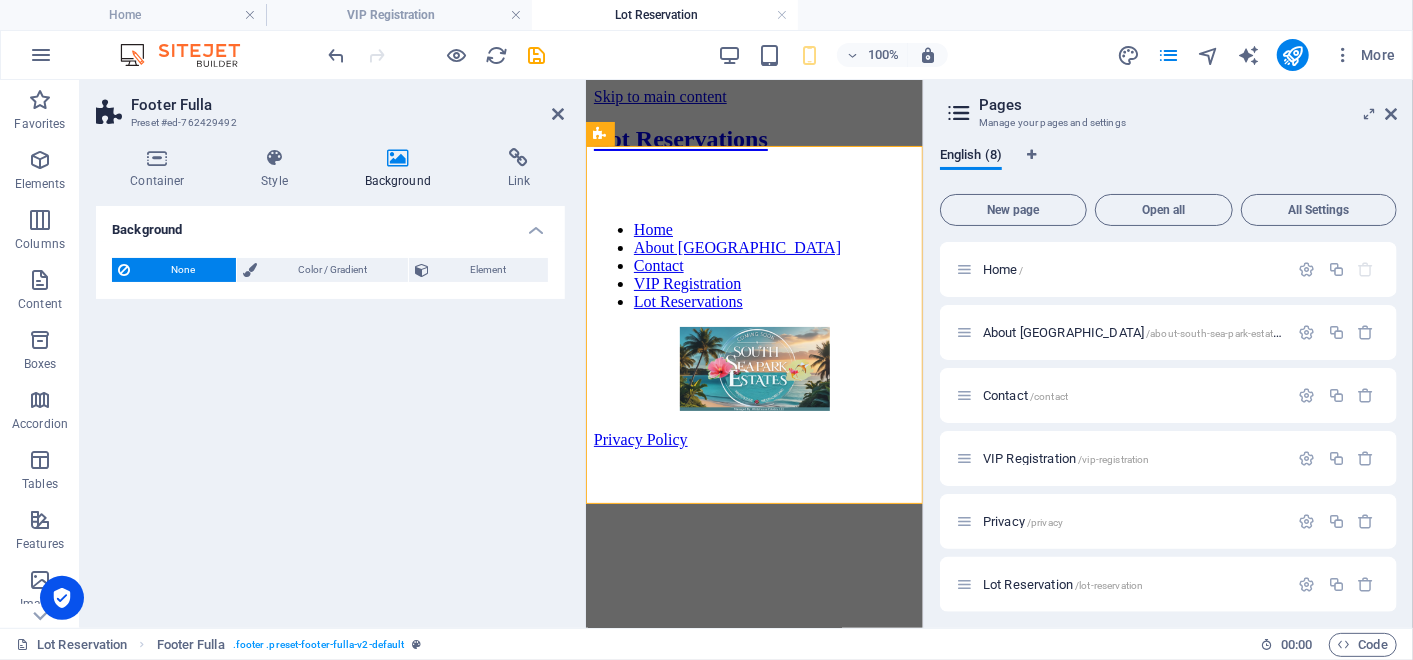 click at bounding box center [397, 158] 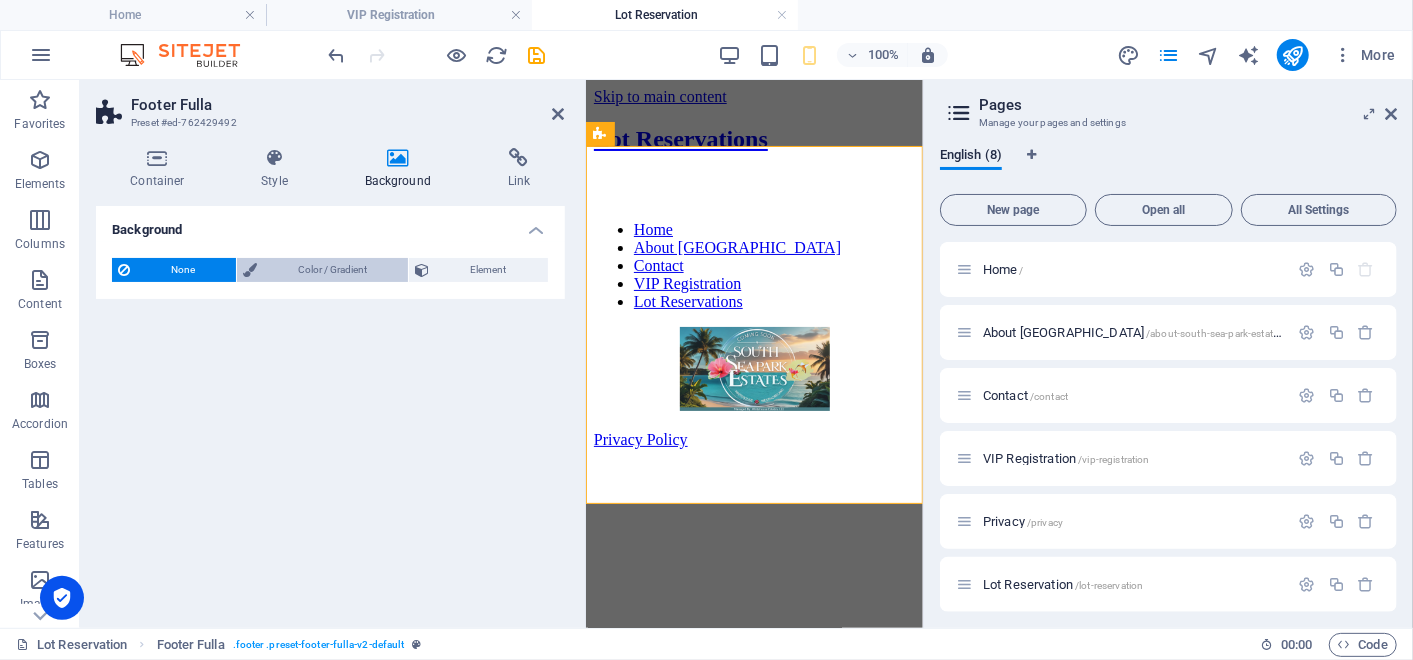 click on "Color / Gradient" at bounding box center [332, 270] 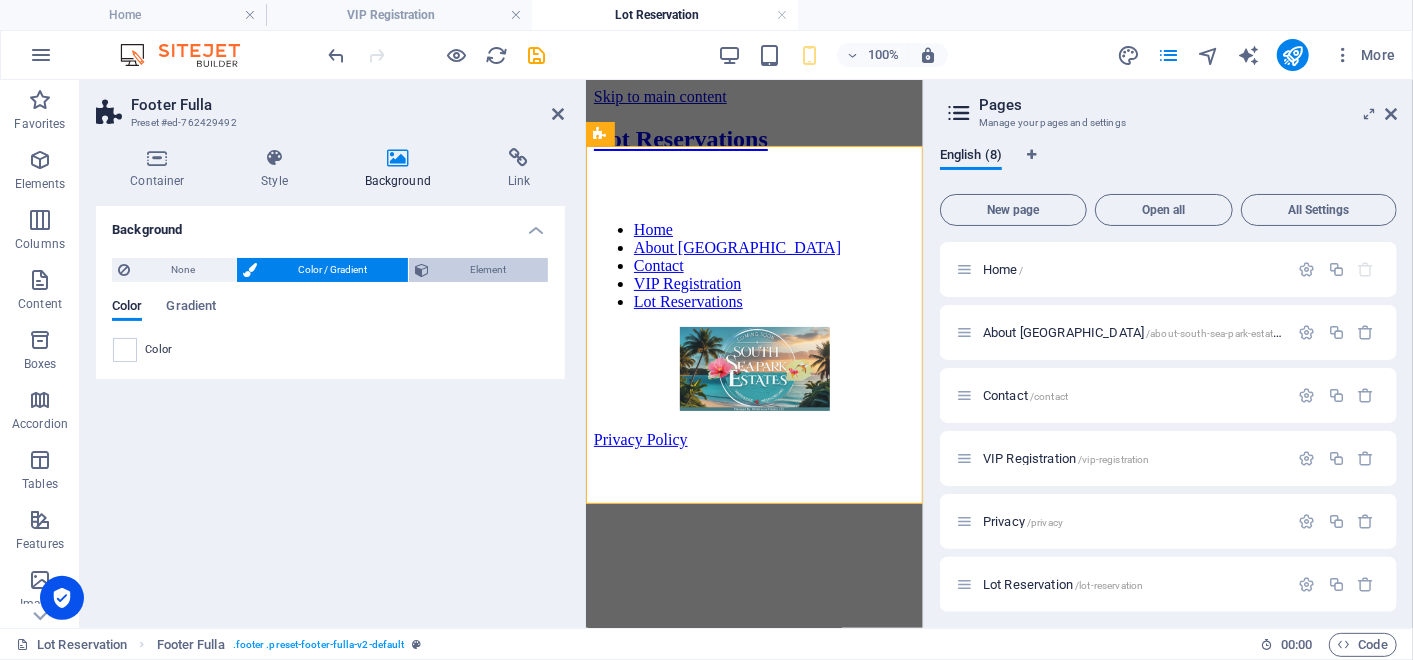 click on "Element" at bounding box center [488, 270] 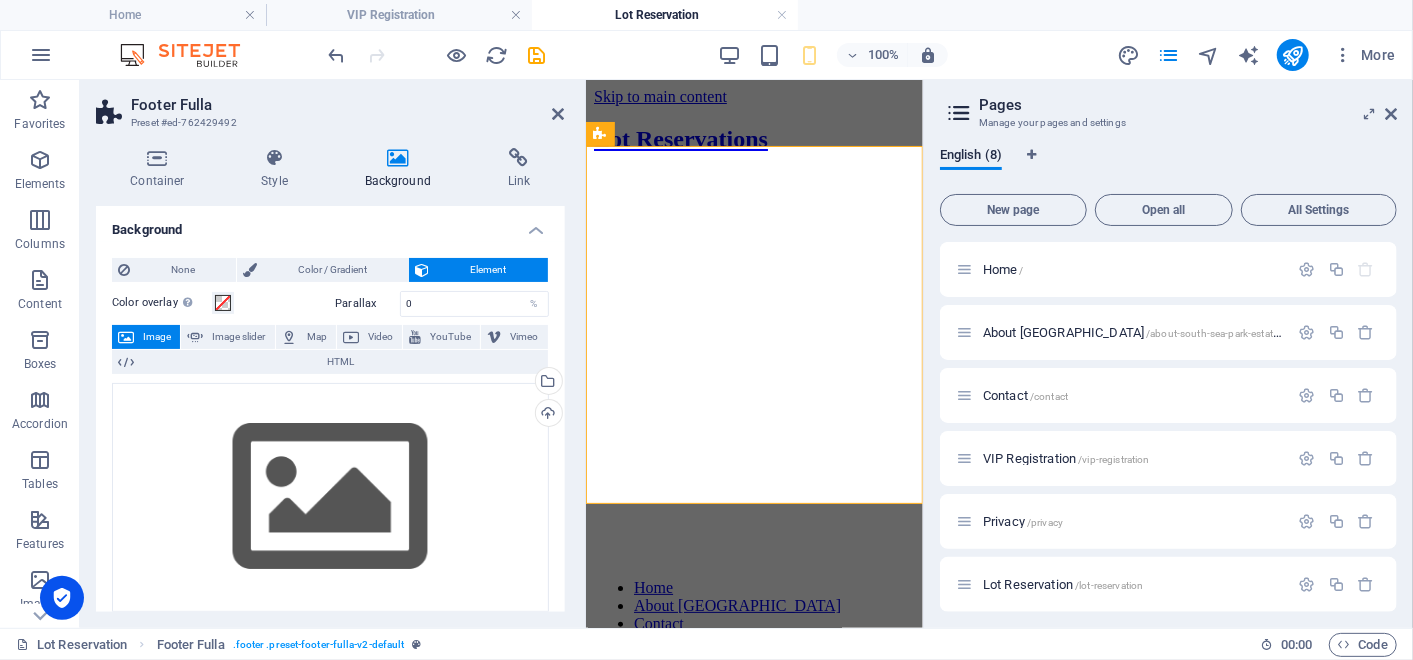 click on "Element" at bounding box center (488, 270) 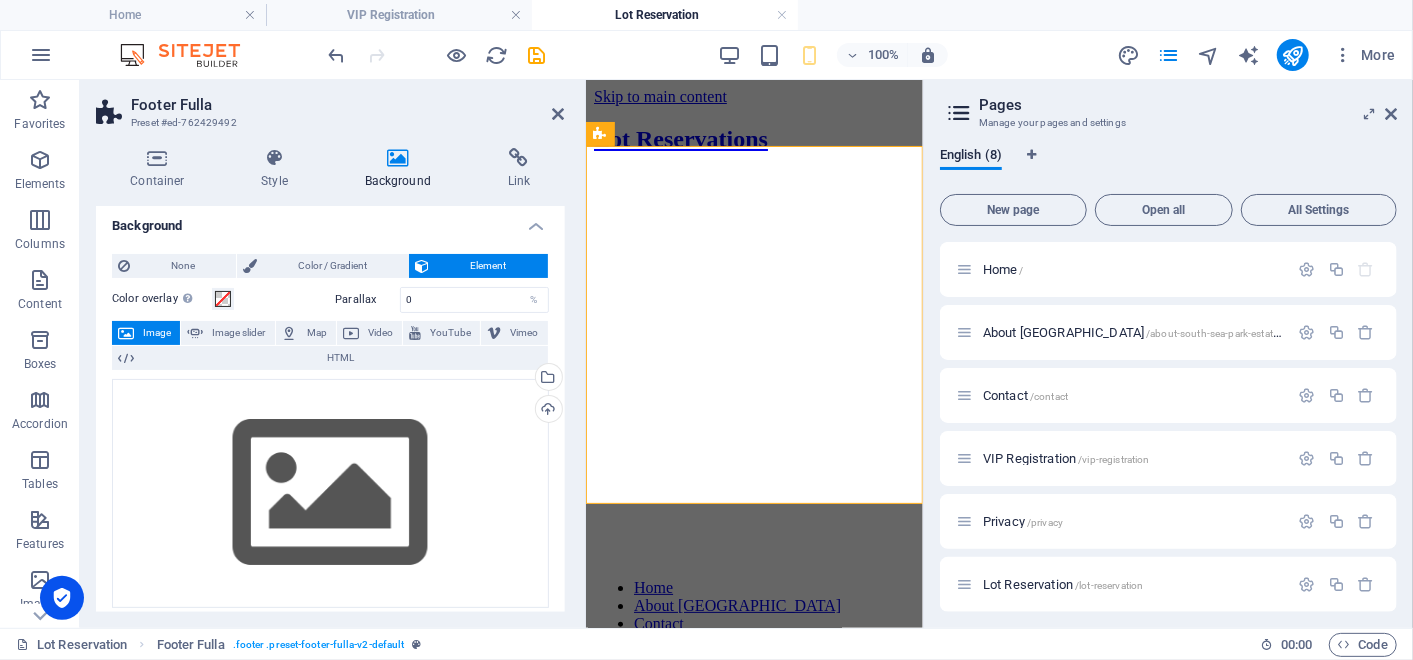 scroll, scrollTop: 0, scrollLeft: 0, axis: both 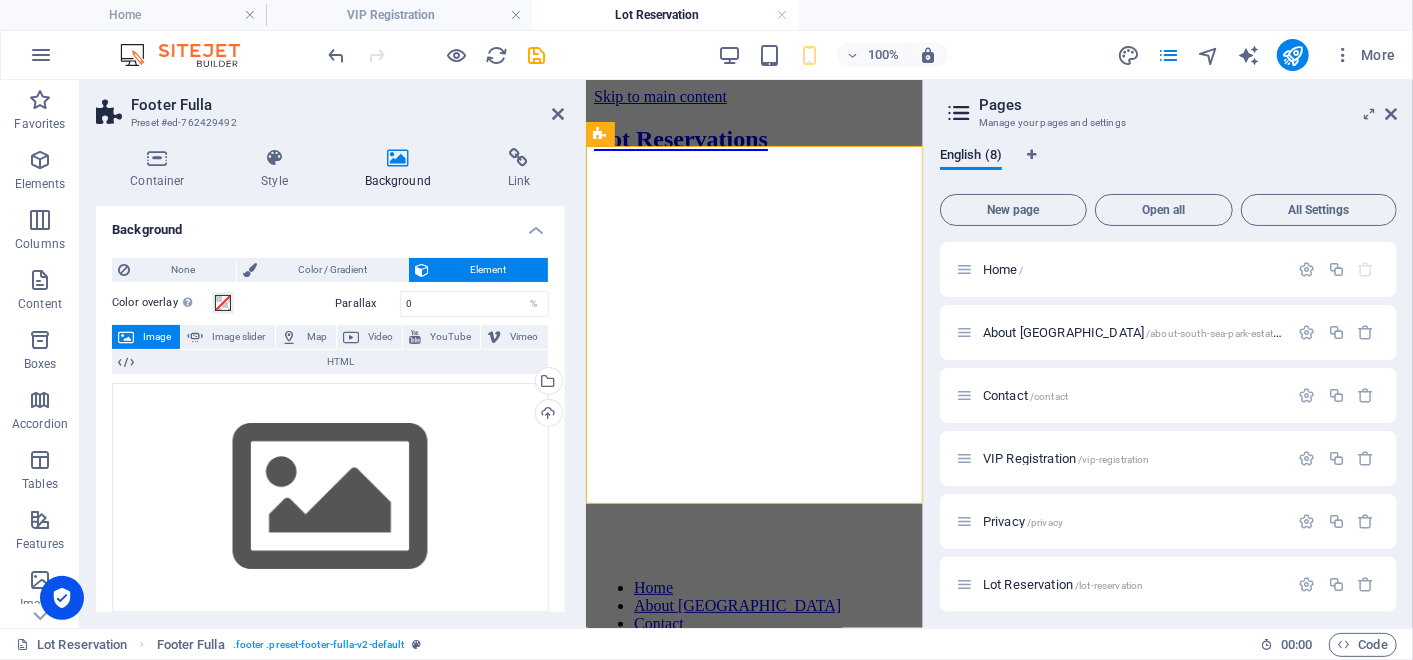 drag, startPoint x: 562, startPoint y: 271, endPoint x: 35, endPoint y: 174, distance: 535.8526 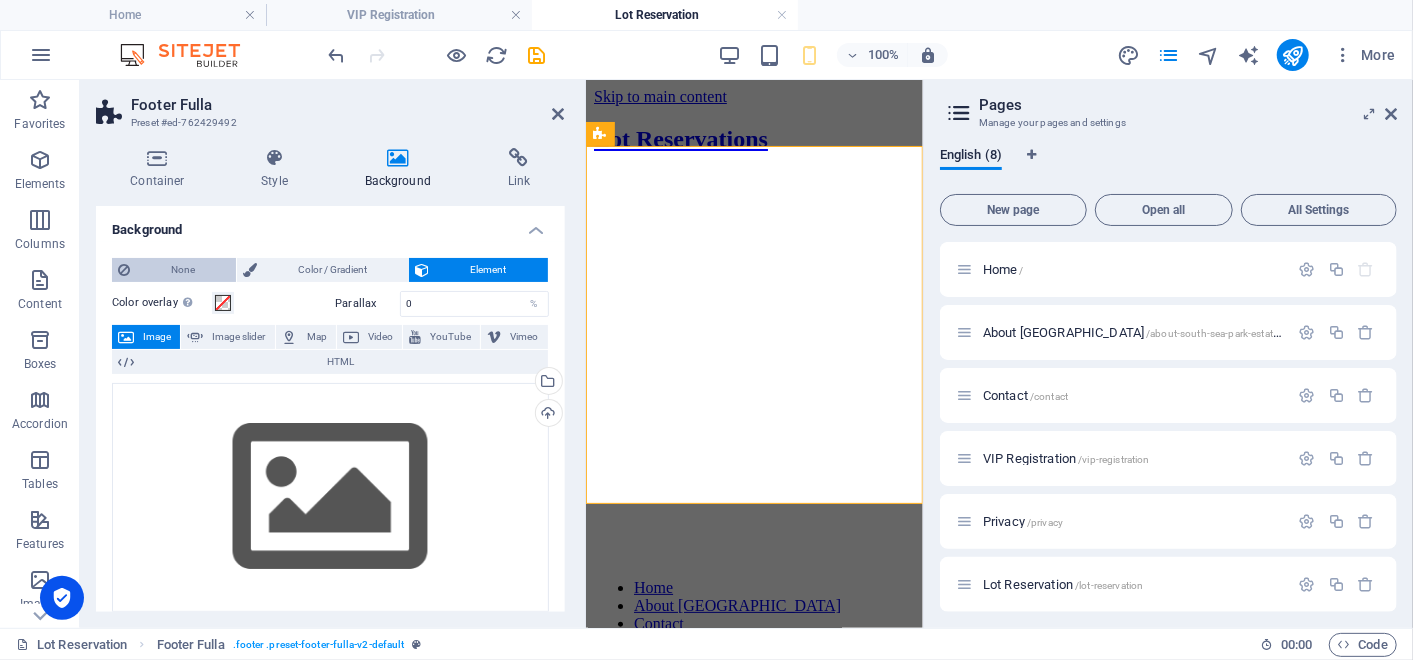 click on "None" at bounding box center (183, 270) 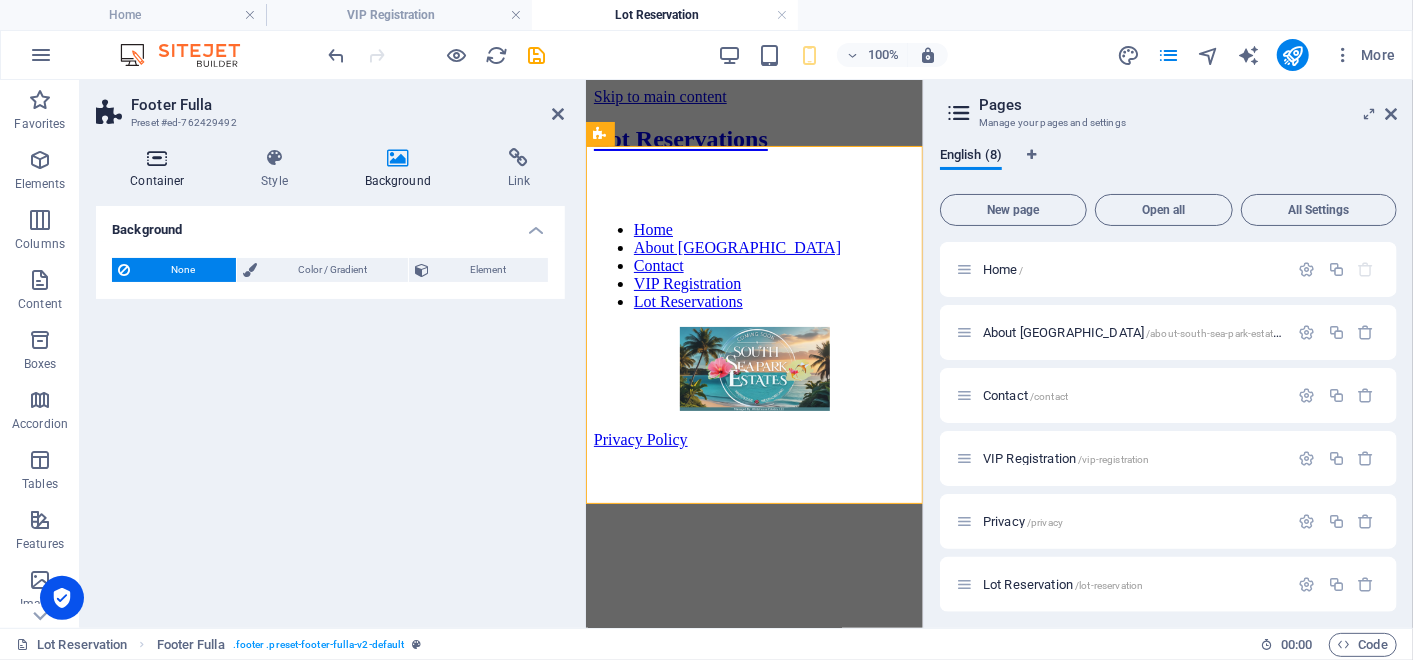 click at bounding box center (157, 158) 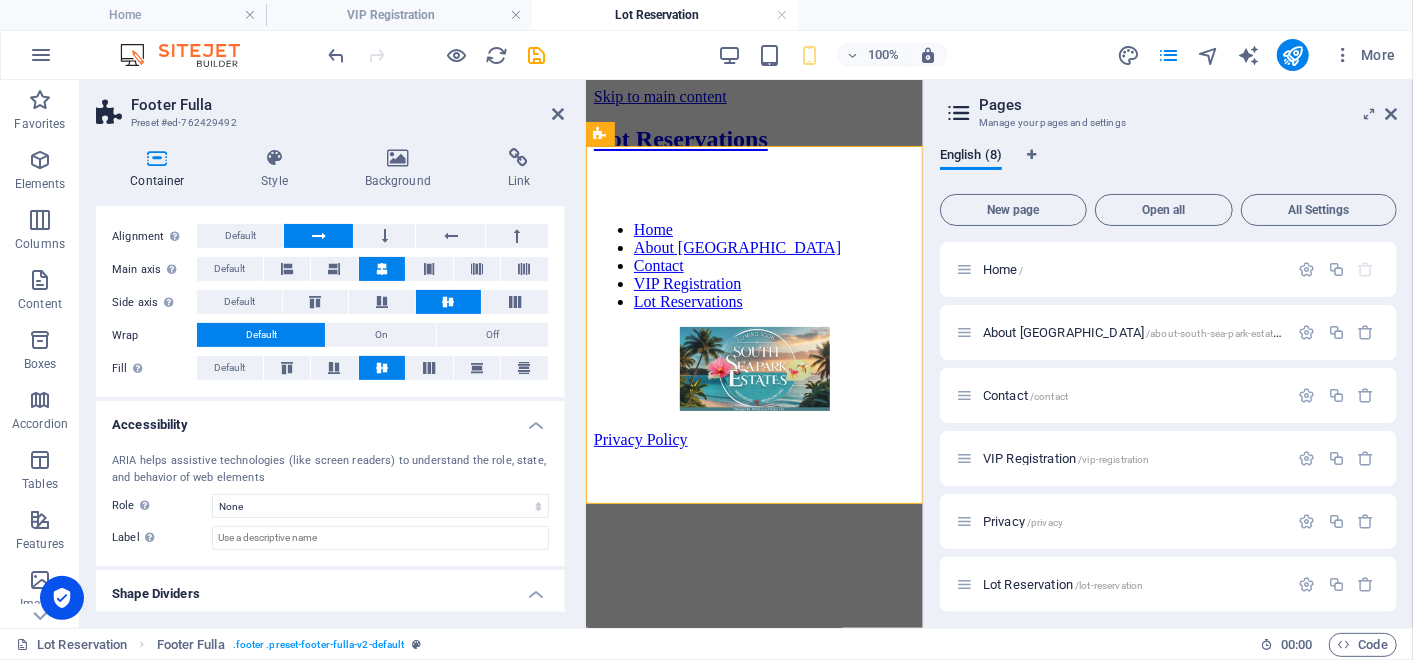 scroll, scrollTop: 334, scrollLeft: 0, axis: vertical 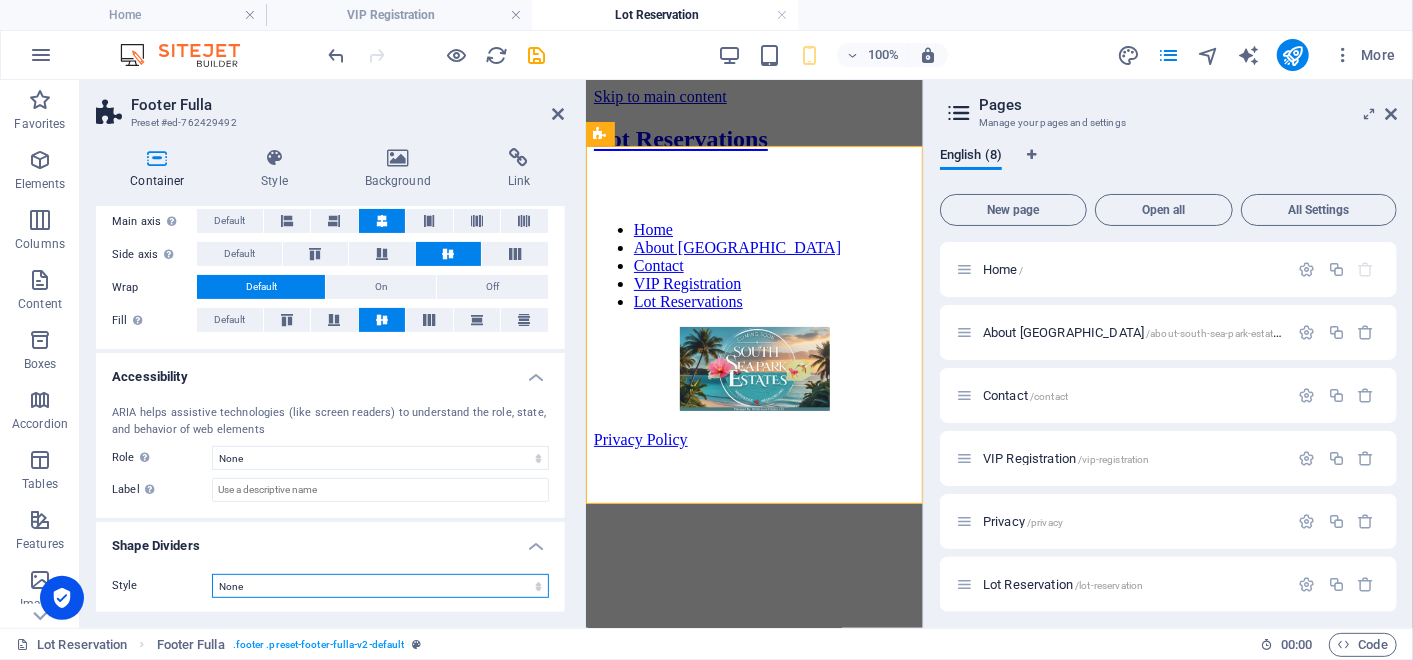 click on "None Triangle Square Diagonal Polygon 1 Polygon 2 Zigzag Multiple Zigzags Waves Multiple Waves Half Circle Circle Circle Shadow Blocks Hexagons Clouds Multiple Clouds Fan Pyramids Book Paint Drip Fire Shredded Paper Arrow" at bounding box center [380, 586] 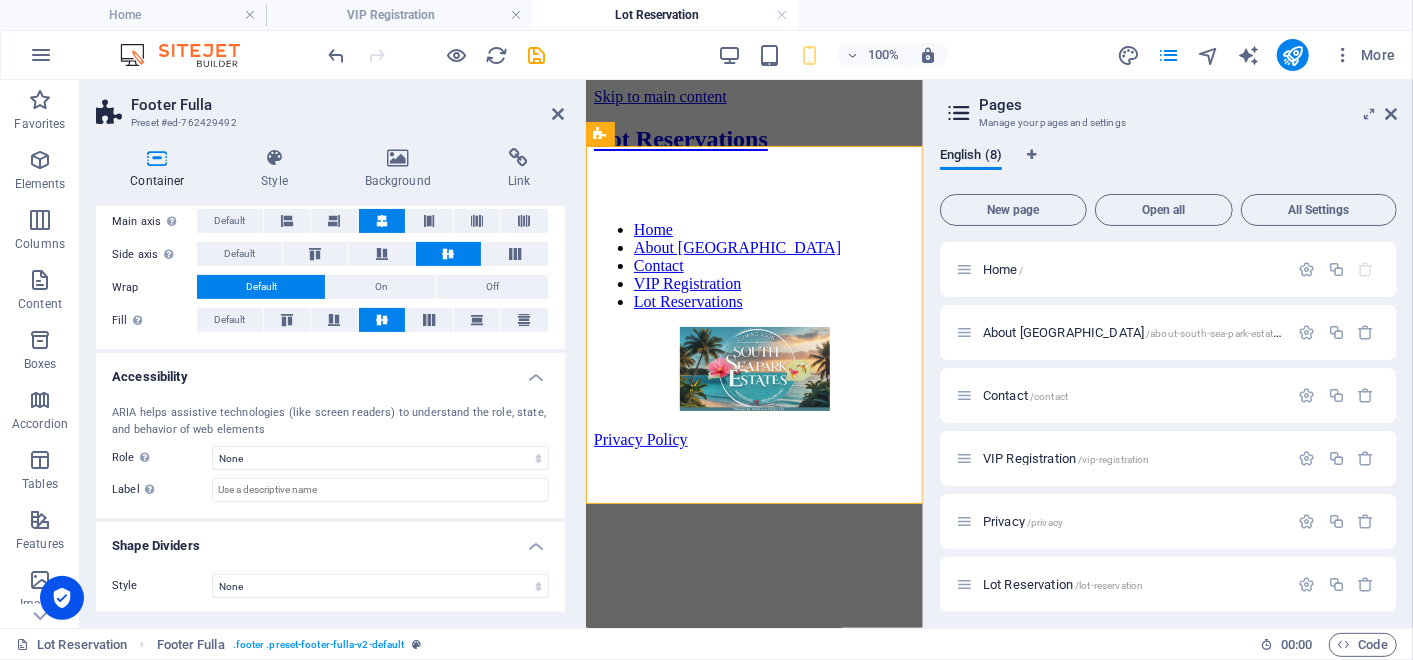 click on "Container Style Background Link Size Height Default px rem % vh vw Min. height None px rem % vh vw Width Default px rem % em vh vw Min. width None px rem % vh vw Content width Default Custom width Width Default px rem % em vh vw Min. width None px rem % vh vw Default padding Custom spacing Default content width and padding can be changed under Design. Edit design Layout (Flexbox) Alignment Determines the flex direction. Default Main axis Determine how elements should behave along the main axis inside this container (justify content). Default Side axis Control the vertical direction of the element inside of the container (align items). Default Wrap Default On Off Fill Controls the distances and direction of elements on the y-axis across several lines (align content). Default Accessibility ARIA helps assistive technologies (like screen readers) to understand the role, state, and behavior of web elements Role The ARIA role defines the purpose of an element.  None Alert Article Banner Comment Fan" at bounding box center [330, 380] 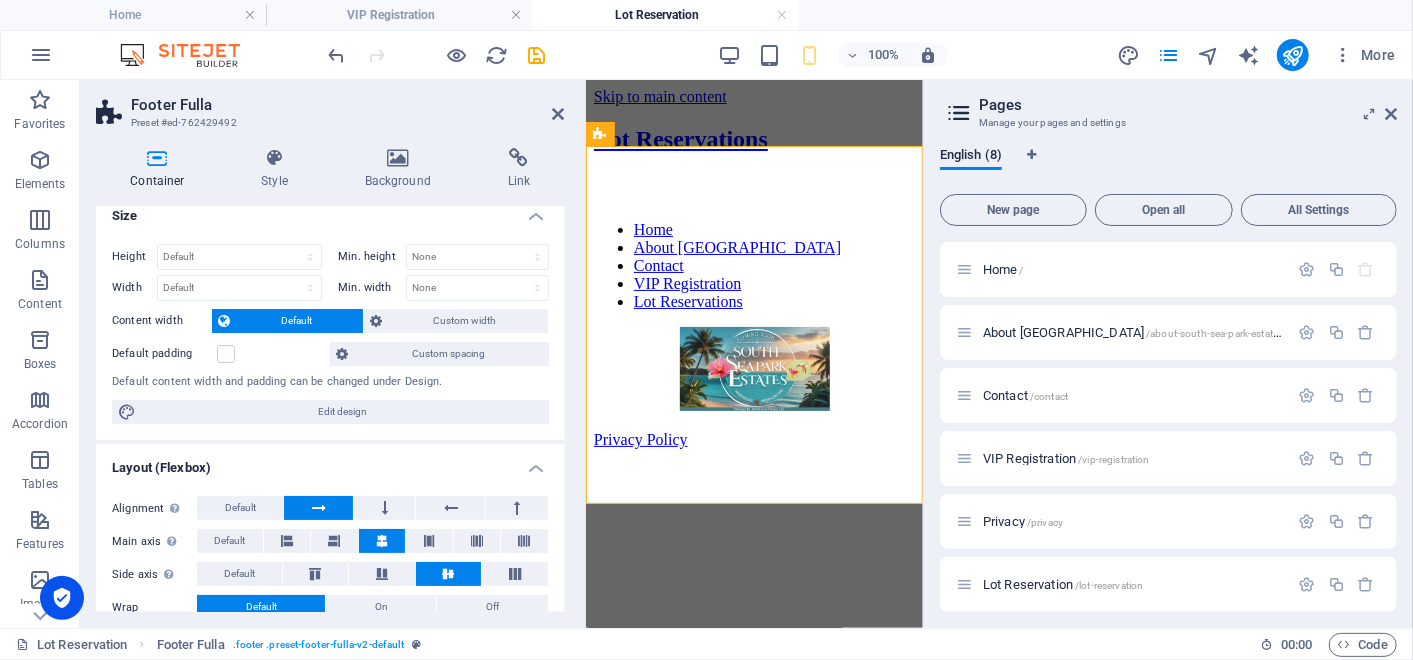 scroll, scrollTop: 0, scrollLeft: 0, axis: both 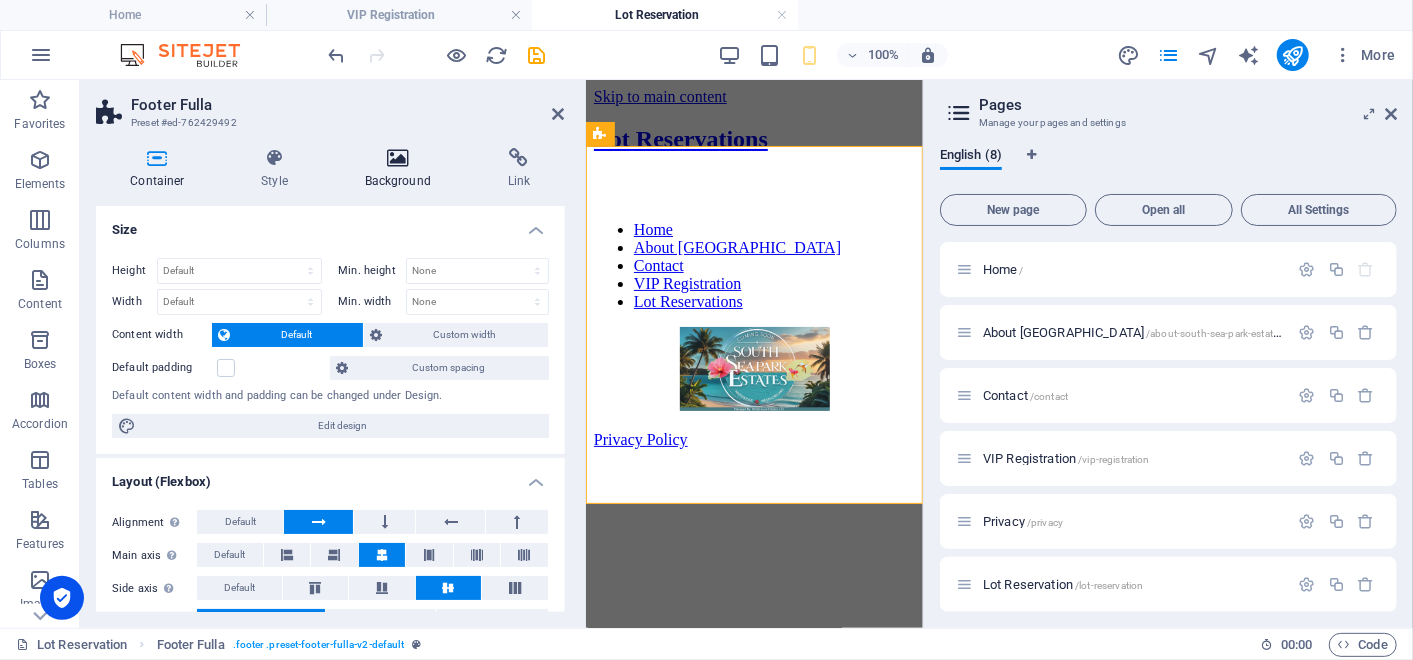 click at bounding box center [397, 158] 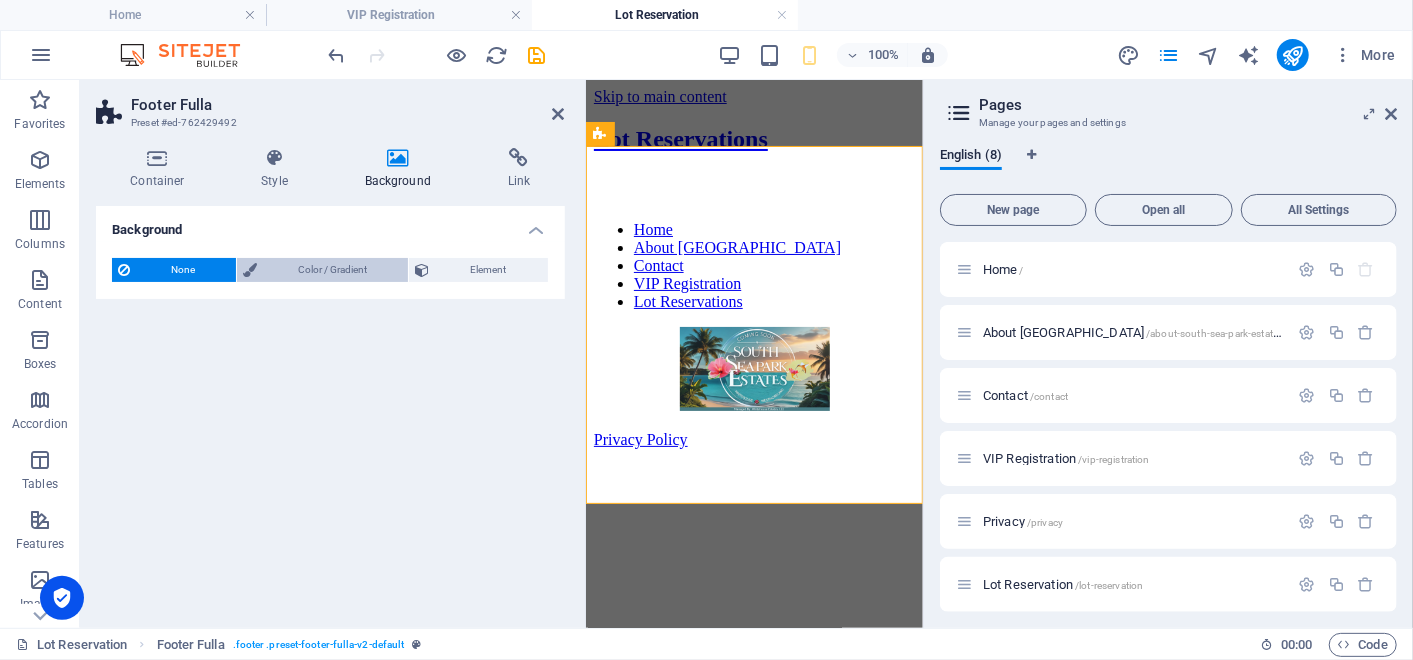 click on "Color / Gradient" at bounding box center (332, 270) 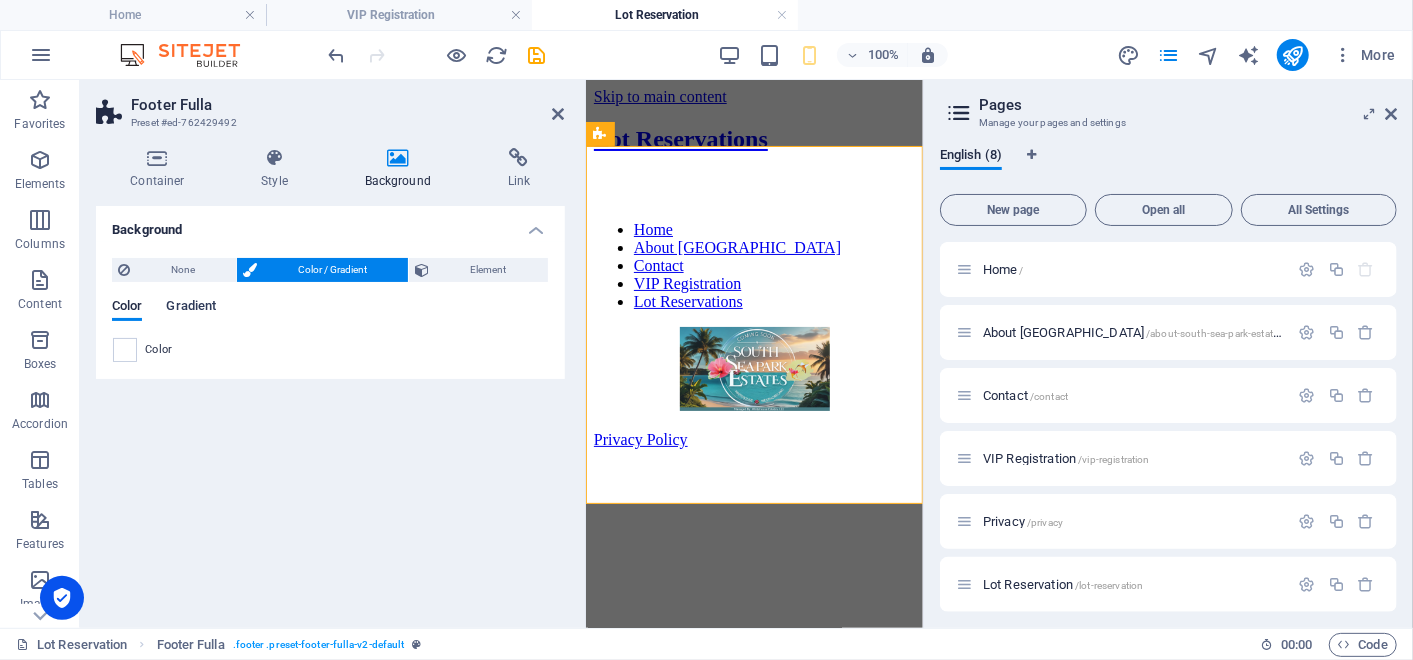 click on "Gradient" at bounding box center (191, 308) 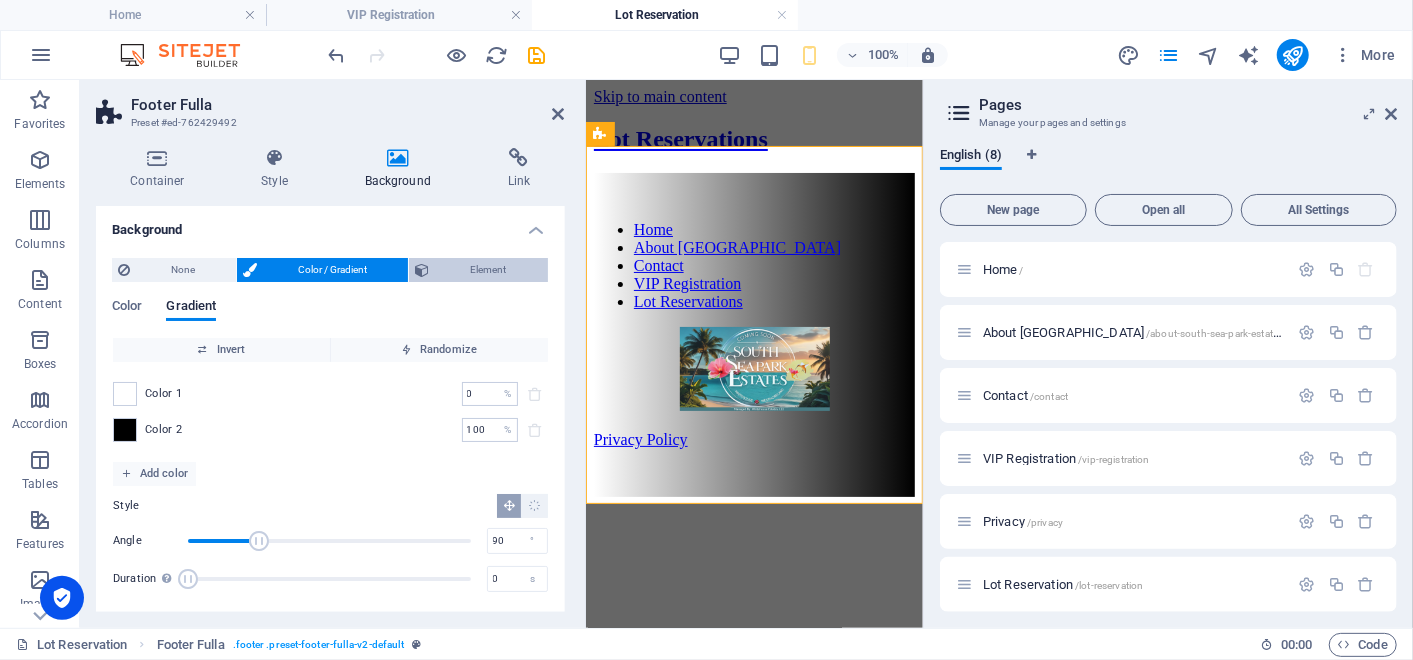 click on "Element" at bounding box center (488, 270) 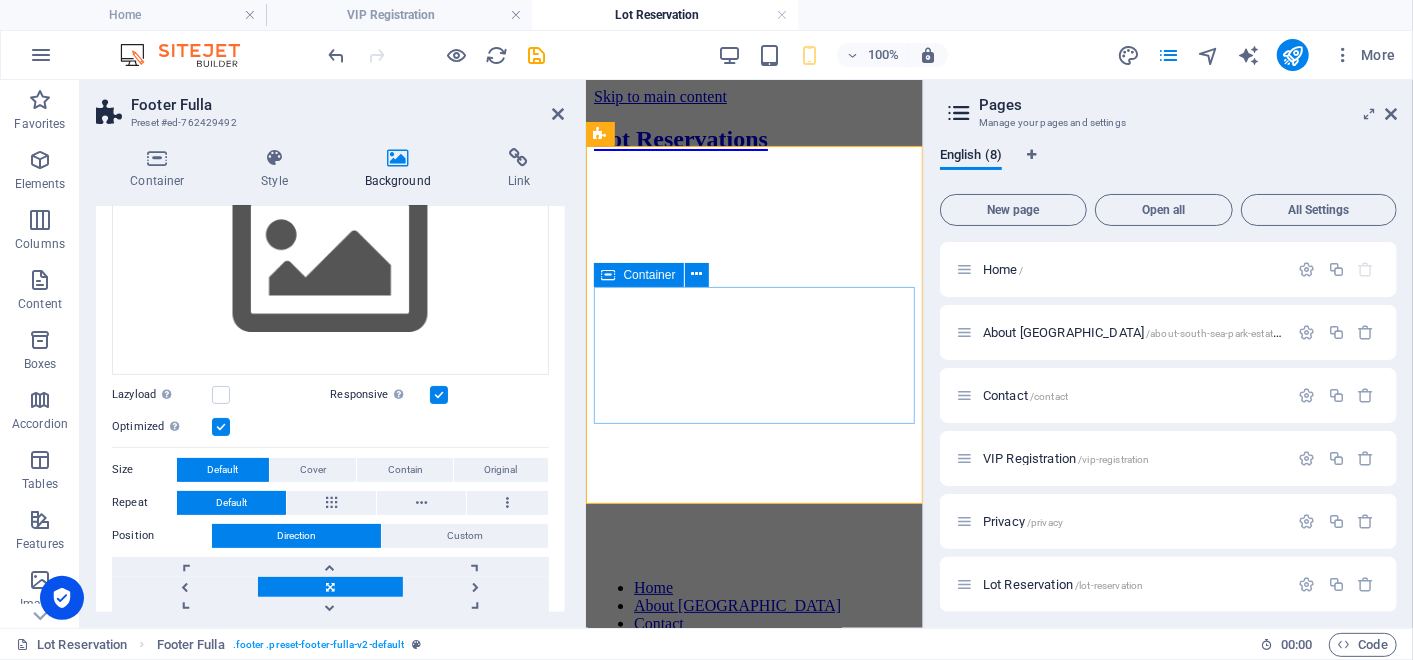 scroll, scrollTop: 253, scrollLeft: 0, axis: vertical 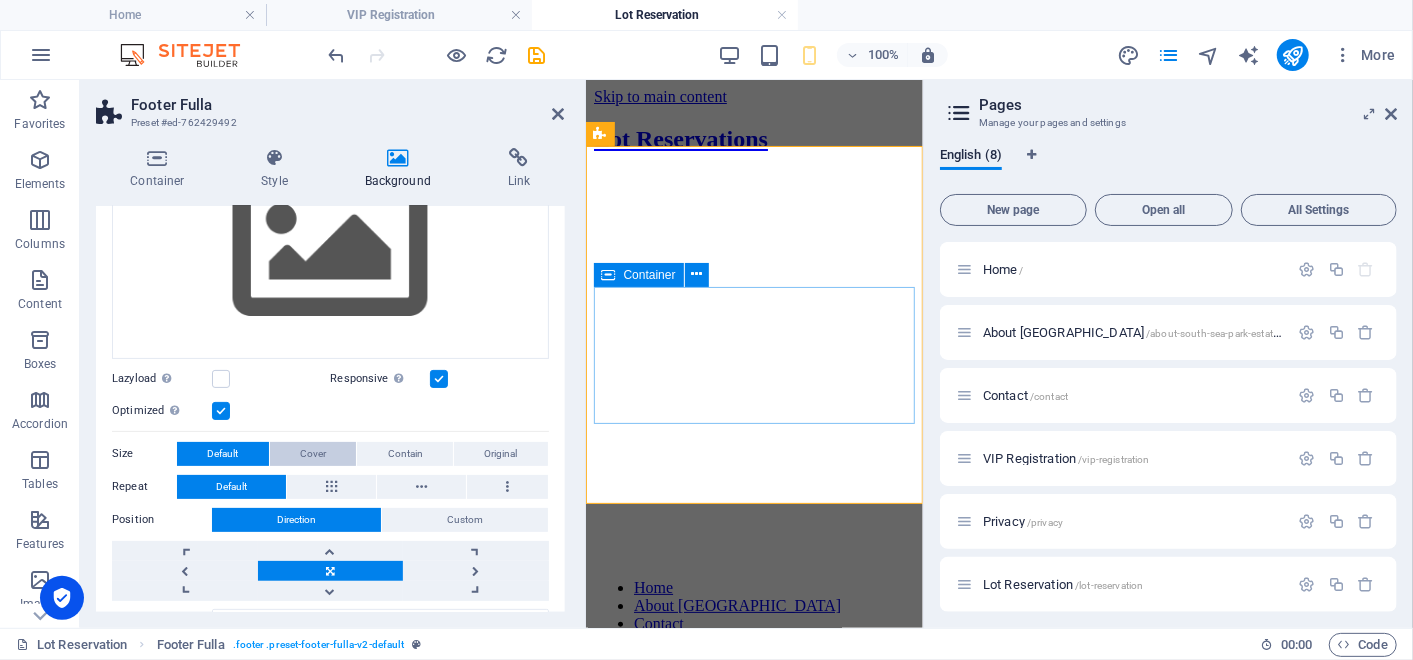 click on "Cover" at bounding box center (313, 454) 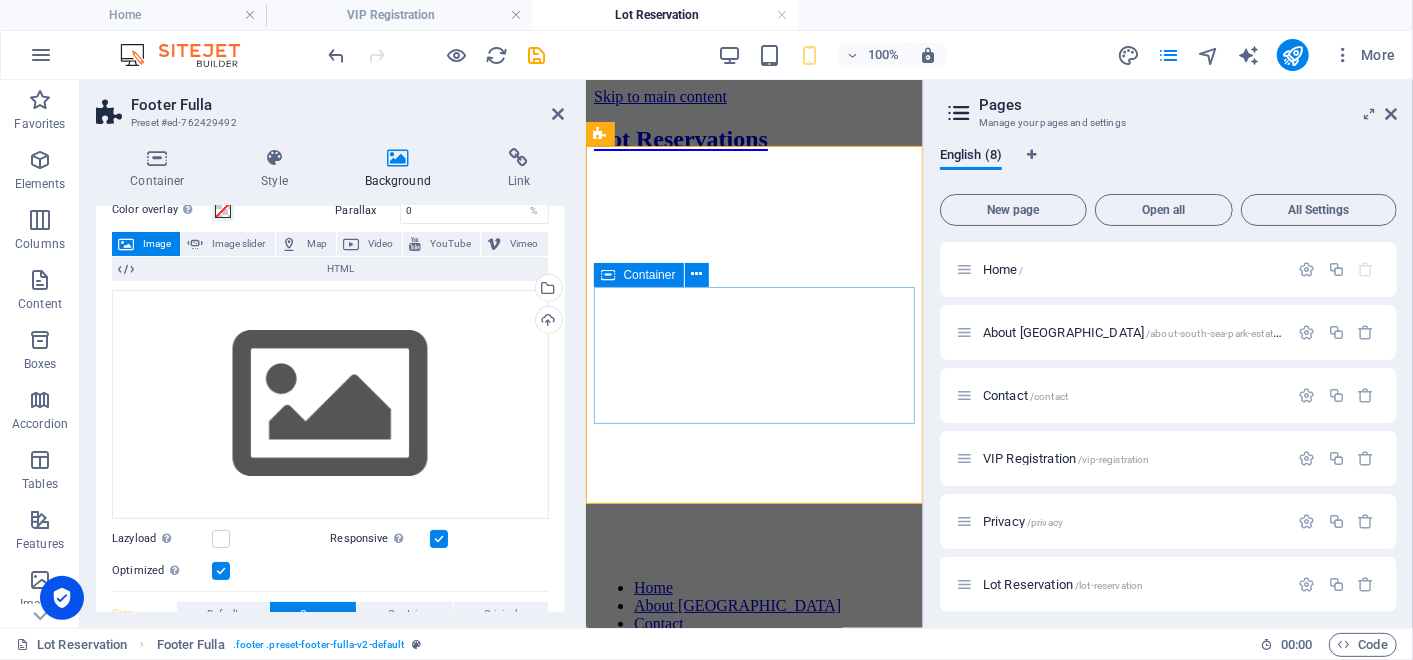 scroll, scrollTop: 91, scrollLeft: 0, axis: vertical 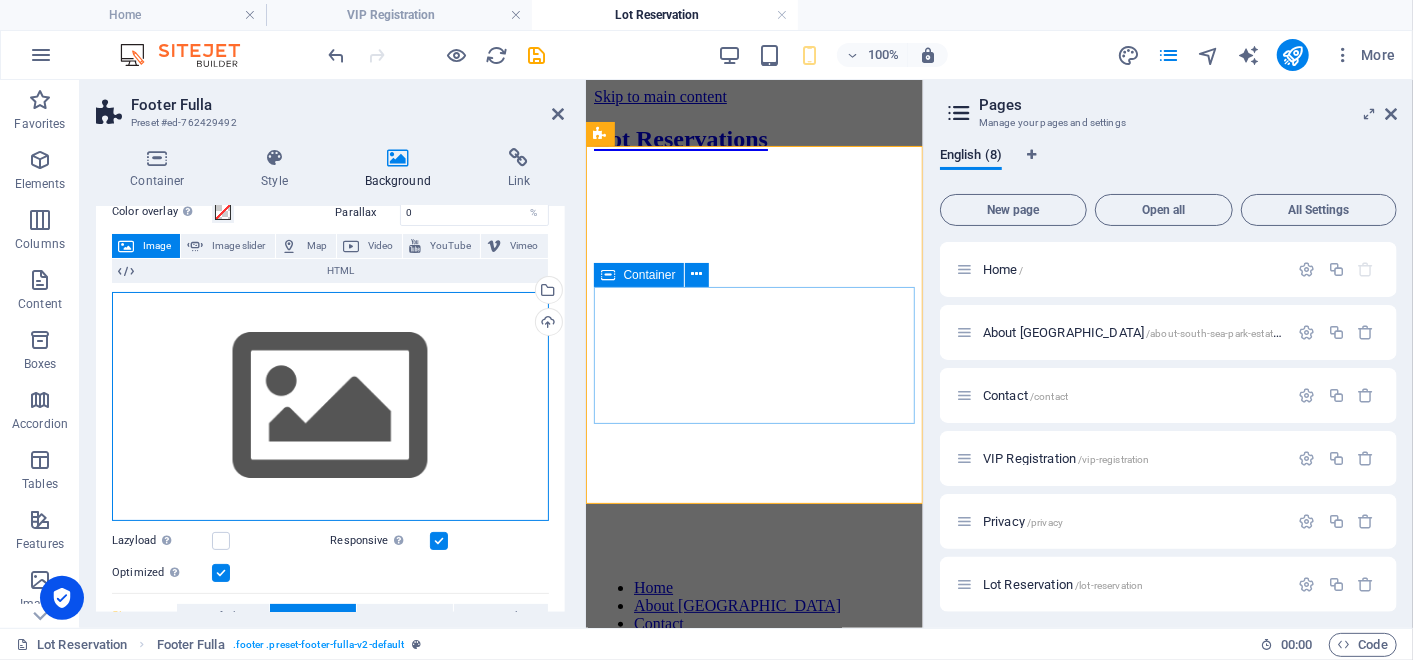 click on "Drag files here, click to choose files or select files from Files or our free stock photos & videos" at bounding box center (330, 406) 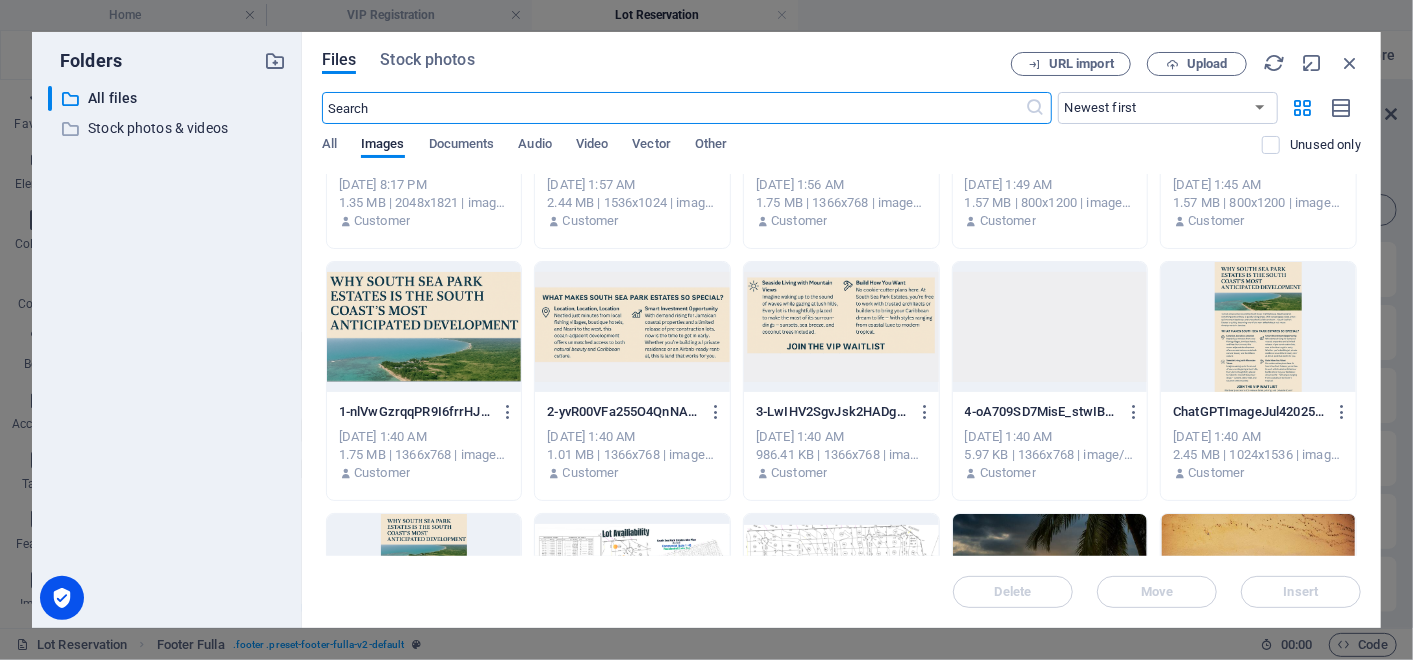 scroll, scrollTop: 0, scrollLeft: 0, axis: both 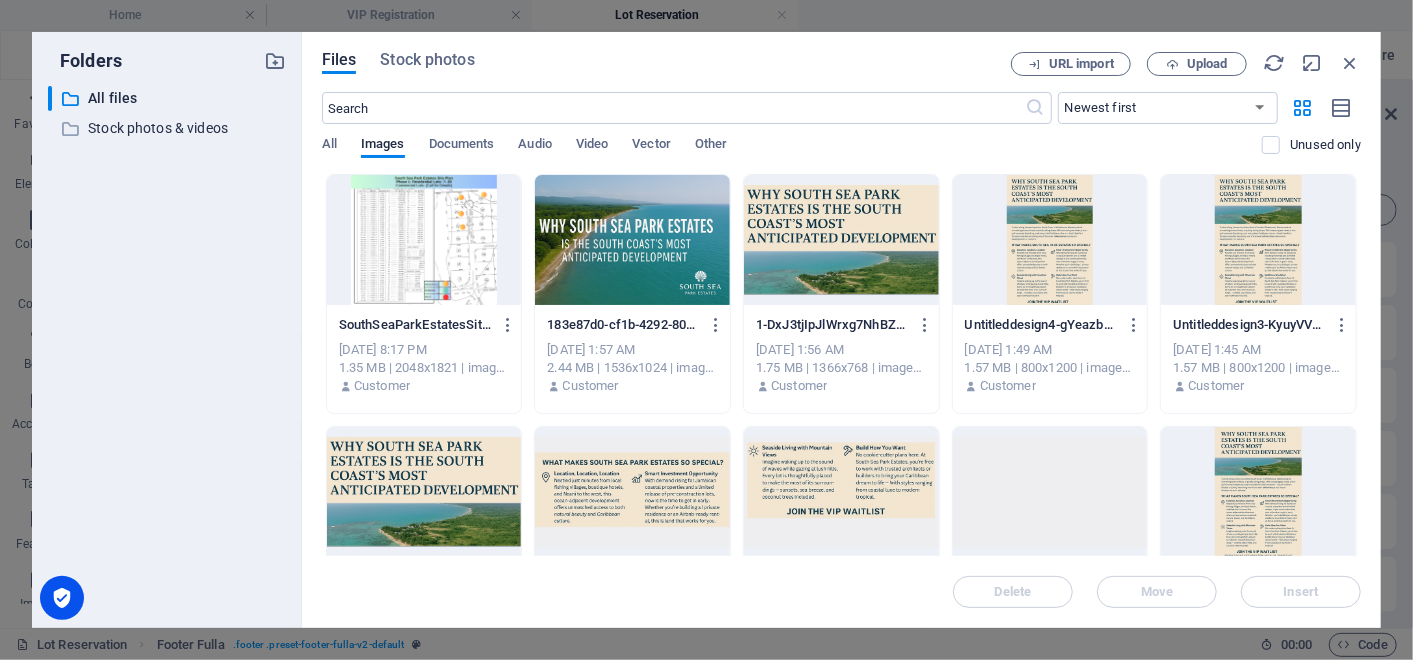 click at bounding box center [1050, 240] 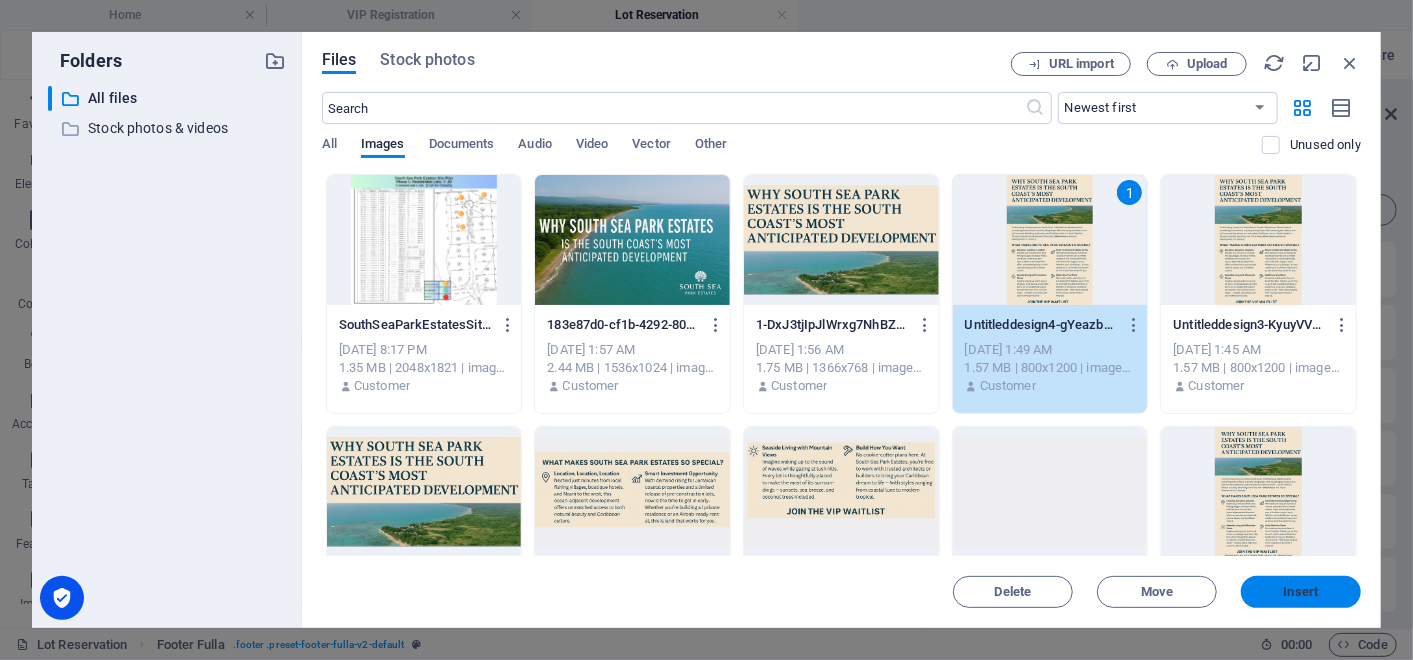 click on "Insert" at bounding box center [1301, 592] 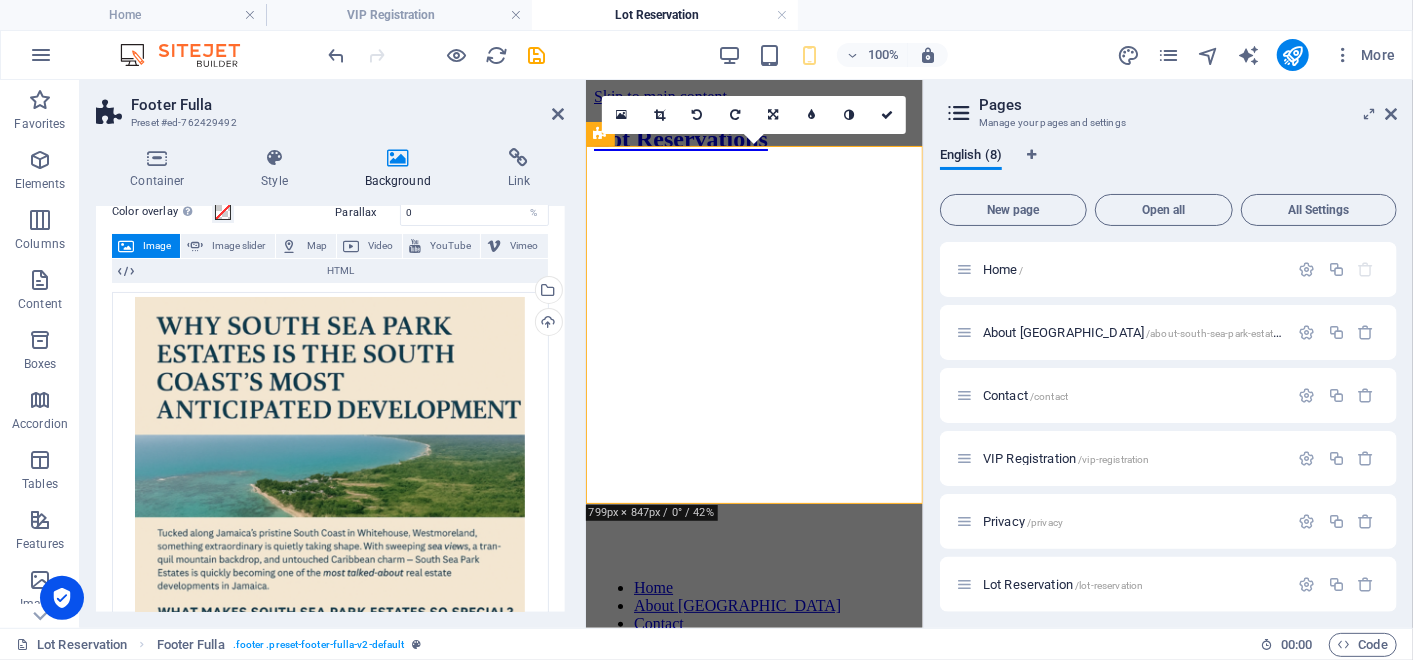 drag, startPoint x: 560, startPoint y: 312, endPoint x: 564, endPoint y: 340, distance: 28.284271 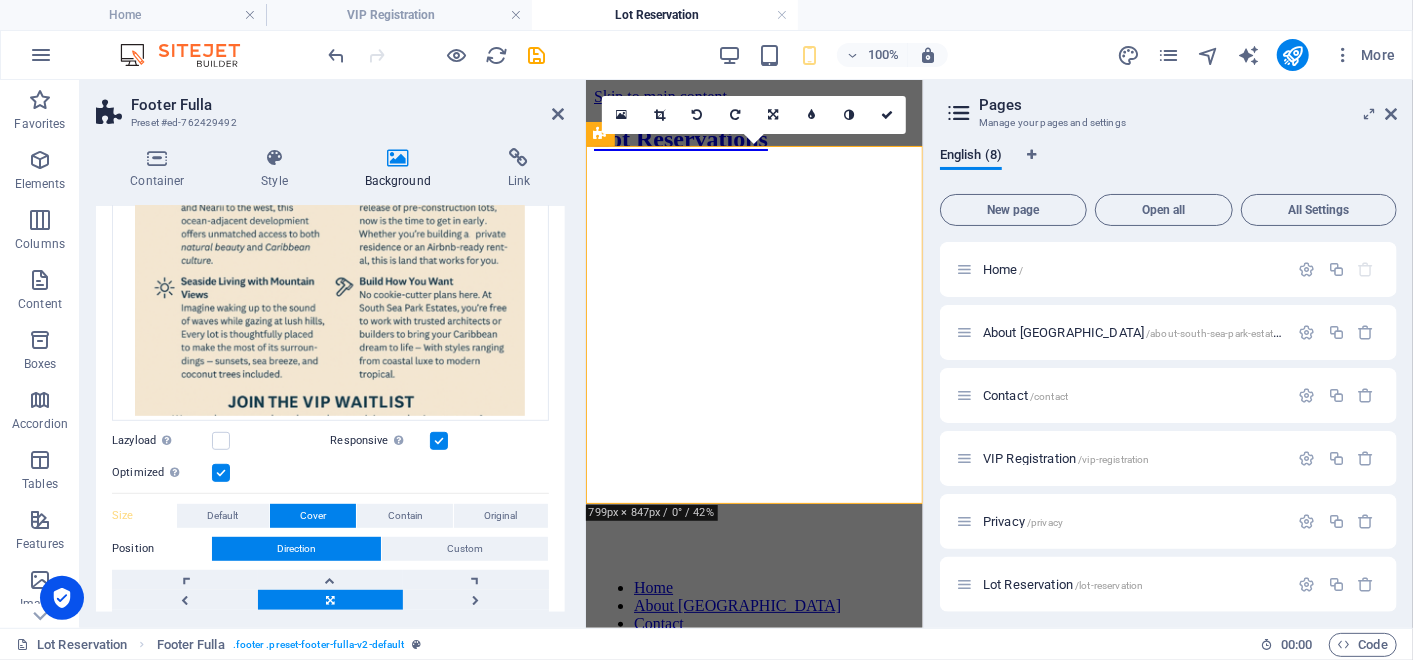 scroll, scrollTop: 560, scrollLeft: 0, axis: vertical 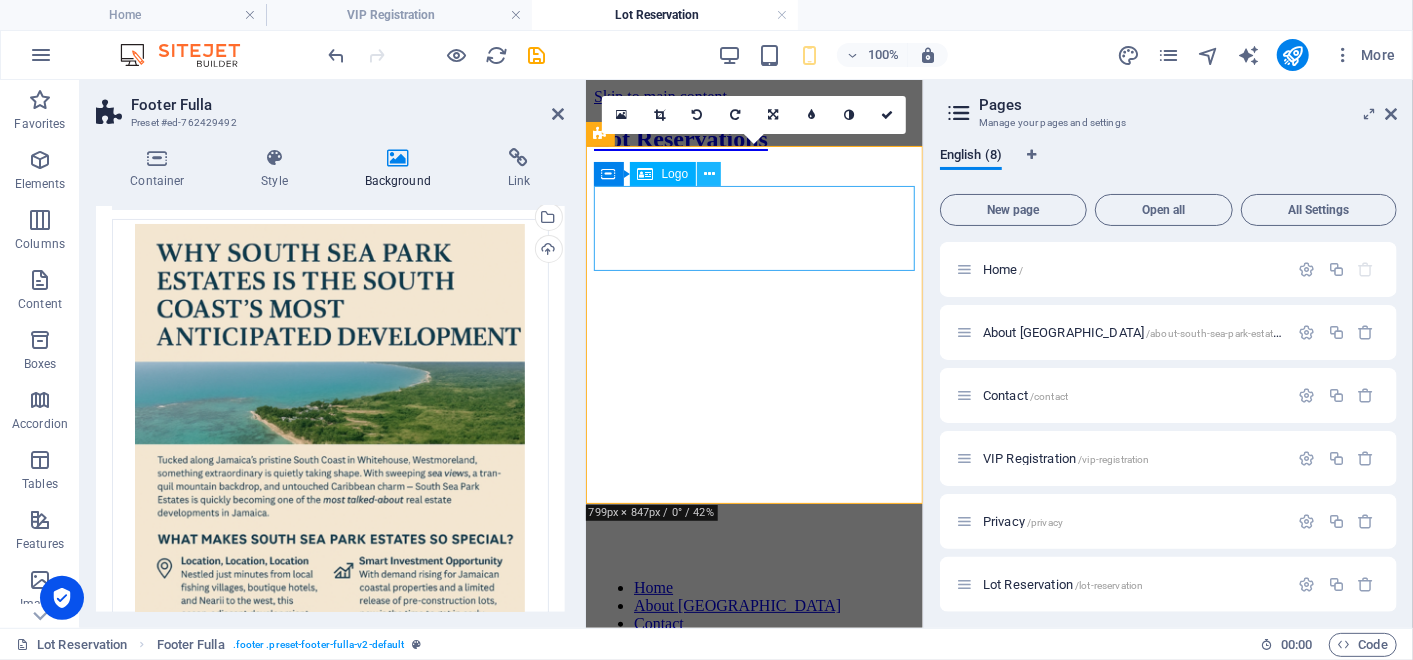 click at bounding box center (709, 174) 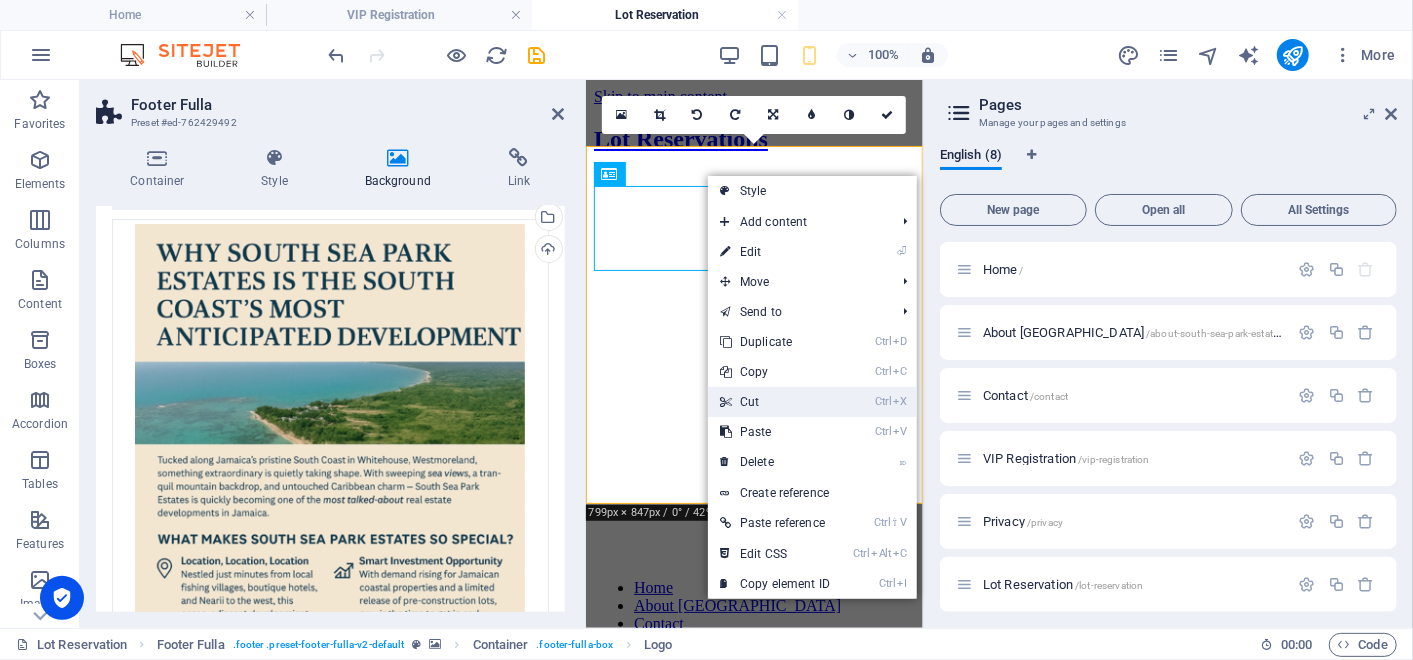 click on "Ctrl X  Cut" at bounding box center [775, 402] 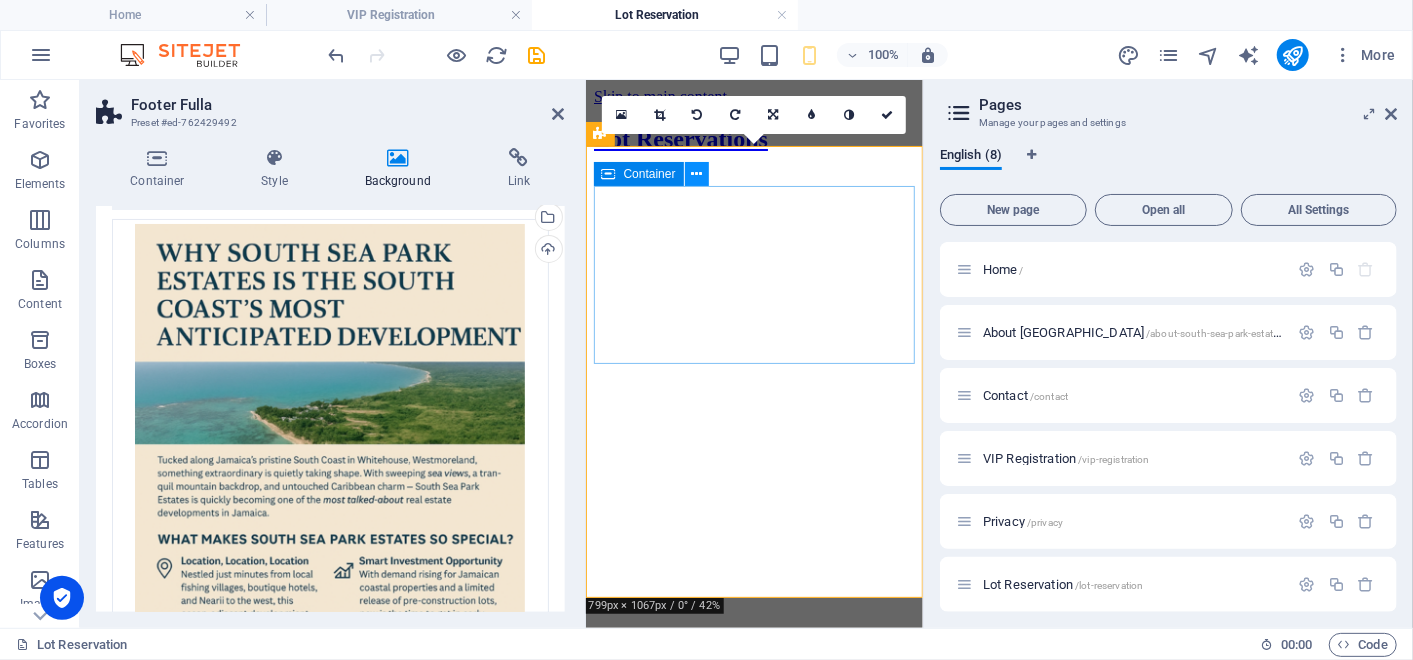 click at bounding box center (696, 174) 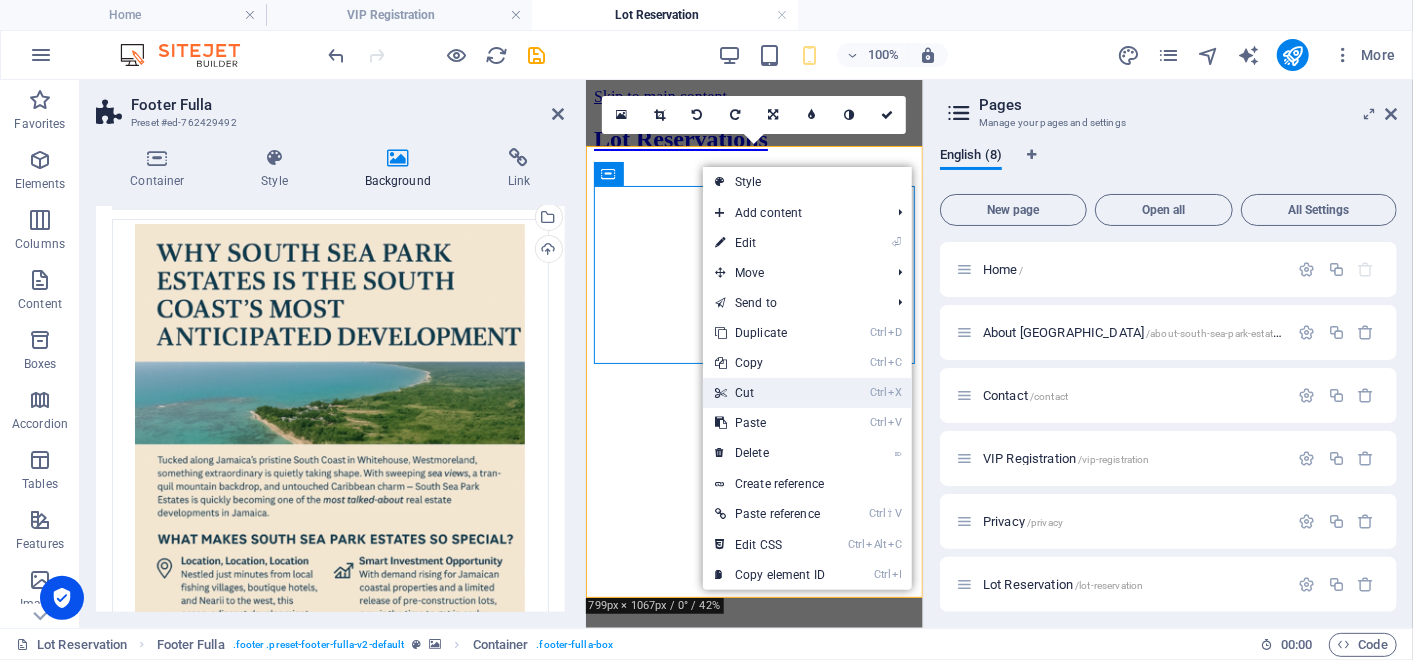 click on "Ctrl X  Cut" at bounding box center (770, 393) 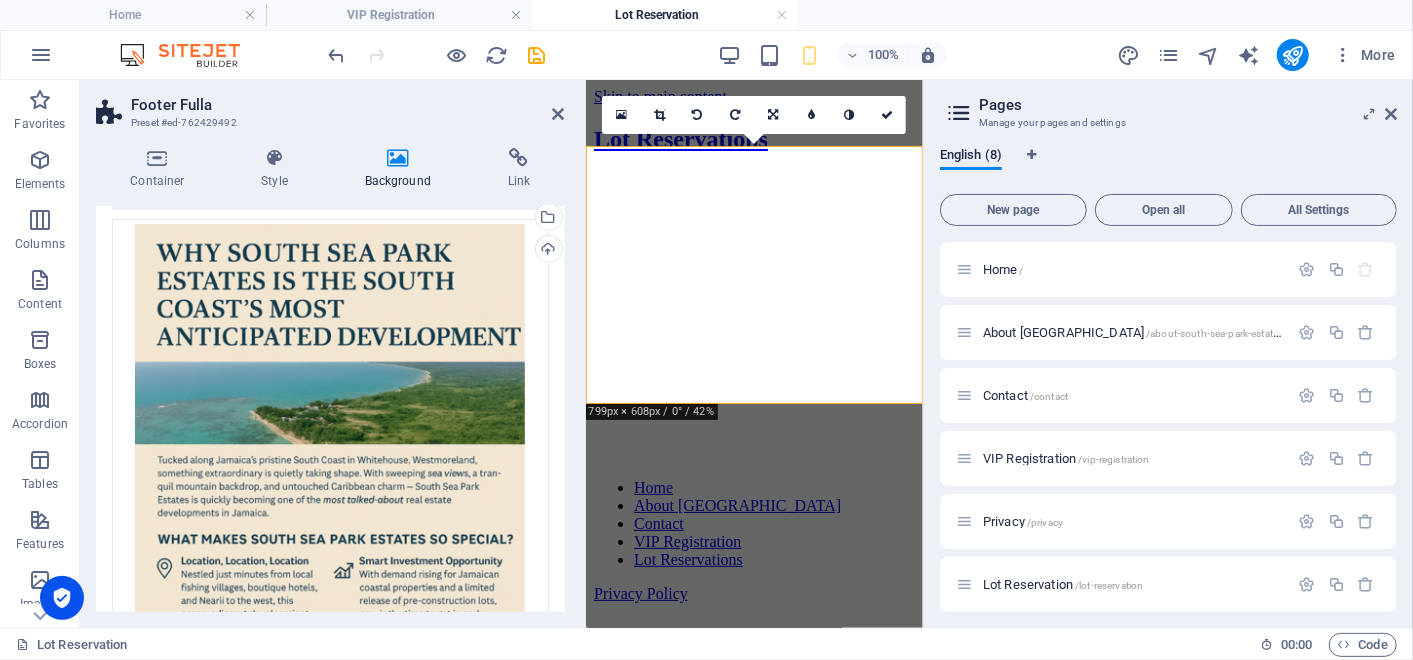 click at bounding box center (753, 172) 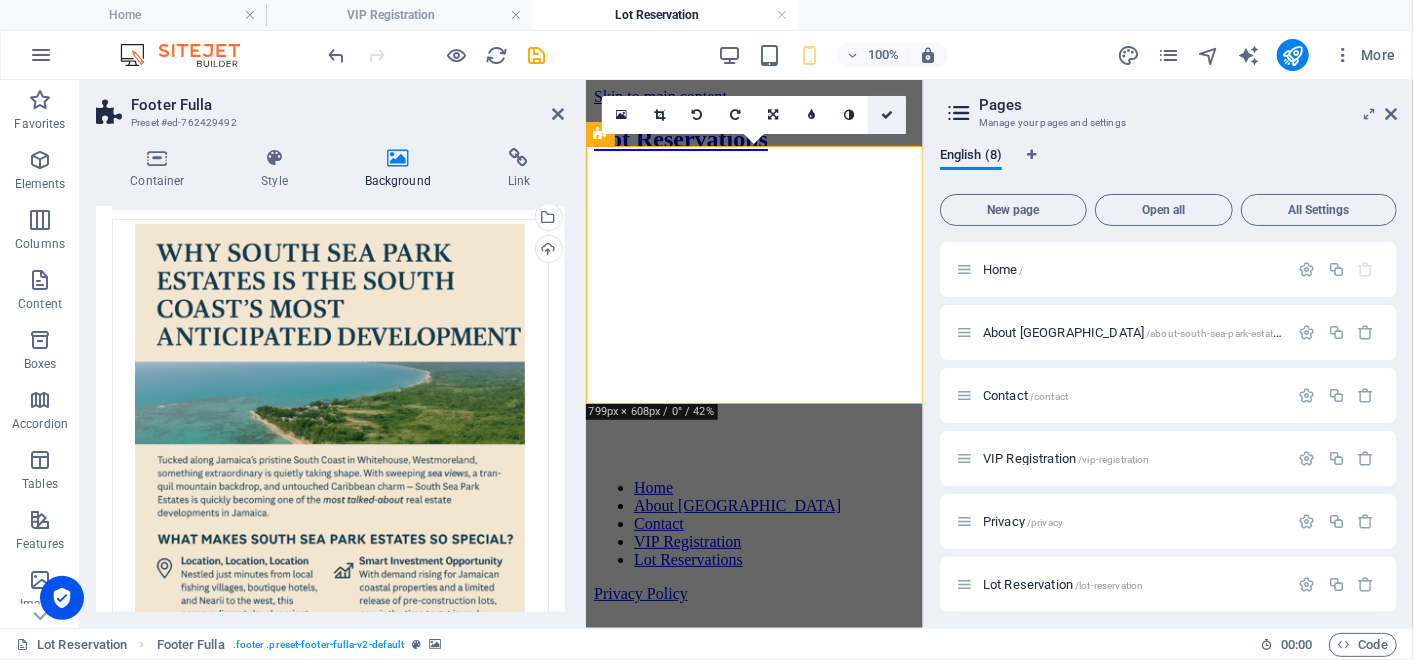 click at bounding box center [887, 115] 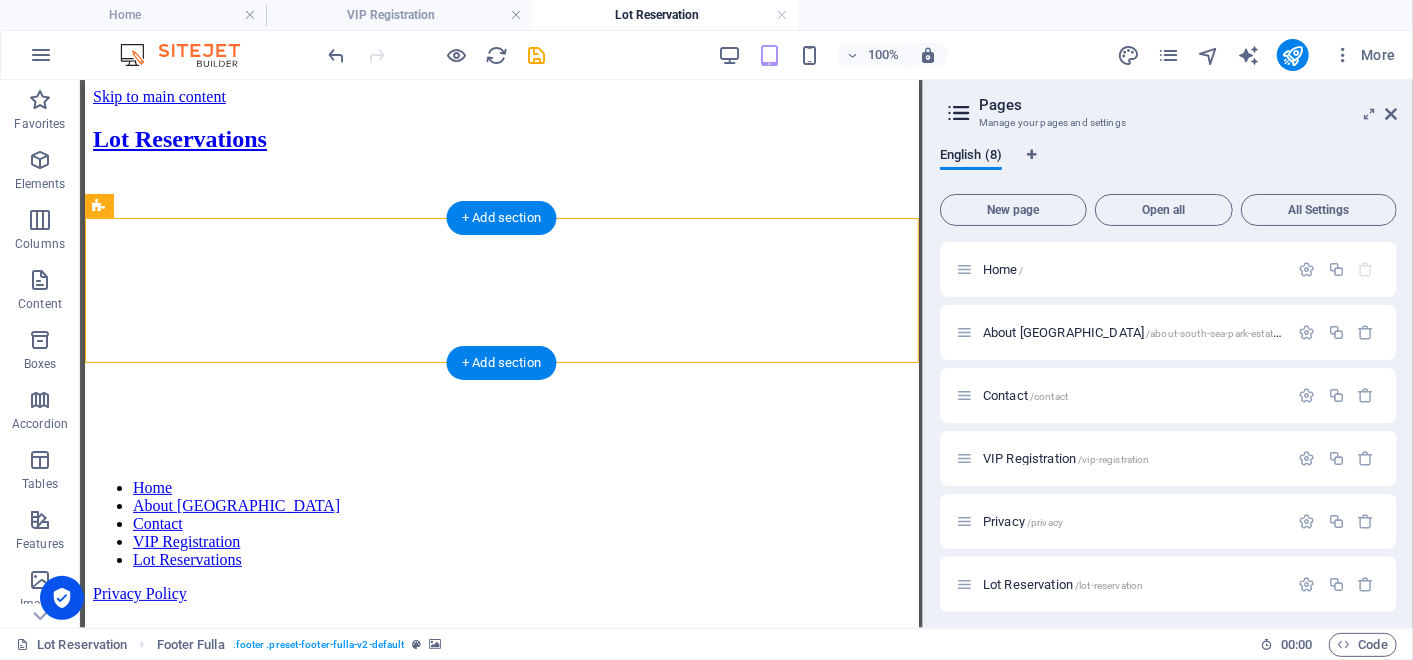click at bounding box center (501, 172) 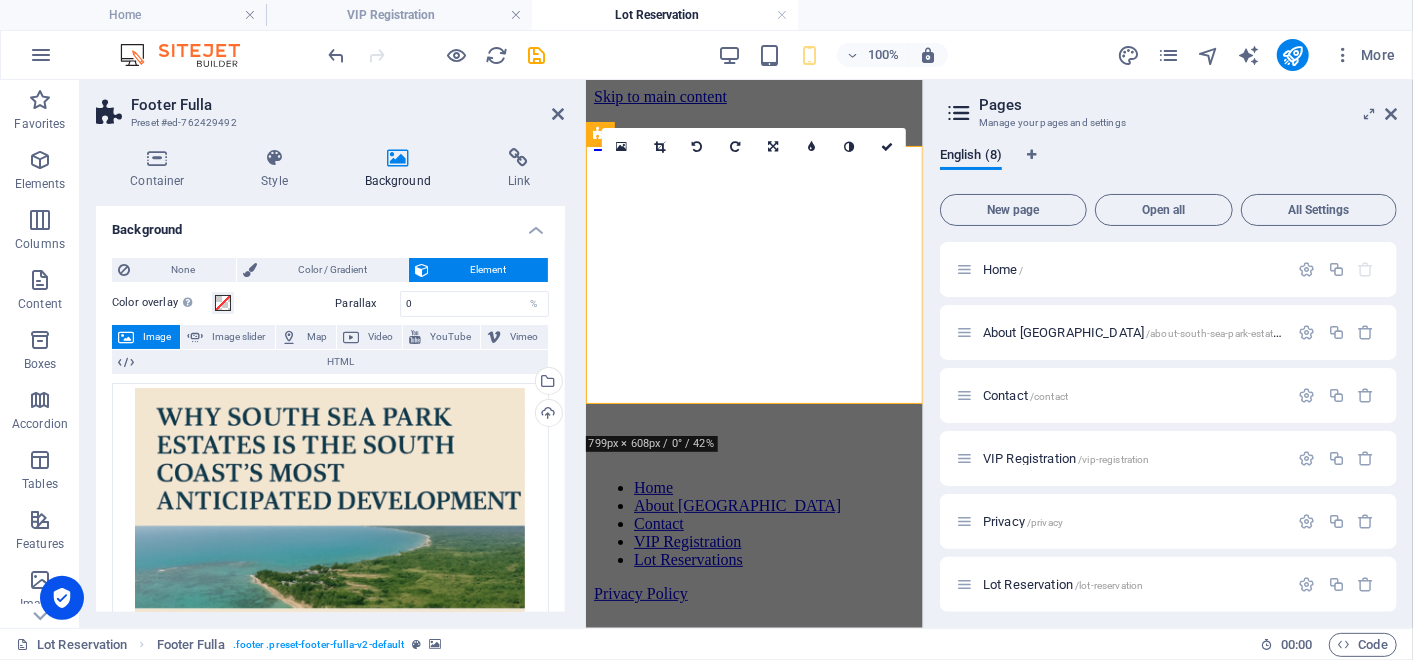 click at bounding box center [753, 172] 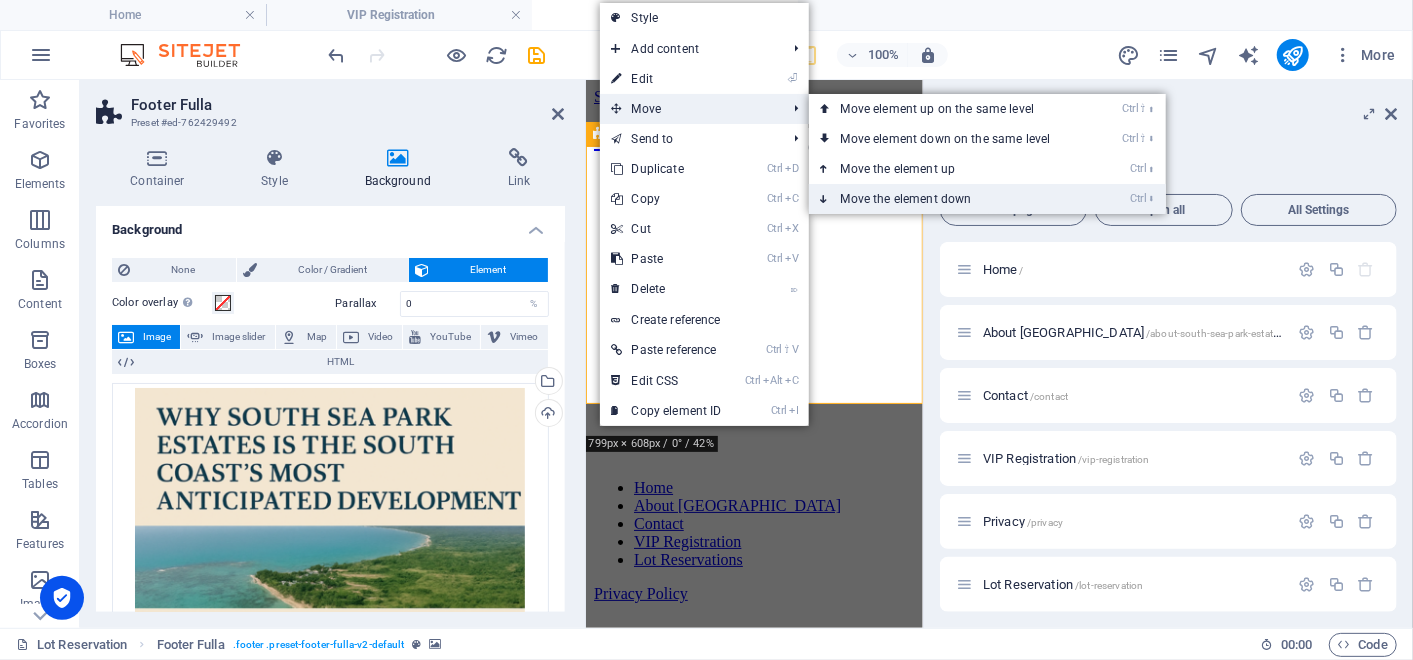 click on "Ctrl ⬇  Move the element down" at bounding box center (950, 199) 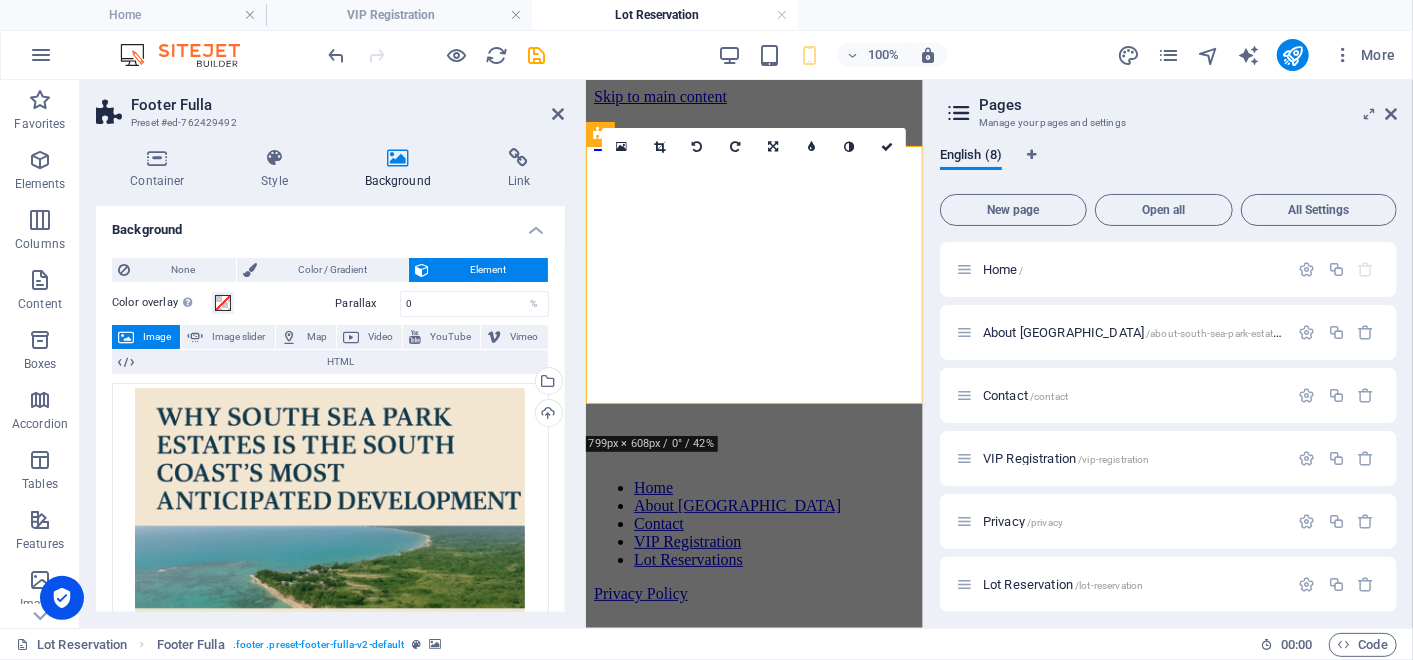 click at bounding box center (753, 172) 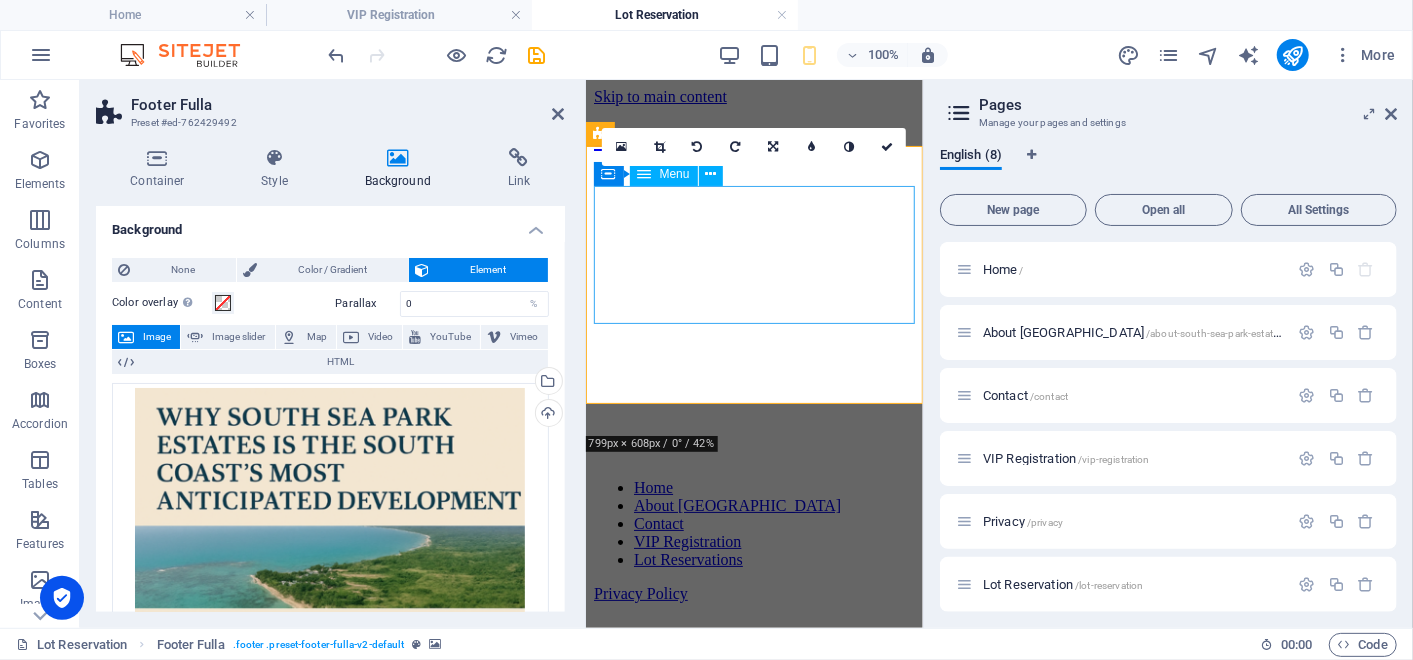 click on "Home About South Sea Park Estates Contact VIP Registration Lot Reservations" at bounding box center (753, 523) 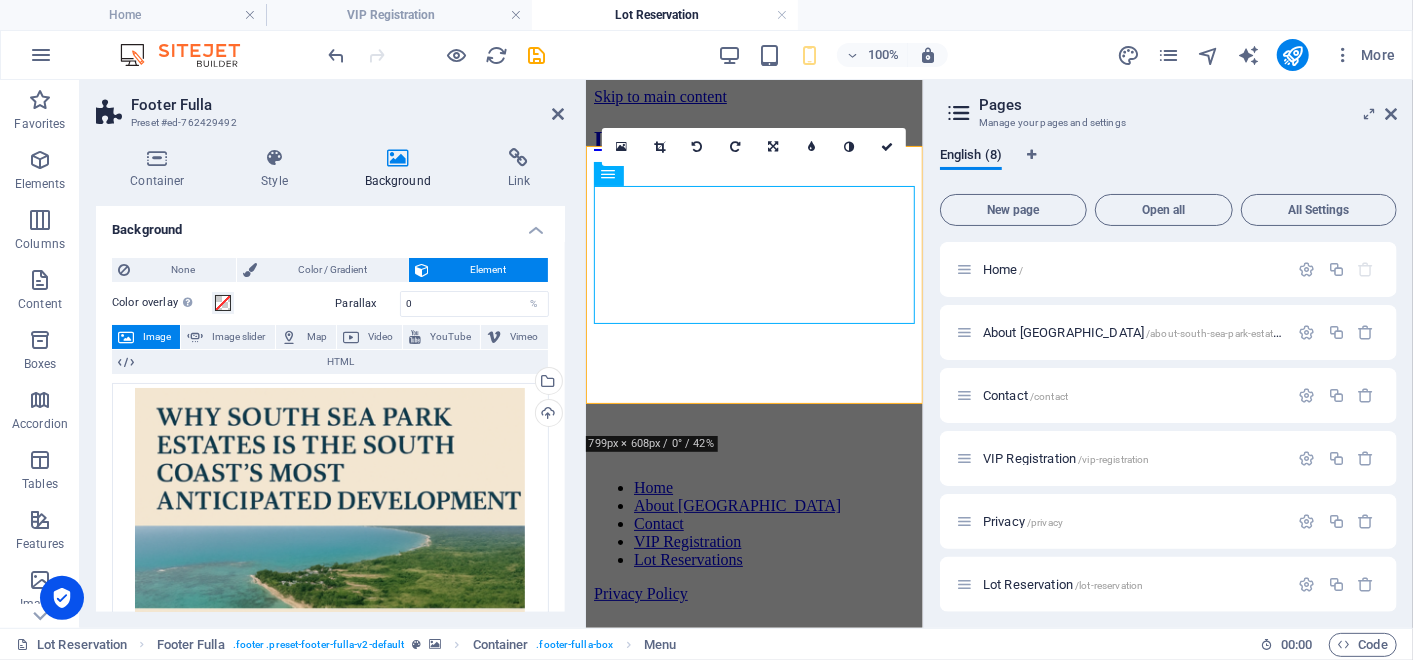 click on "16:10 16:9 4:3 1:1 1:2 0" at bounding box center [754, 147] 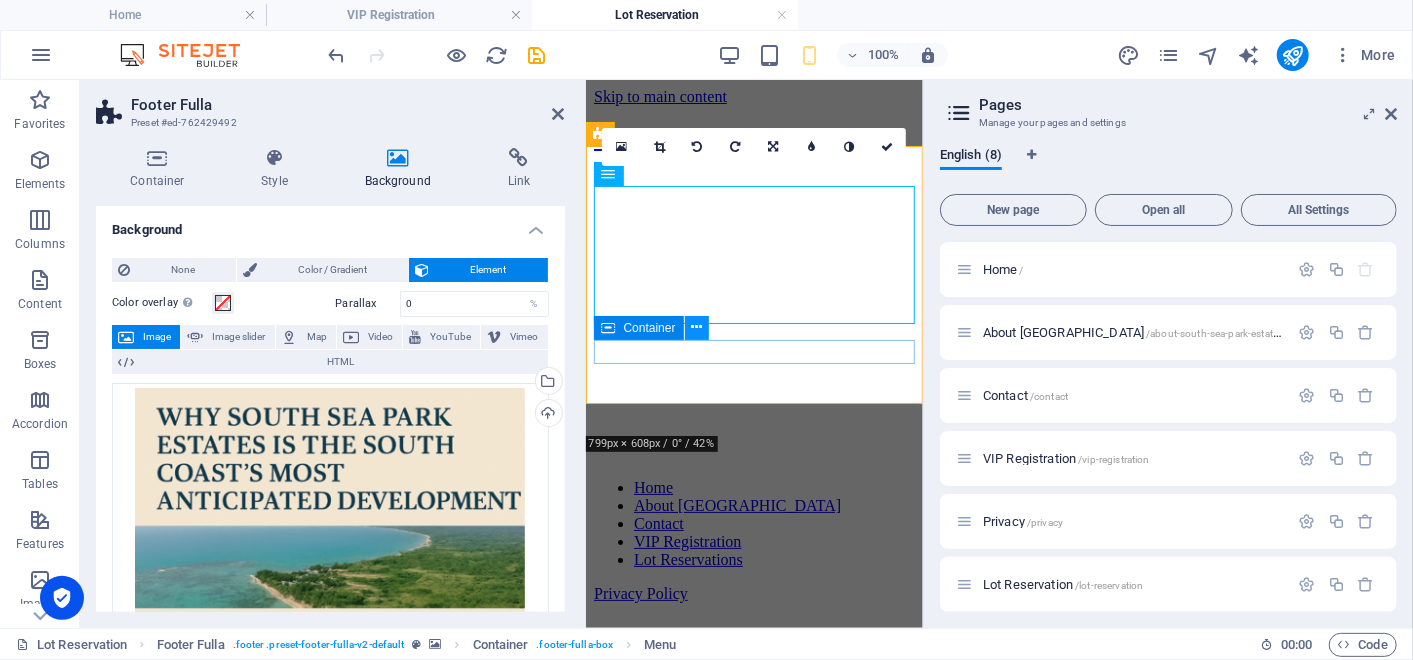 click at bounding box center [696, 327] 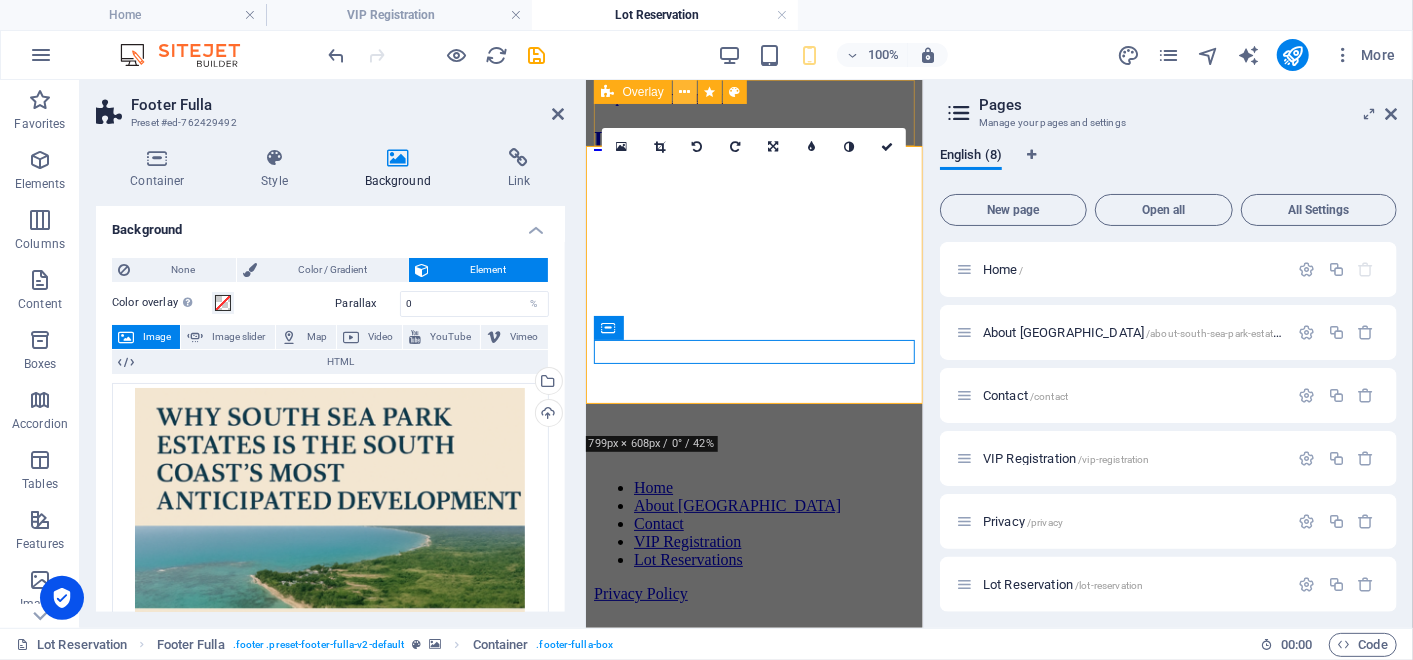 click at bounding box center (684, 92) 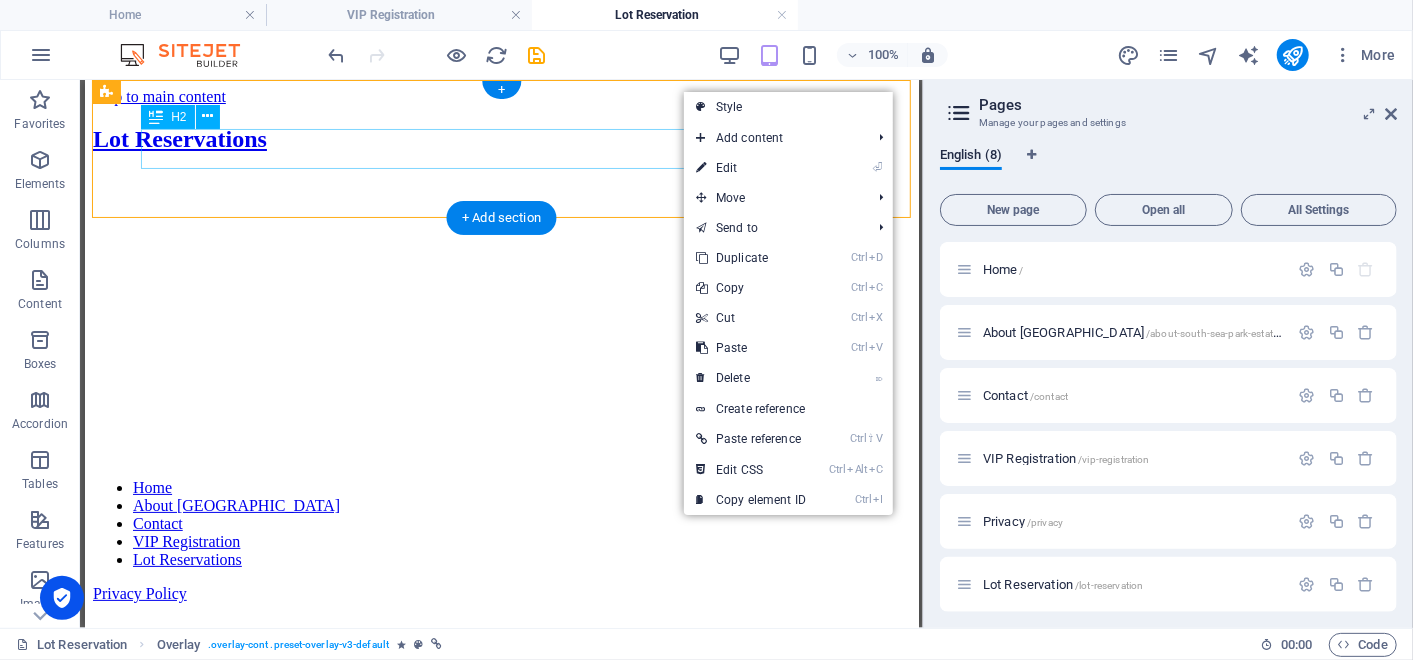 click on "Lot Reservations" at bounding box center (501, 138) 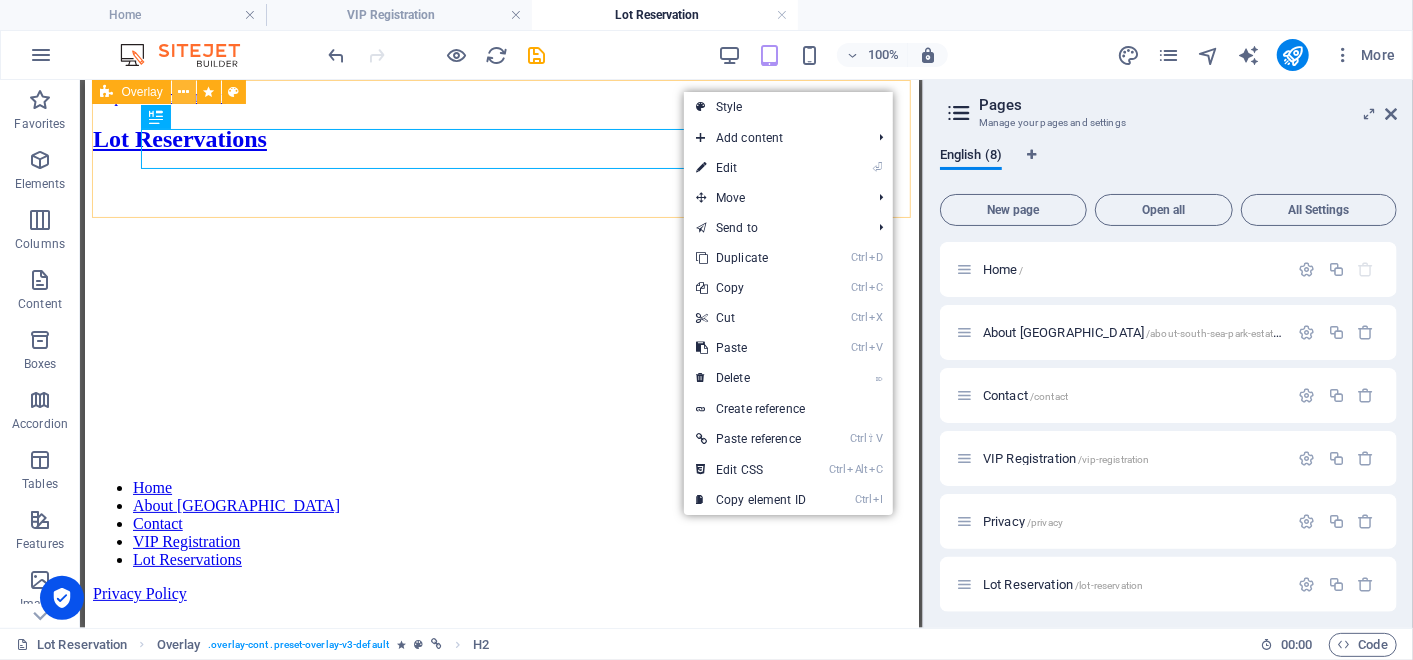 click at bounding box center (183, 92) 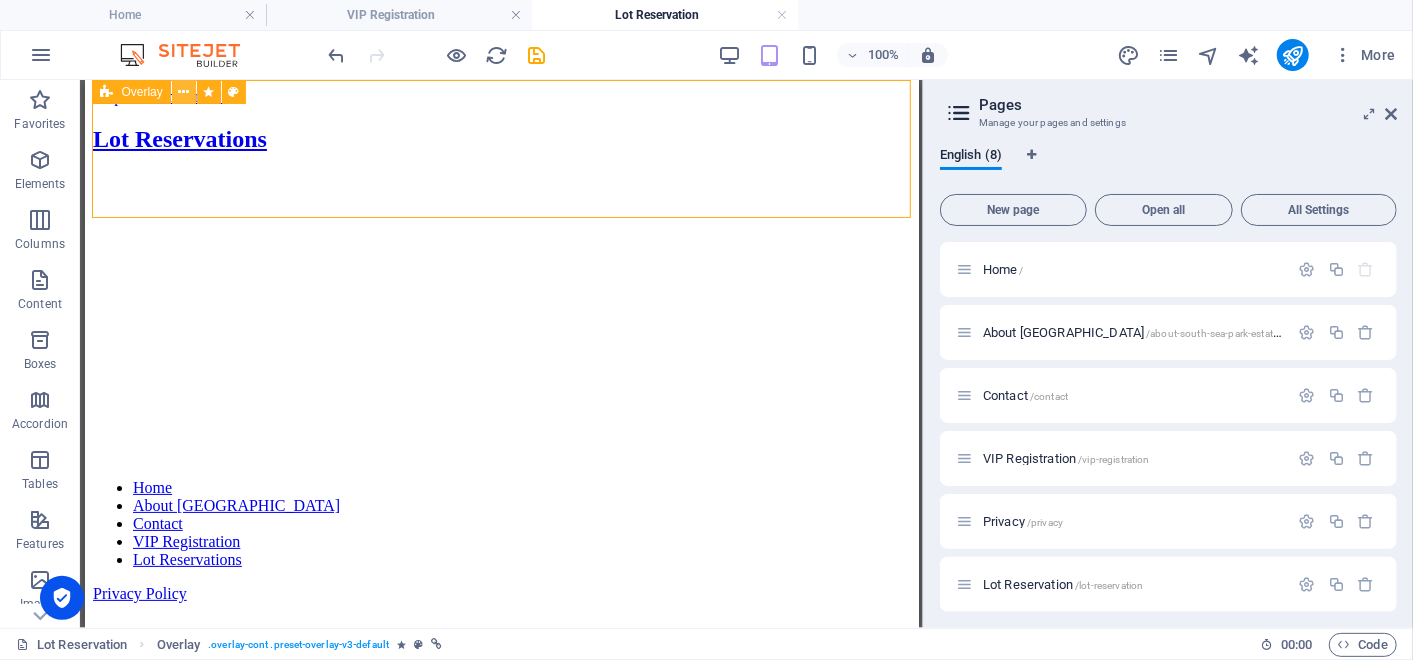 click at bounding box center (183, 92) 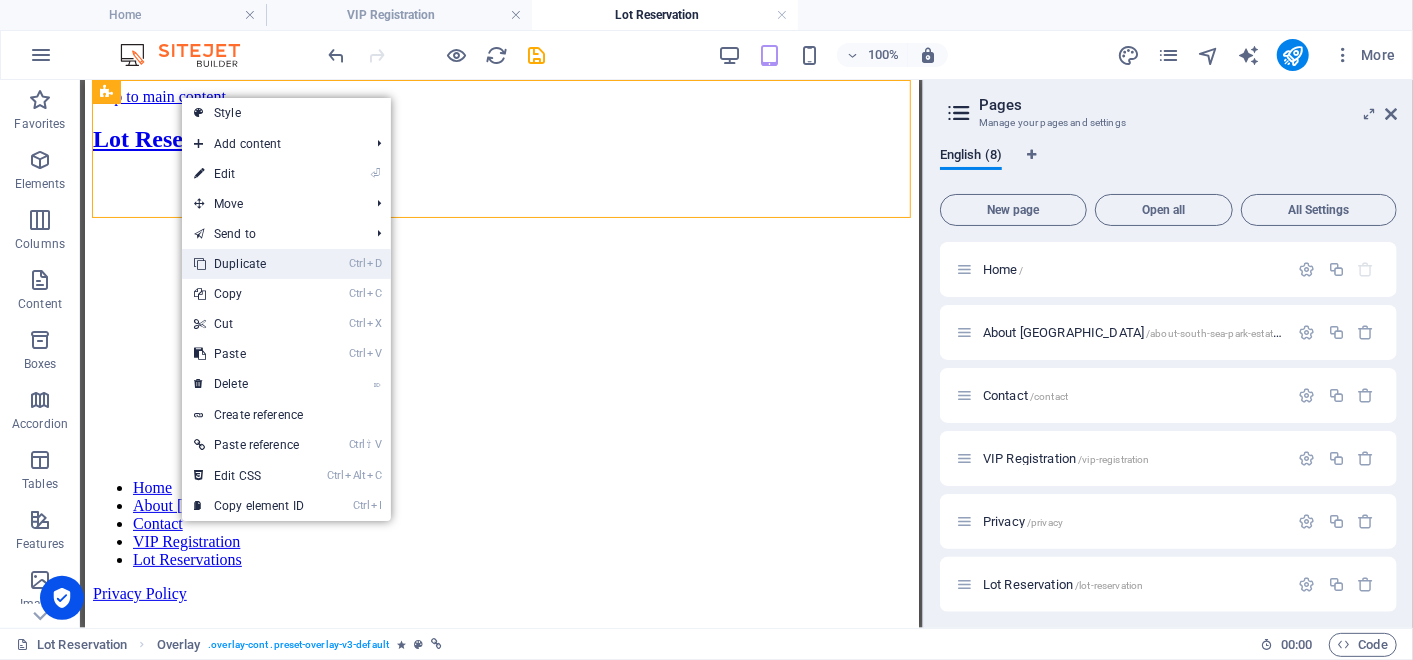 click on "Ctrl D  Duplicate" at bounding box center (286, 264) 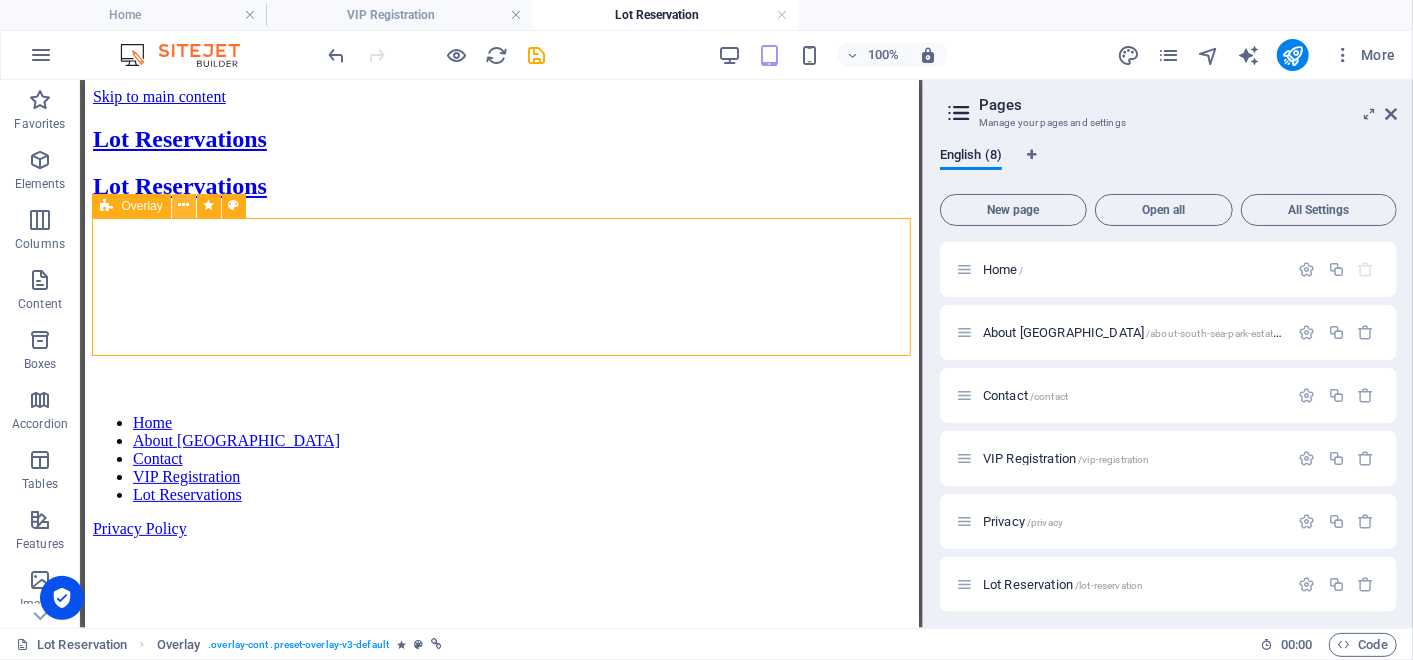 click at bounding box center [183, 205] 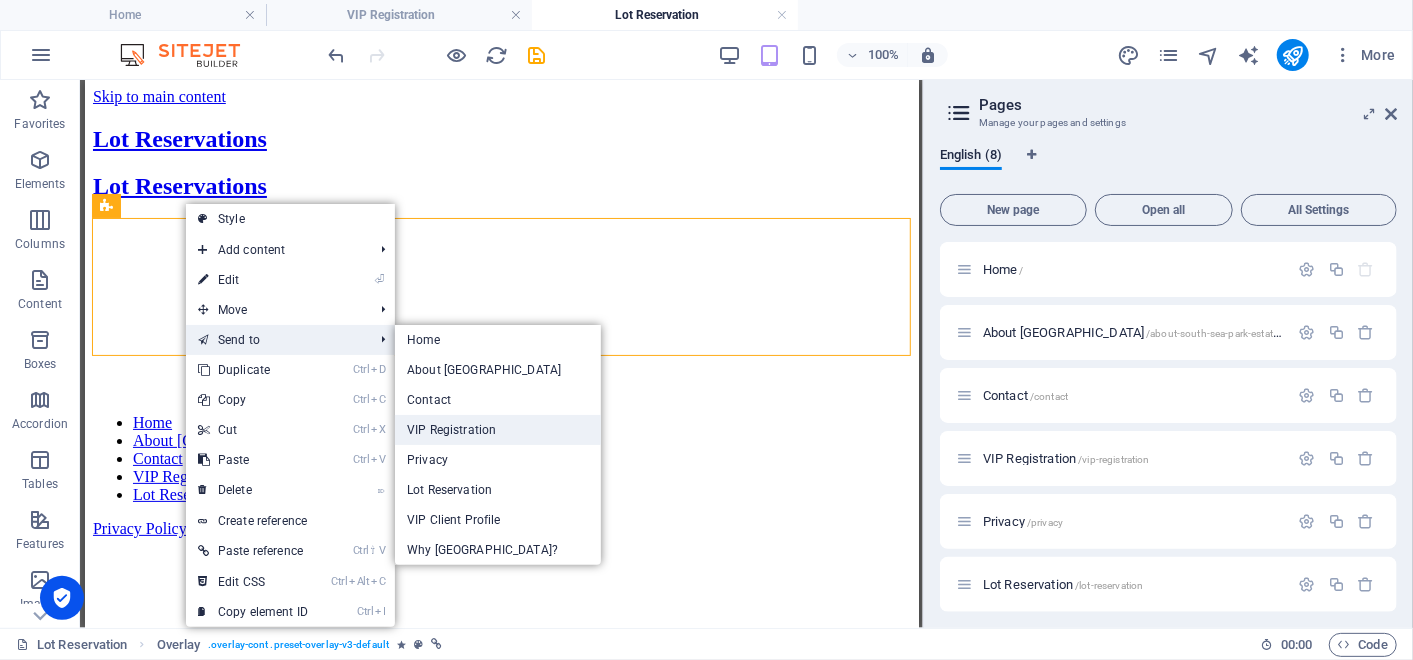 click on "VIP Registration" at bounding box center [498, 430] 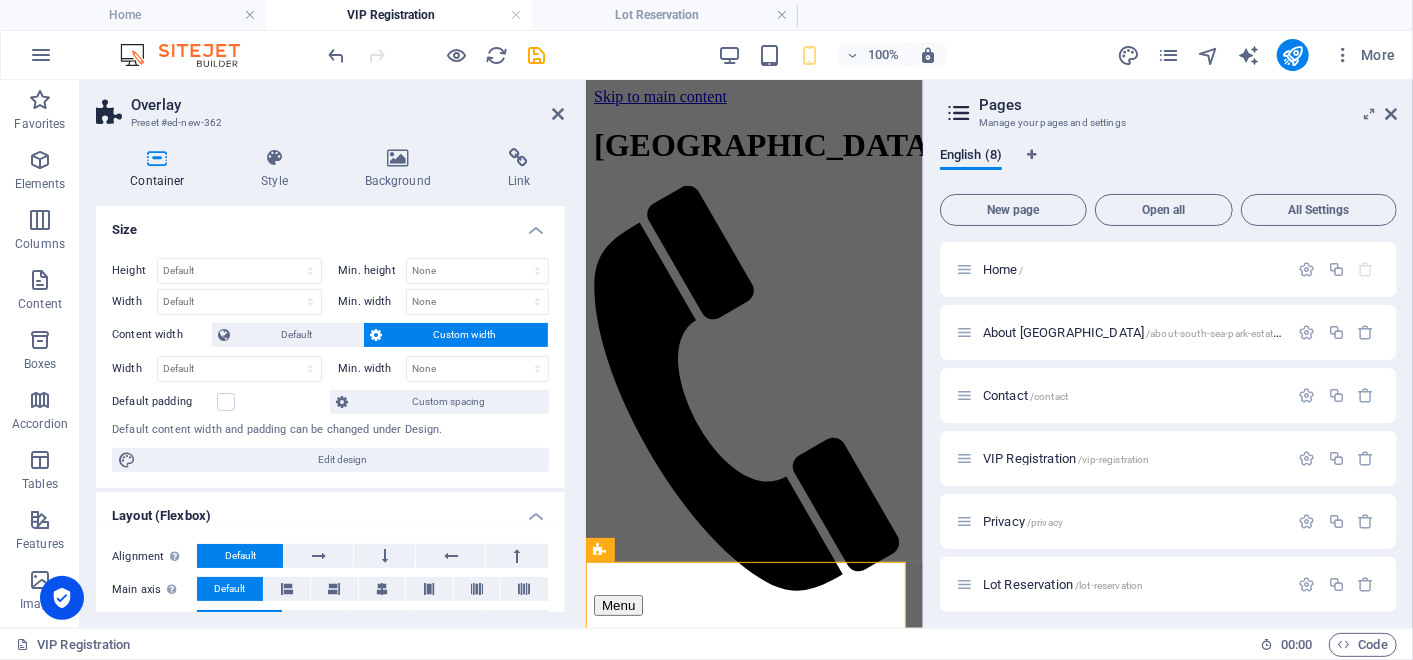 scroll, scrollTop: 1054, scrollLeft: 0, axis: vertical 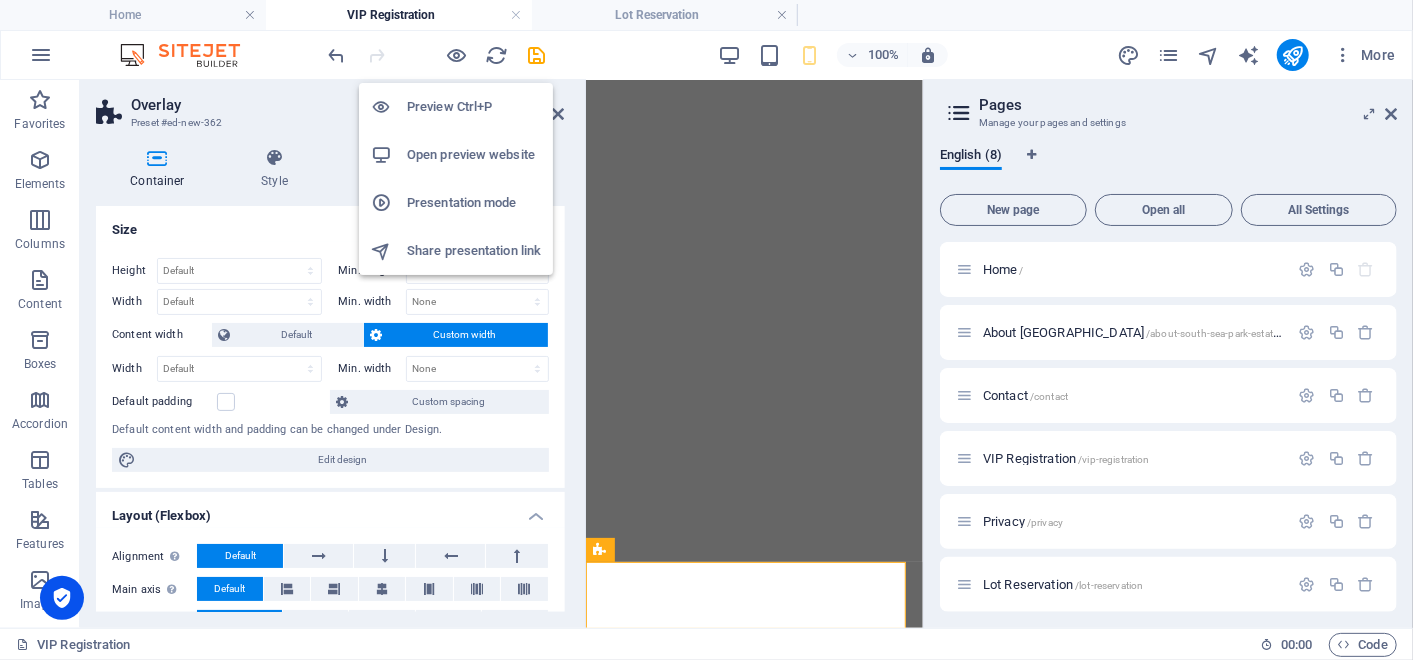 click on "Preview Ctrl+P" at bounding box center (474, 107) 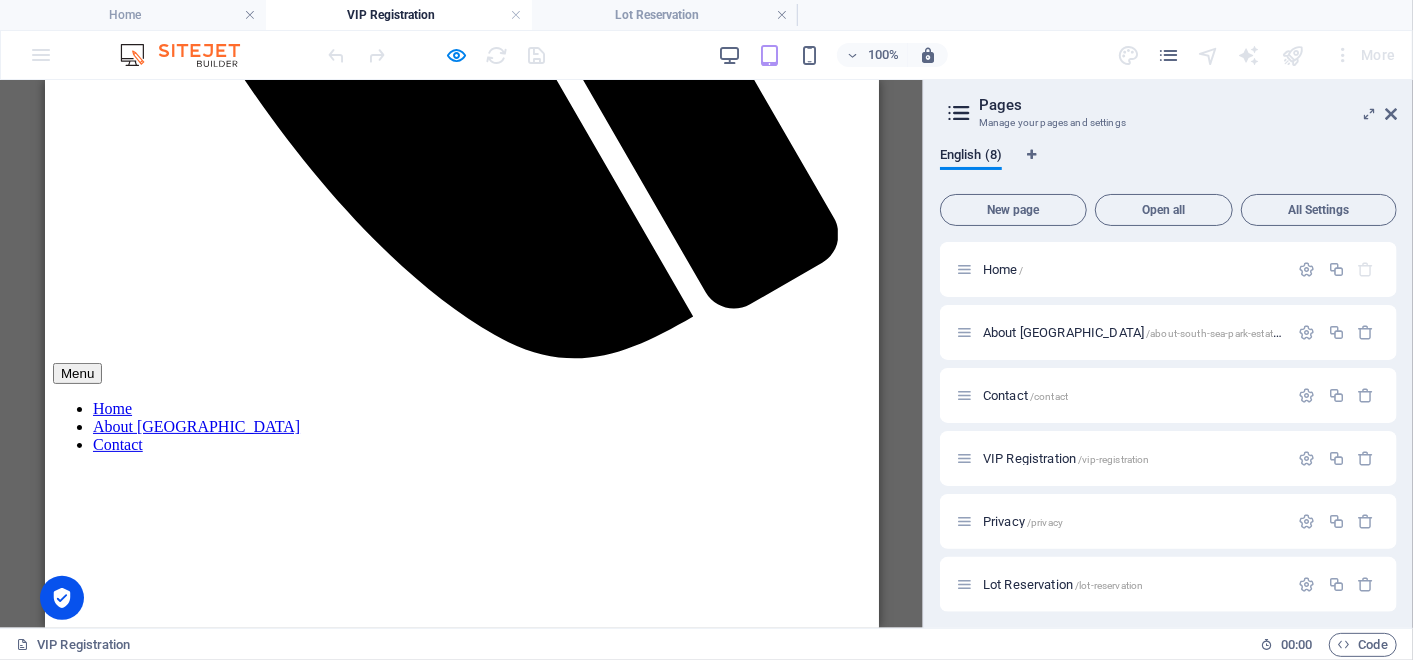 click on "×" at bounding box center (453, -811) 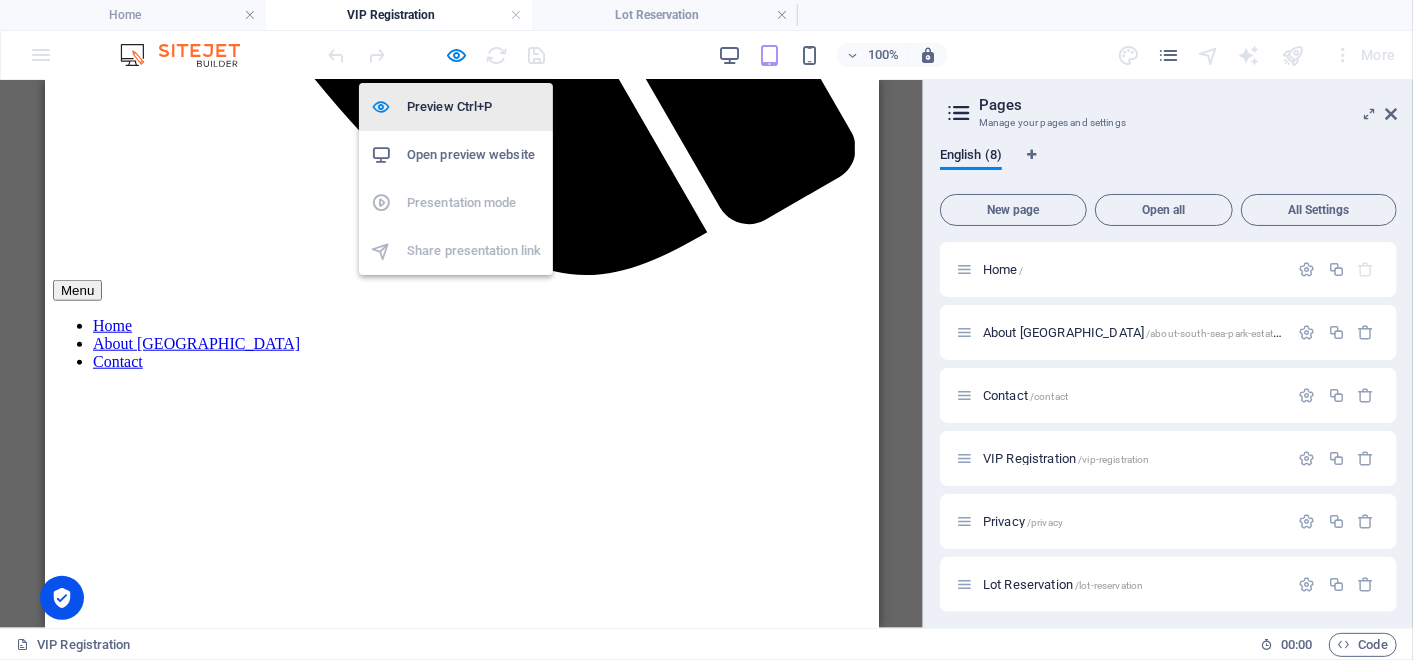 click on "Preview Ctrl+P" at bounding box center (474, 107) 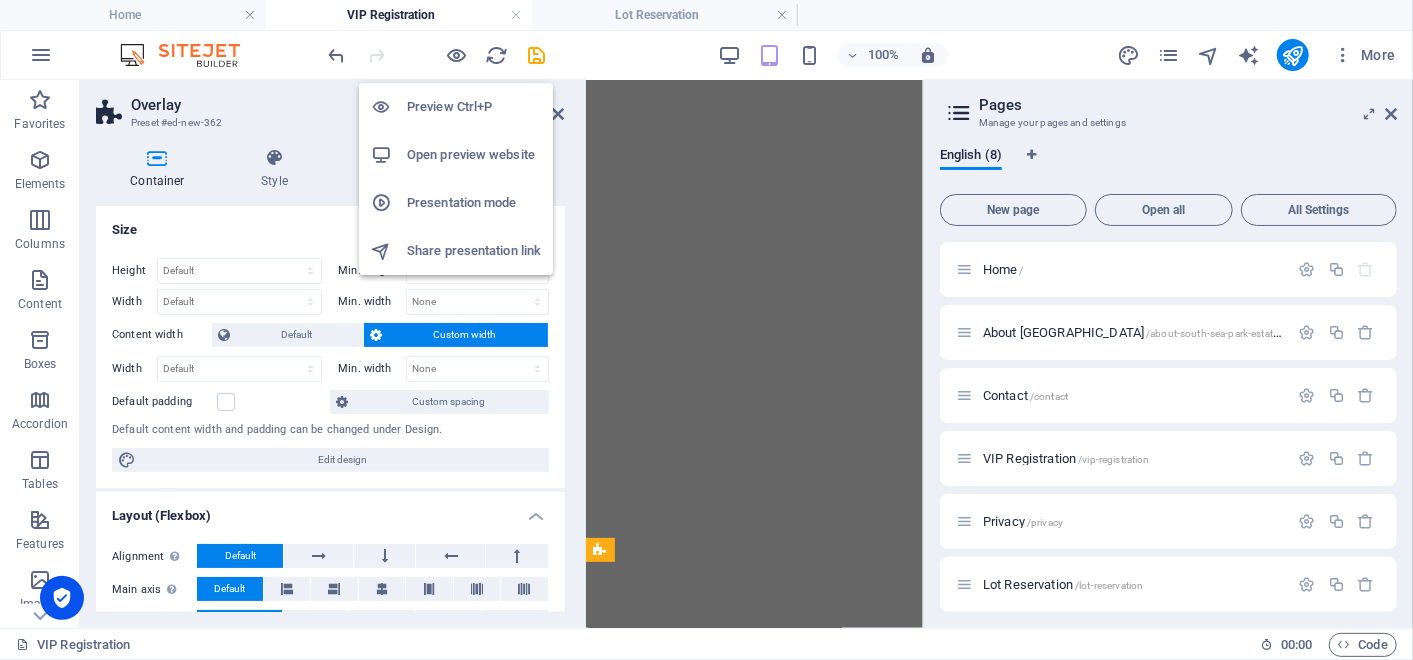 scroll, scrollTop: 1054, scrollLeft: 0, axis: vertical 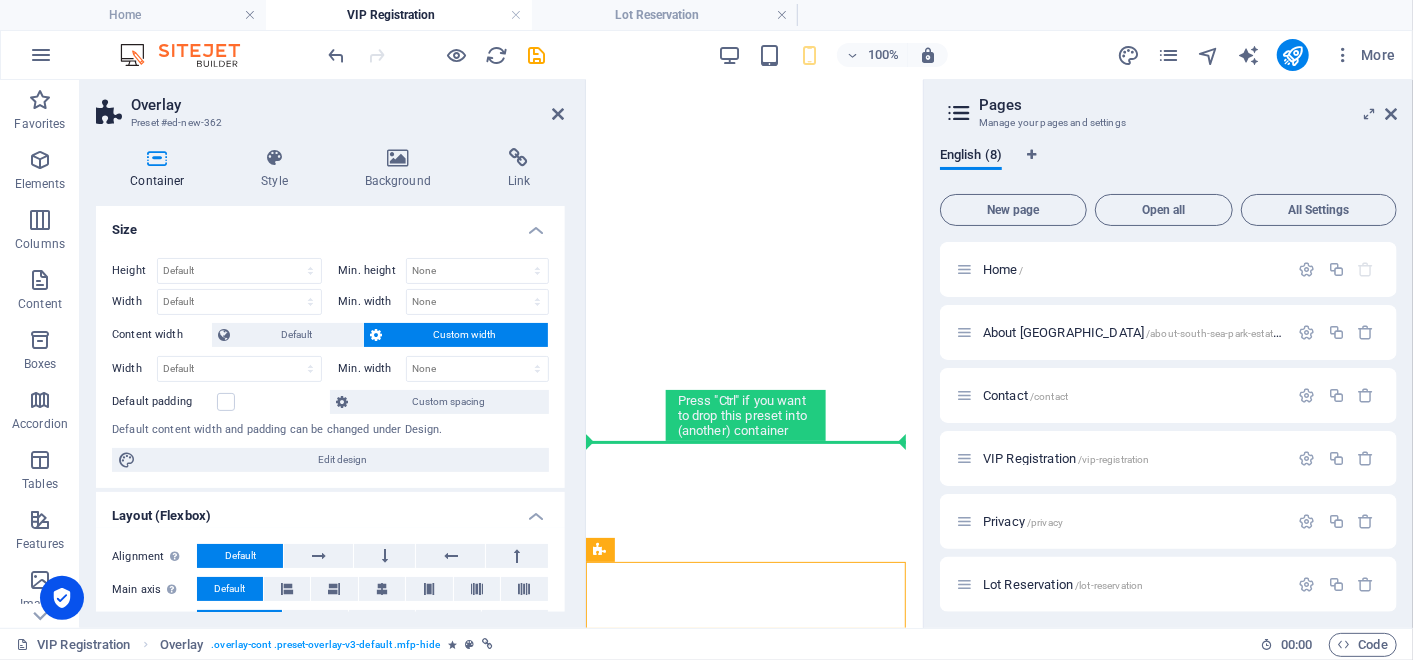 drag, startPoint x: 1184, startPoint y: 628, endPoint x: 603, endPoint y: 460, distance: 604.80164 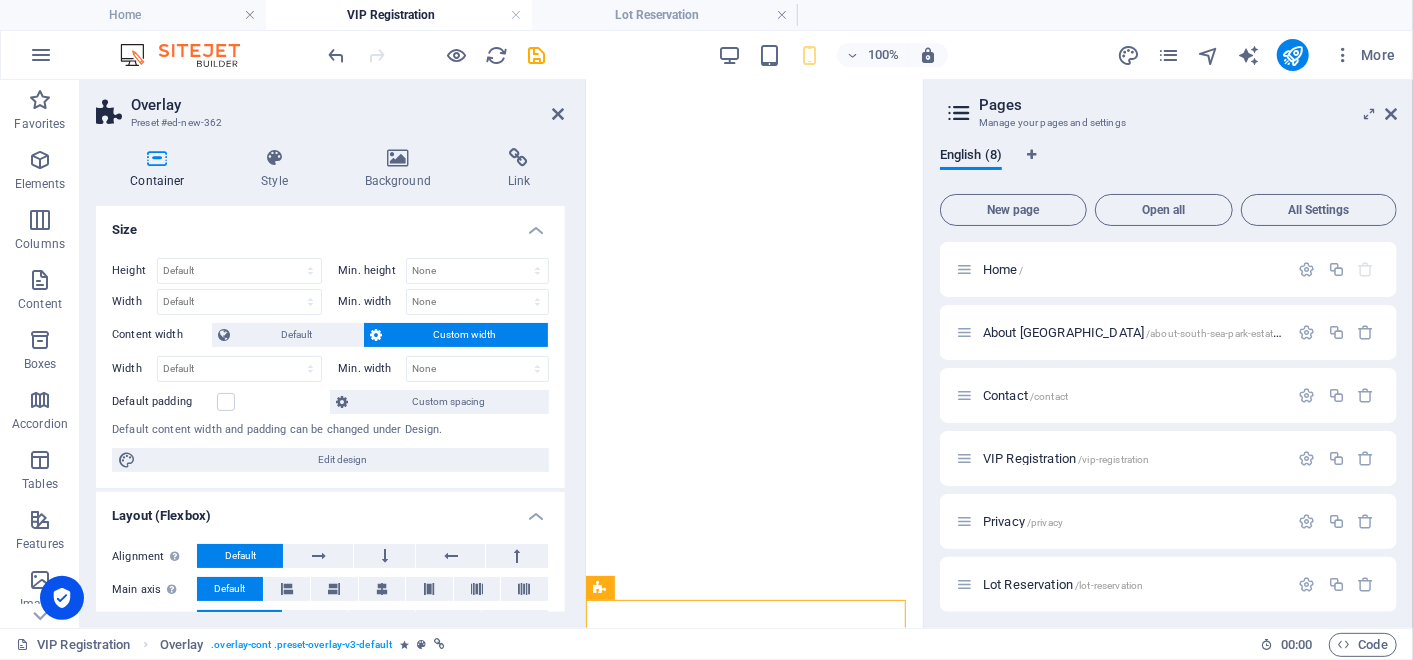 scroll, scrollTop: 1054, scrollLeft: 0, axis: vertical 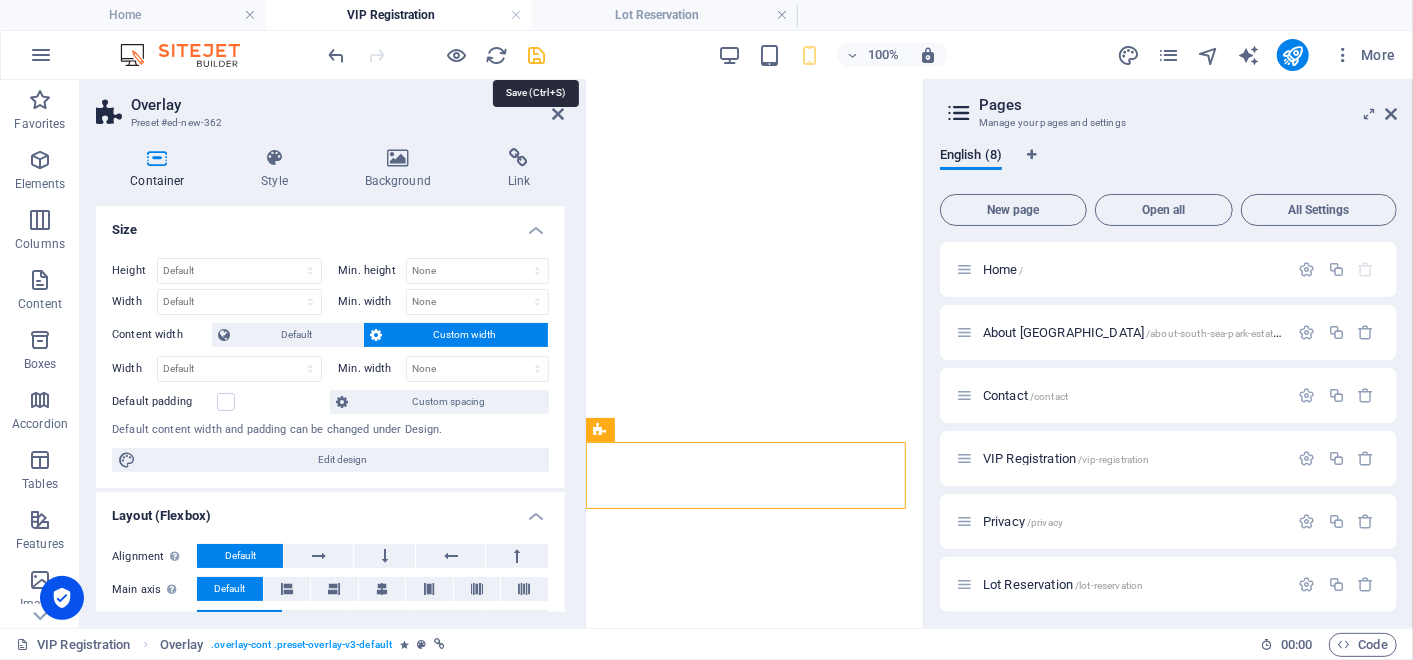 click at bounding box center (537, 55) 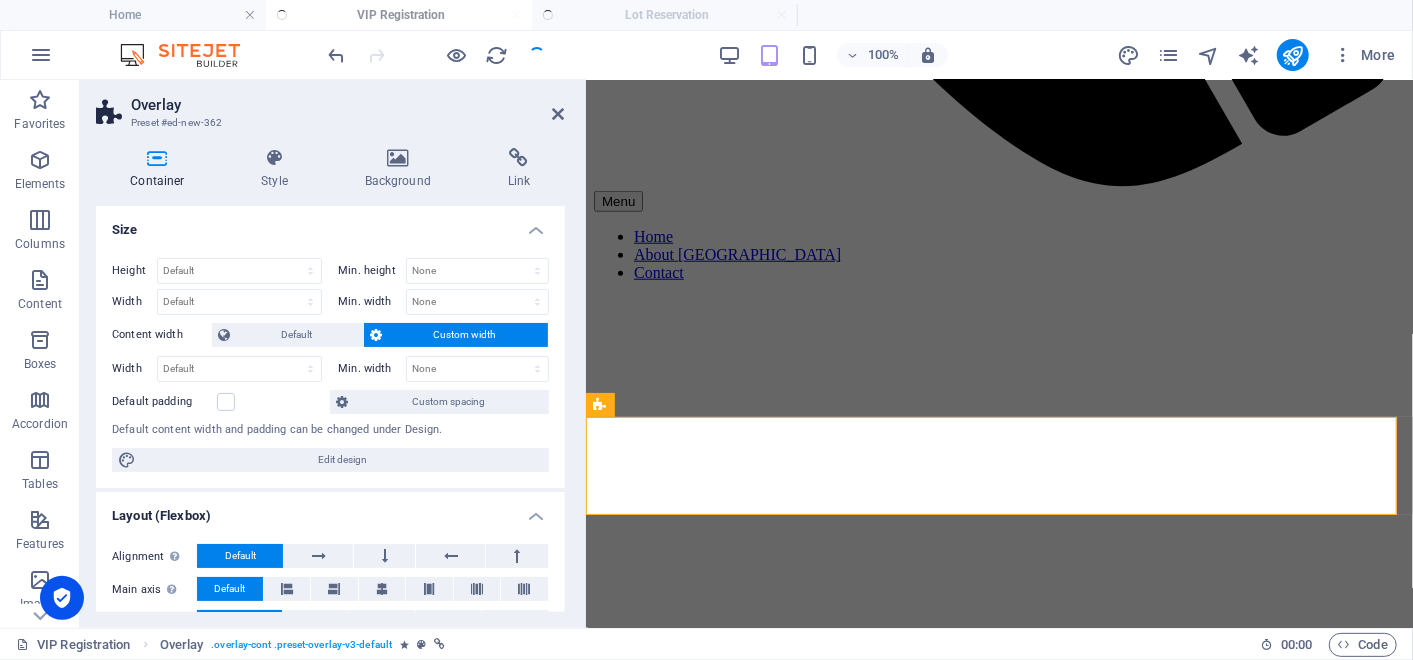scroll, scrollTop: 1371, scrollLeft: 0, axis: vertical 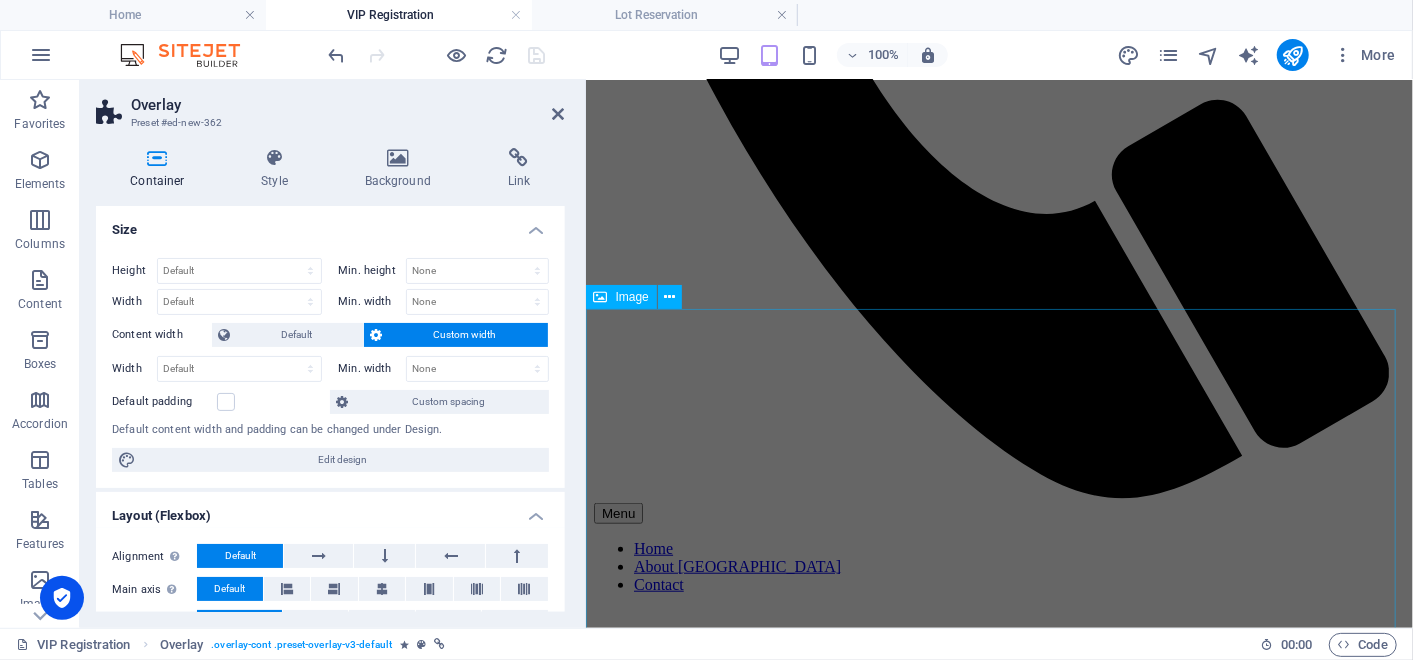 click at bounding box center [998, 3322] 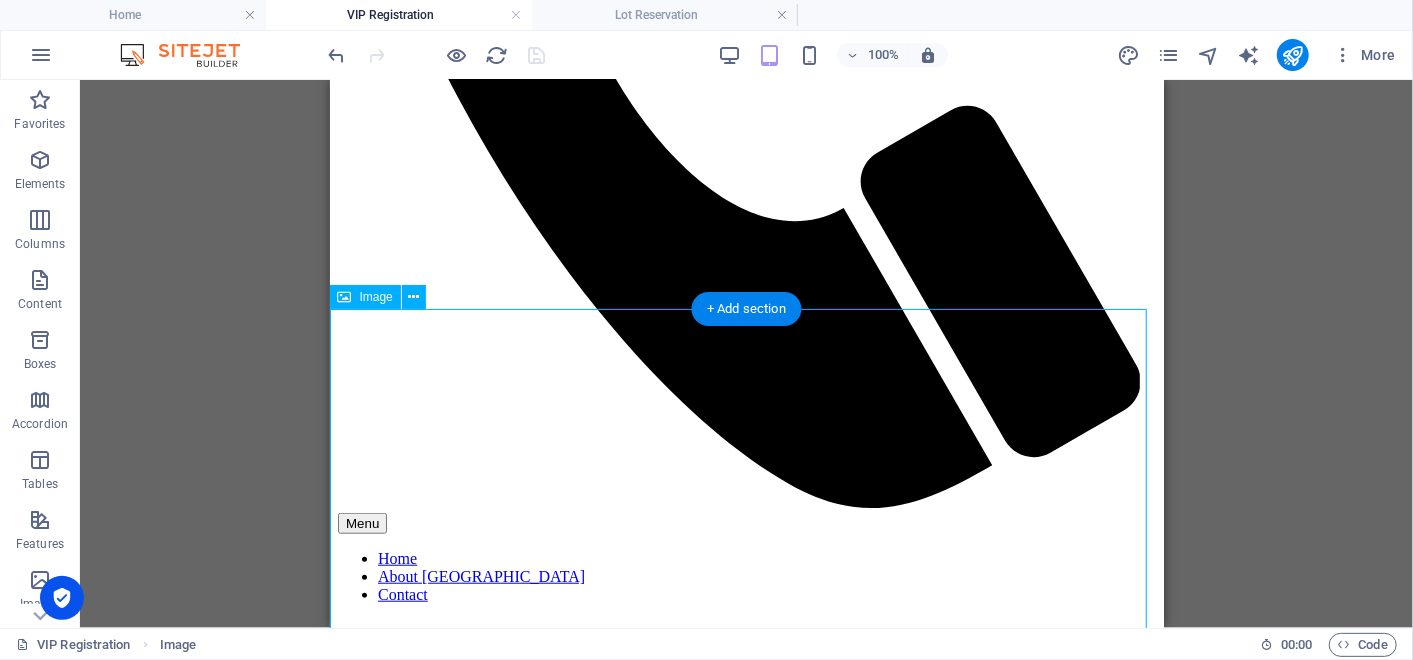 click at bounding box center [746, 3341] 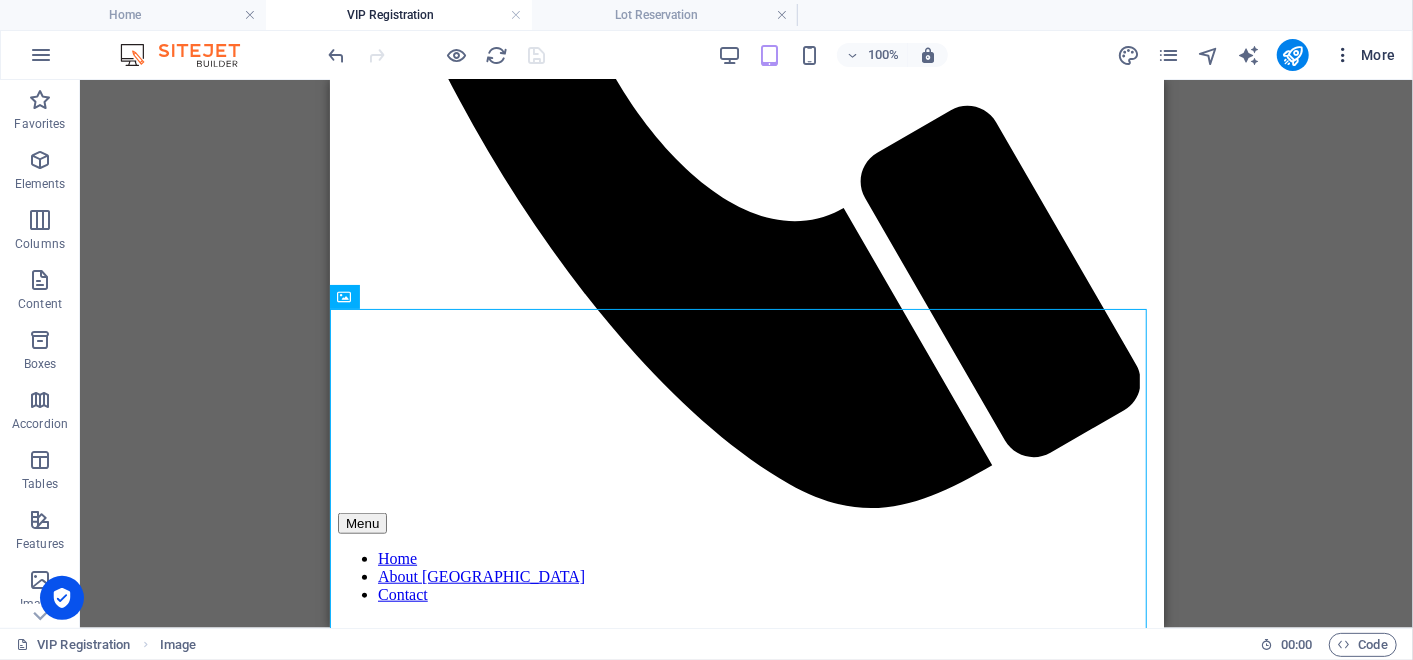 click on "More" at bounding box center (1364, 55) 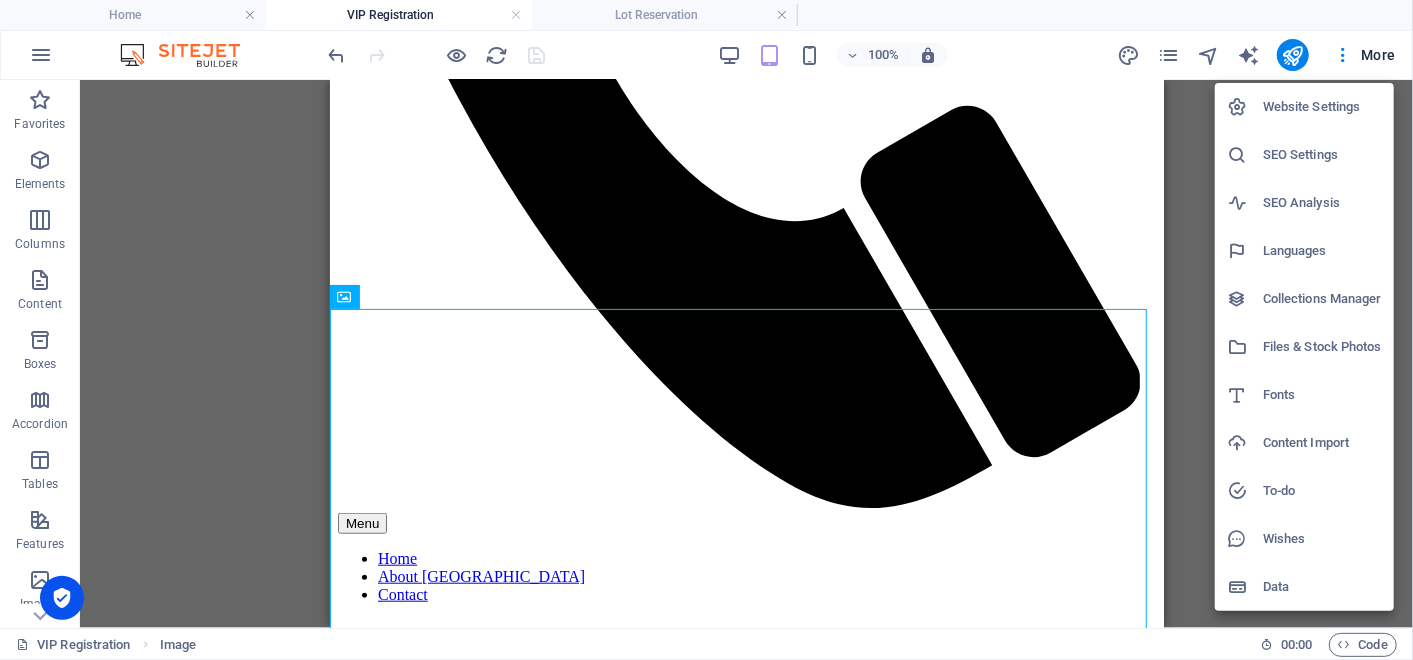 click at bounding box center (706, 330) 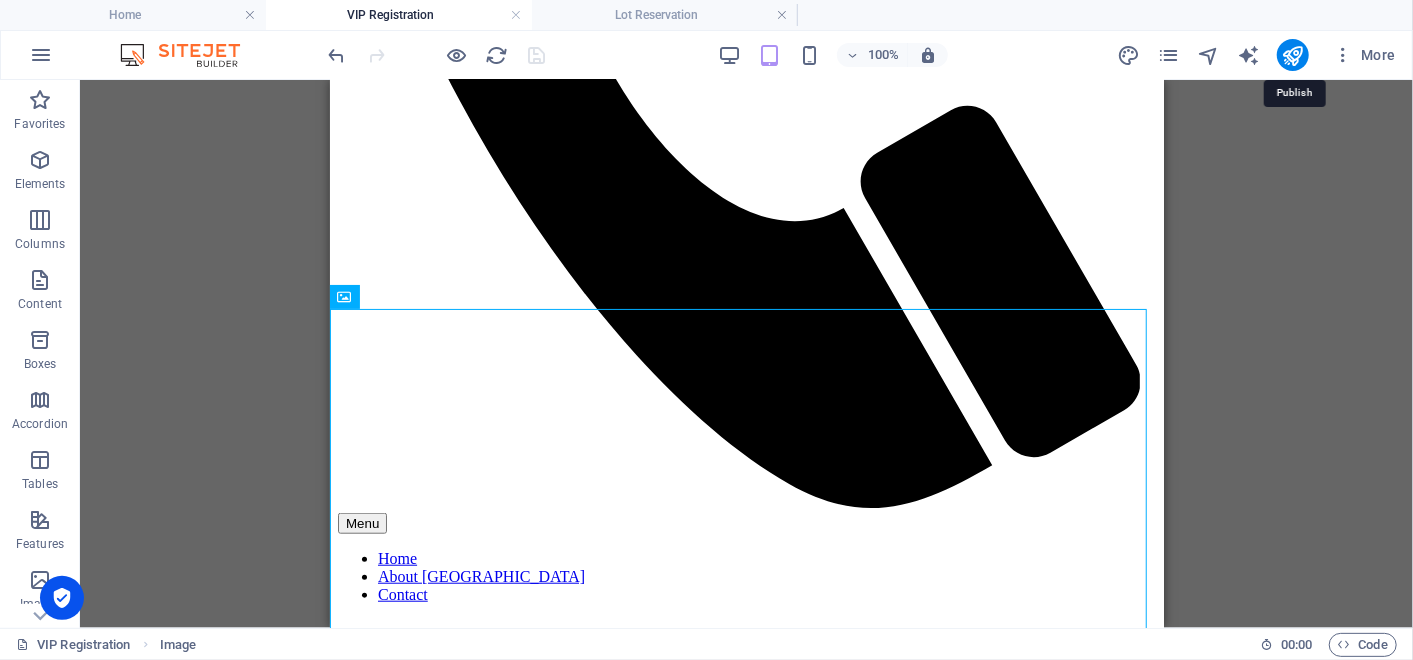 click at bounding box center [1292, 55] 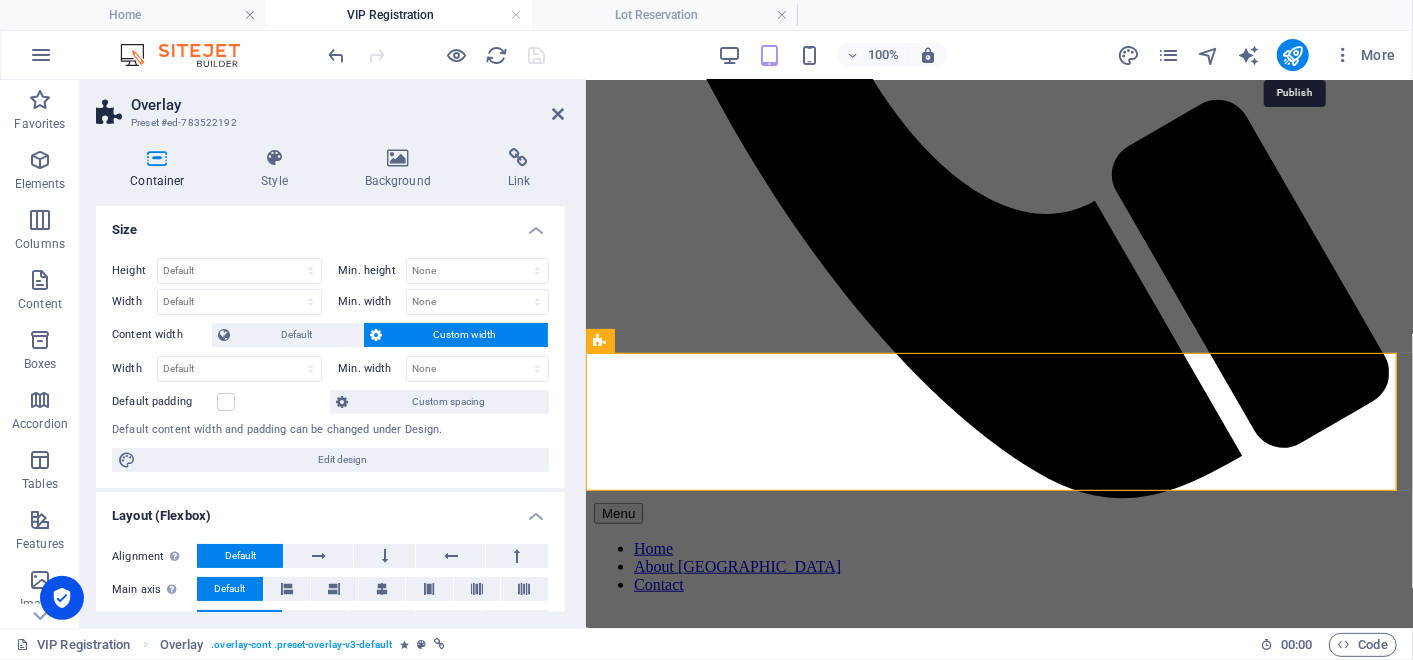 scroll, scrollTop: 1435, scrollLeft: 0, axis: vertical 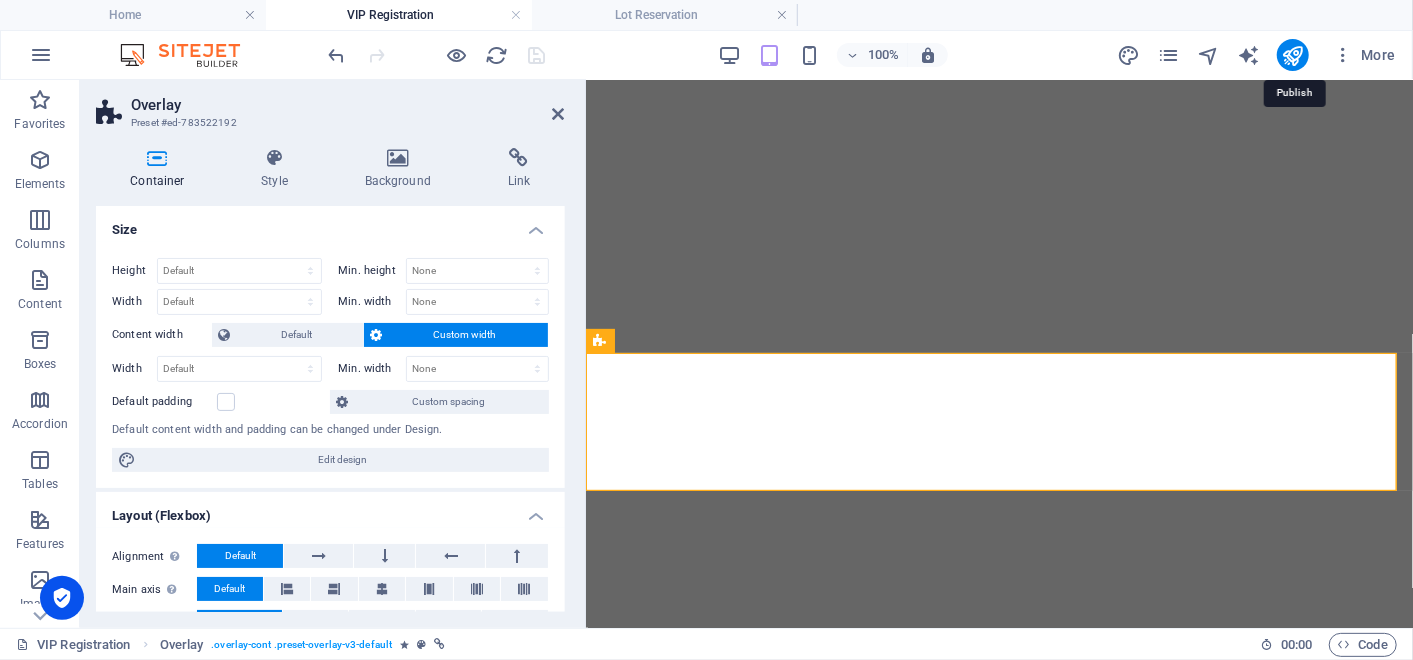 click at bounding box center (1292, 55) 